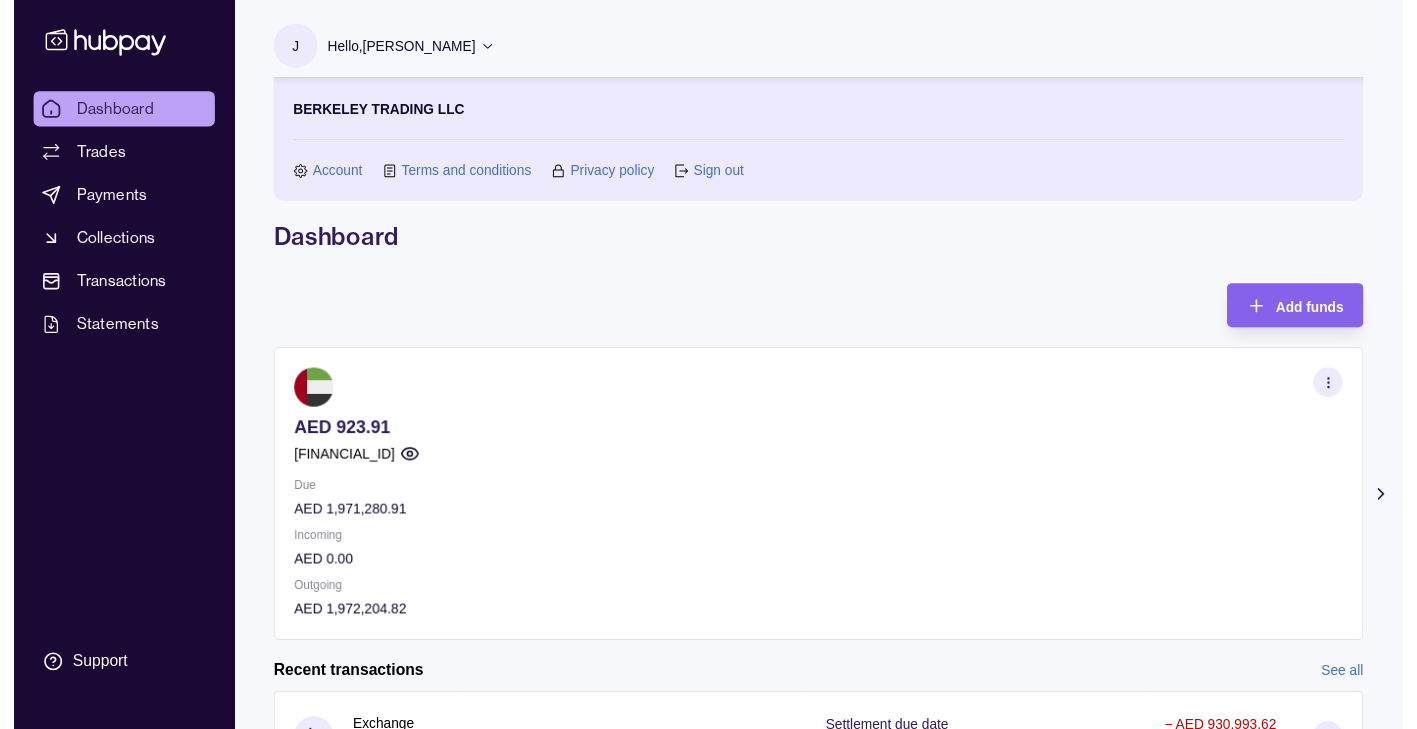 scroll, scrollTop: 0, scrollLeft: 0, axis: both 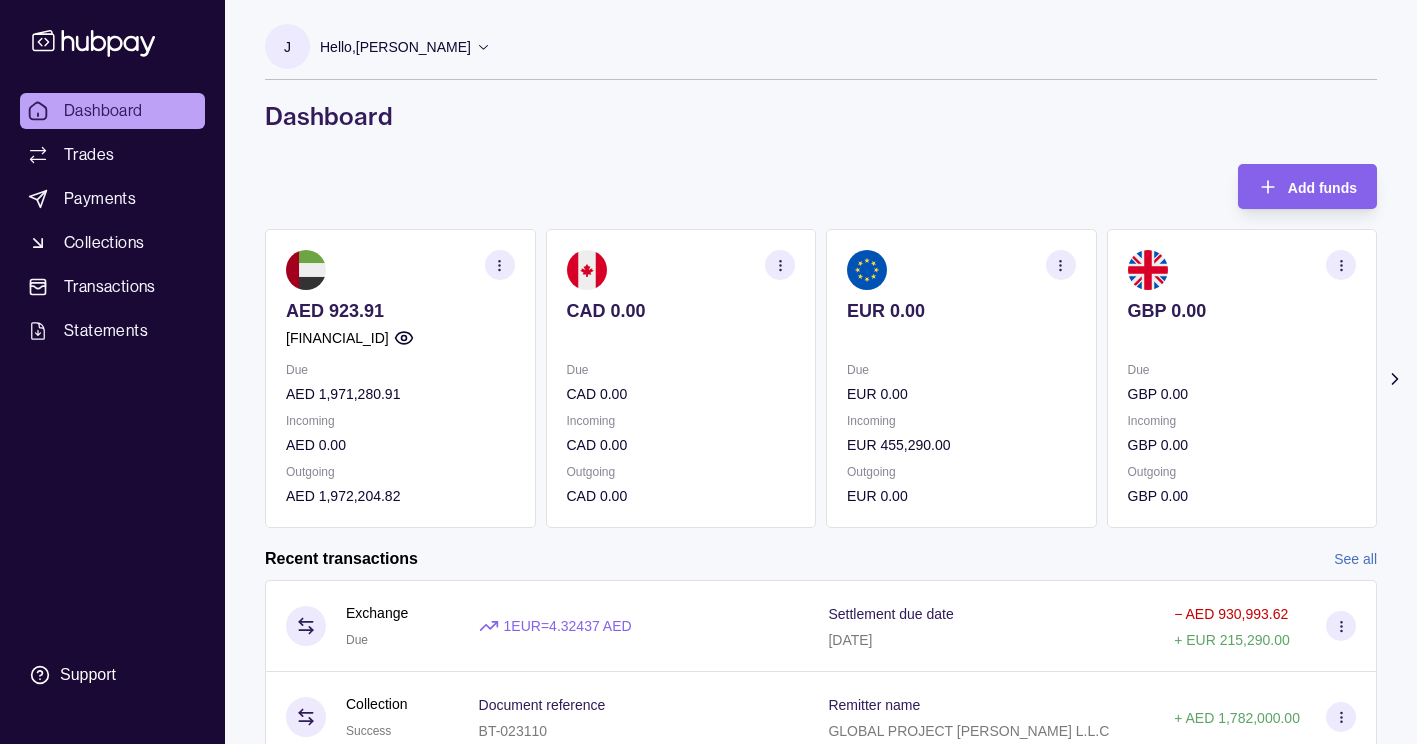 click on "Dashboard Trades Payments Collections Transactions Statements" at bounding box center (112, 221) 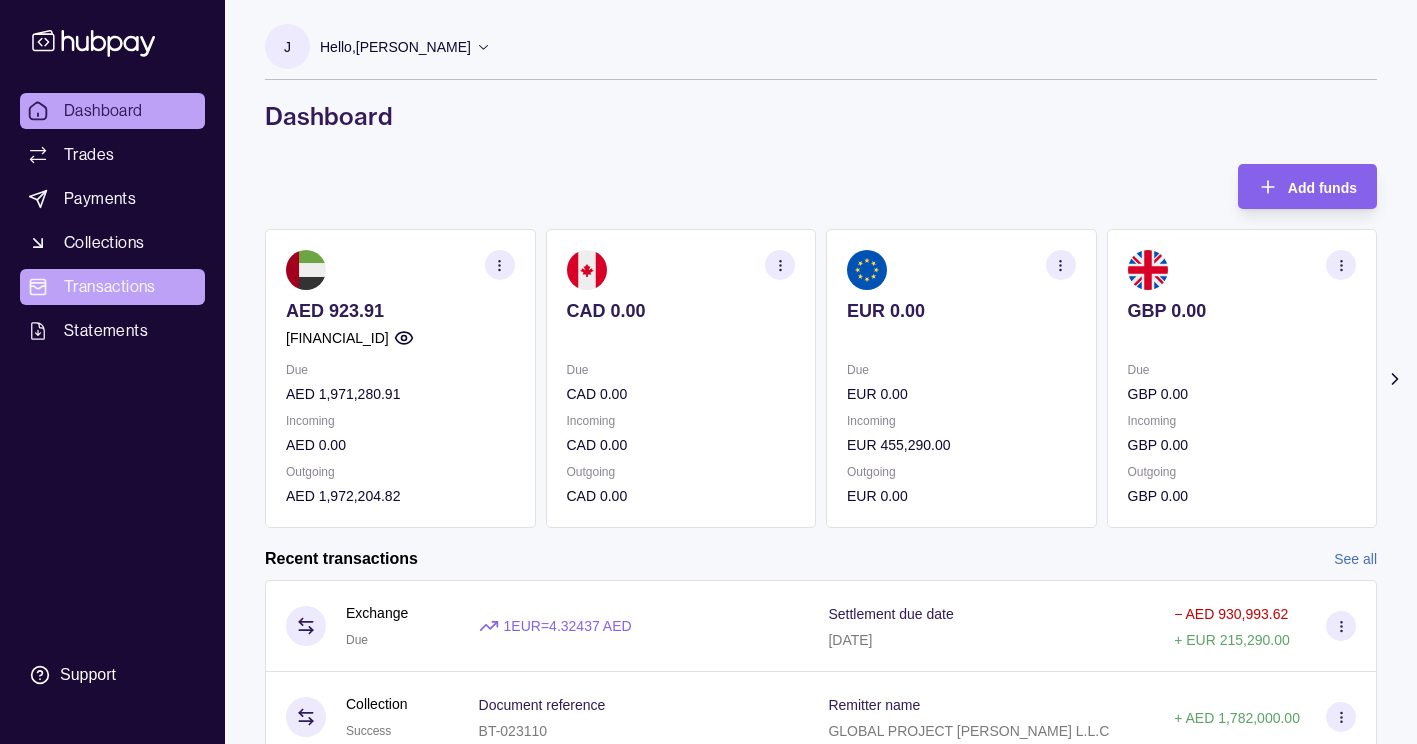click on "Transactions" at bounding box center (110, 287) 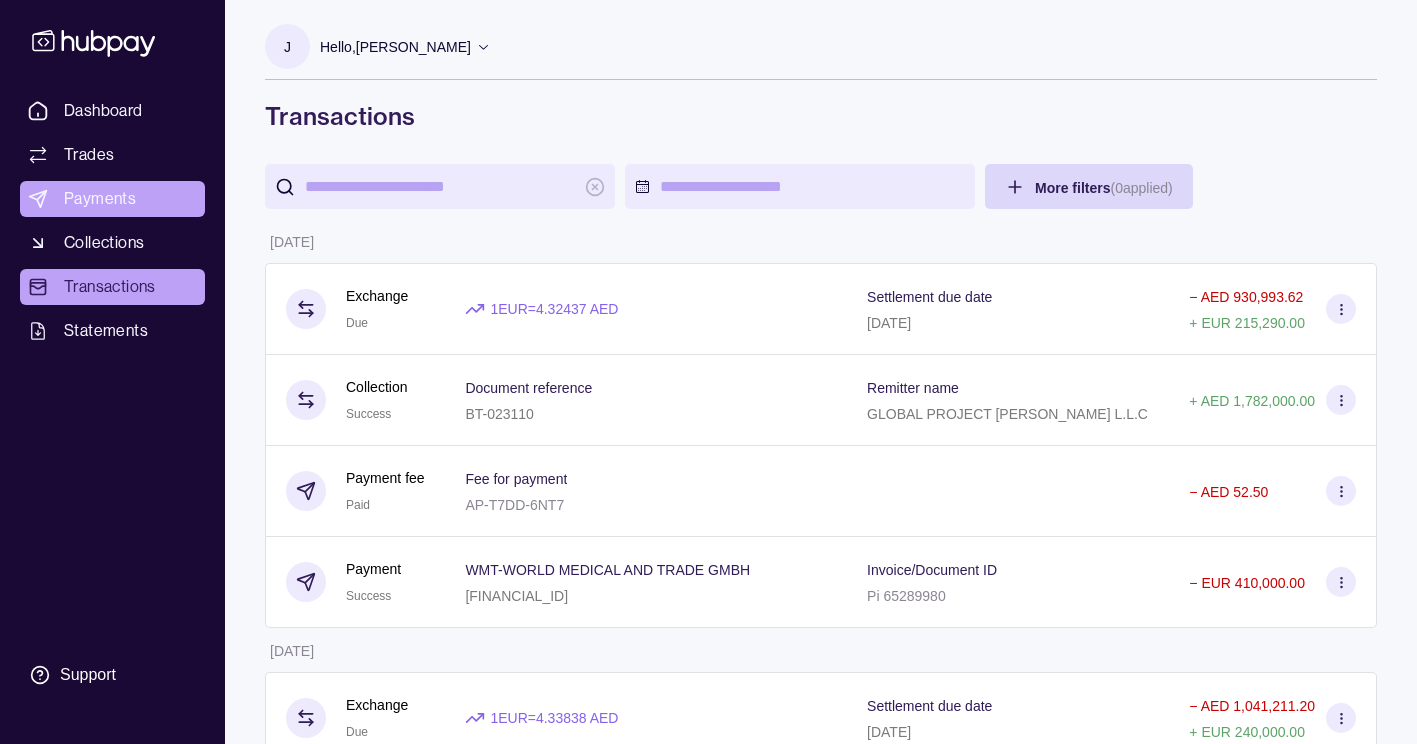 click on "Payments" at bounding box center [100, 199] 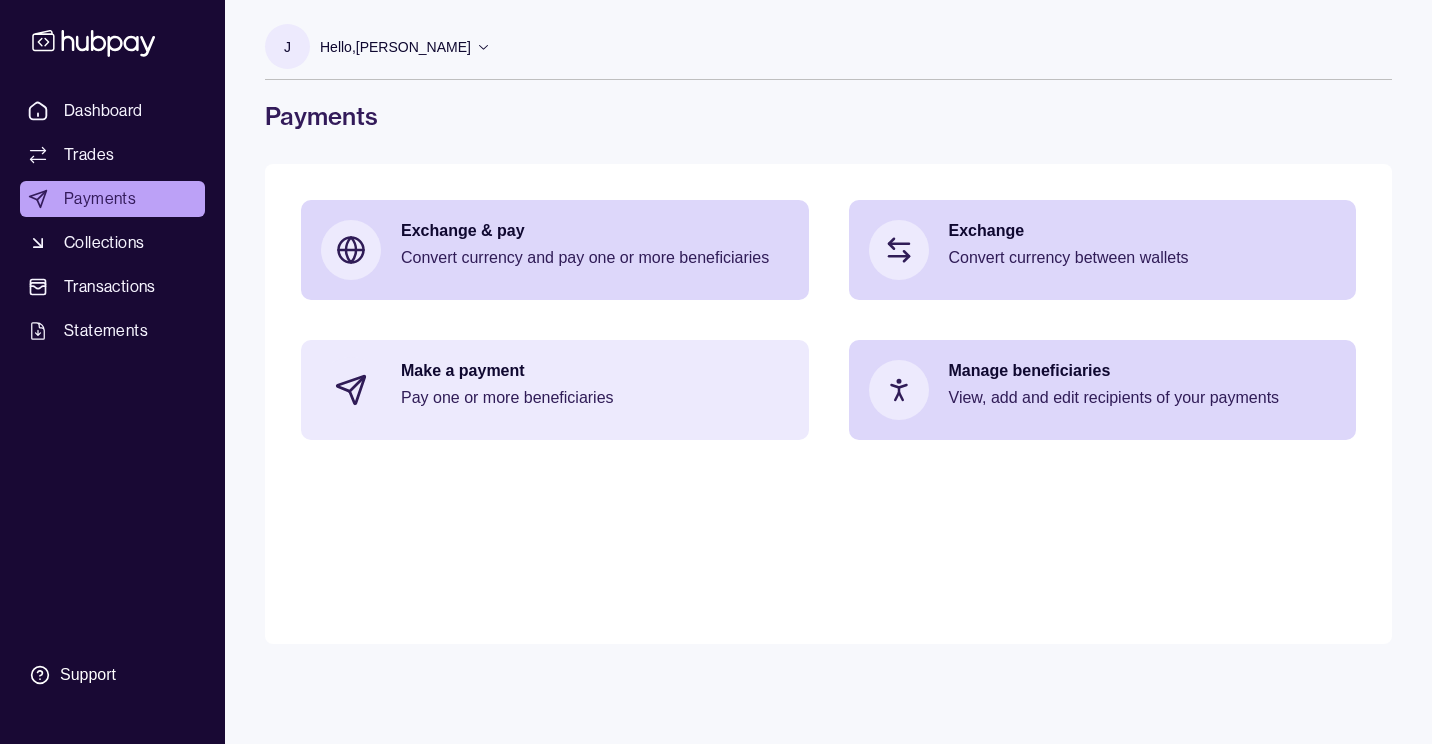 click on "Pay one or more beneficiaries" at bounding box center (595, 398) 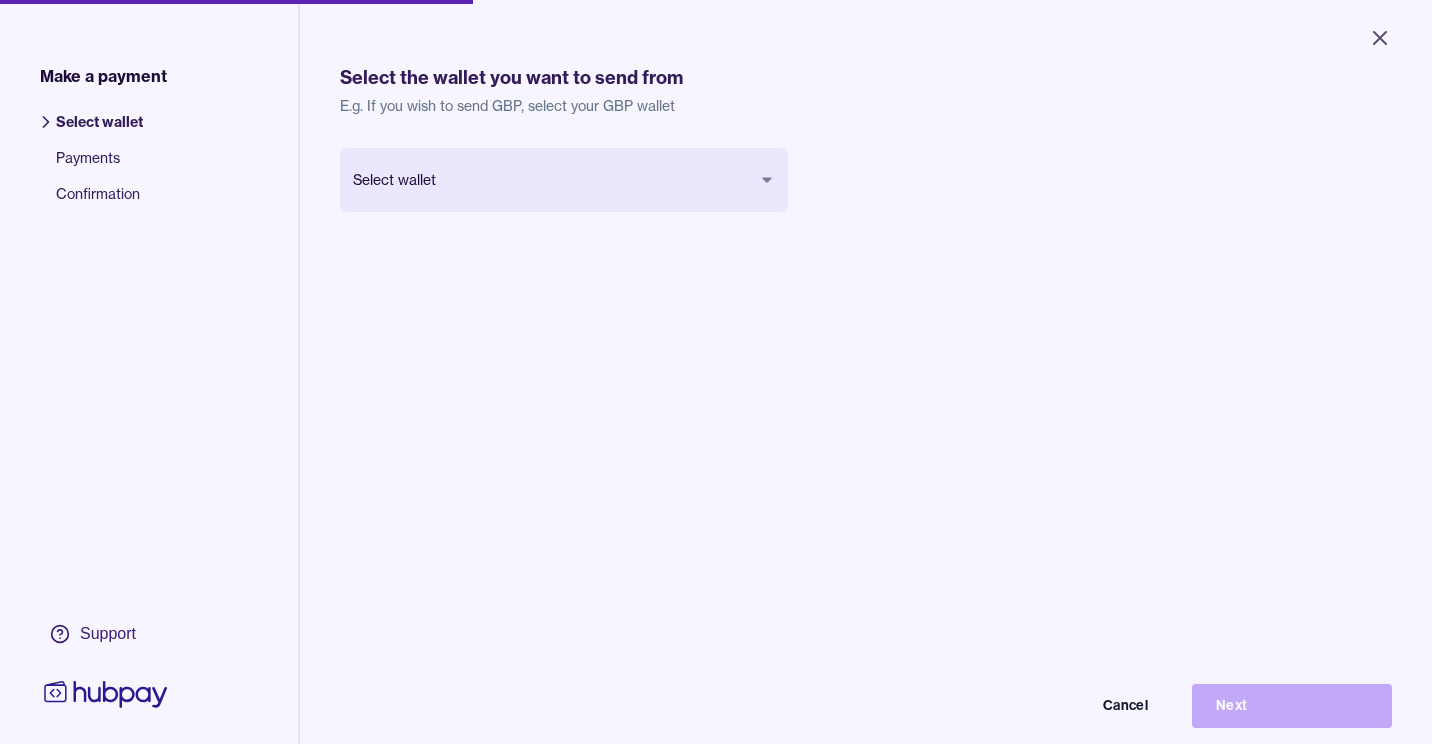 click on "Close Make a payment Select wallet Payments Confirmation Support Select the wallet you want to send from E.g. If you wish to send GBP, select your GBP wallet Select wallet Cancel Next Make a payment | Hubpay" at bounding box center (716, 372) 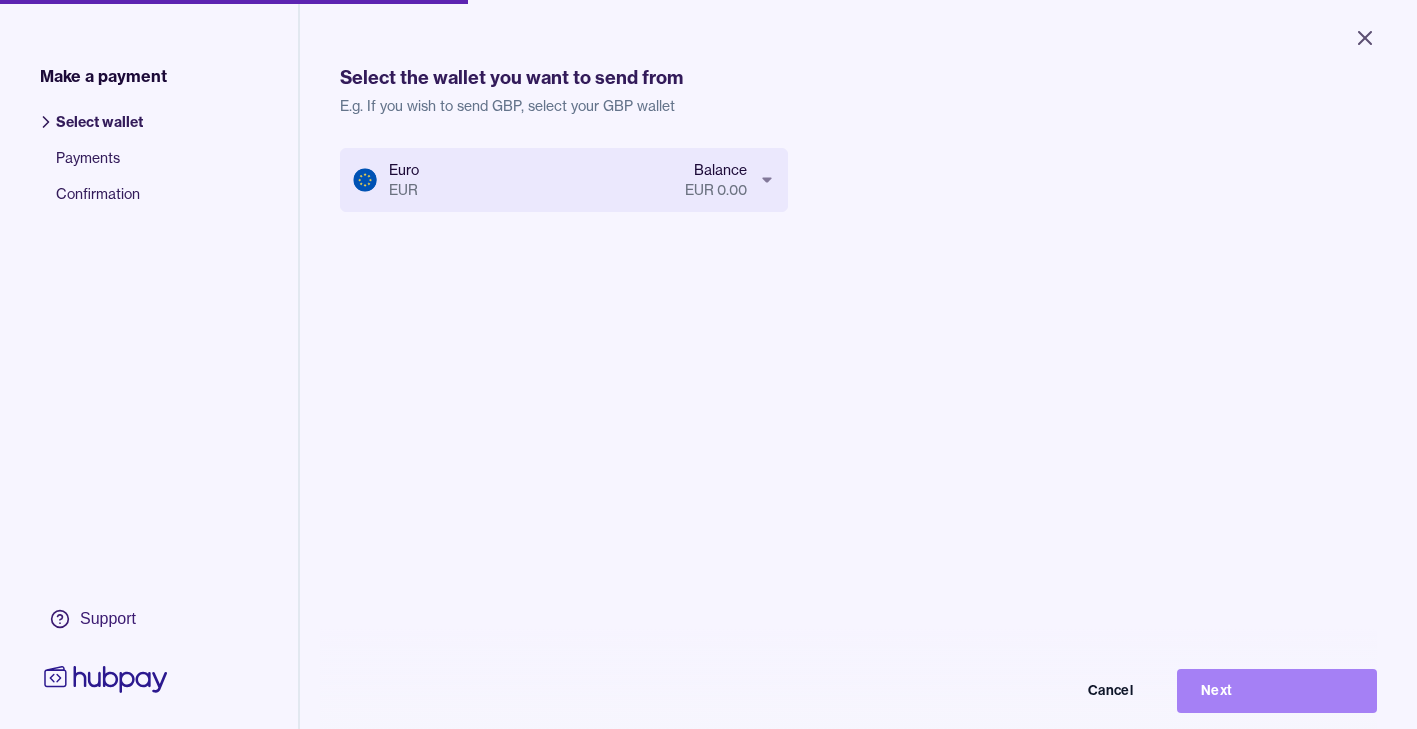 click on "Next" at bounding box center (1277, 691) 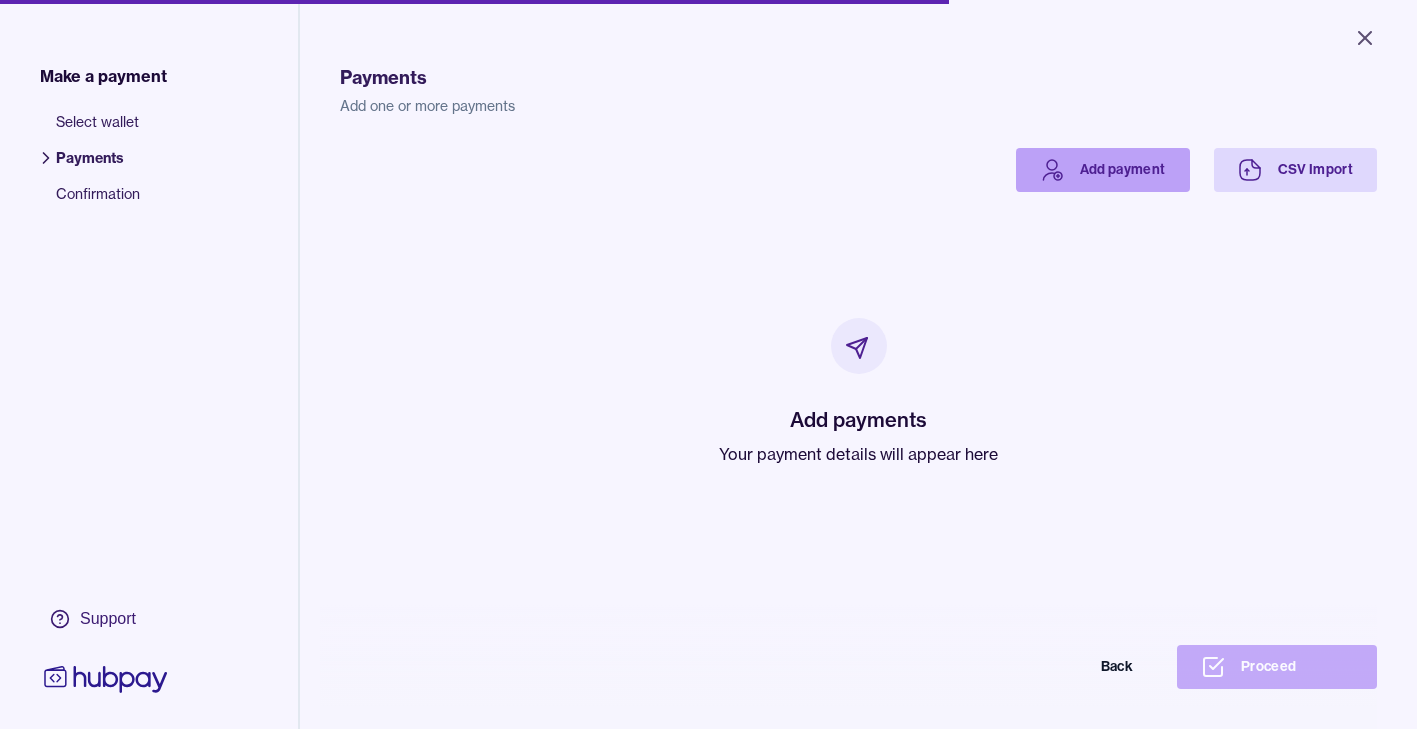 click on "Add payment" at bounding box center [1103, 170] 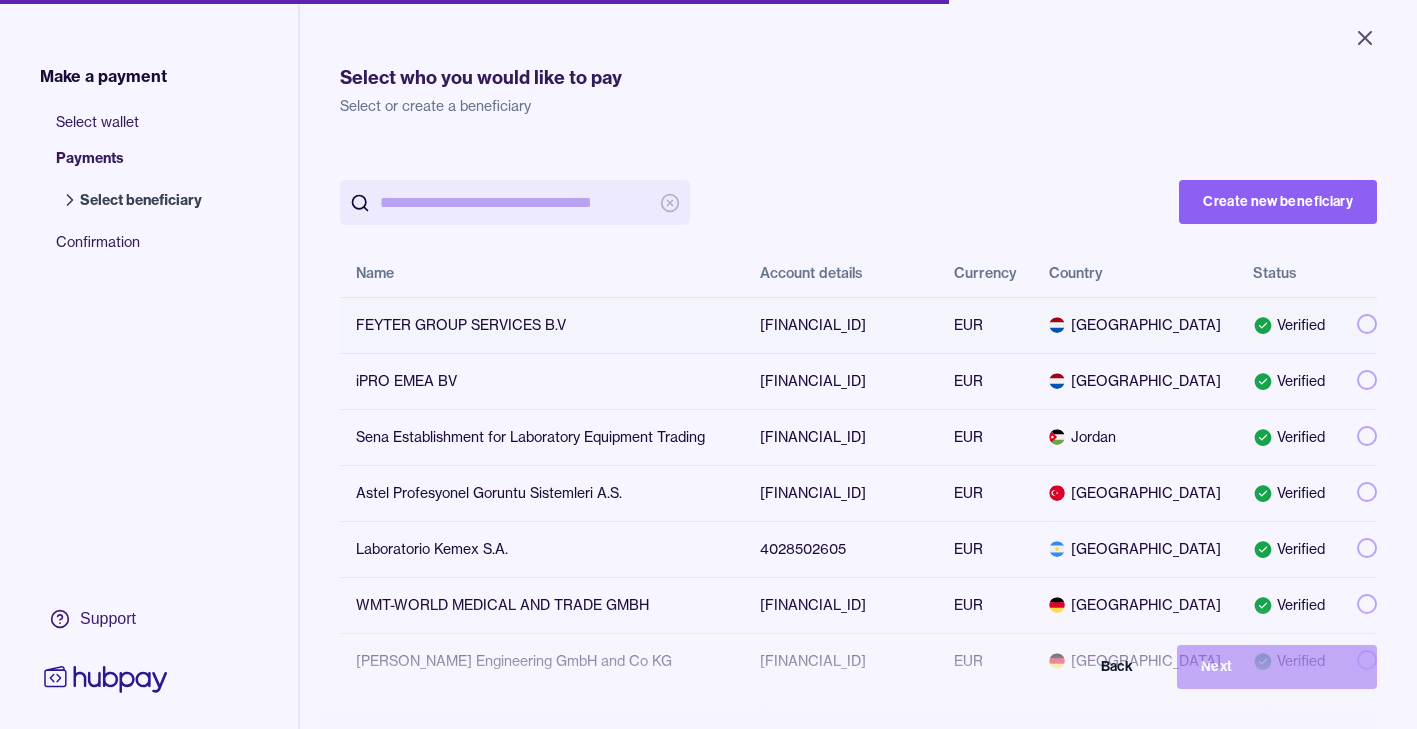 click on "[FINANCIAL_ID]" at bounding box center [841, 325] 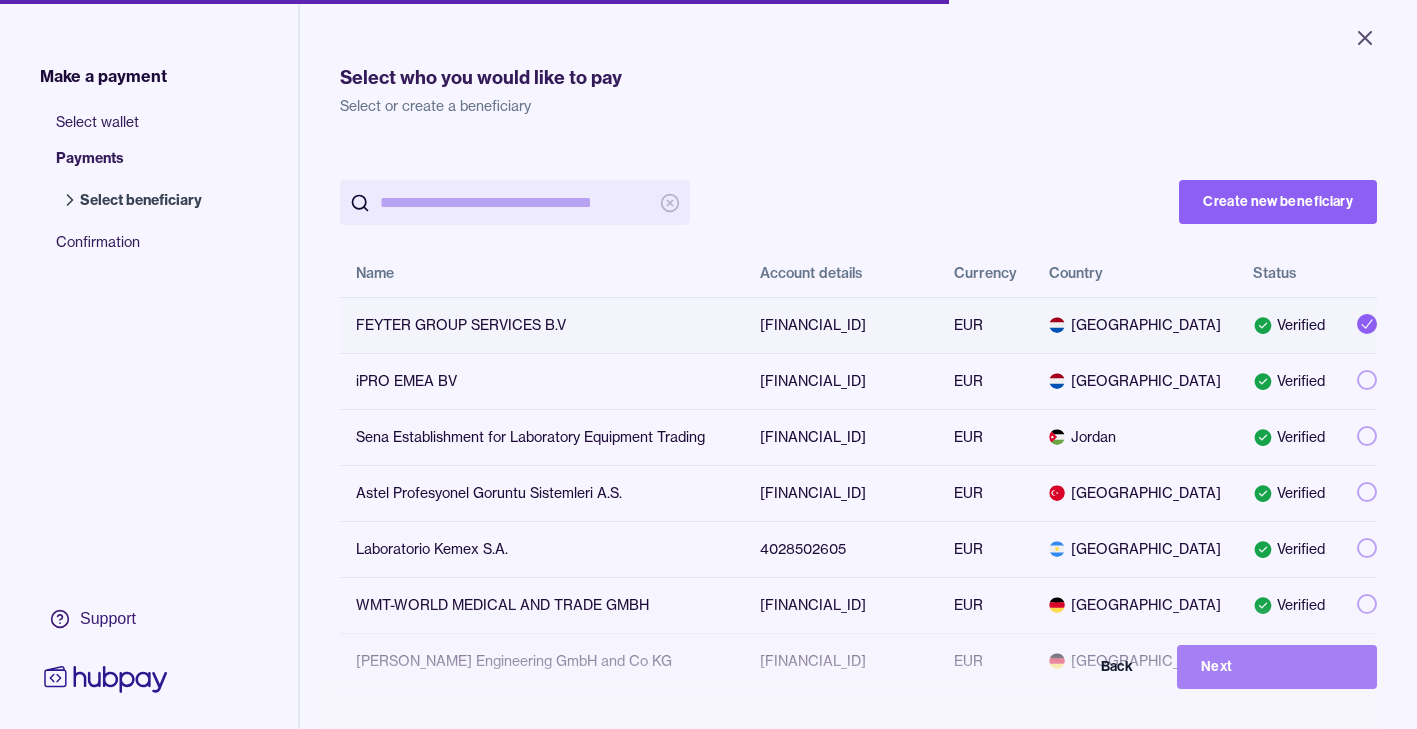 click on "Next" at bounding box center [1277, 667] 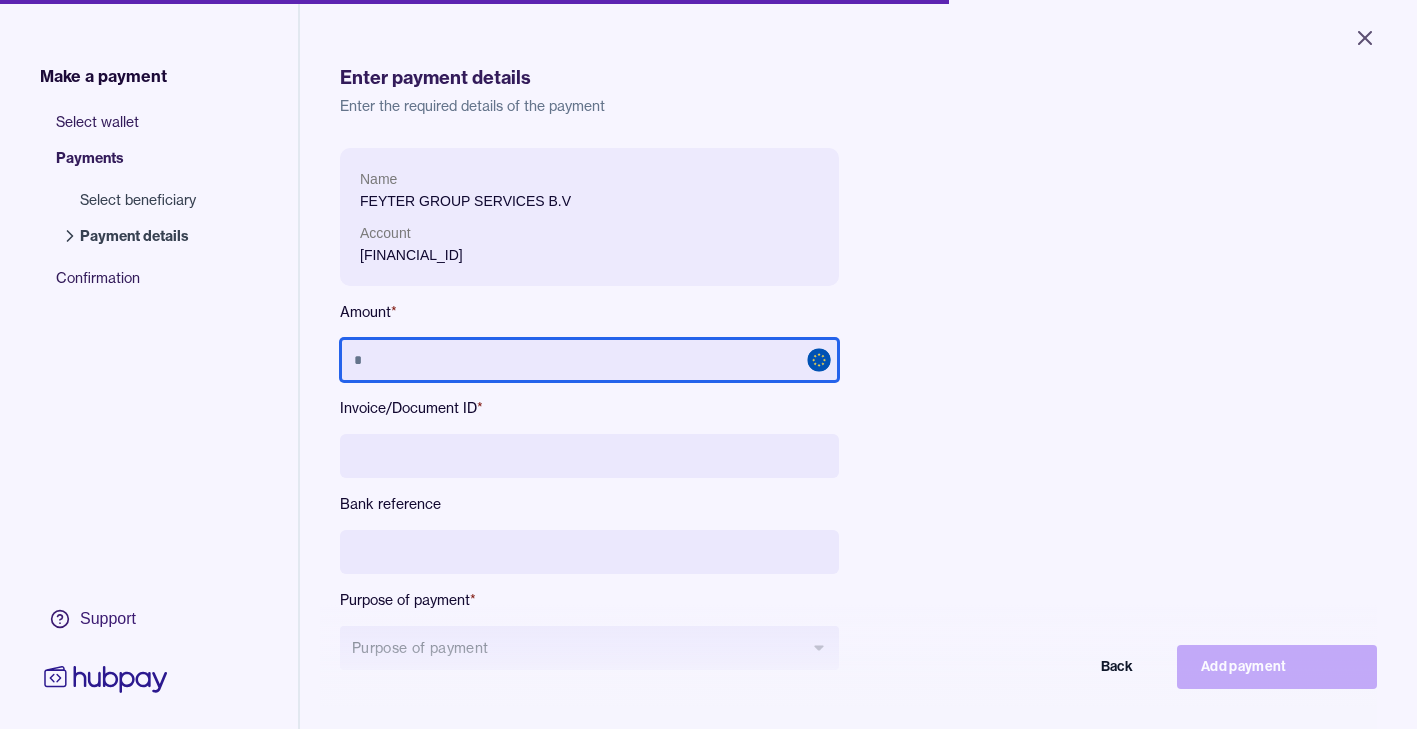 click at bounding box center (589, 360) 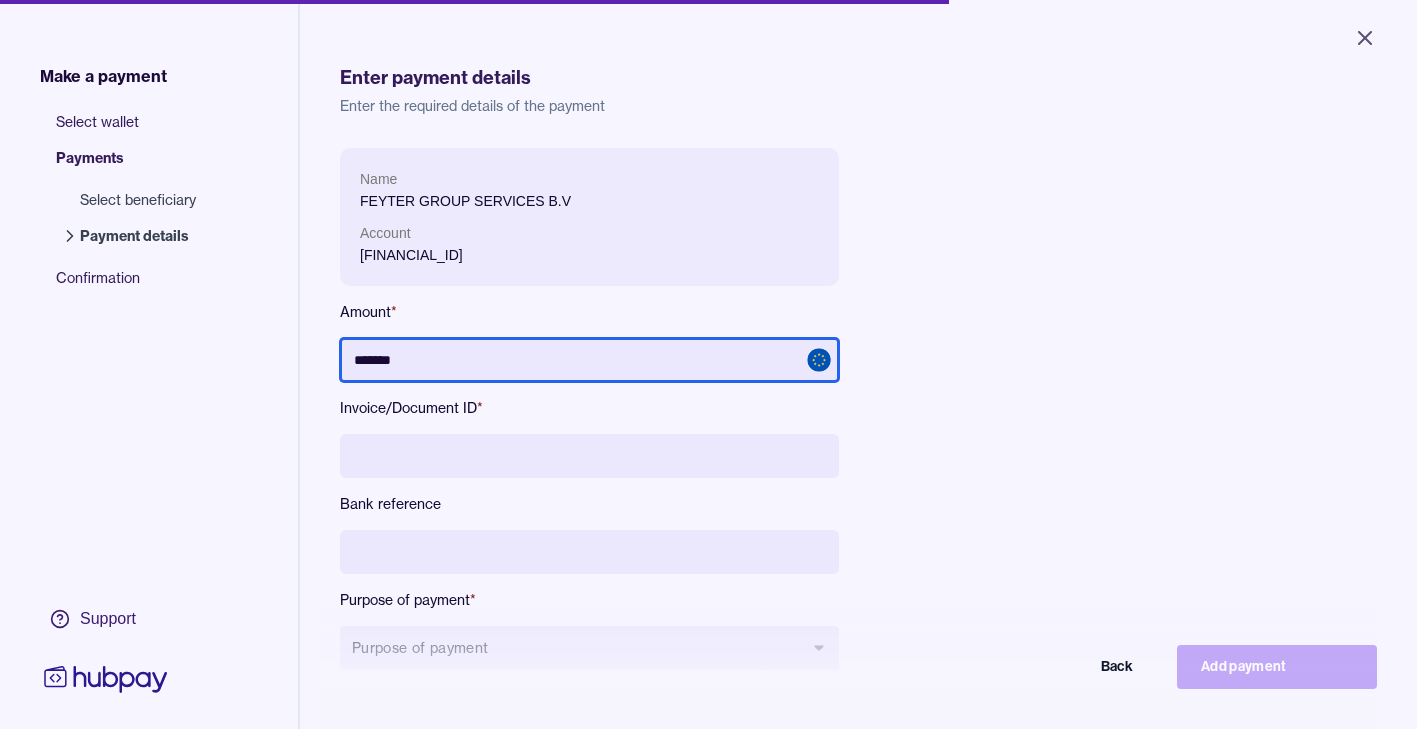 type on "*******" 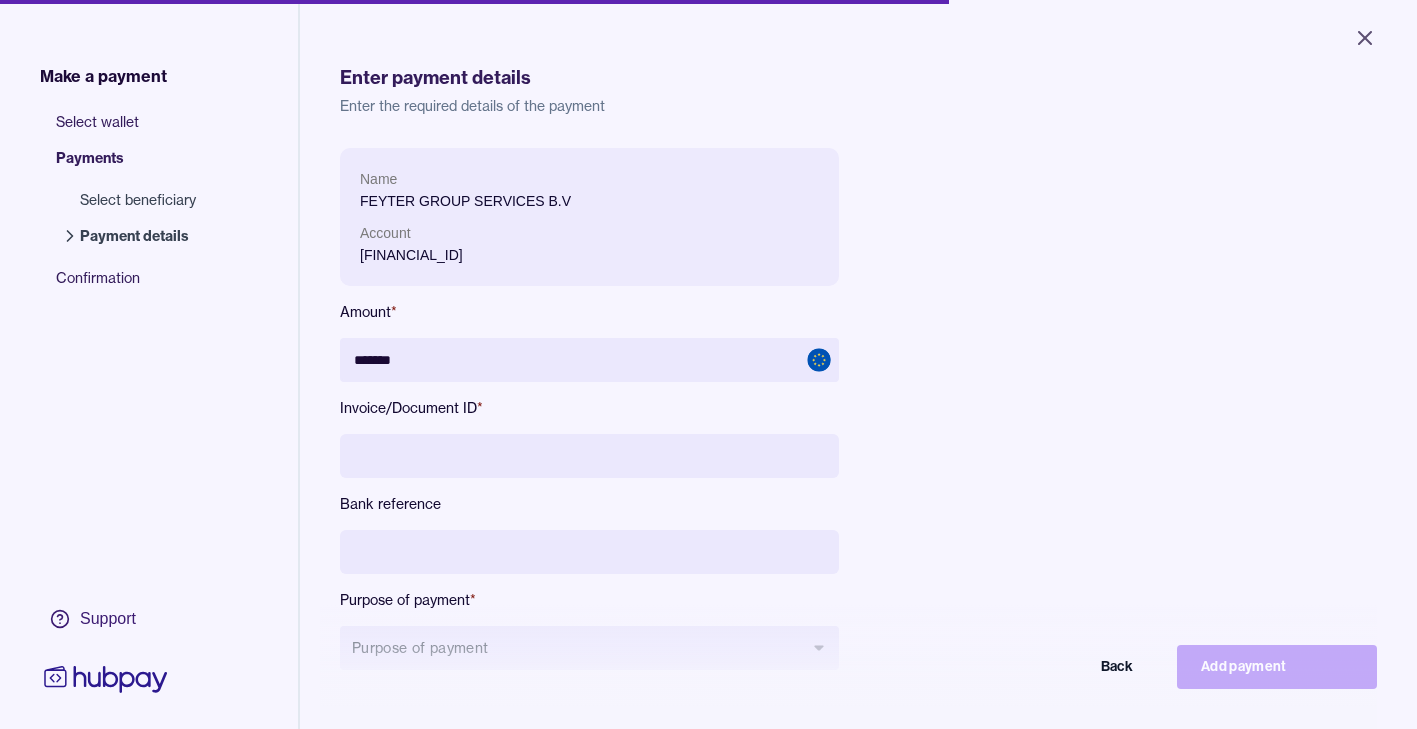 click at bounding box center [589, 456] 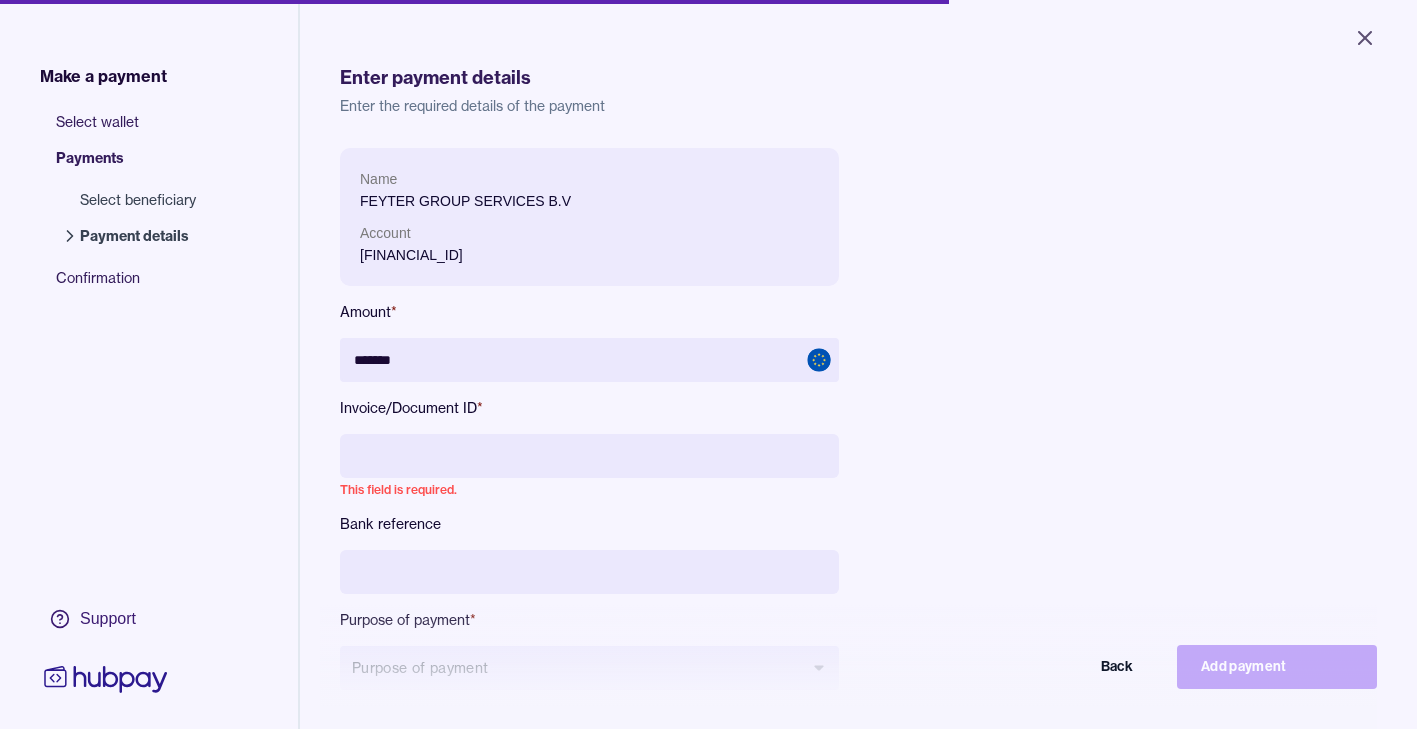 click at bounding box center [589, 456] 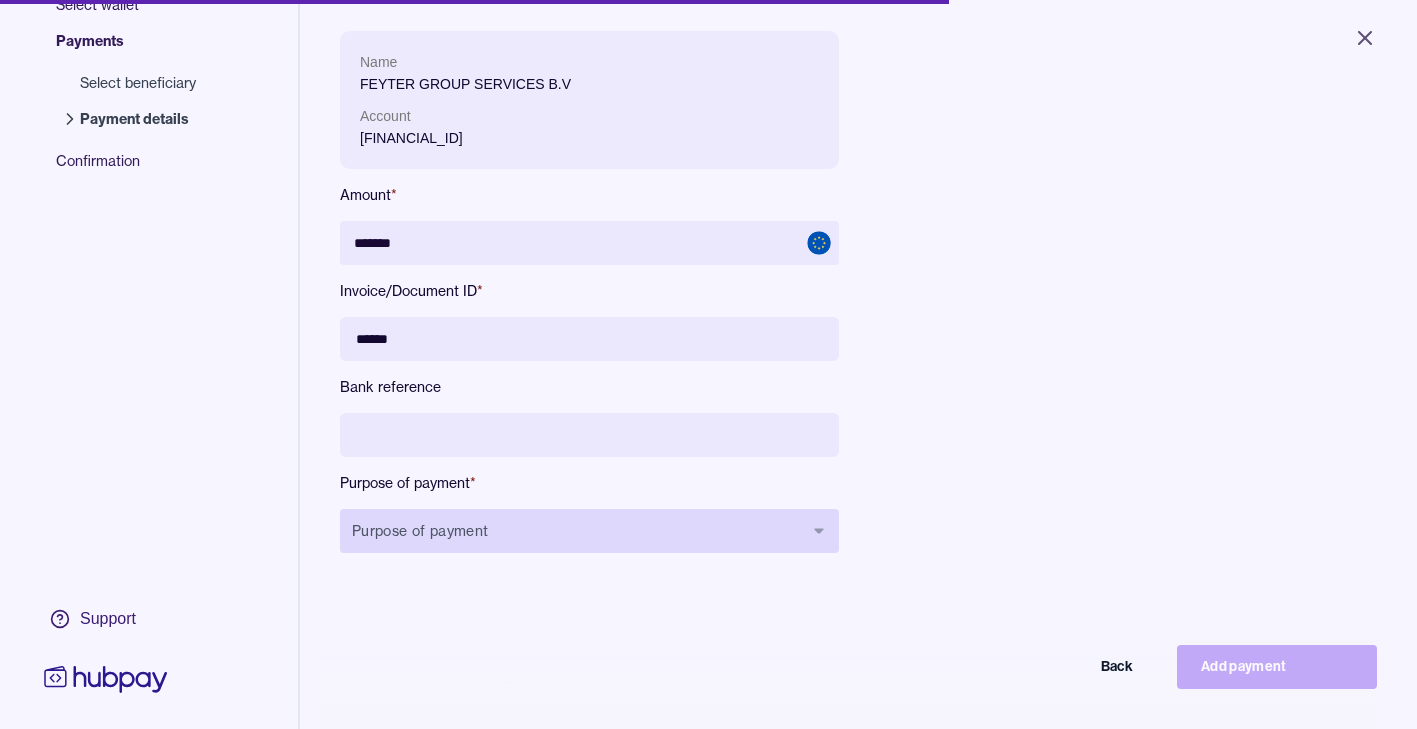 scroll, scrollTop: 118, scrollLeft: 0, axis: vertical 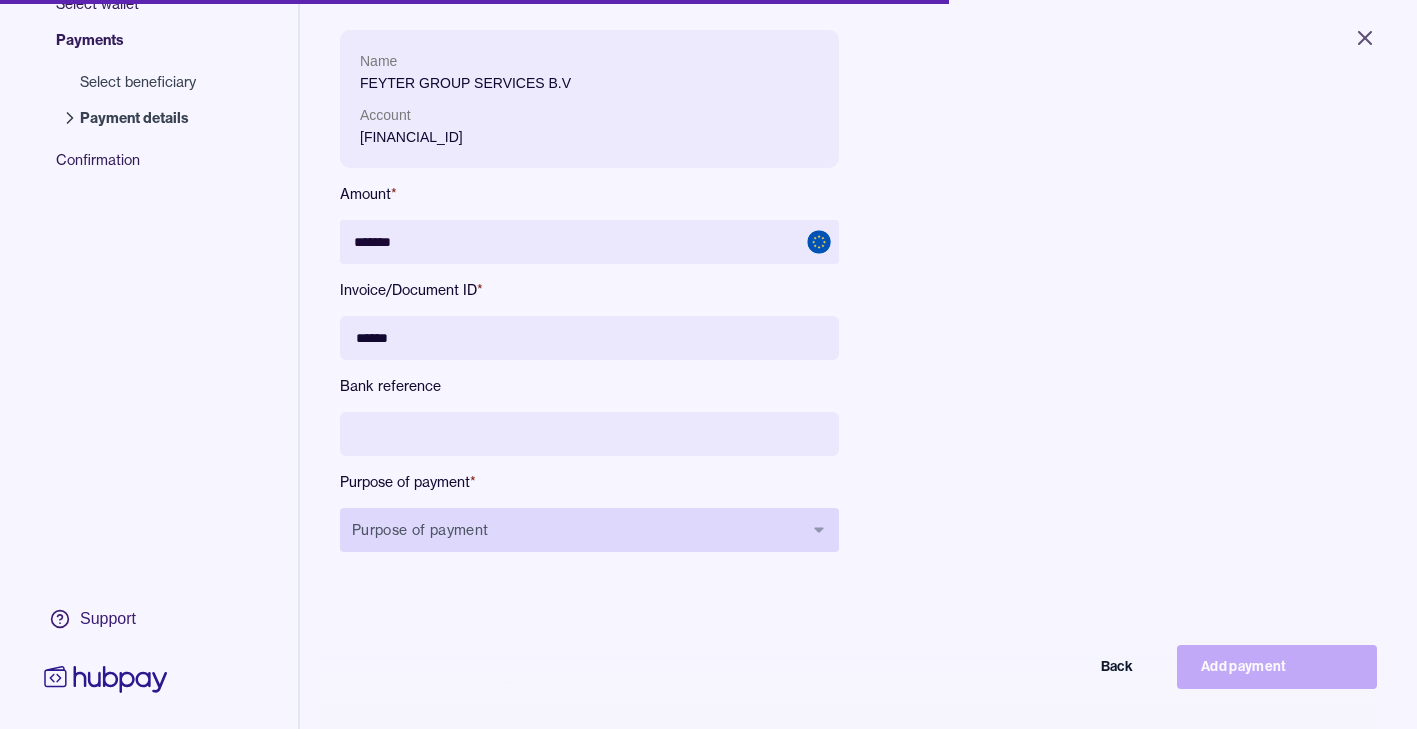 type on "******" 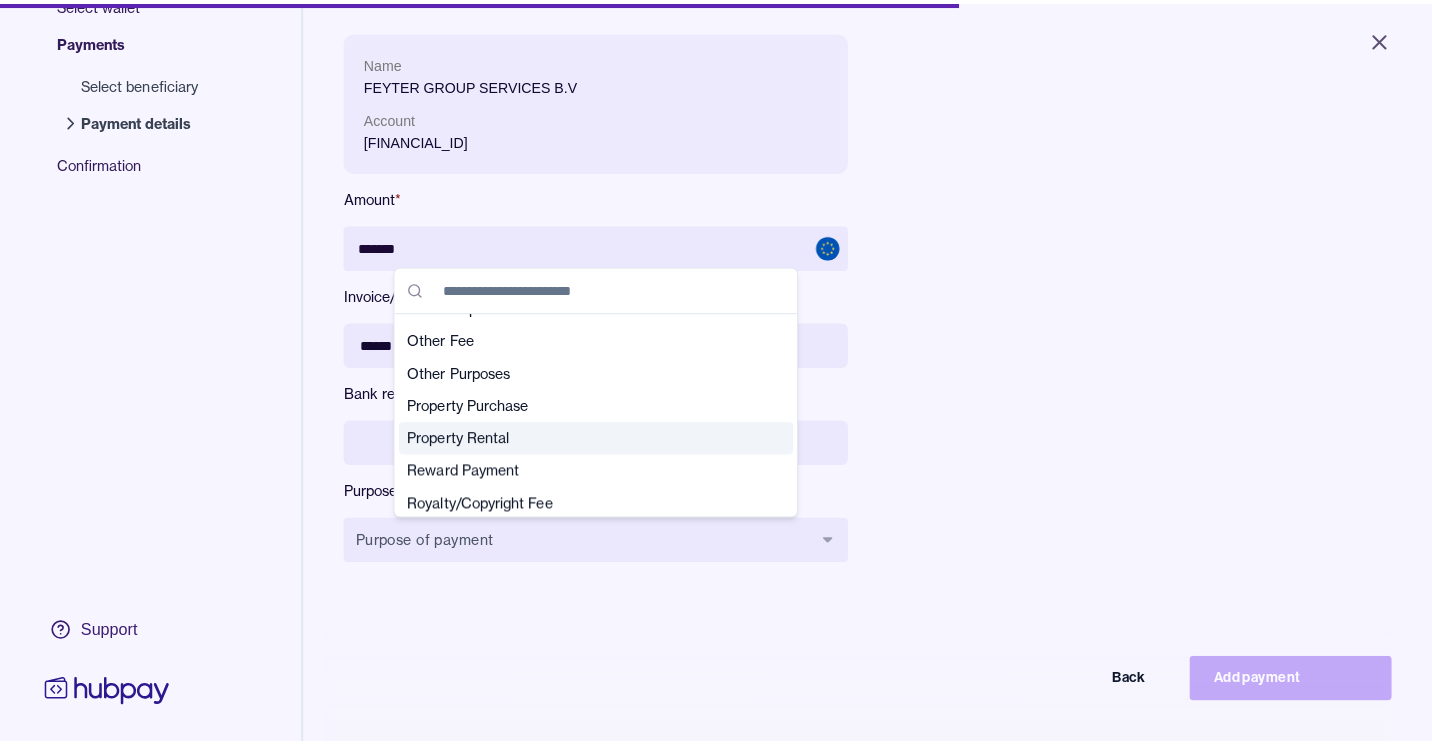 scroll, scrollTop: 472, scrollLeft: 0, axis: vertical 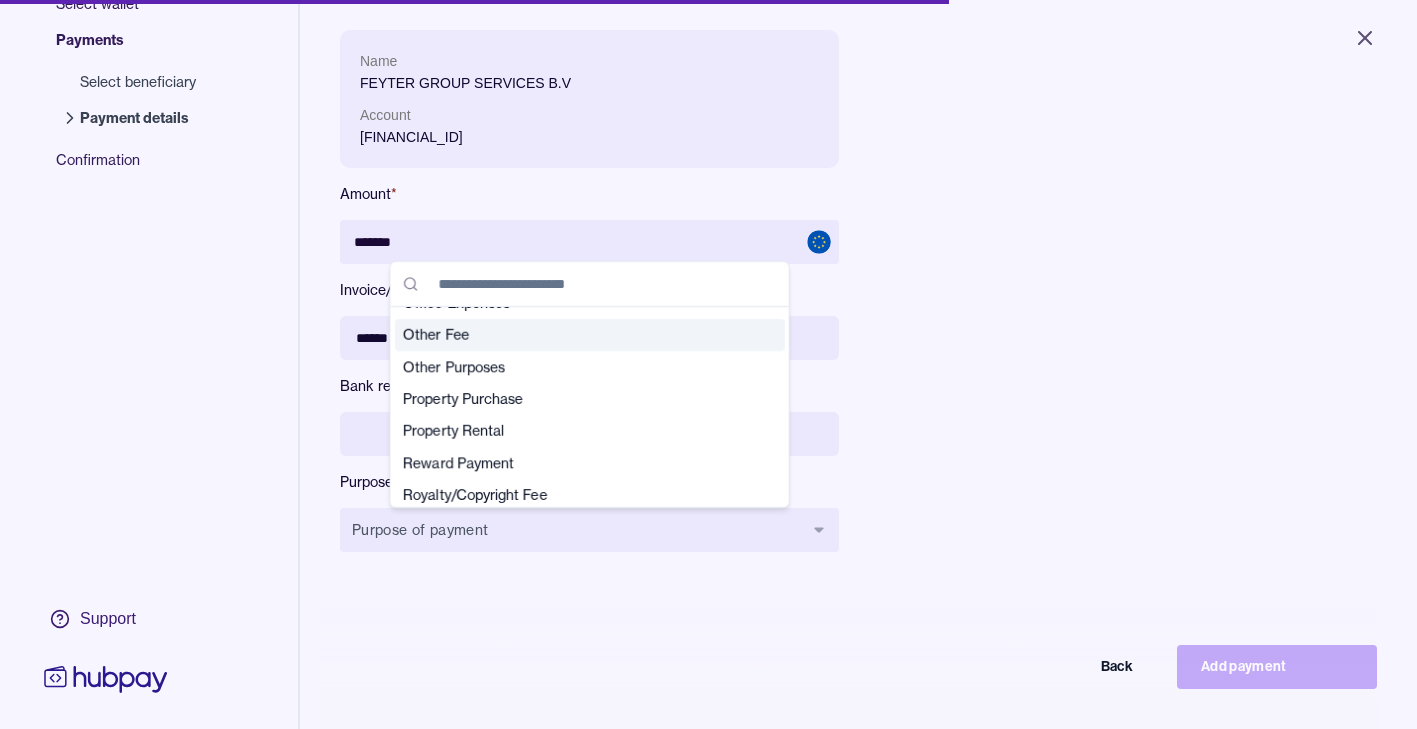 click on "Other Fee" at bounding box center [578, 335] 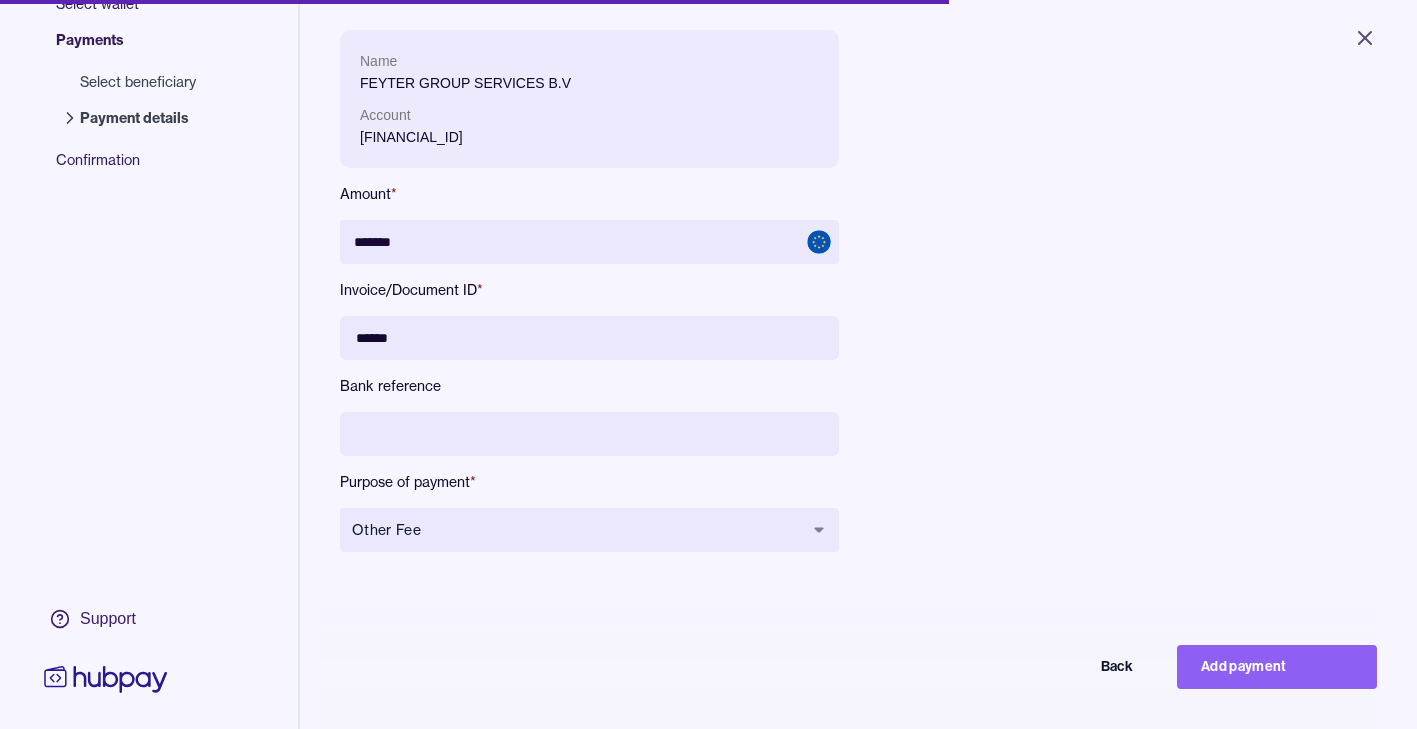 click on "Name FEYTER GROUP SERVICES B.V Account NL24INGB0107107570 Amount  * ******* Invoice/Document ID  * ****** Bank reference Purpose of payment  * Other Fee Back Add payment" at bounding box center [788, 307] 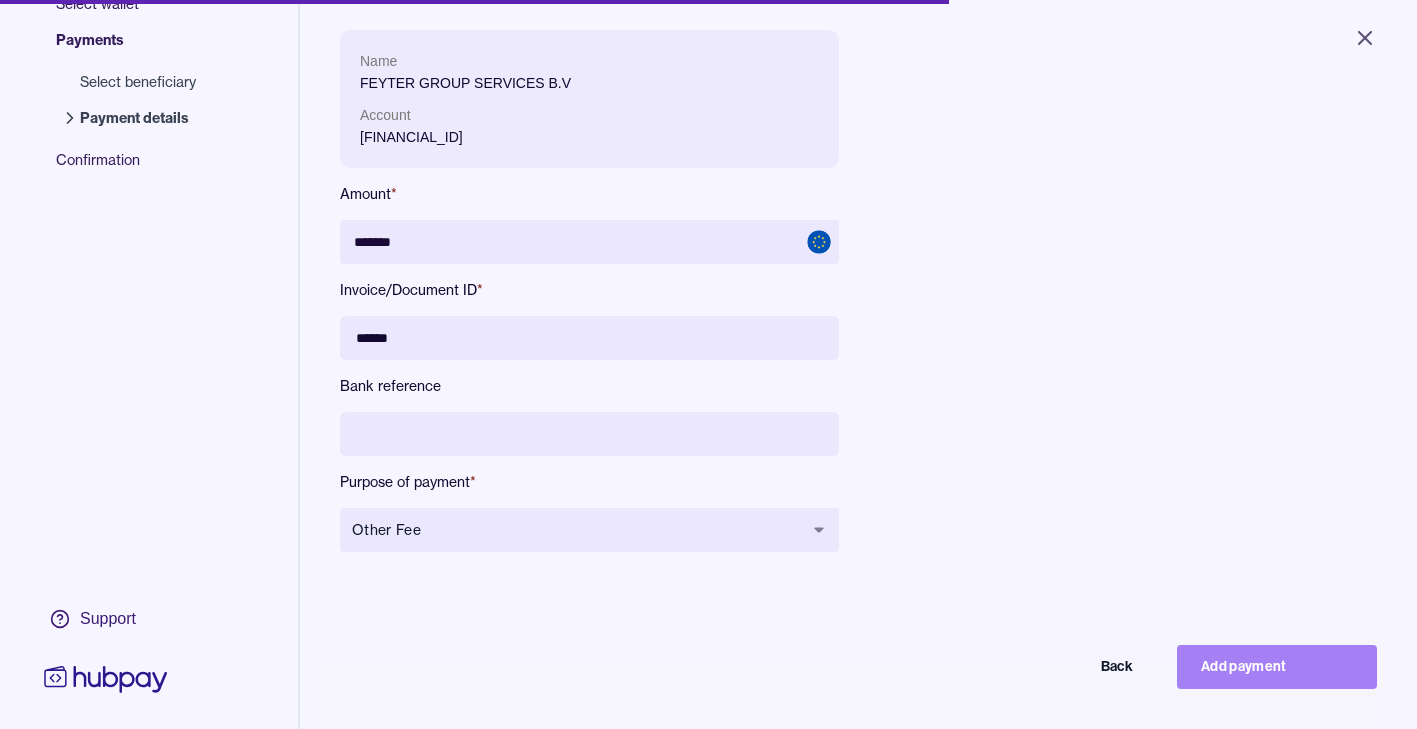 click on "Add payment" at bounding box center (1277, 667) 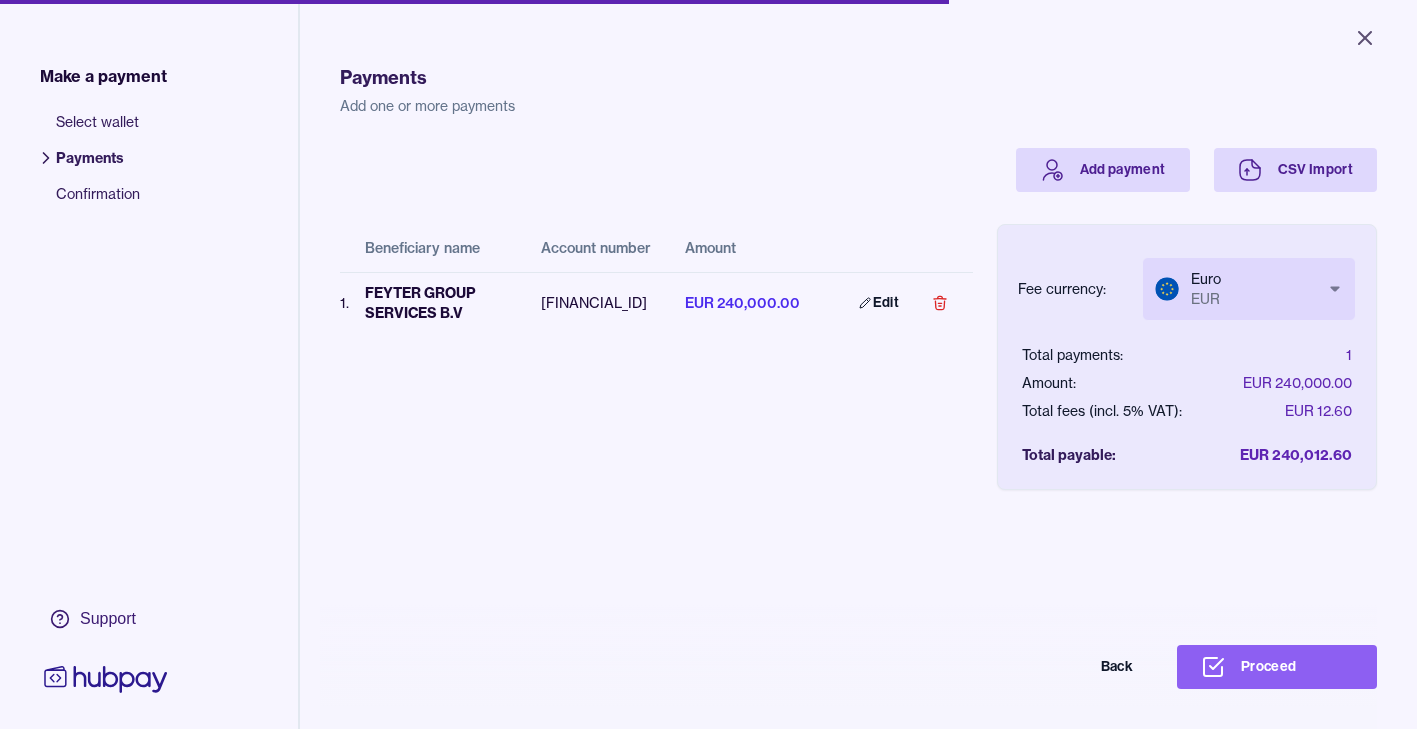 click on "Beneficiary name Account number Amount 1 . FEYTER GROUP SERVICES B.V NL24INGB0107107570 EUR 240,000.00 Edit" at bounding box center (656, 325) 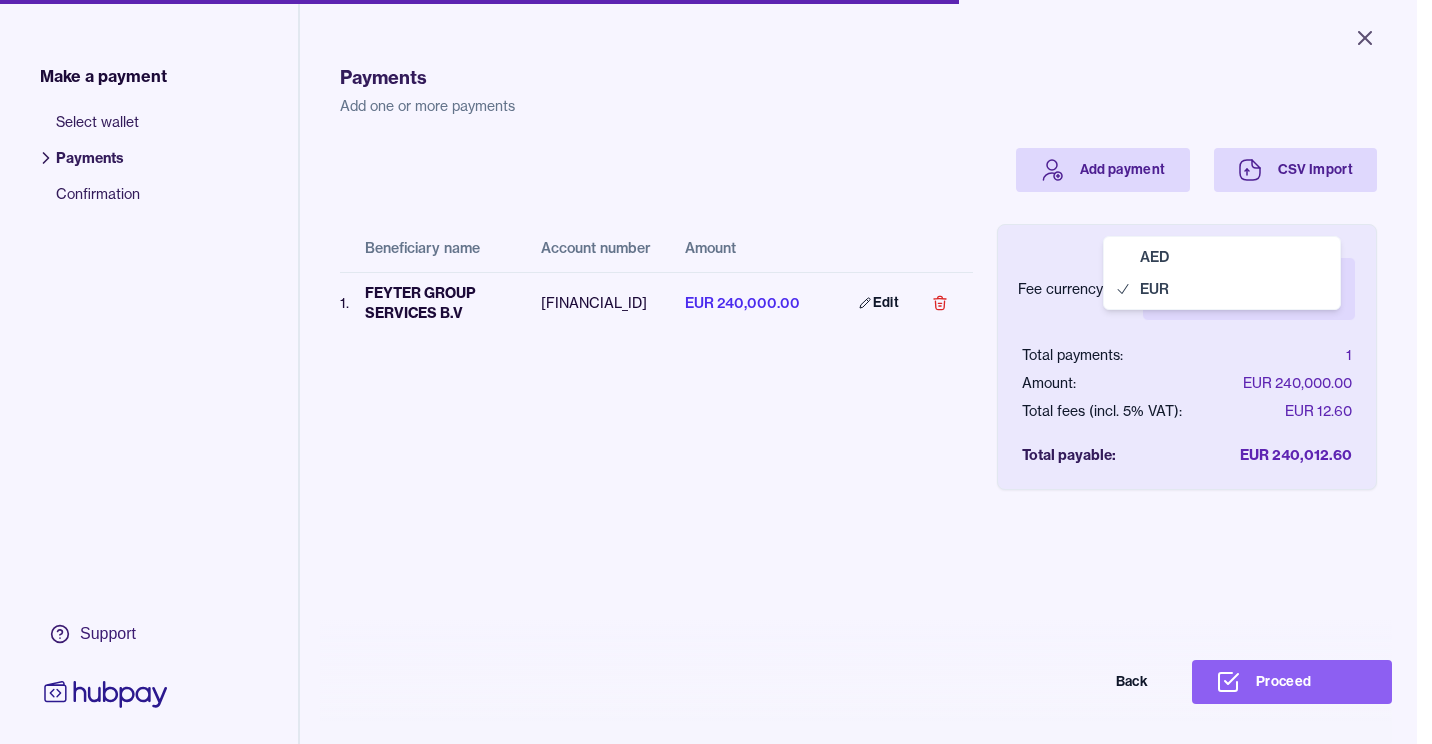 click on "Close Make a payment Select wallet Payments Confirmation Support Payments Add one or more payments Add payment CSV Import Beneficiary name Account number Amount 1 . FEYTER GROUP SERVICES B.V NL24INGB0107107570 EUR 240,000.00 Edit Fee currency: Euro EUR *** *** Total payments: 1 Amount: EUR 240,000.00 Total fees (incl. 5% VAT): EUR 12.60 Total payable: EUR 240,012.60 Back Proceed Payment | Hubpay AED EUR" at bounding box center (708, 372) 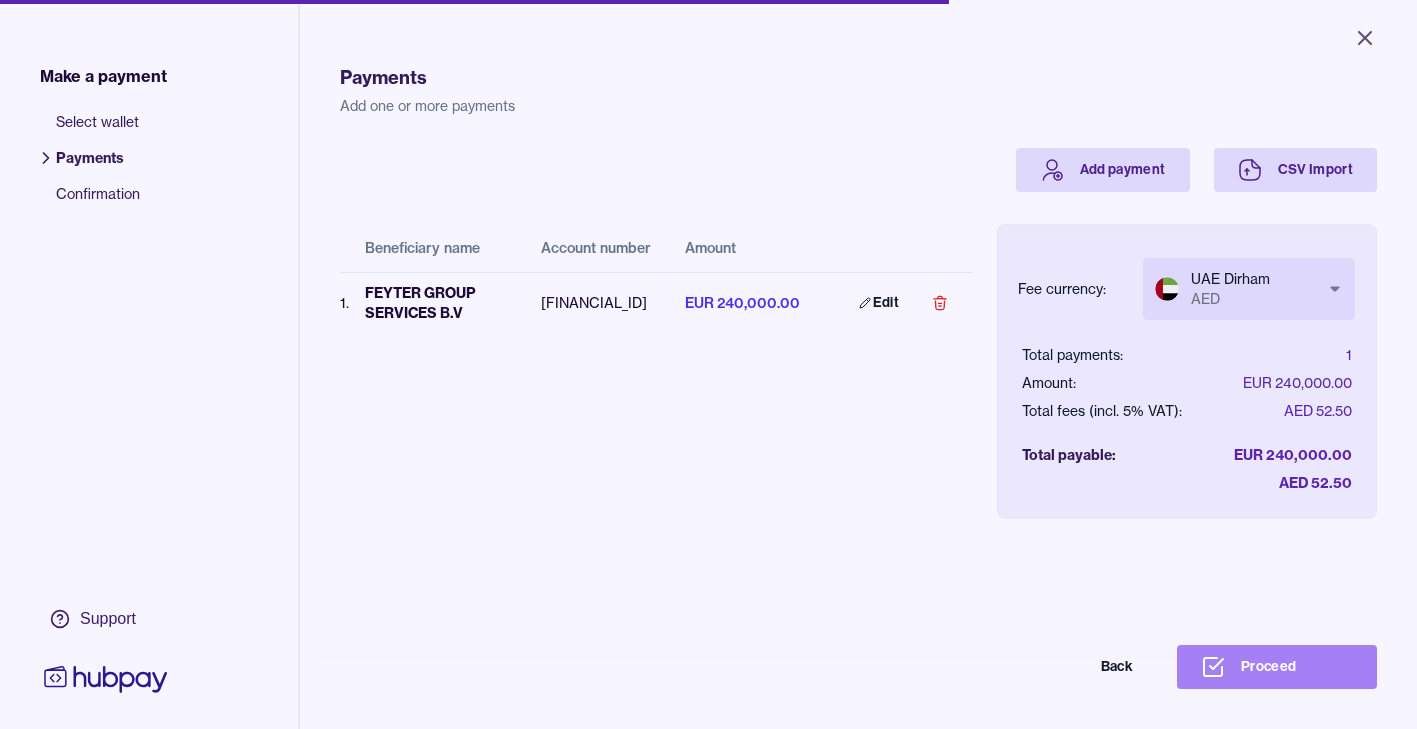 click on "Proceed" at bounding box center (1277, 667) 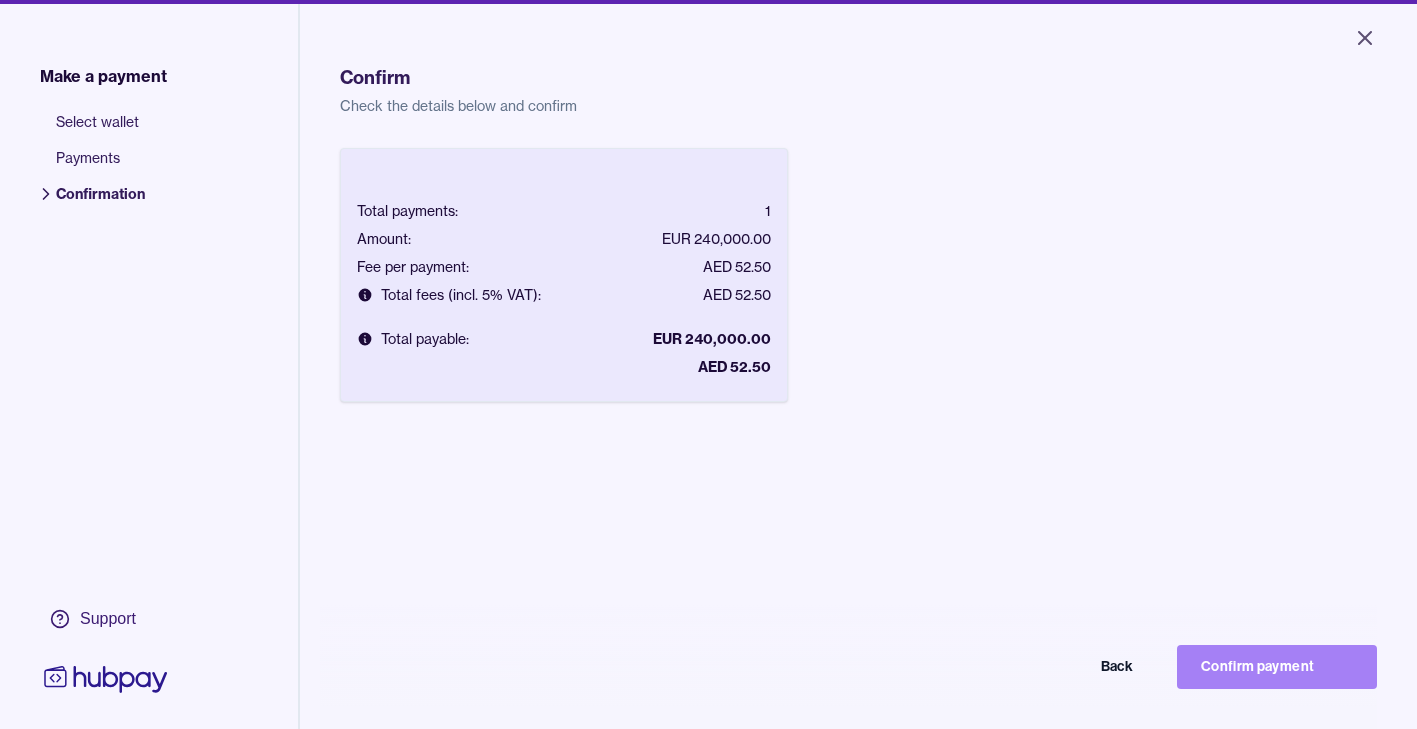 click on "Confirm payment" at bounding box center (1277, 667) 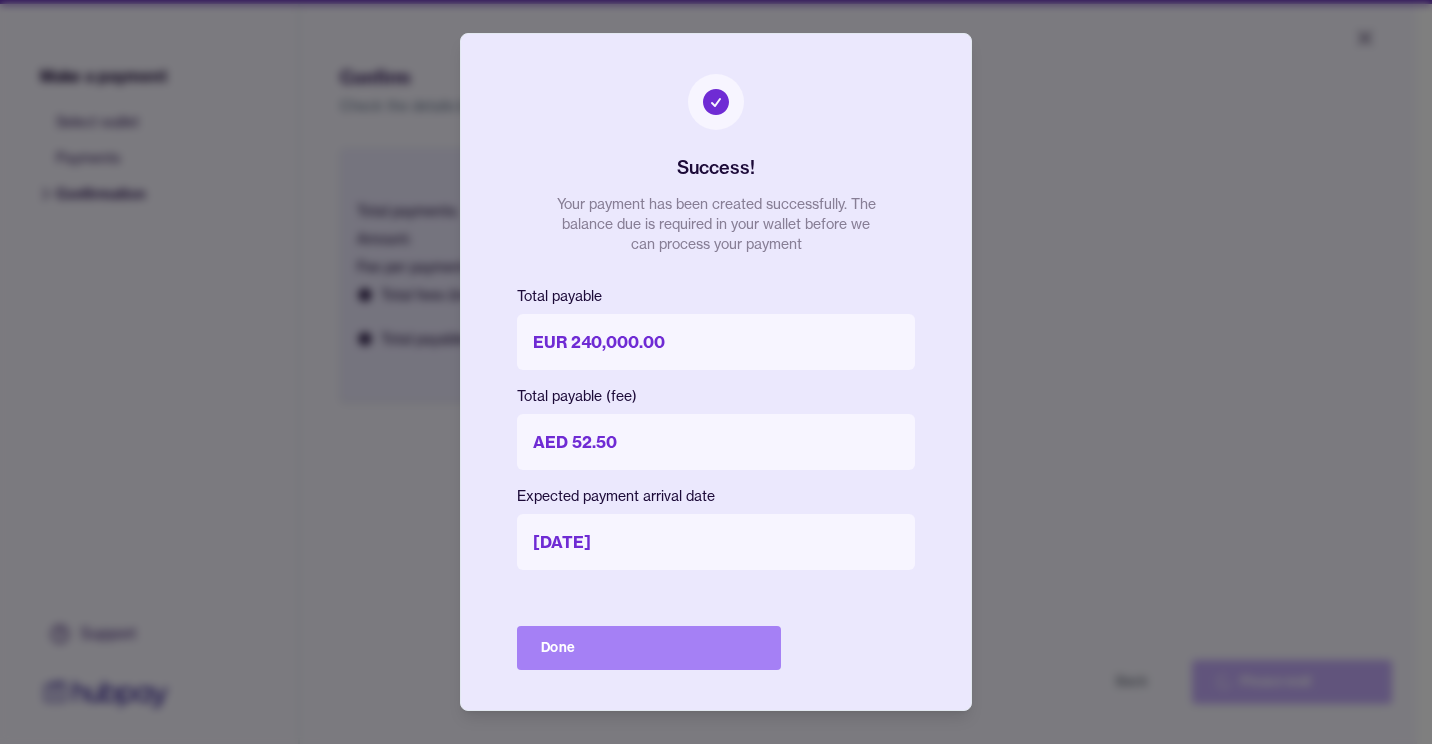 click on "Done" at bounding box center [649, 648] 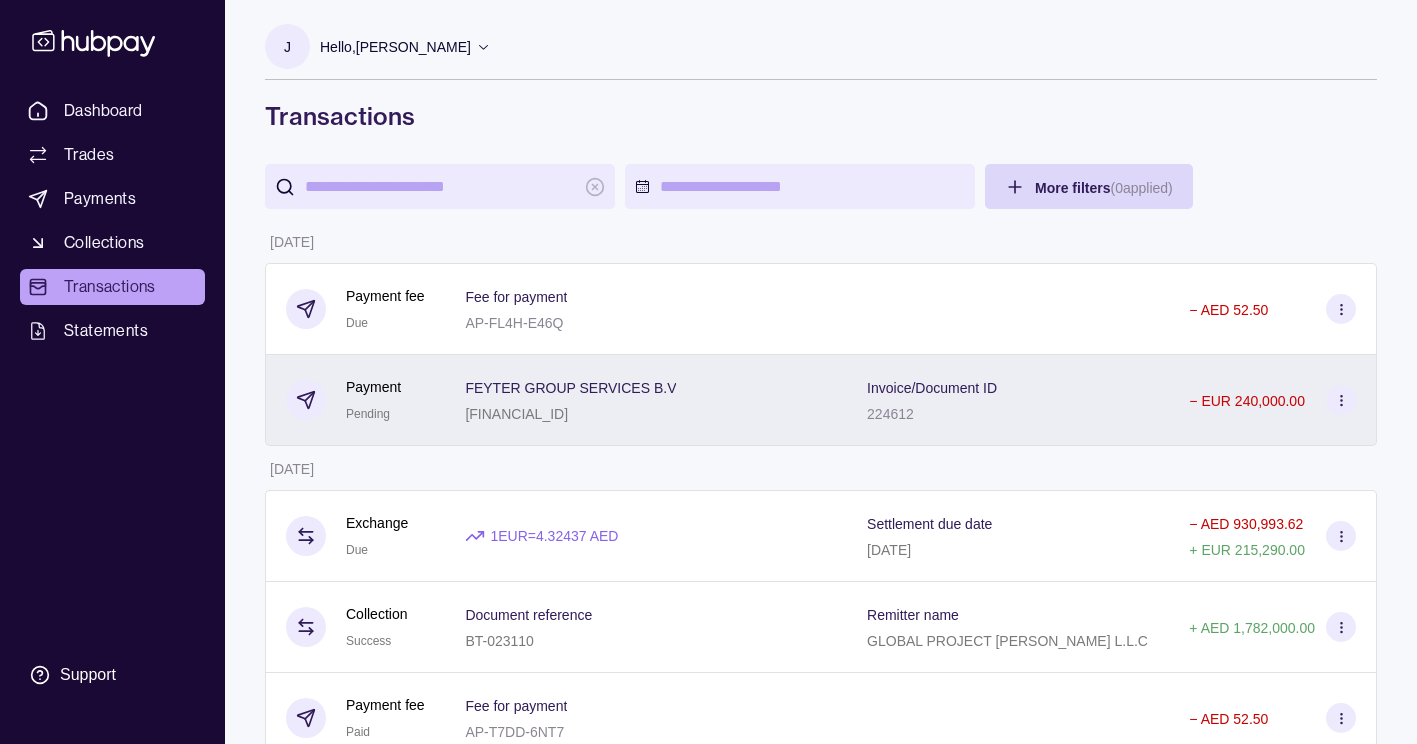 click at bounding box center (1341, 400) 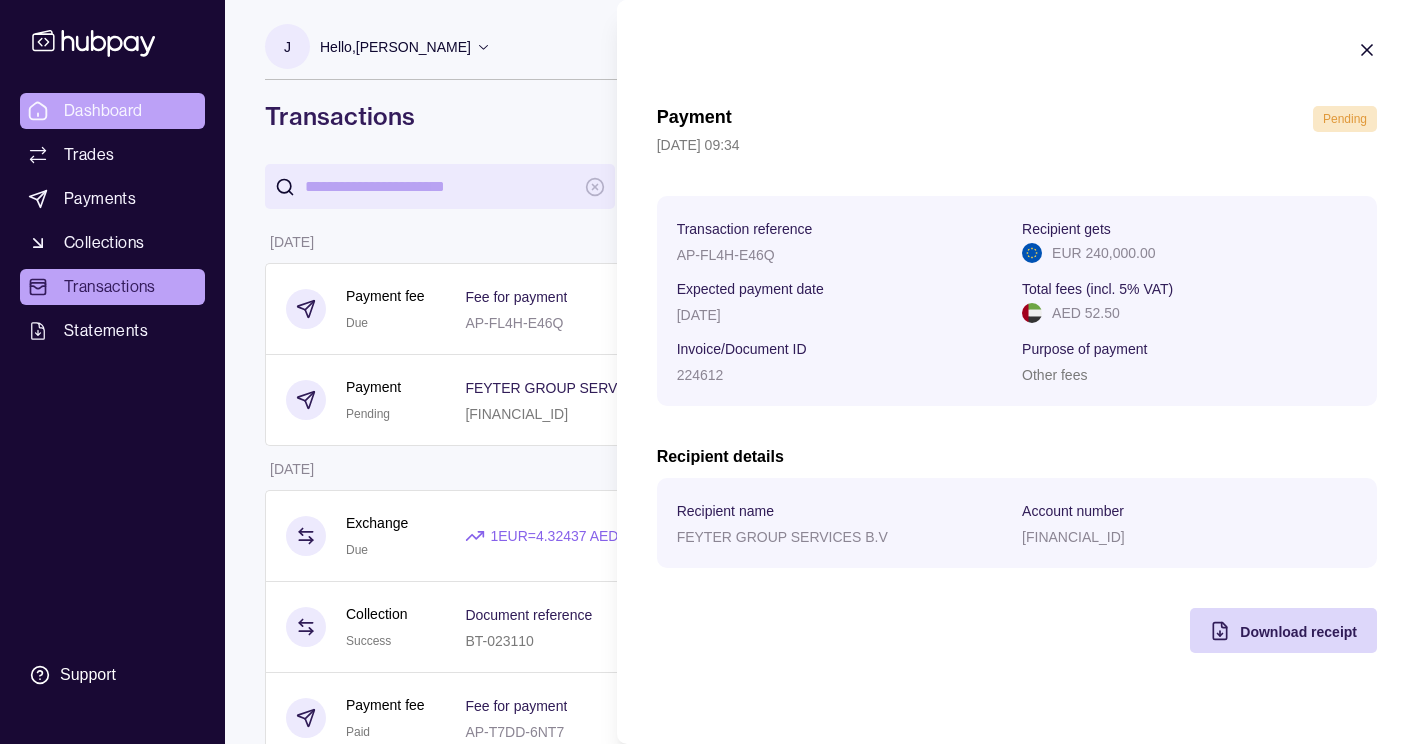 click on "Dashboard Trades Payments Collections Transactions Statements Support J Hello,  JASMIN BUENSUCESO BERKELEY TRADING LLC Account Terms and conditions Privacy policy Sign out Transactions More filters  ( 0  applied) Details Amount 08 Jul 2025 Payment fee Due Fee for payment AP-FL4H-E46Q −   AED 52.50 Payment Pending FEYTER GROUP SERVICES B.V NL24INGB0107107570 Invoice/Document ID 224612 −   EUR 240,000.00 07 Jul 2025 Exchange Due 1  EUR  =  4.32437   AED Settlement due date 08 Jul 2025 −   AED 930,993.62 +   EUR 215,290.00 Collection Success Document reference BT-023110 Remitter name GLOBAL PROJECT CELIK SANAYI L.L.C +   AED 1,782,000.00 Payment fee Paid Fee for payment AP-T7DD-6NT7 −   AED 52.50 Payment Success WMT-WORLD MEDICAL AND TRADE GMBH DE49200505501194100093 Invoice/Document ID Pi 65289980 −   EUR 410,000.00 04 Jul 2025 Exchange Due 1  EUR  =  4.33838   AED Settlement due date 08 Jul 2025 −   AED 1,041,211.20 +   EUR 240,000.00 Collection Success Document reference BT - 022866 Remitter name" at bounding box center [708, 1197] 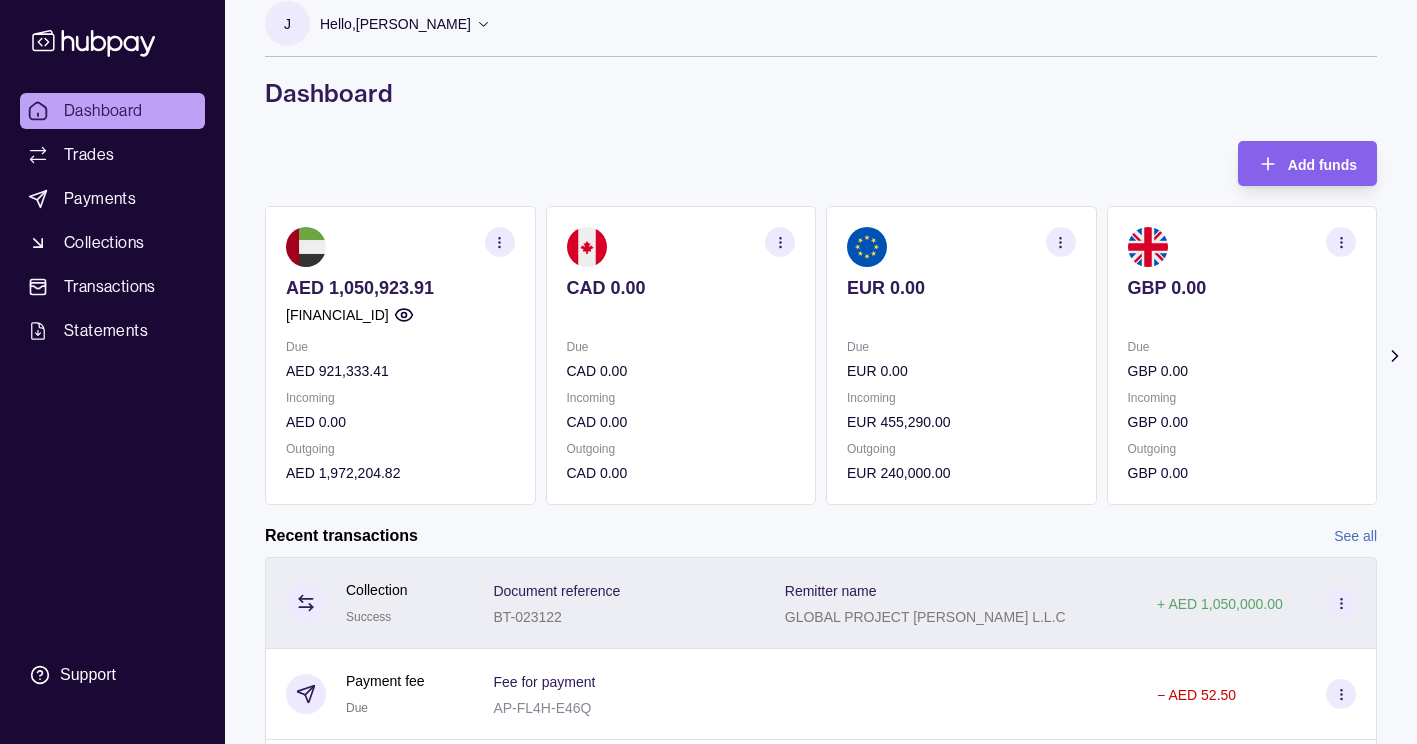 scroll, scrollTop: 26, scrollLeft: 0, axis: vertical 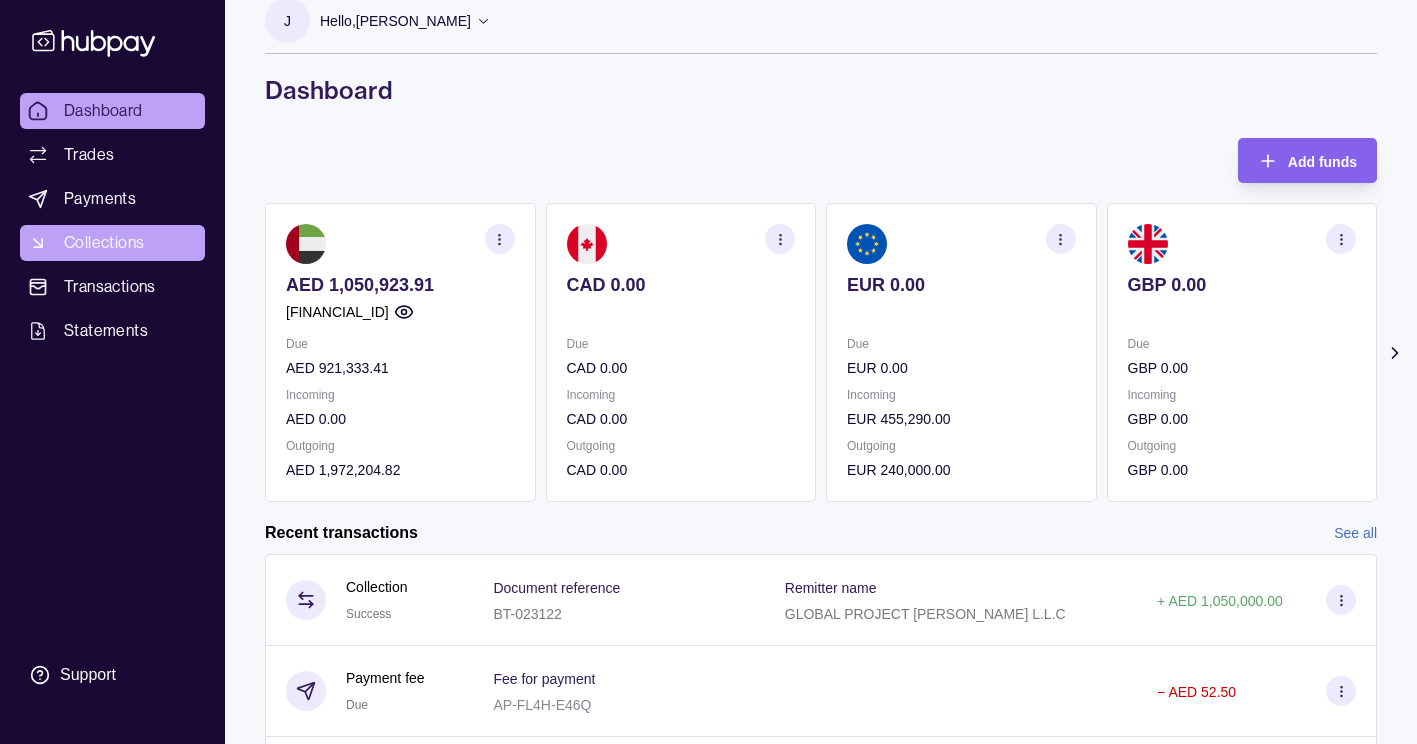 click on "Collections" at bounding box center [104, 243] 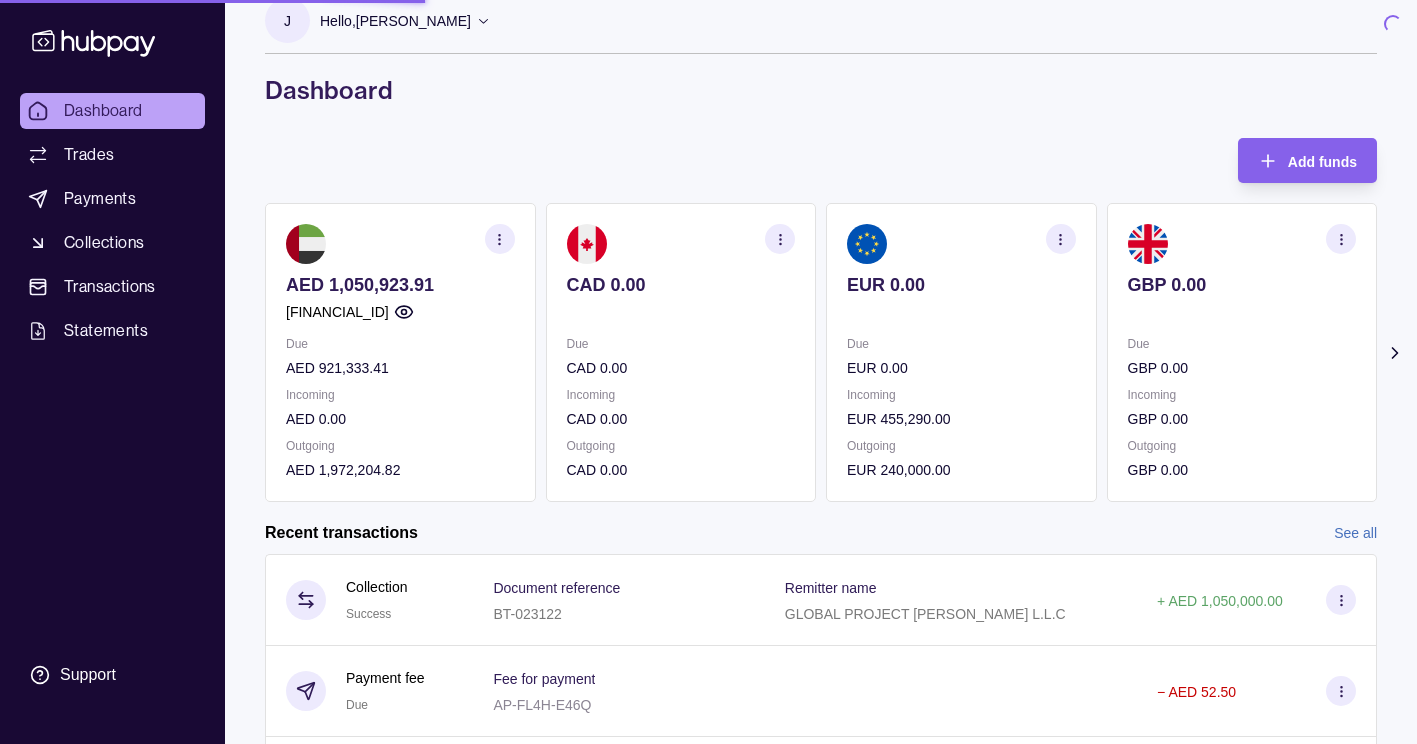 scroll, scrollTop: 0, scrollLeft: 0, axis: both 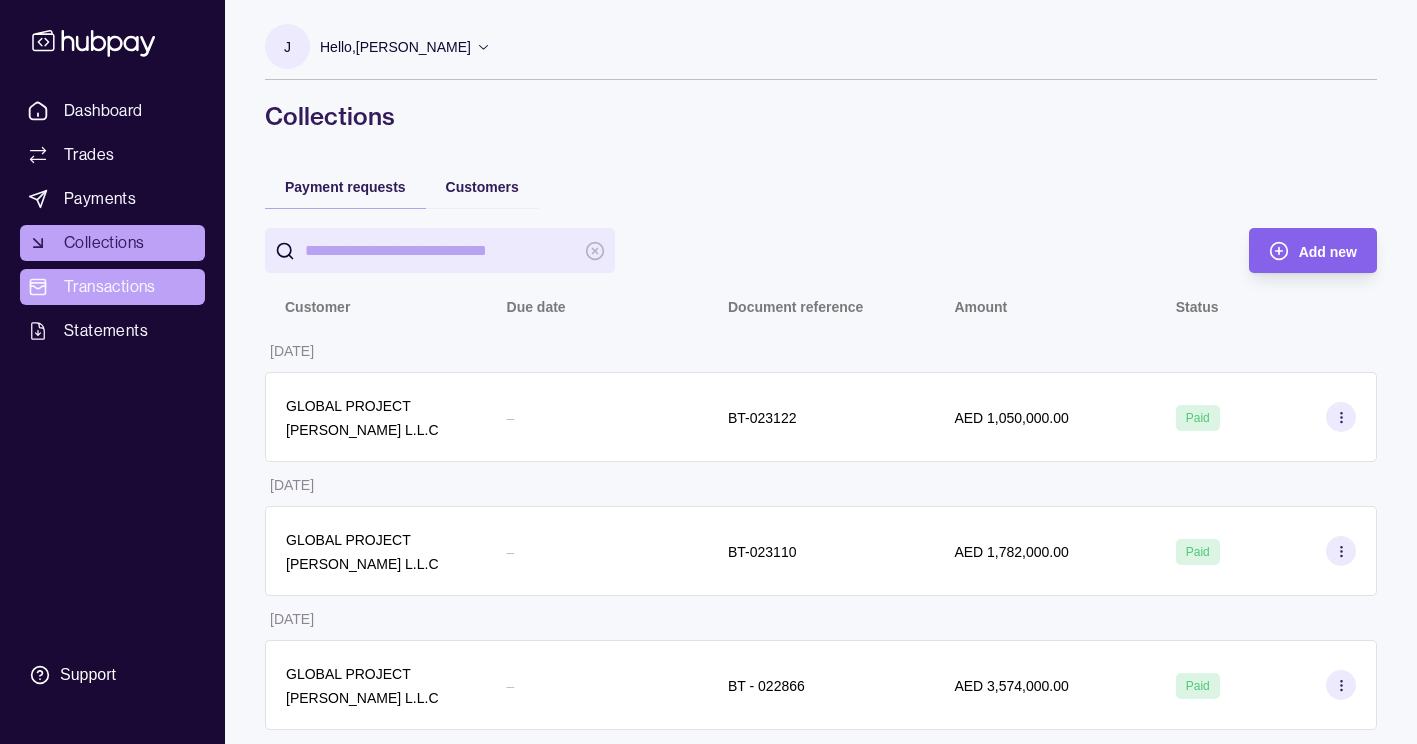 click on "Transactions" at bounding box center (112, 287) 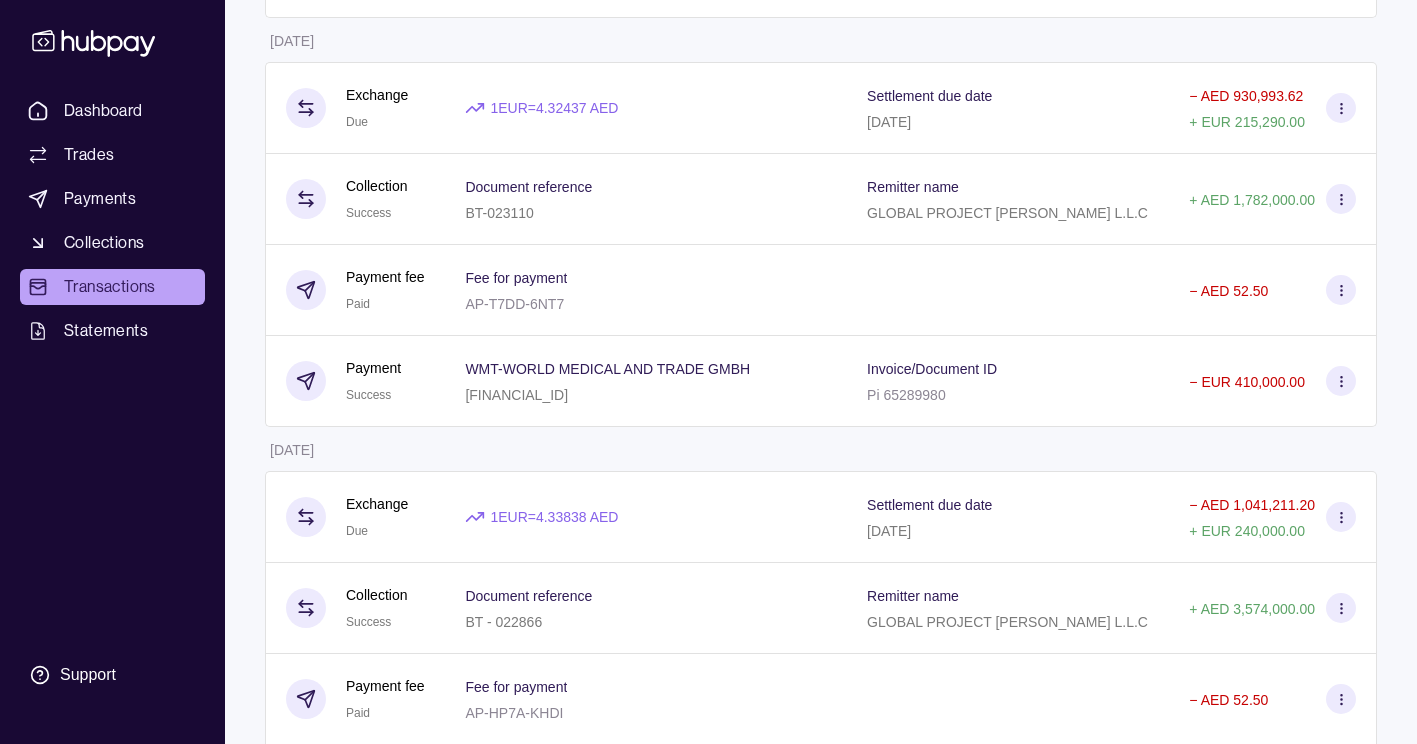 scroll, scrollTop: 526, scrollLeft: 0, axis: vertical 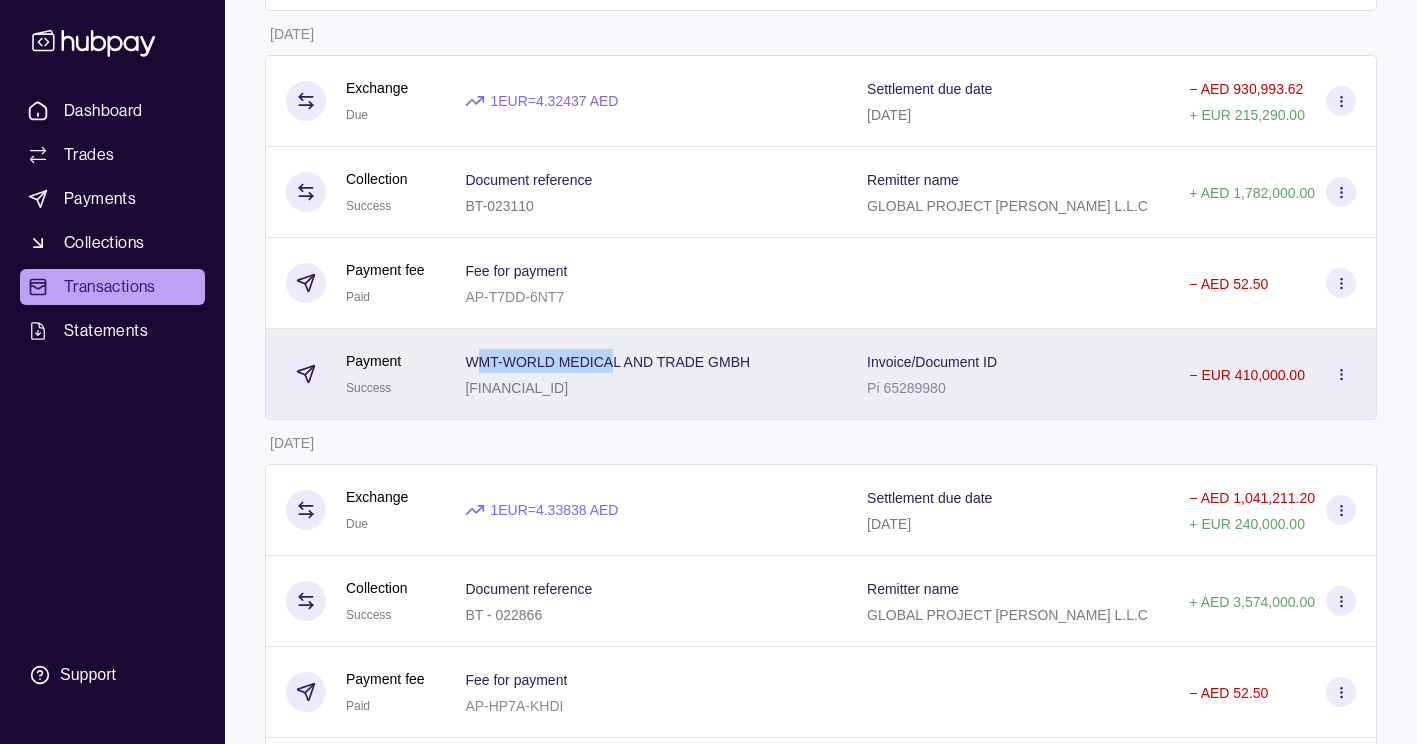 drag, startPoint x: 534, startPoint y: 357, endPoint x: 615, endPoint y: 369, distance: 81.88406 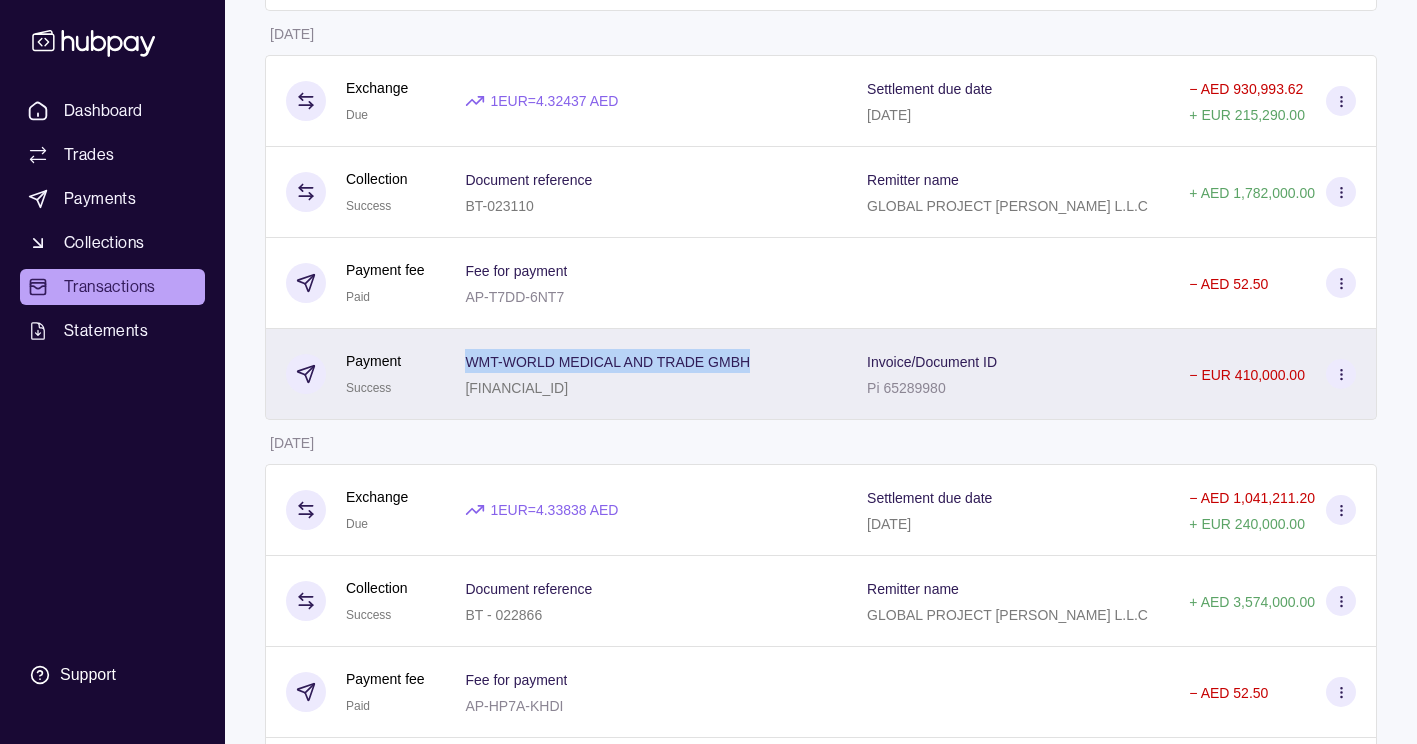 drag, startPoint x: 540, startPoint y: 348, endPoint x: 757, endPoint y: 336, distance: 217.33154 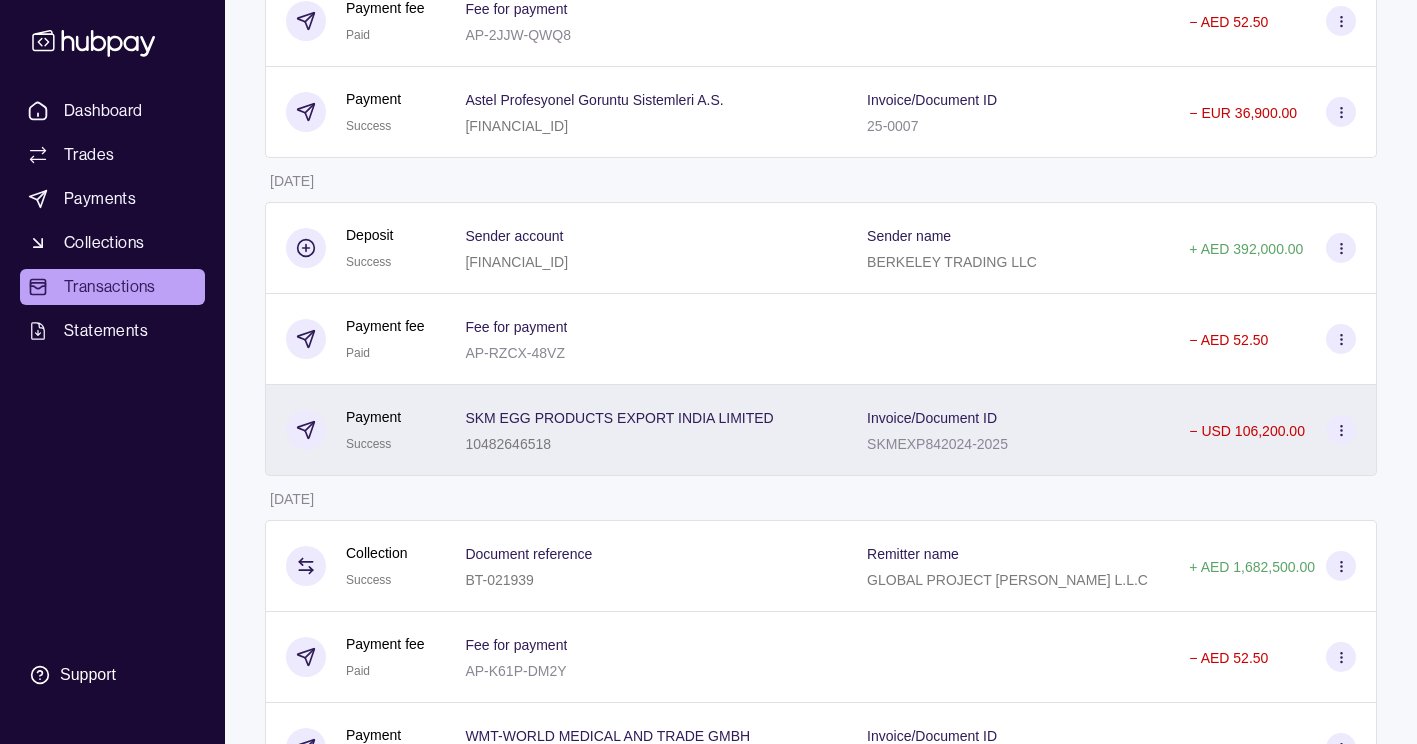 scroll, scrollTop: 1743, scrollLeft: 0, axis: vertical 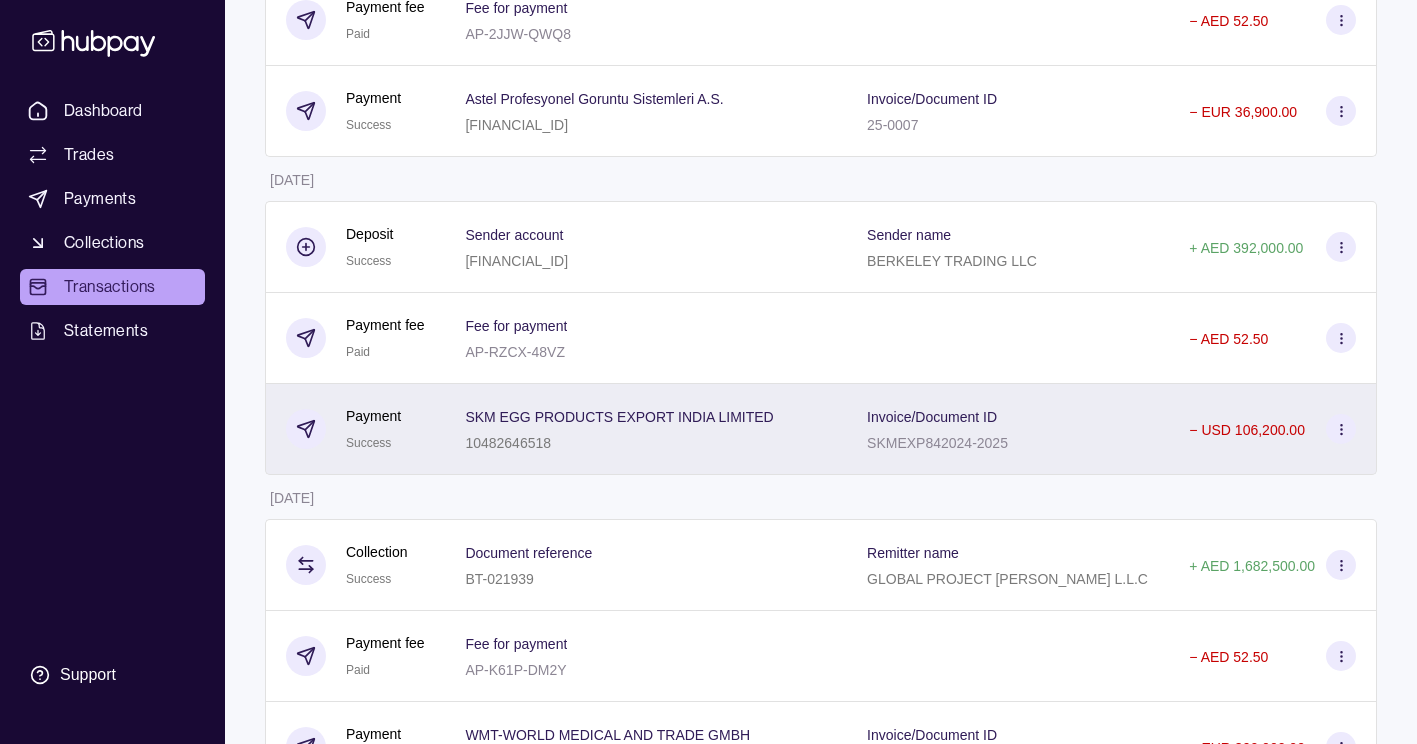click on "10482646518" at bounding box center (619, 442) 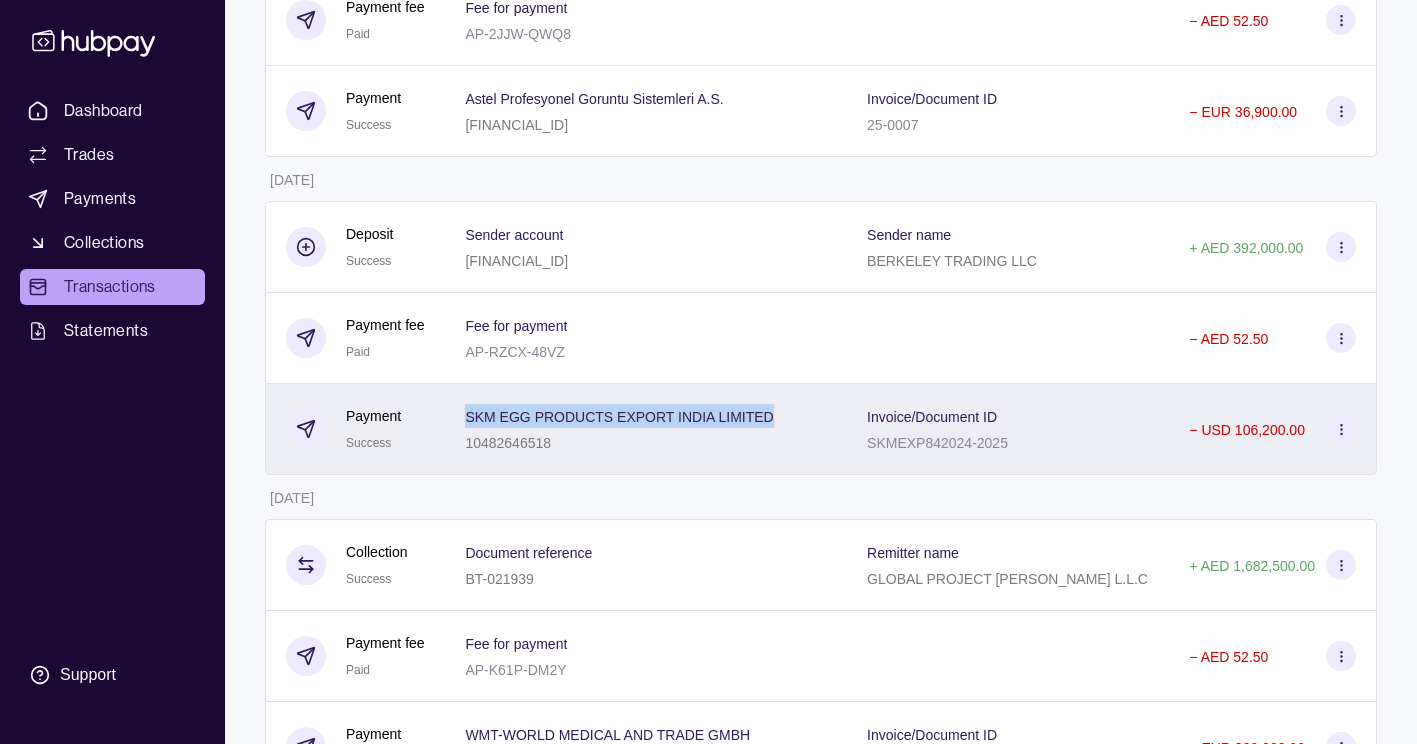 drag, startPoint x: 469, startPoint y: 426, endPoint x: 780, endPoint y: 402, distance: 311.92468 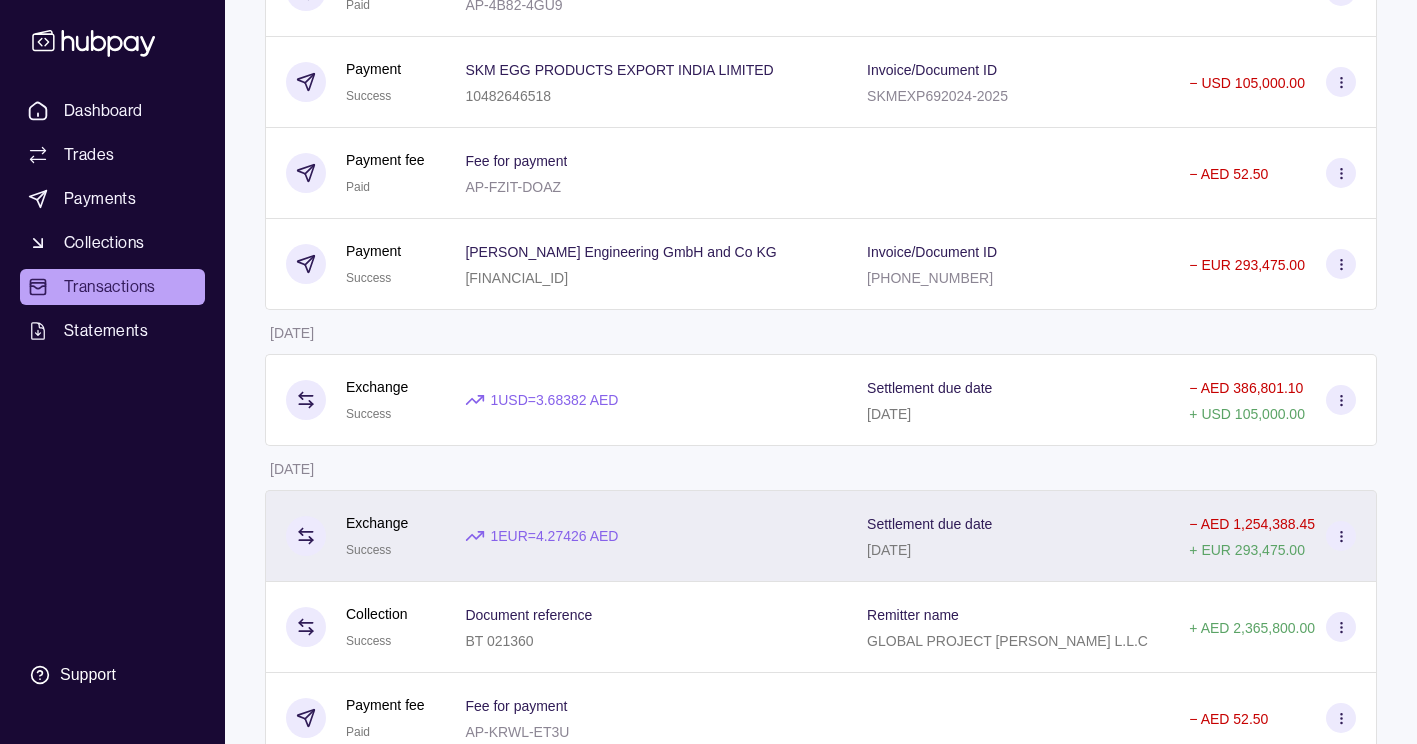 scroll, scrollTop: 3003, scrollLeft: 0, axis: vertical 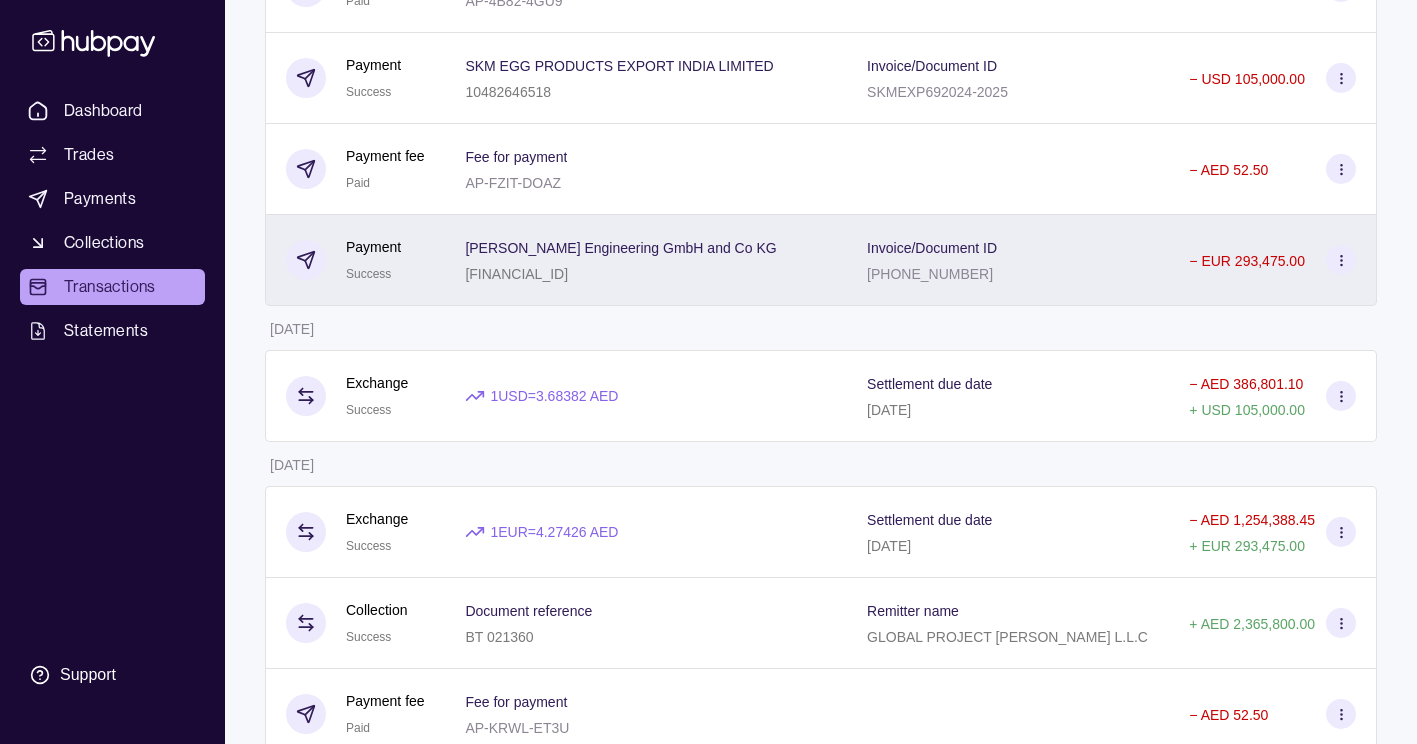 click on "BAUCH Engineering GmbH and Co KG DE50721500000000112441" at bounding box center (646, 260) 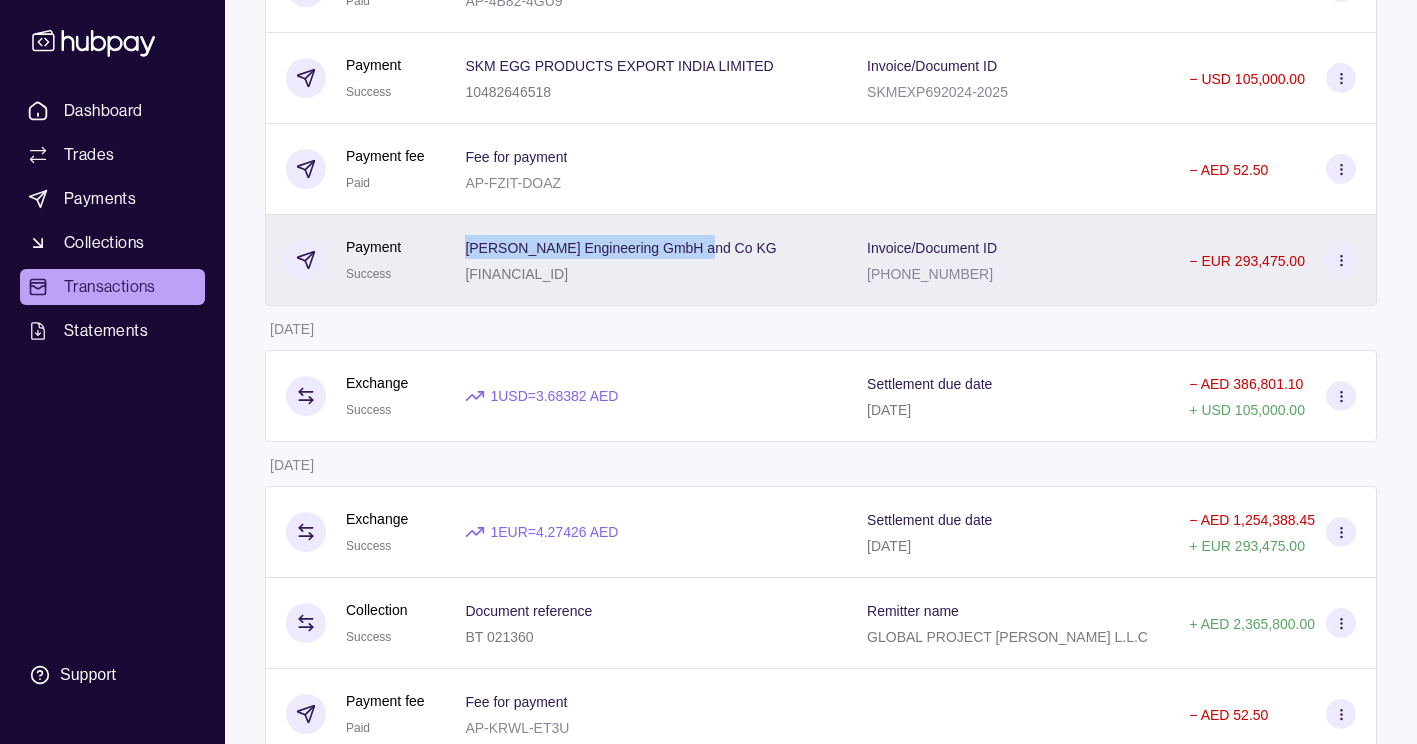 drag, startPoint x: 458, startPoint y: 251, endPoint x: 719, endPoint y: 243, distance: 261.1226 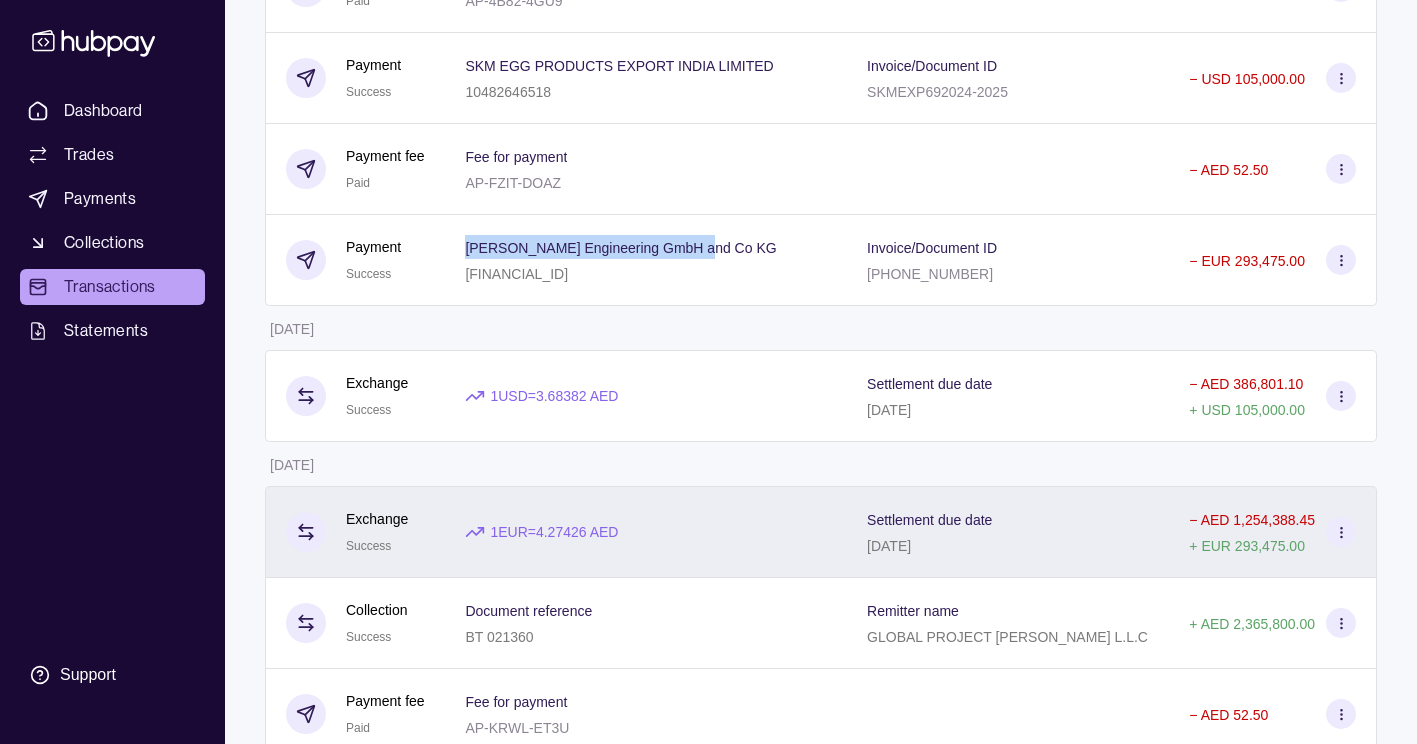 copy on "[PERSON_NAME] Engineering GmbH and Co KG" 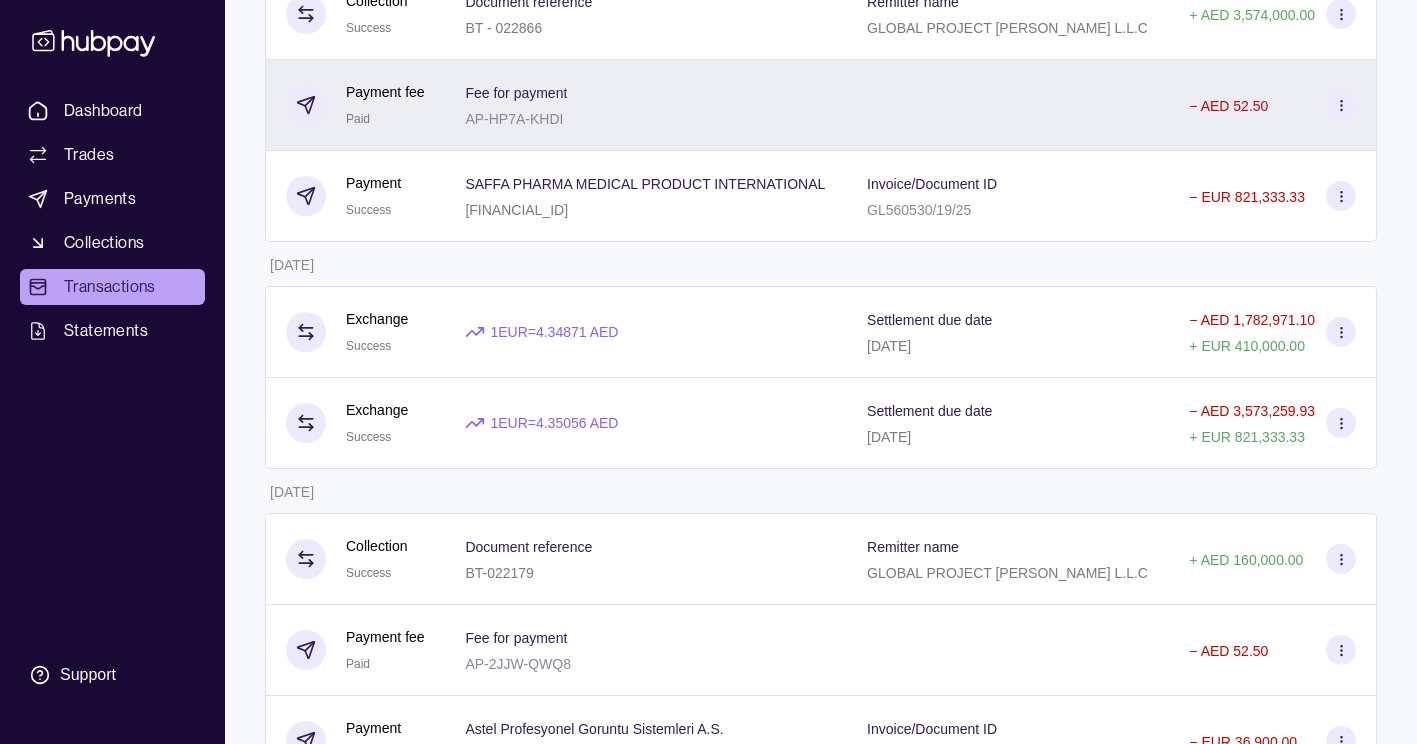scroll, scrollTop: 1094, scrollLeft: 0, axis: vertical 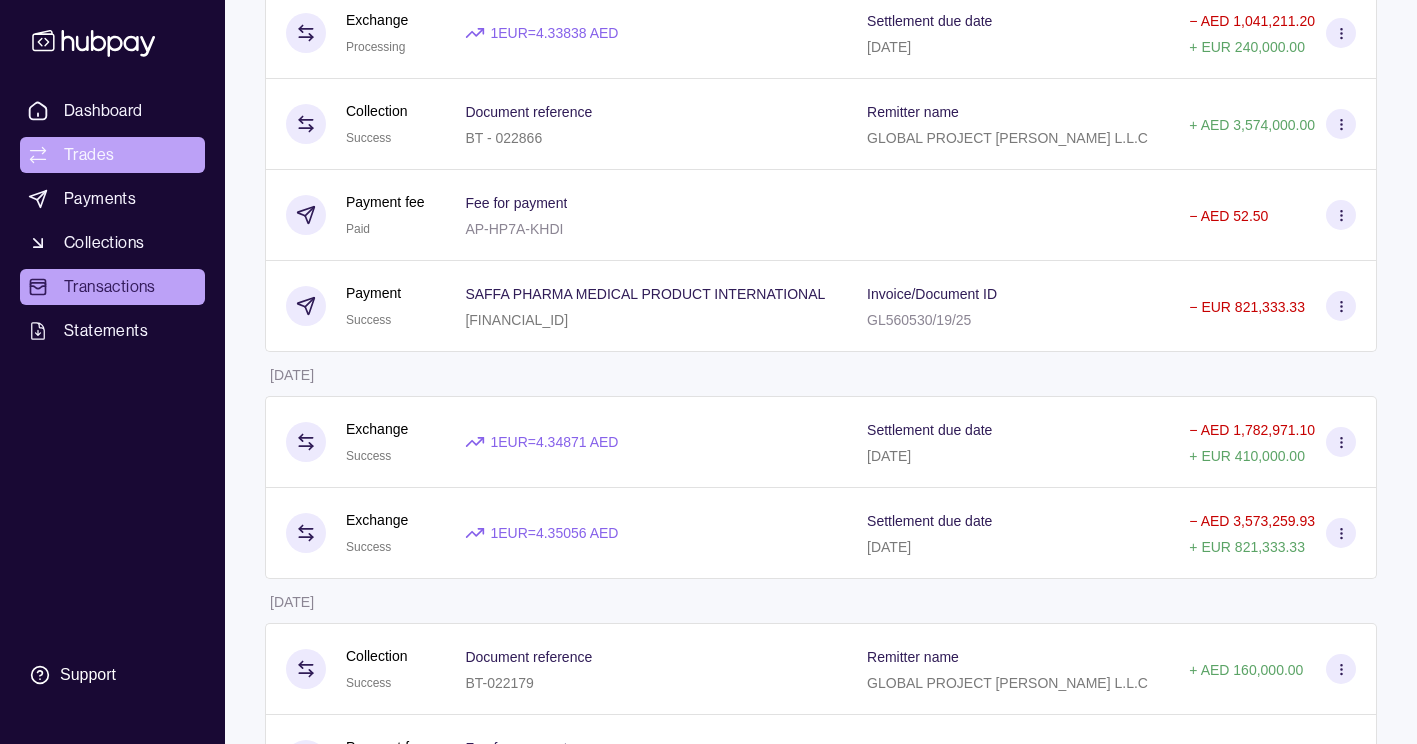 click on "Trades" at bounding box center (112, 155) 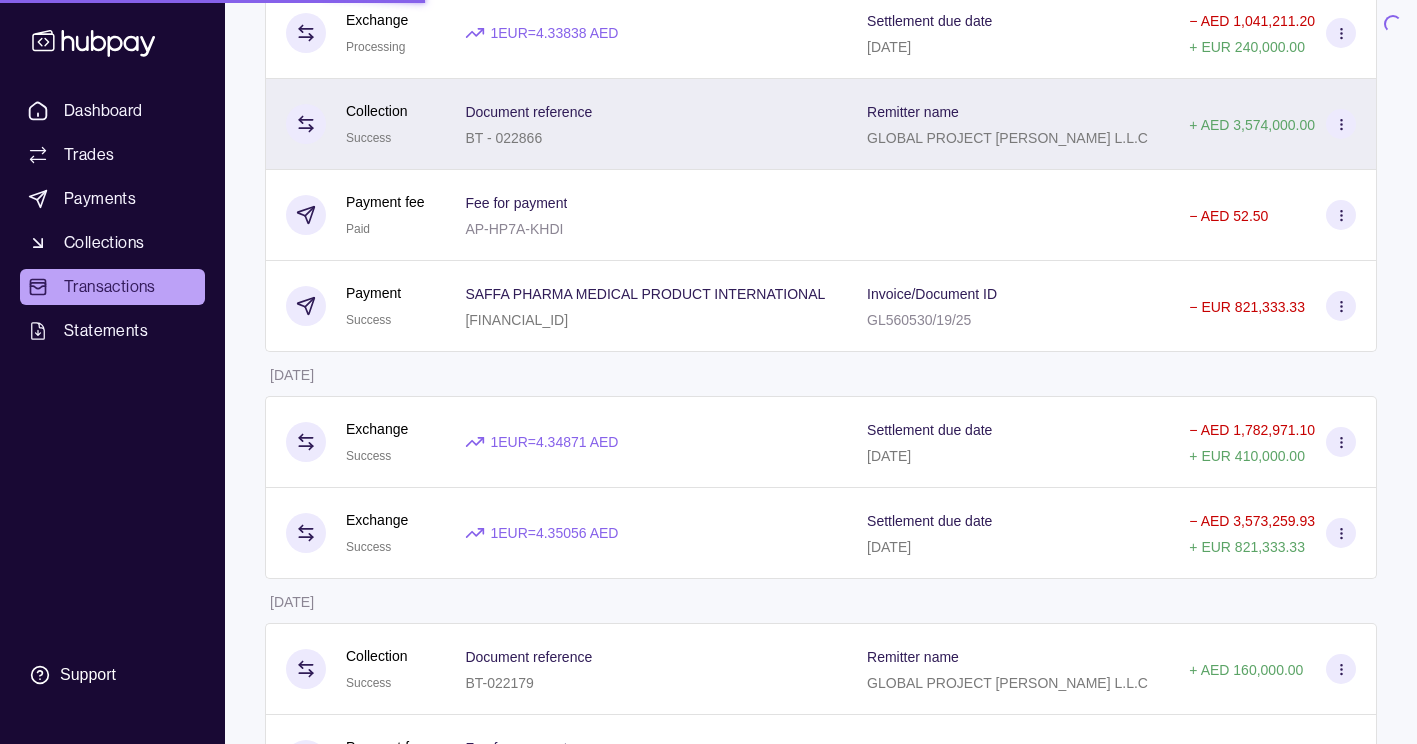 scroll, scrollTop: 0, scrollLeft: 0, axis: both 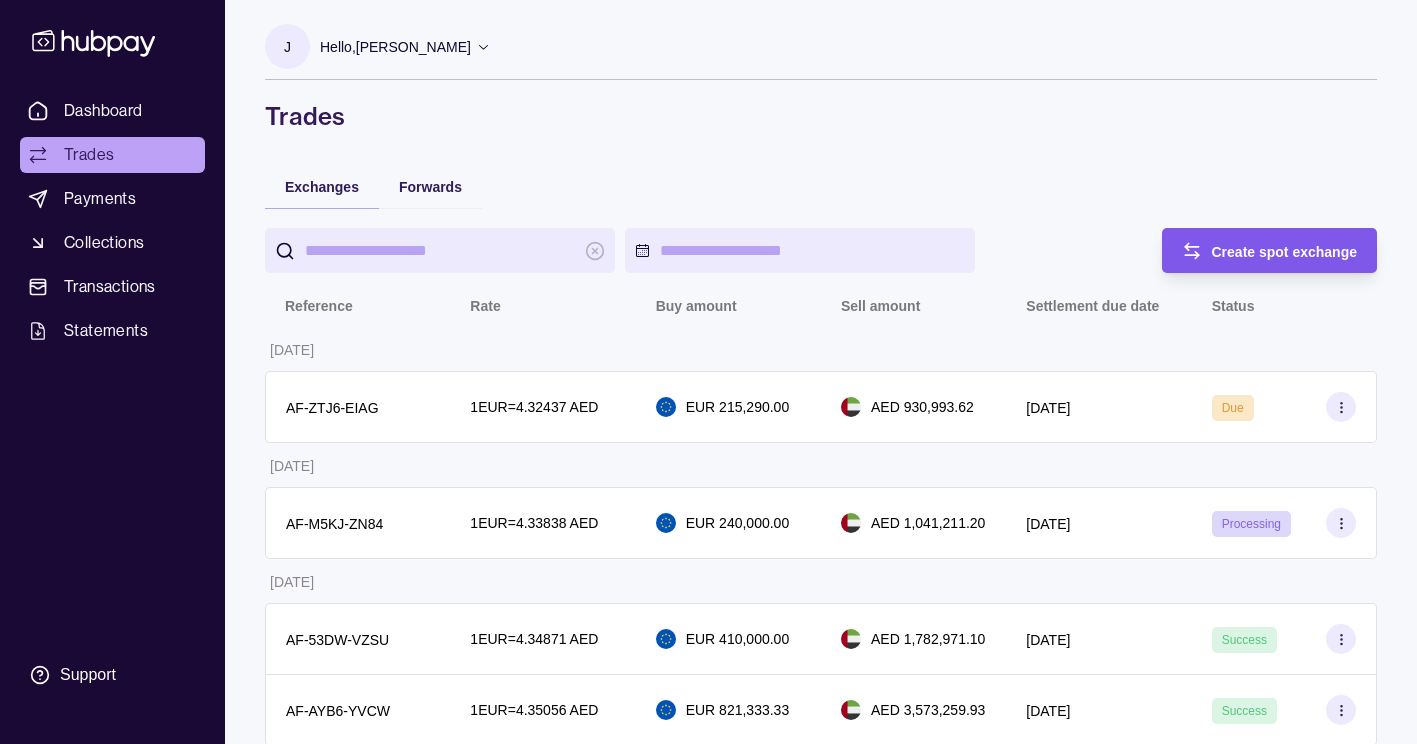 click on "Create spot exchange" at bounding box center [1255, 250] 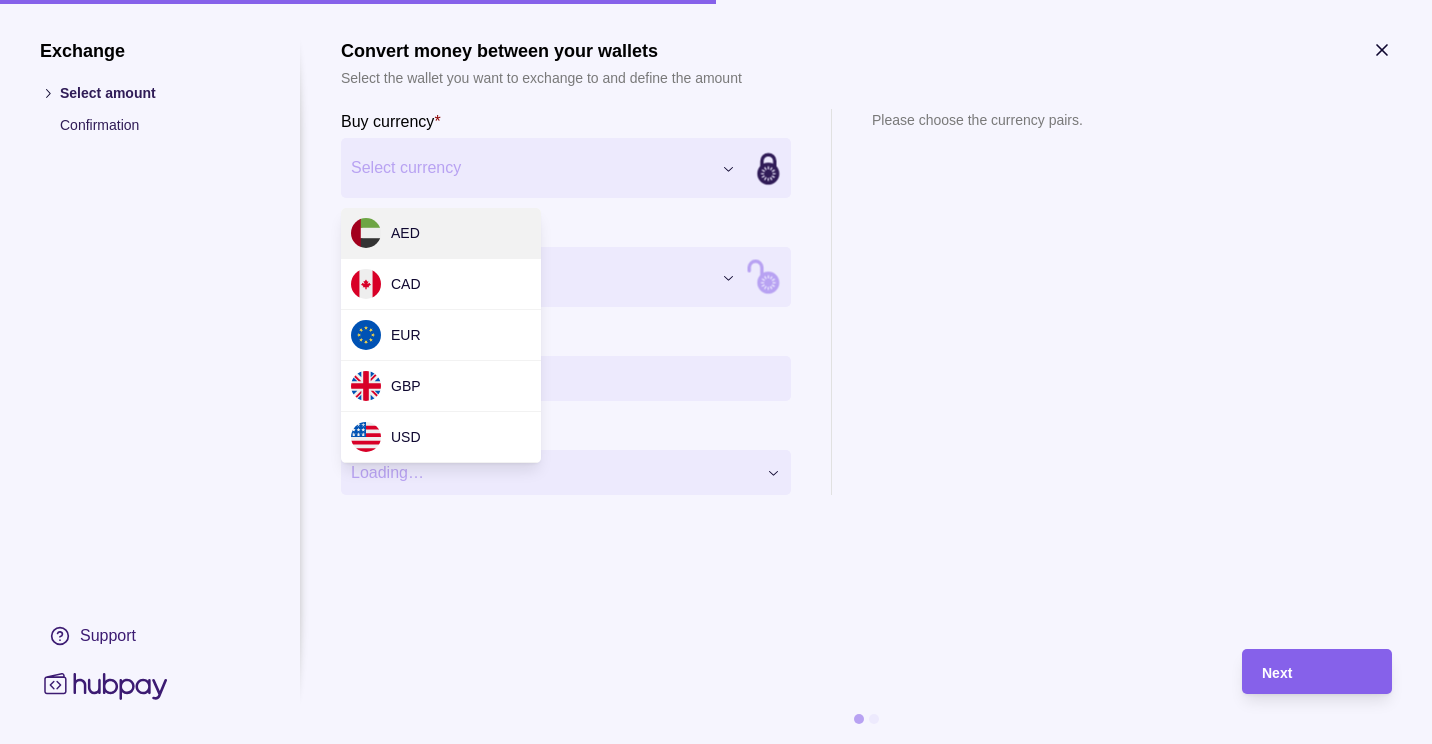 click on "Dashboard Trades Payments Collections Transactions Statements Support J Hello,  JASMIN BUENSUCESO BERKELEY TRADING LLC Account Terms and conditions Privacy policy Sign out Trades Exchanges Forwards Create spot exchange Reference Rate Buy amount Sell amount Settlement due date Status 07 Jul 2025 AF-ZTJ6-EIAG 1  EUR  =  4.32437   AED EUR 215,290.00 AED 930,993.62 08 Jul 2025 Due 04 Jul 2025 AF-M5KJ-ZN84 1  EUR  =  4.33838   AED EUR 240,000.00 AED 1,041,211.20 08 Jul 2025 Processing 03 Jul 2025 AF-53DW-VZSU 1  EUR  =  4.34871   AED EUR 410,000.00 AED 1,782,971.10 07 Jul 2025 Success AF-AYB6-YVCW 1  EUR  =  4.35056   AED EUR 821,333.33 AED 3,573,259.93 04 Jul 2025 Success 30 Jun 2025 AF-YIEO-LYOT 1  USD  =  3.68396   AED USD 106,200.00 AED 391,236.55 01 Jul 2025 Success AF-4JHV-N923 1  EUR  =  4.32551   AED EUR 36,900.00 AED 159,611.32 02 Jul 2025 Success 26 Jun 2025 AF-N58W-5UWN 1  EUR  =  4.31346   AED EUR 390,000.00 AED 1,682,249.40 30 Jun 2025 Success 25 Jun 2025 AF-XYCV-FH1L 1  USD  =  3.68382   AED Success" at bounding box center (716, 1221) 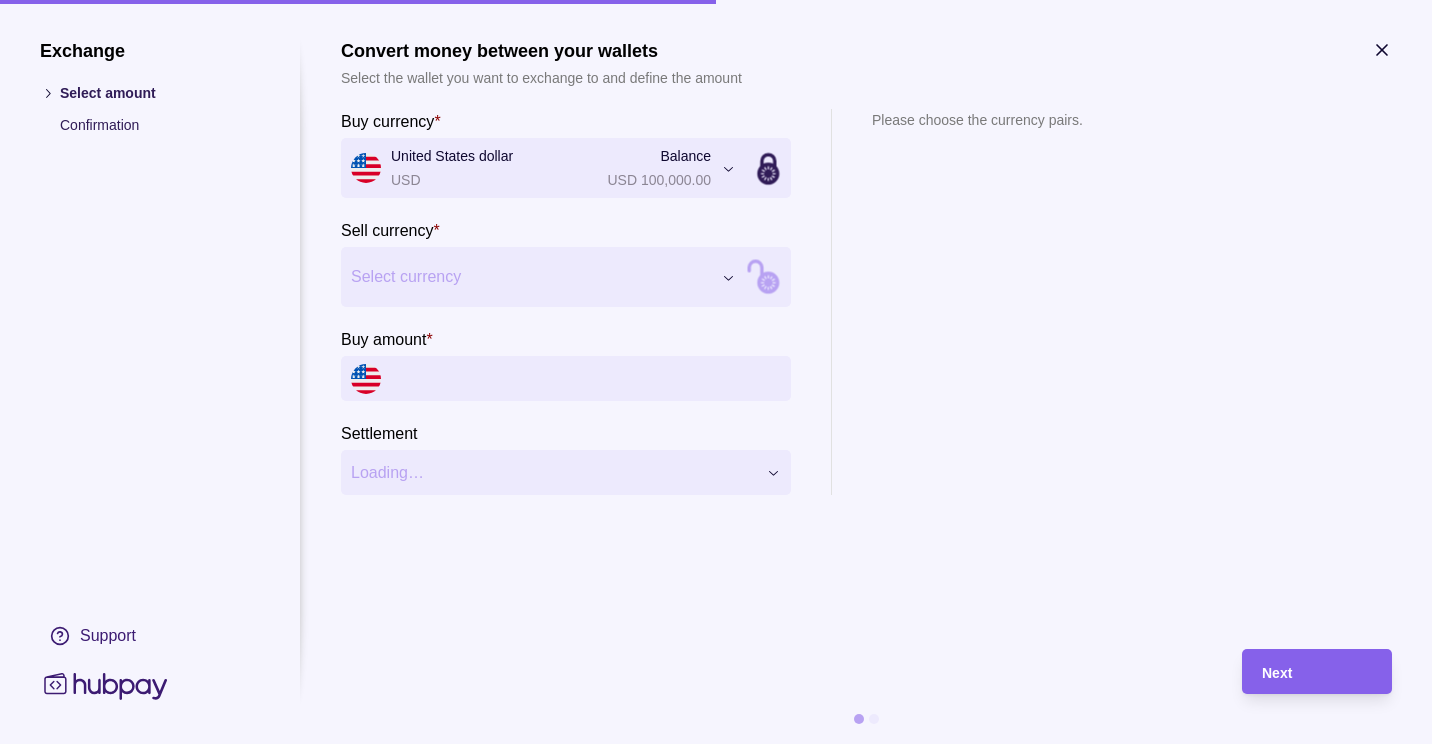 click on "Dashboard Trades Payments Collections Transactions Statements Support J Hello,  JASMIN BUENSUCESO BERKELEY TRADING LLC Account Terms and conditions Privacy policy Sign out Trades Exchanges Forwards Create spot exchange Reference Rate Buy amount Sell amount Settlement due date Status 07 Jul 2025 AF-ZTJ6-EIAG 1  EUR  =  4.32437   AED EUR 215,290.00 AED 930,993.62 08 Jul 2025 Due 04 Jul 2025 AF-M5KJ-ZN84 1  EUR  =  4.33838   AED EUR 240,000.00 AED 1,041,211.20 08 Jul 2025 Processing 03 Jul 2025 AF-53DW-VZSU 1  EUR  =  4.34871   AED EUR 410,000.00 AED 1,782,971.10 07 Jul 2025 Success AF-AYB6-YVCW 1  EUR  =  4.35056   AED EUR 821,333.33 AED 3,573,259.93 04 Jul 2025 Success 30 Jun 2025 AF-YIEO-LYOT 1  USD  =  3.68396   AED USD 106,200.00 AED 391,236.55 01 Jul 2025 Success AF-4JHV-N923 1  EUR  =  4.32551   AED EUR 36,900.00 AED 159,611.32 02 Jul 2025 Success 26 Jun 2025 AF-N58W-5UWN 1  EUR  =  4.31346   AED EUR 390,000.00 AED 1,682,249.40 30 Jun 2025 Success 25 Jun 2025 AF-XYCV-FH1L 1  USD  =  3.68382   AED Success" at bounding box center (716, 1221) 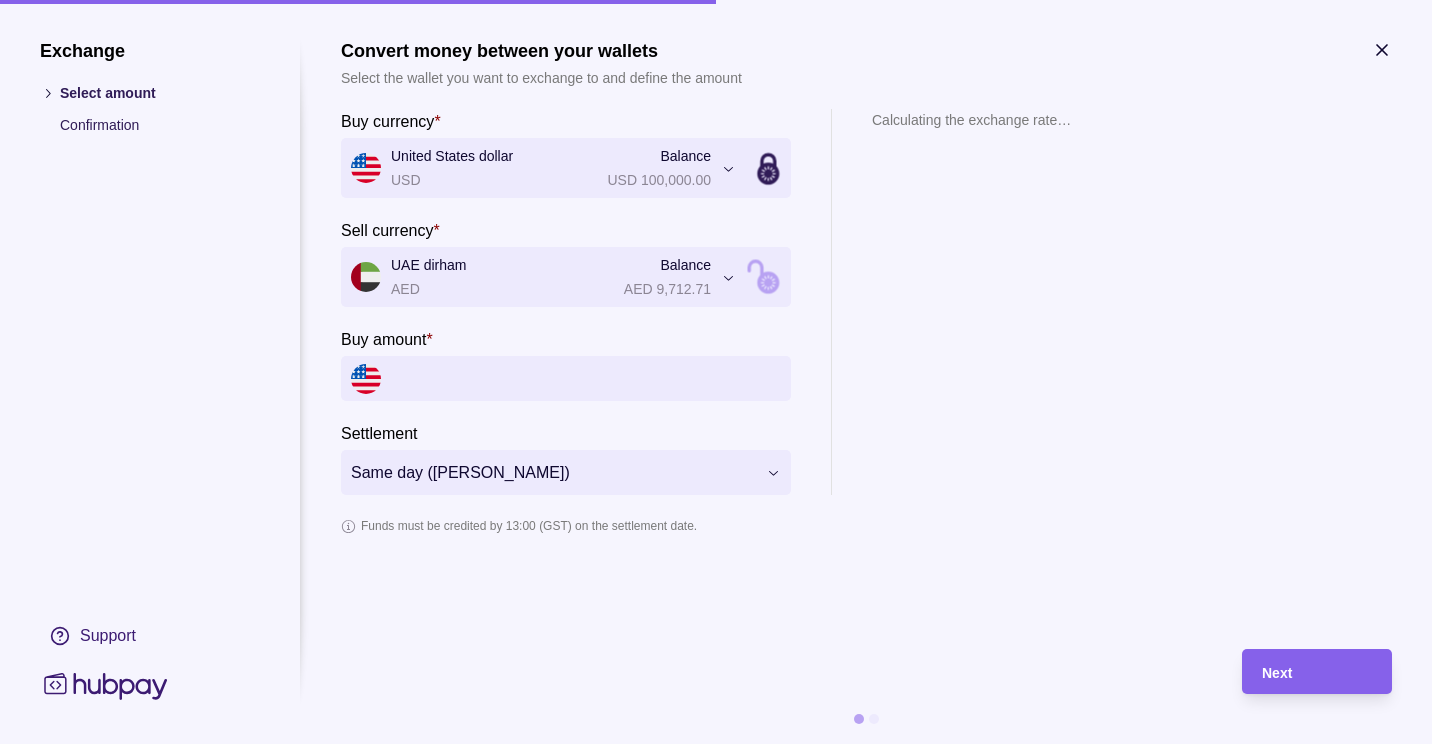 click on "Buy amount  *" at bounding box center (586, 378) 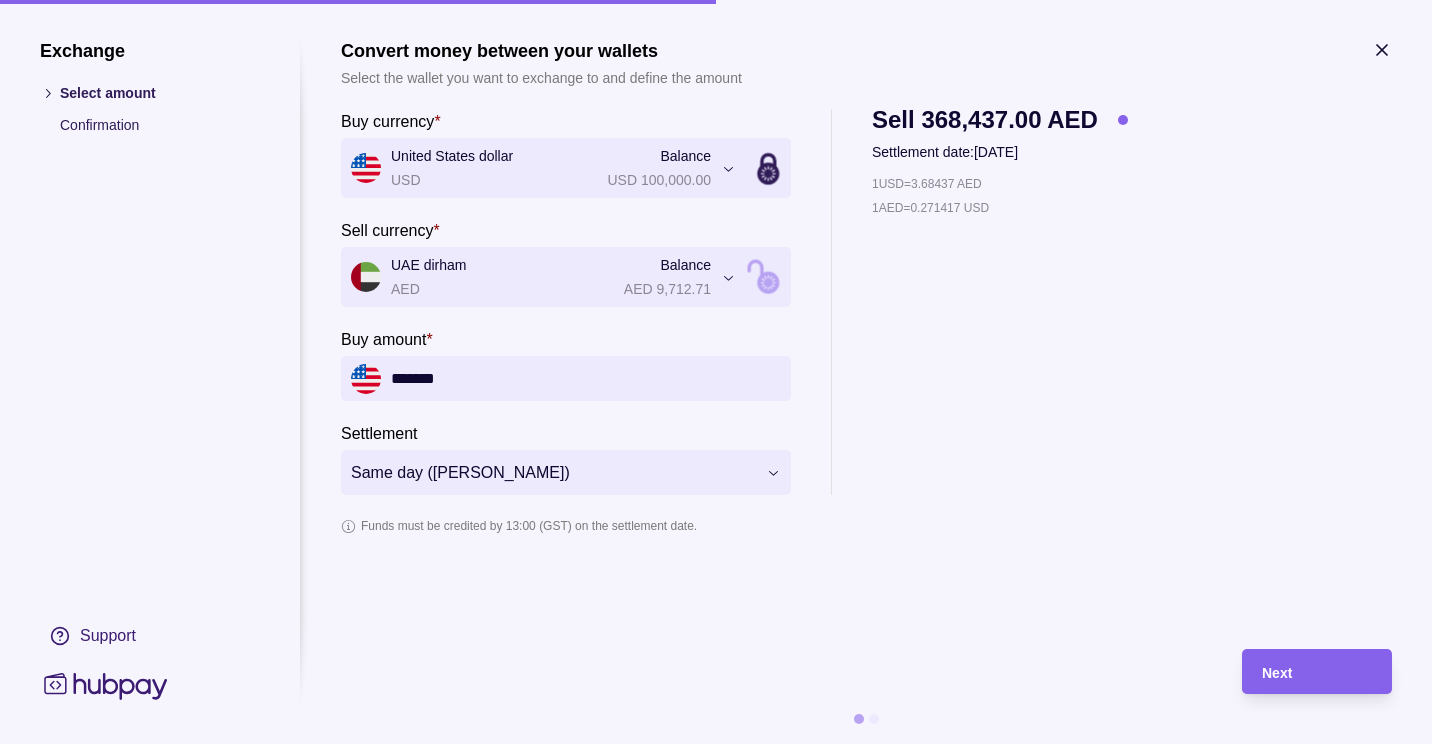 click on "**********" at bounding box center (866, 302) 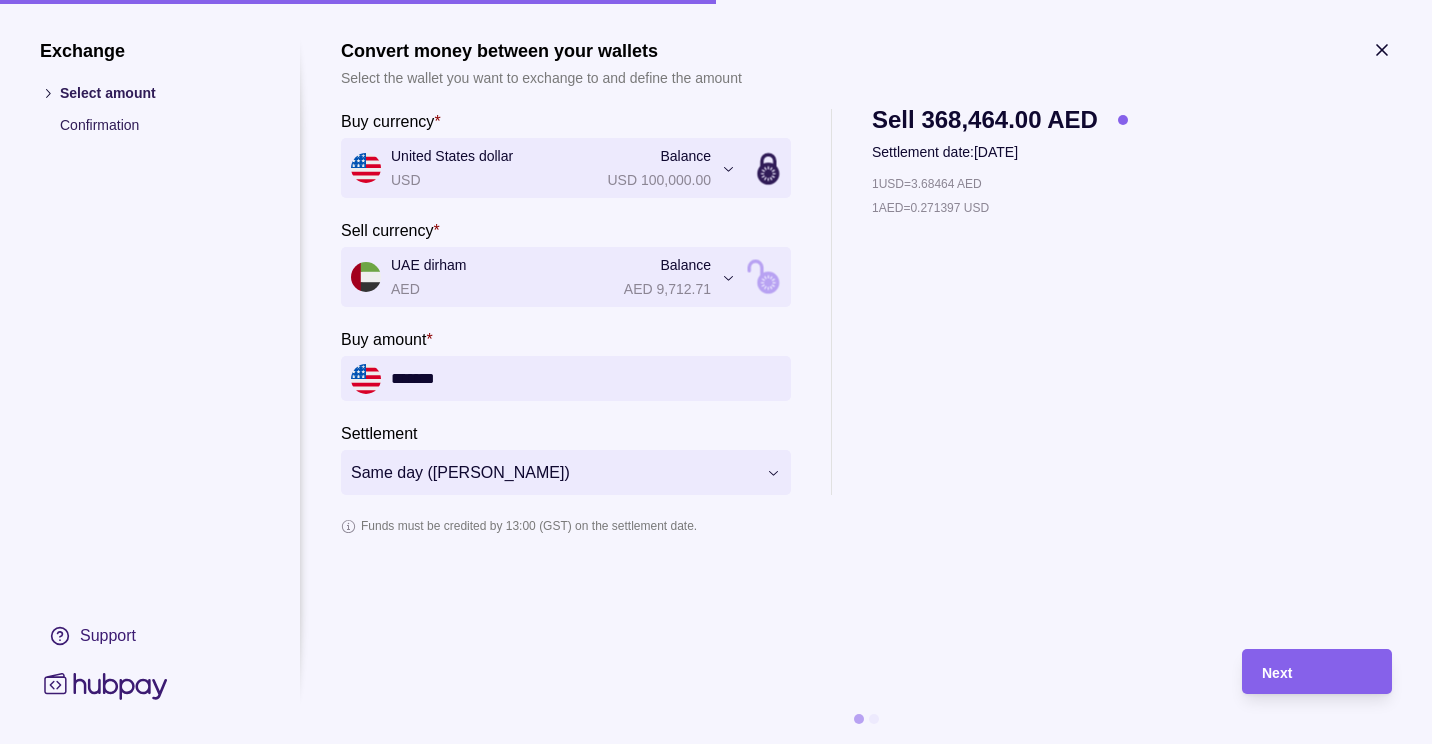 click on "Dashboard Trades Payments Collections Transactions Statements Support J Hello,  JASMIN BUENSUCESO BERKELEY TRADING LLC Account Terms and conditions Privacy policy Sign out Trades Exchanges Forwards Create spot exchange Reference Rate Buy amount Sell amount Settlement due date Status 07 Jul 2025 AF-ZTJ6-EIAG 1  EUR  =  4.32437   AED EUR 215,290.00 AED 930,993.62 08 Jul 2025 Due 04 Jul 2025 AF-M5KJ-ZN84 1  EUR  =  4.33838   AED EUR 240,000.00 AED 1,041,211.20 08 Jul 2025 Processing 03 Jul 2025 AF-53DW-VZSU 1  EUR  =  4.34871   AED EUR 410,000.00 AED 1,782,971.10 07 Jul 2025 Success AF-AYB6-YVCW 1  EUR  =  4.35056   AED EUR 821,333.33 AED 3,573,259.93 04 Jul 2025 Success 30 Jun 2025 AF-YIEO-LYOT 1  USD  =  3.68396   AED USD 106,200.00 AED 391,236.55 01 Jul 2025 Success AF-4JHV-N923 1  EUR  =  4.32551   AED EUR 36,900.00 AED 159,611.32 02 Jul 2025 Success 26 Jun 2025 AF-N58W-5UWN 1  EUR  =  4.31346   AED EUR 390,000.00 AED 1,682,249.40 30 Jun 2025 Success 25 Jun 2025 AF-XYCV-FH1L 1  USD  =  3.68382   AED Success" at bounding box center (716, 1221) 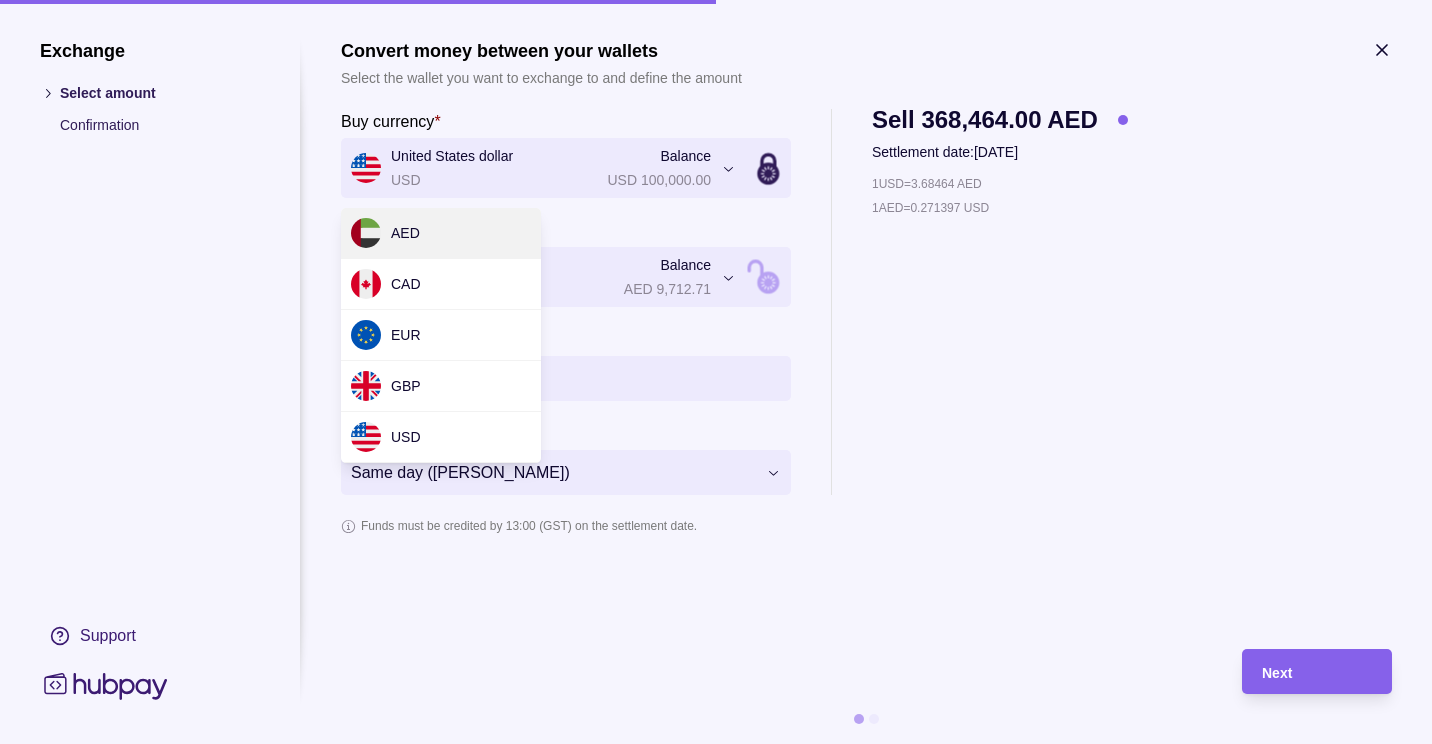 type on "**********" 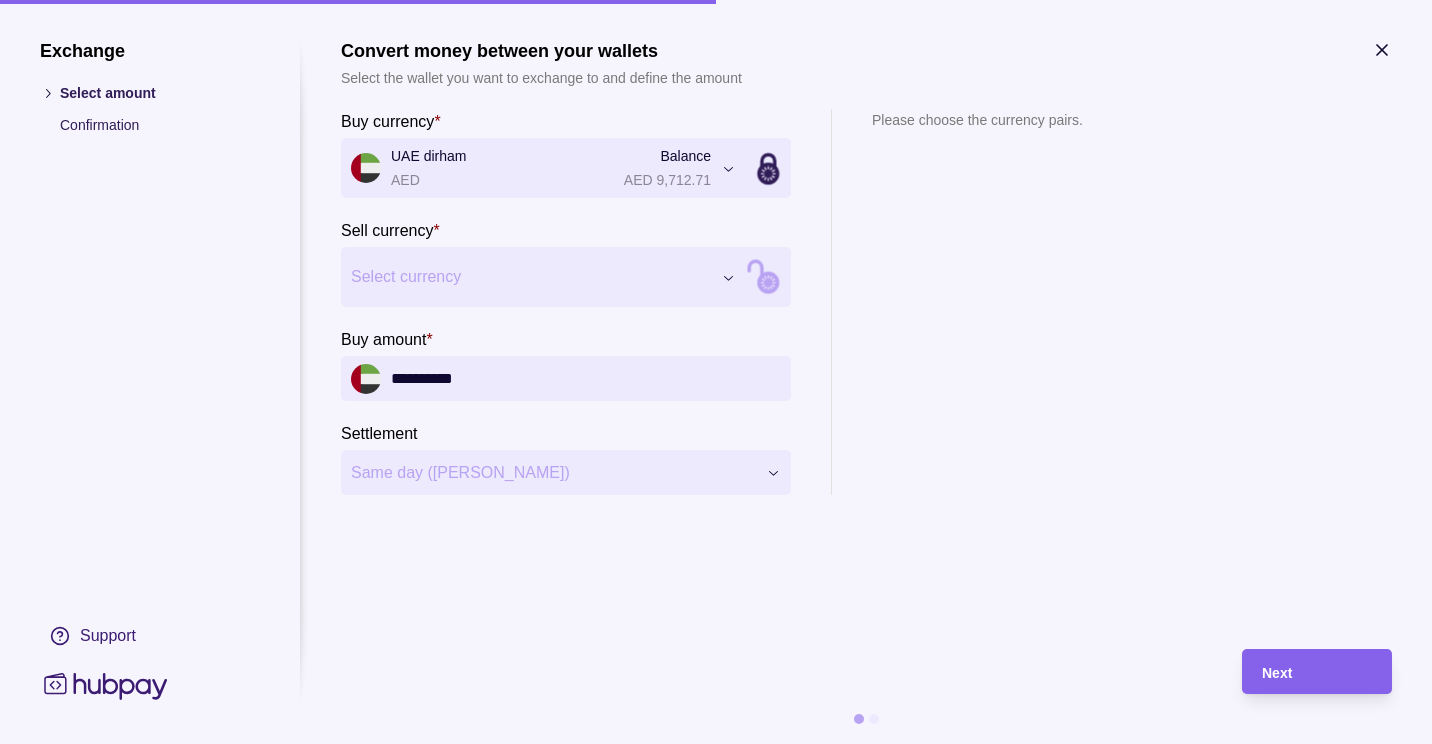 click on "Dashboard Trades Payments Collections Transactions Statements Support J Hello,  JASMIN BUENSUCESO BERKELEY TRADING LLC Account Terms and conditions Privacy policy Sign out Trades Exchanges Forwards Create spot exchange Reference Rate Buy amount Sell amount Settlement due date Status 07 Jul 2025 AF-ZTJ6-EIAG 1  EUR  =  4.32437   AED EUR 215,290.00 AED 930,993.62 08 Jul 2025 Due 04 Jul 2025 AF-M5KJ-ZN84 1  EUR  =  4.33838   AED EUR 240,000.00 AED 1,041,211.20 08 Jul 2025 Processing 03 Jul 2025 AF-53DW-VZSU 1  EUR  =  4.34871   AED EUR 410,000.00 AED 1,782,971.10 07 Jul 2025 Success AF-AYB6-YVCW 1  EUR  =  4.35056   AED EUR 821,333.33 AED 3,573,259.93 04 Jul 2025 Success 30 Jun 2025 AF-YIEO-LYOT 1  USD  =  3.68396   AED USD 106,200.00 AED 391,236.55 01 Jul 2025 Success AF-4JHV-N923 1  EUR  =  4.32551   AED EUR 36,900.00 AED 159,611.32 02 Jul 2025 Success 26 Jun 2025 AF-N58W-5UWN 1  EUR  =  4.31346   AED EUR 390,000.00 AED 1,682,249.40 30 Jun 2025 Success 25 Jun 2025 AF-XYCV-FH1L 1  USD  =  3.68382   AED Success" at bounding box center (716, 1221) 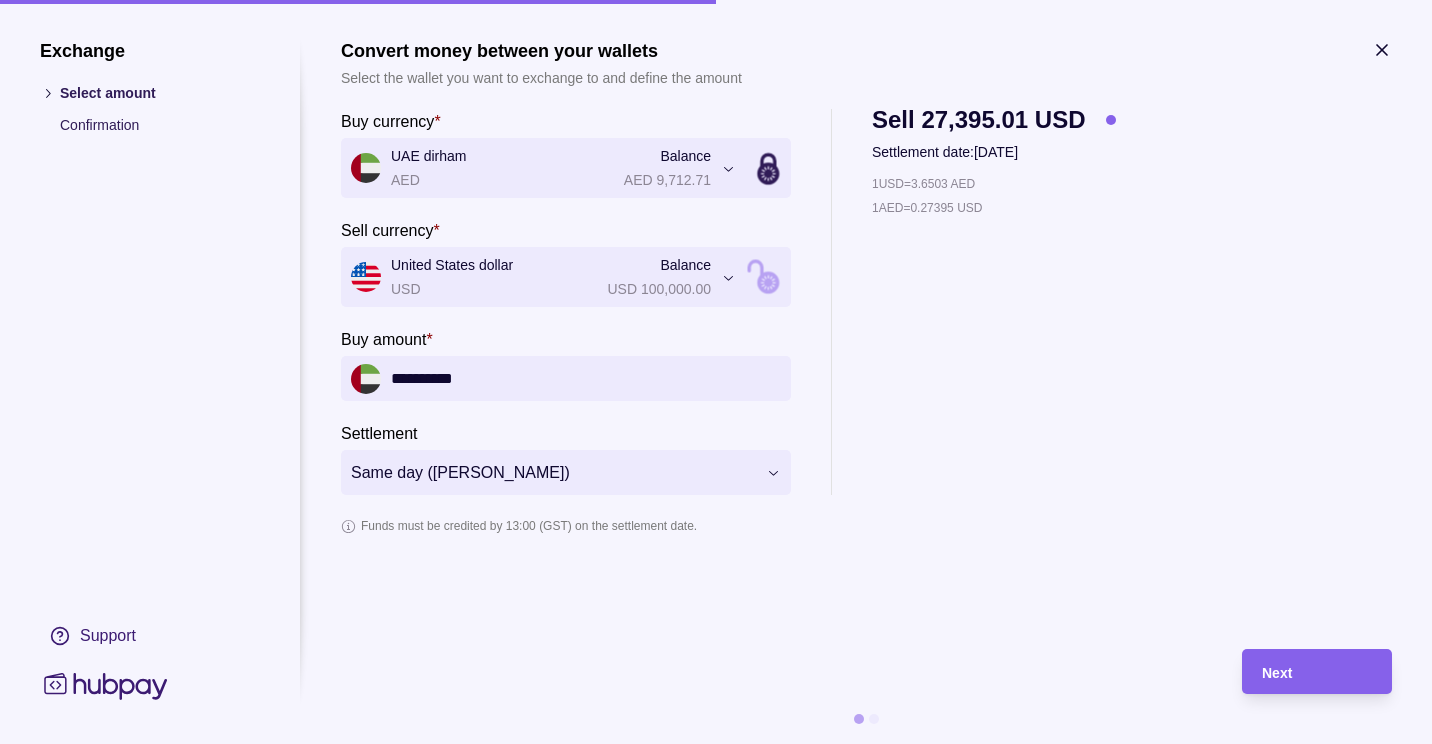 click on "**********" at bounding box center [586, 378] 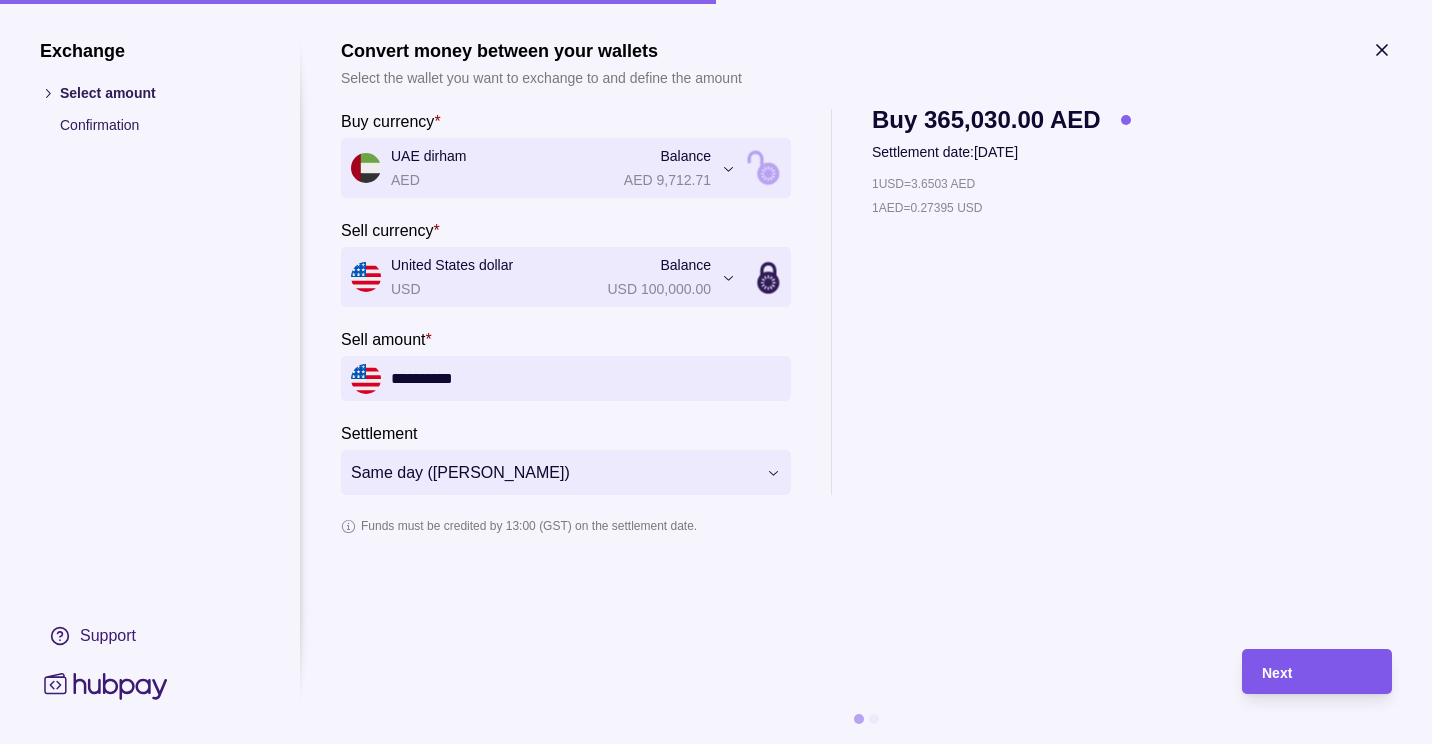 click on "Next" at bounding box center [1277, 673] 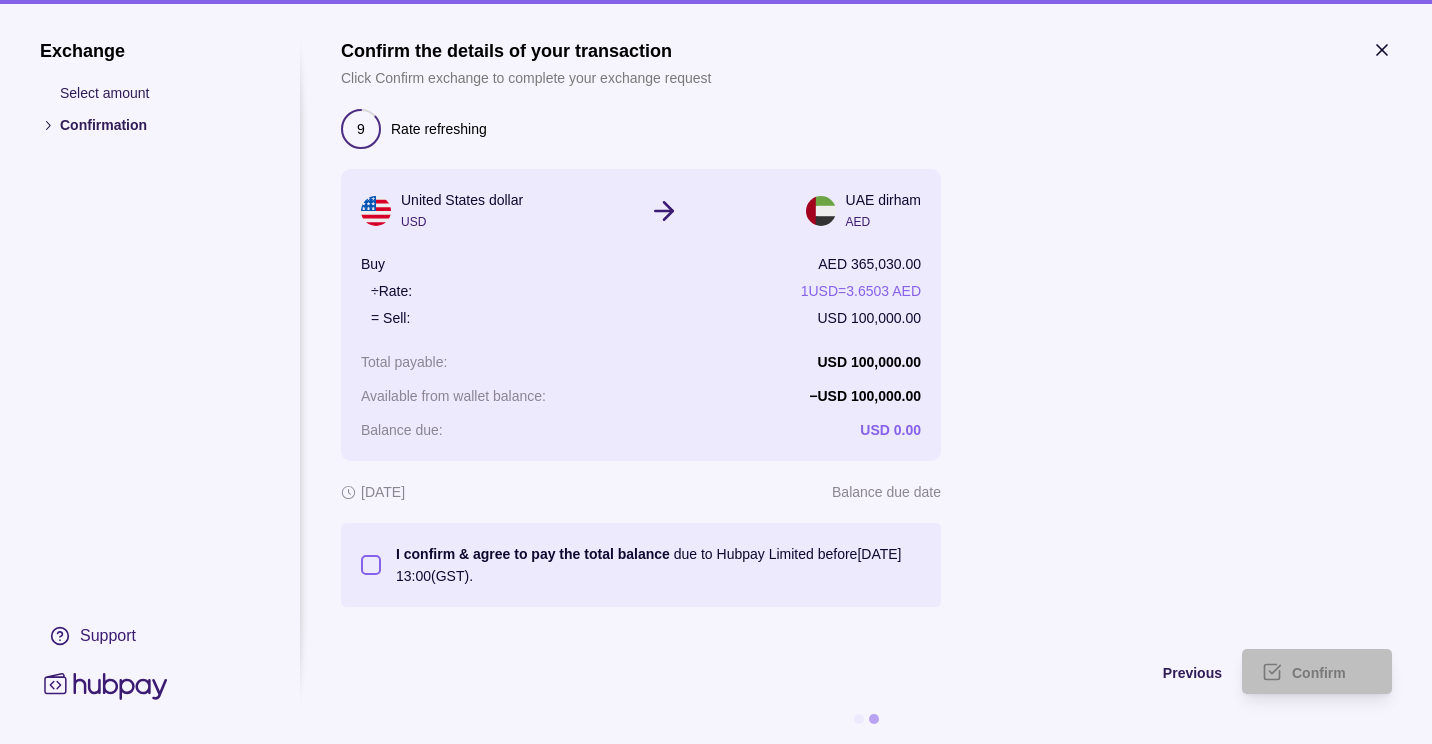click on "I confirm & agree to pay the total balance   due to Hubpay Limited before  08 Jul 2025   13:00  (GST)." at bounding box center [371, 565] 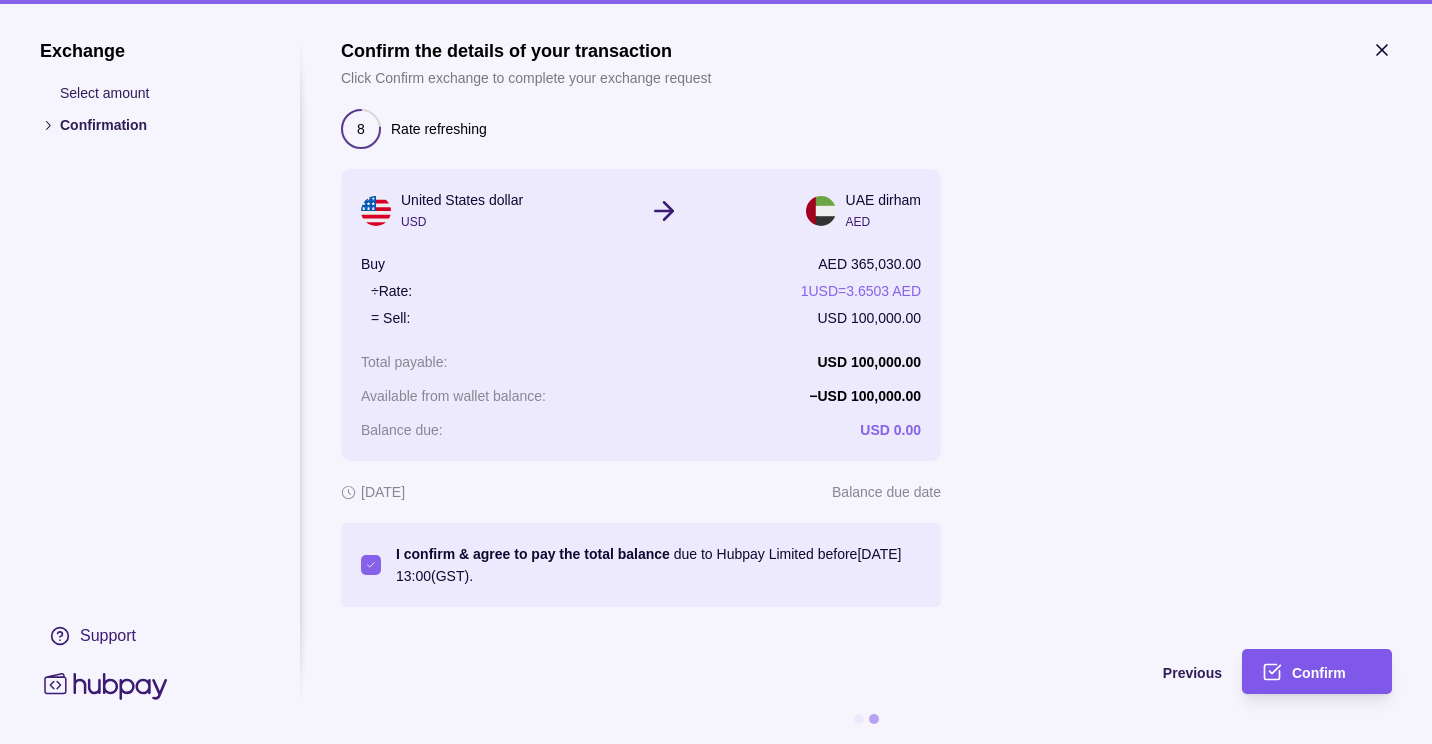 click on "Confirm" at bounding box center [1332, 672] 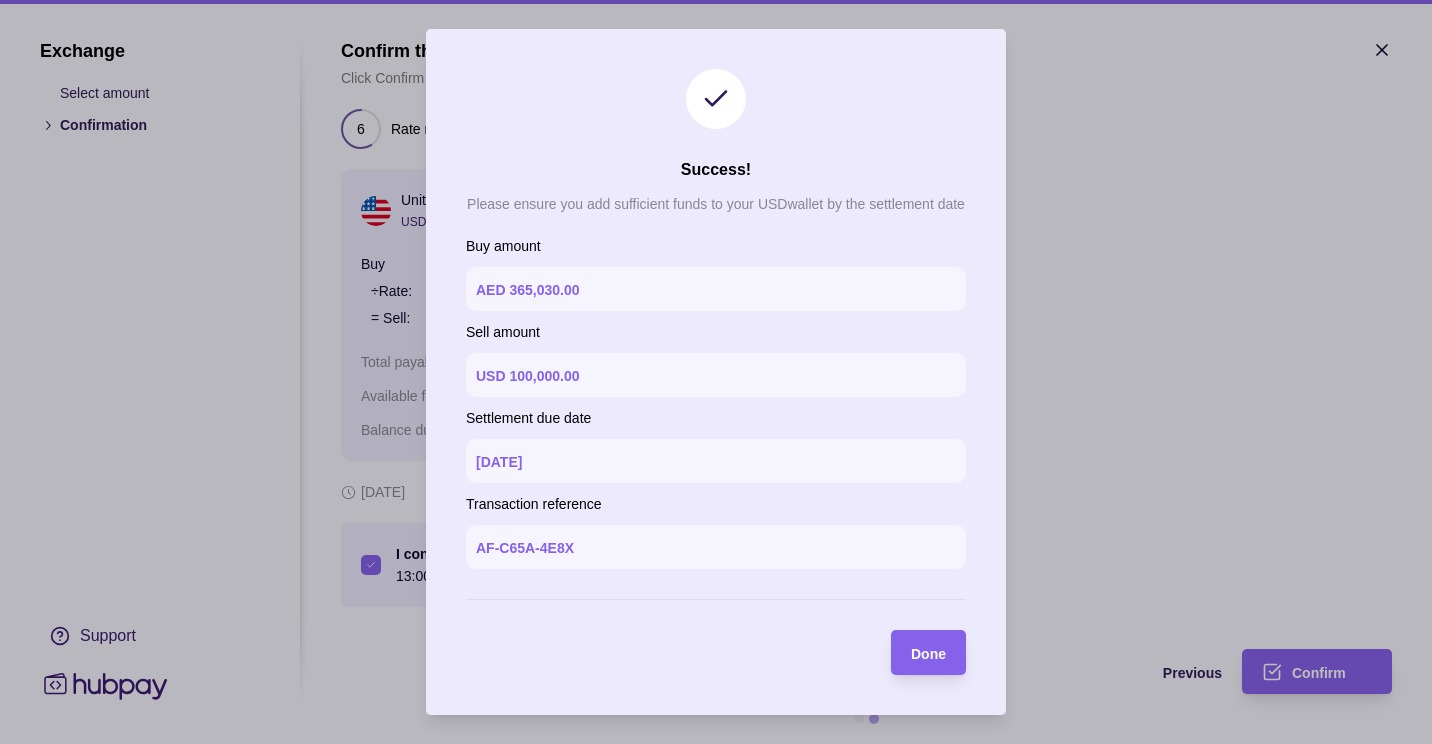 click on "Success! Please ensure you add sufficient funds to your   USD  wallet by the settlement date Buy amount AED 365,030.00 Sell amount USD 100,000.00 Settlement due date 08 Jul 2025 Transaction reference AF-C65A-4E8X Done" at bounding box center (716, 372) 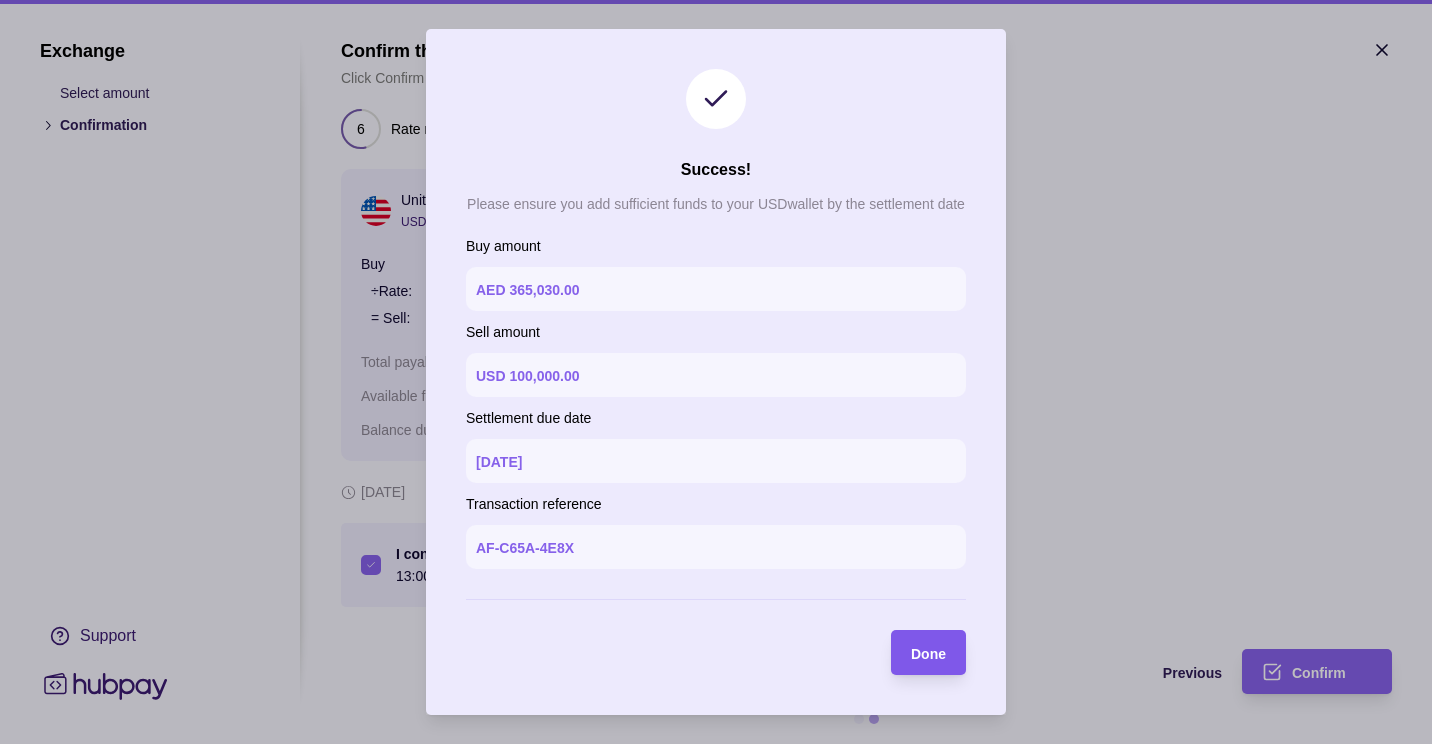 click on "Done" at bounding box center [928, 652] 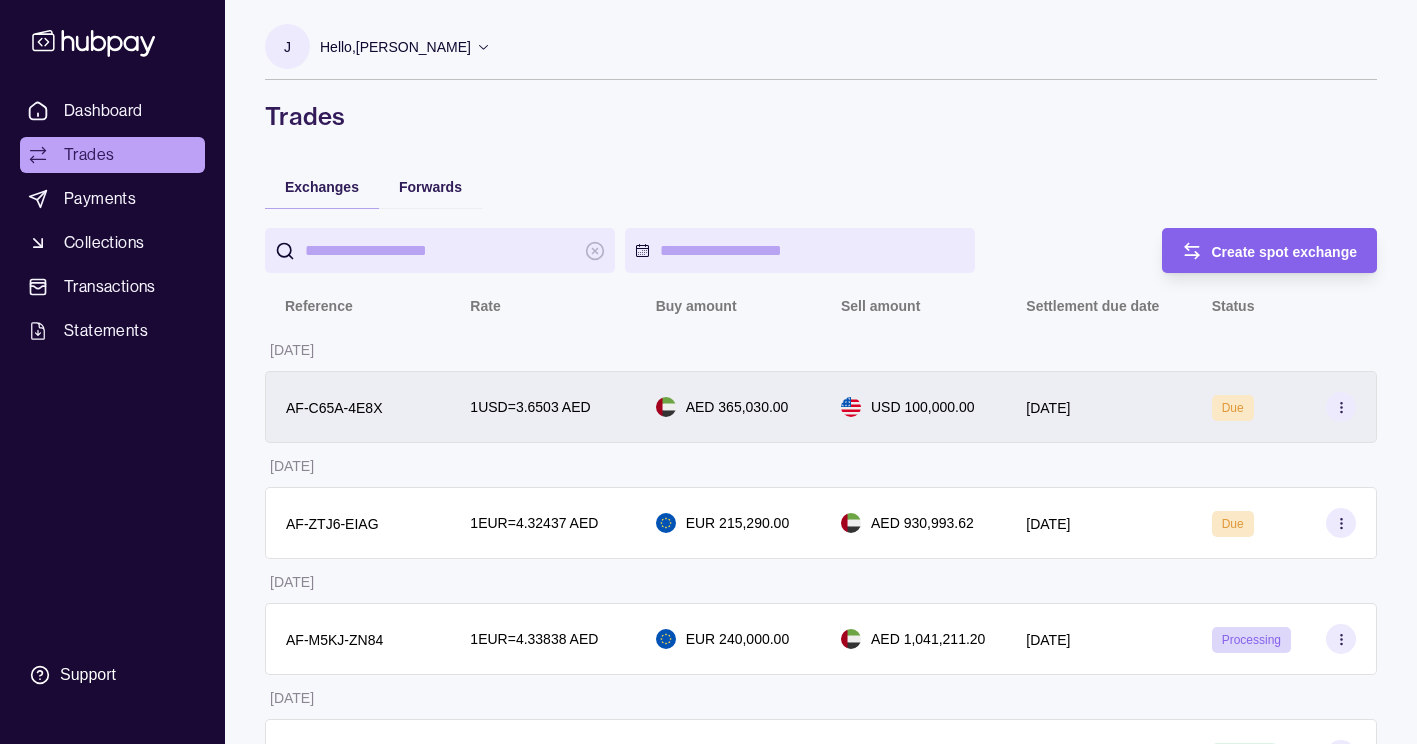 click at bounding box center [1341, 407] 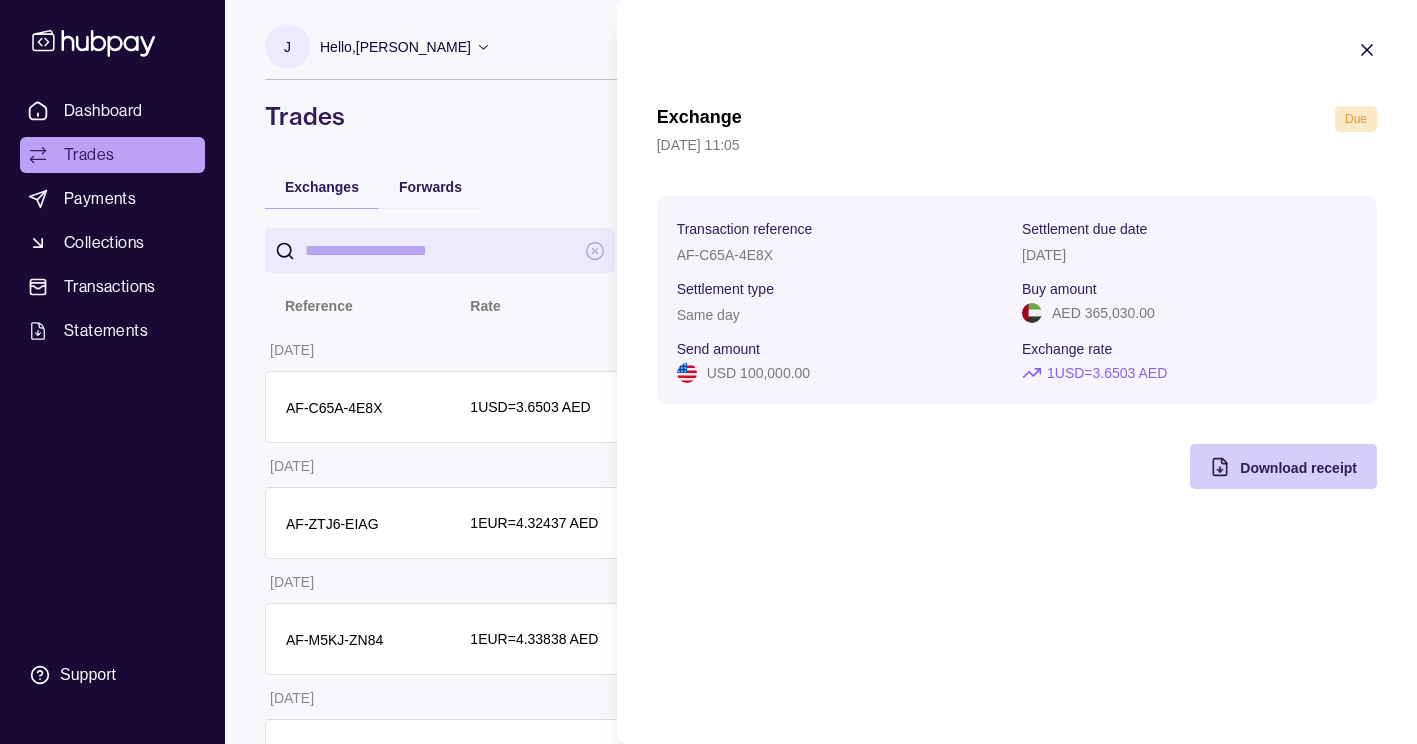 click on "Download receipt" at bounding box center [1298, 468] 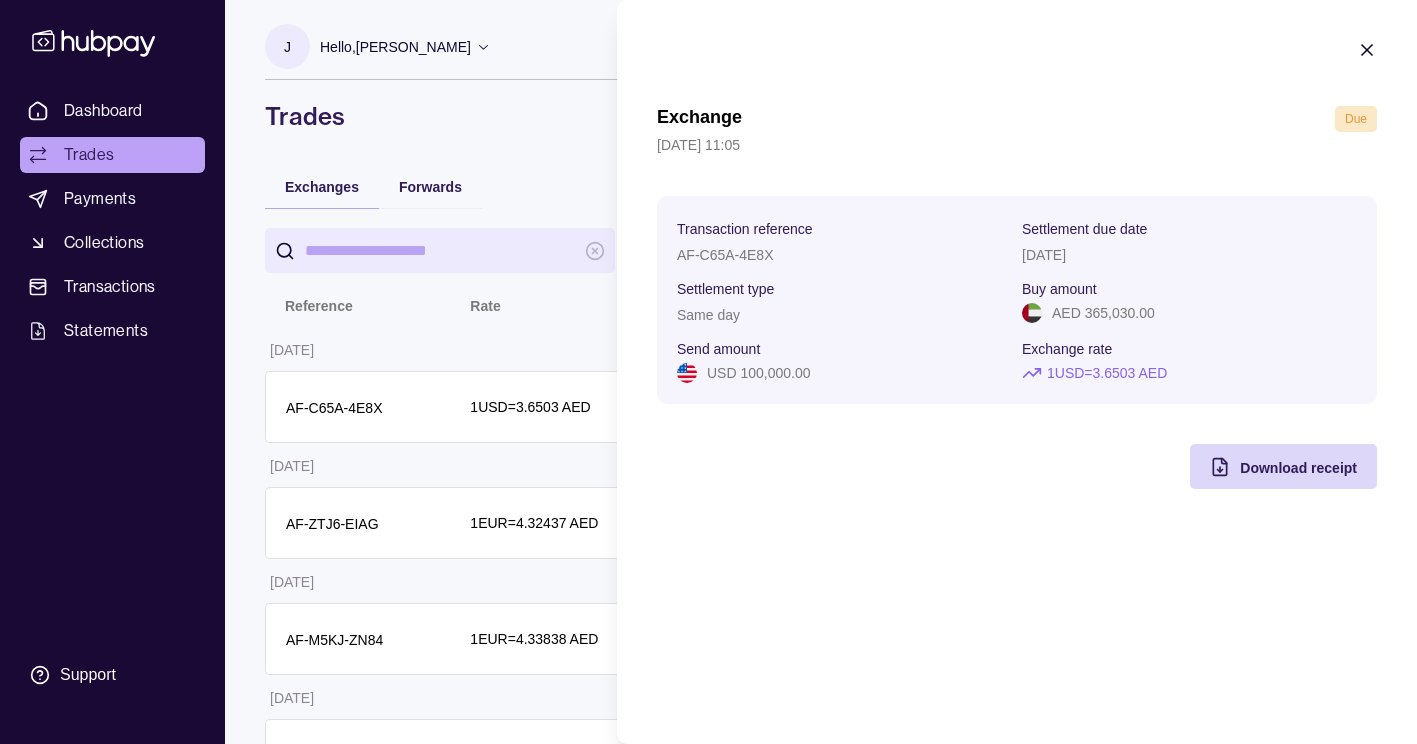 click 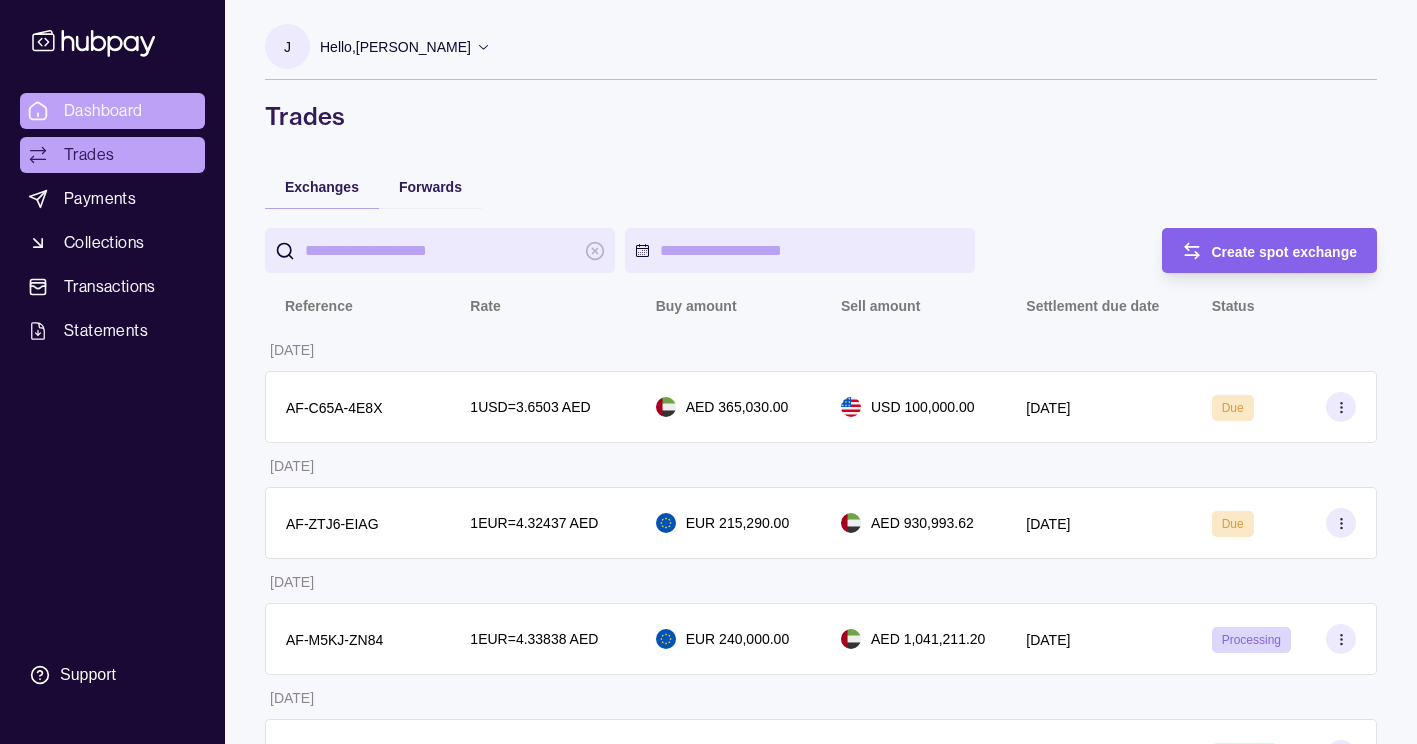 click on "Dashboard" at bounding box center (112, 111) 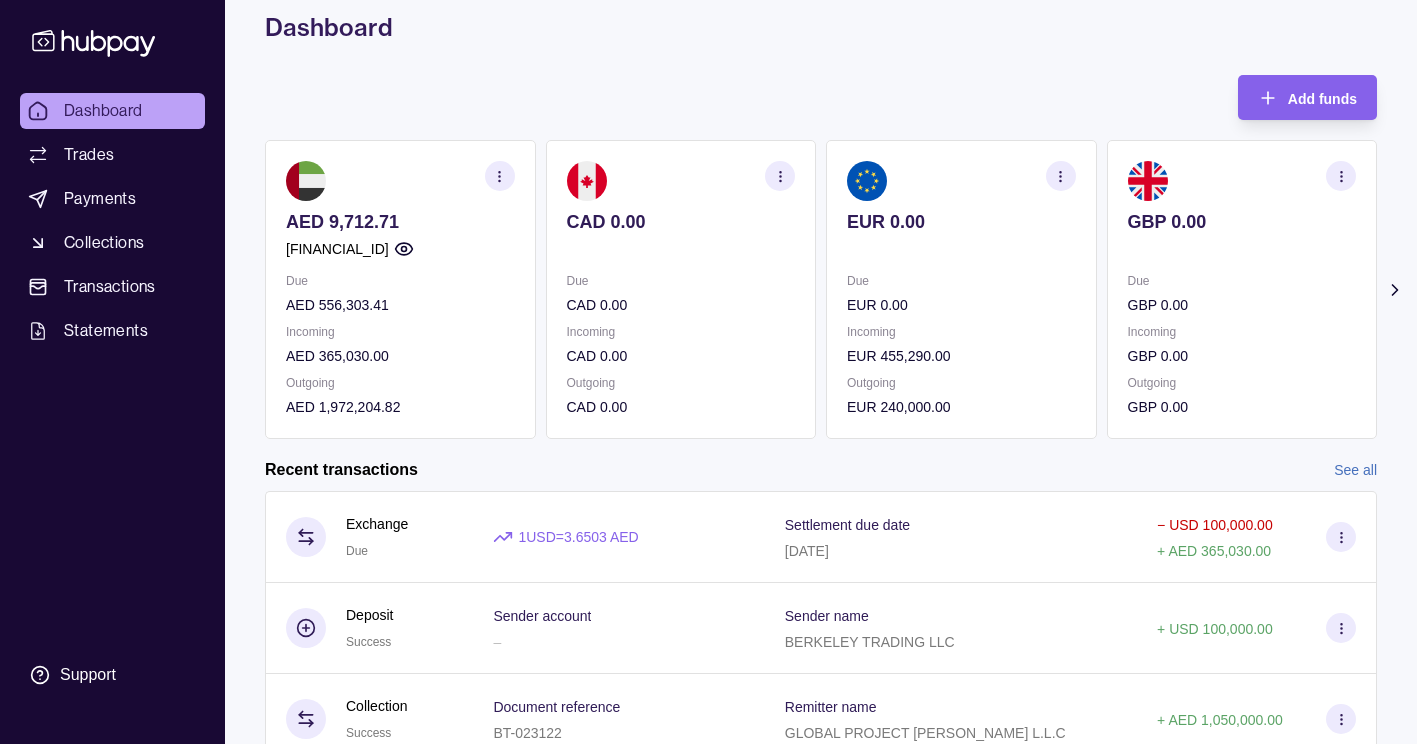 scroll, scrollTop: 91, scrollLeft: 0, axis: vertical 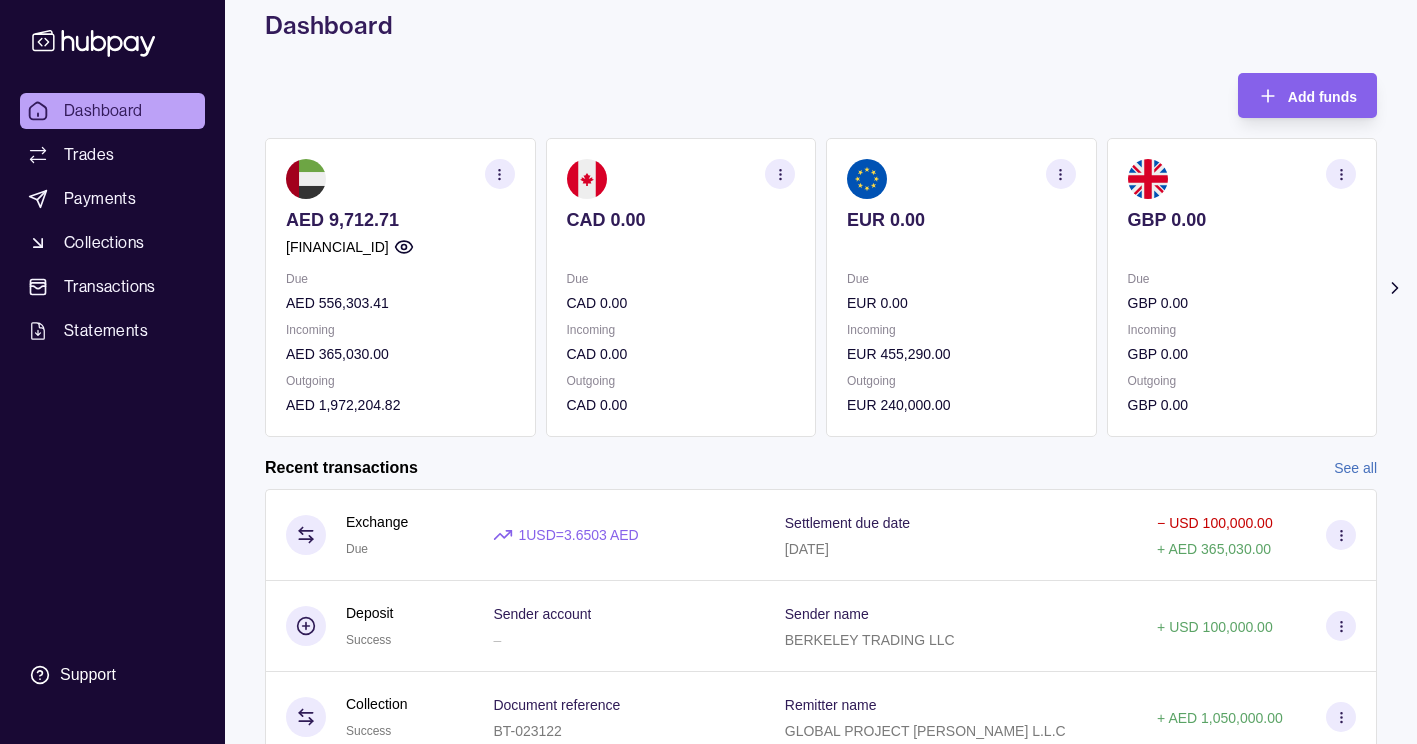 click on "AED 9,712.71" at bounding box center (400, 220) 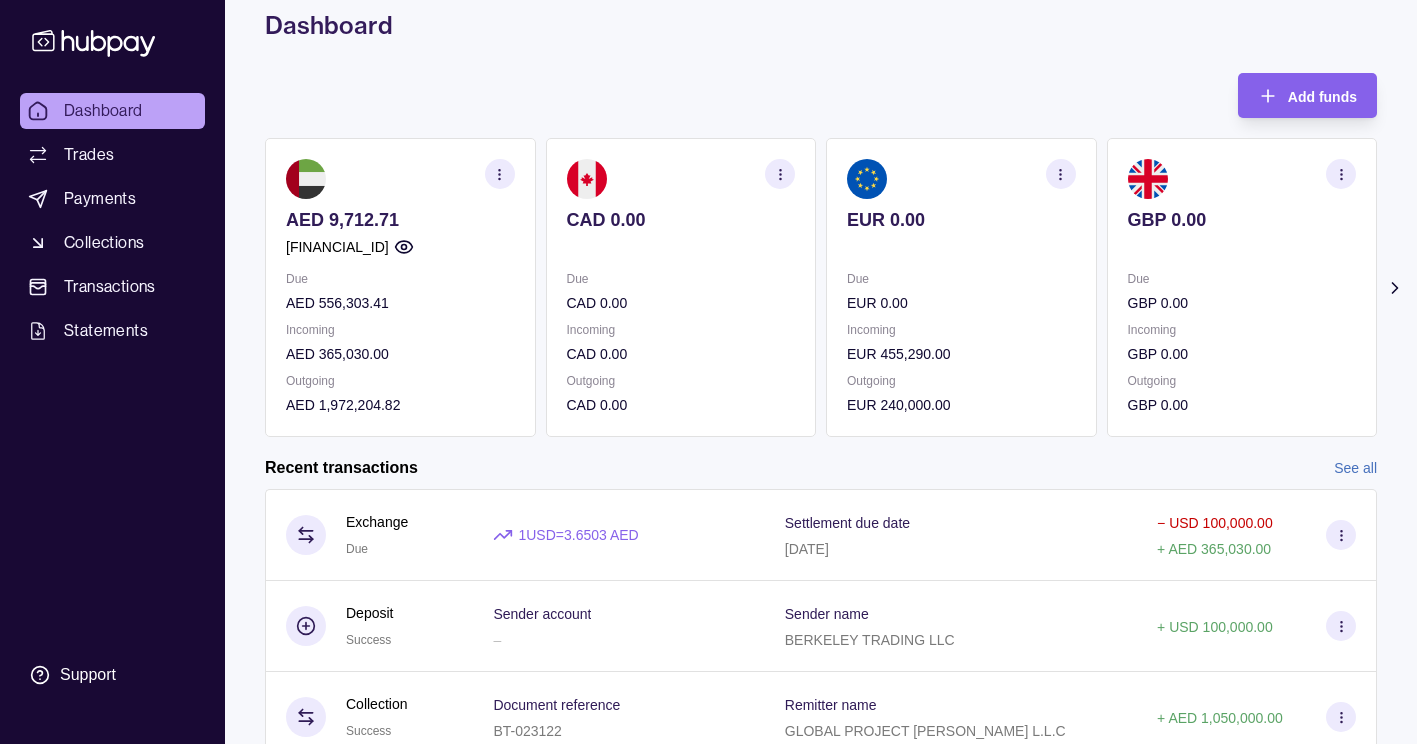 click on "AED 9,712.71" at bounding box center [400, 220] 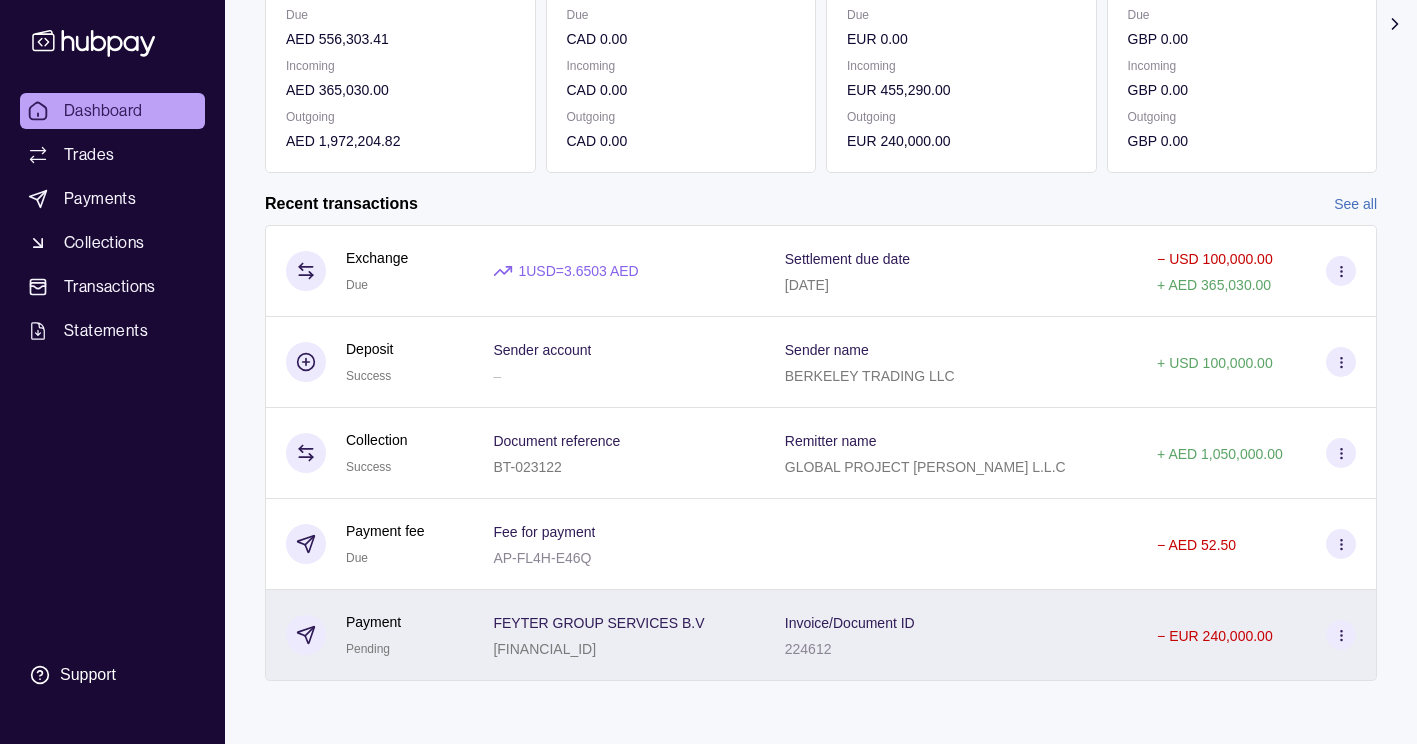 scroll, scrollTop: 356, scrollLeft: 0, axis: vertical 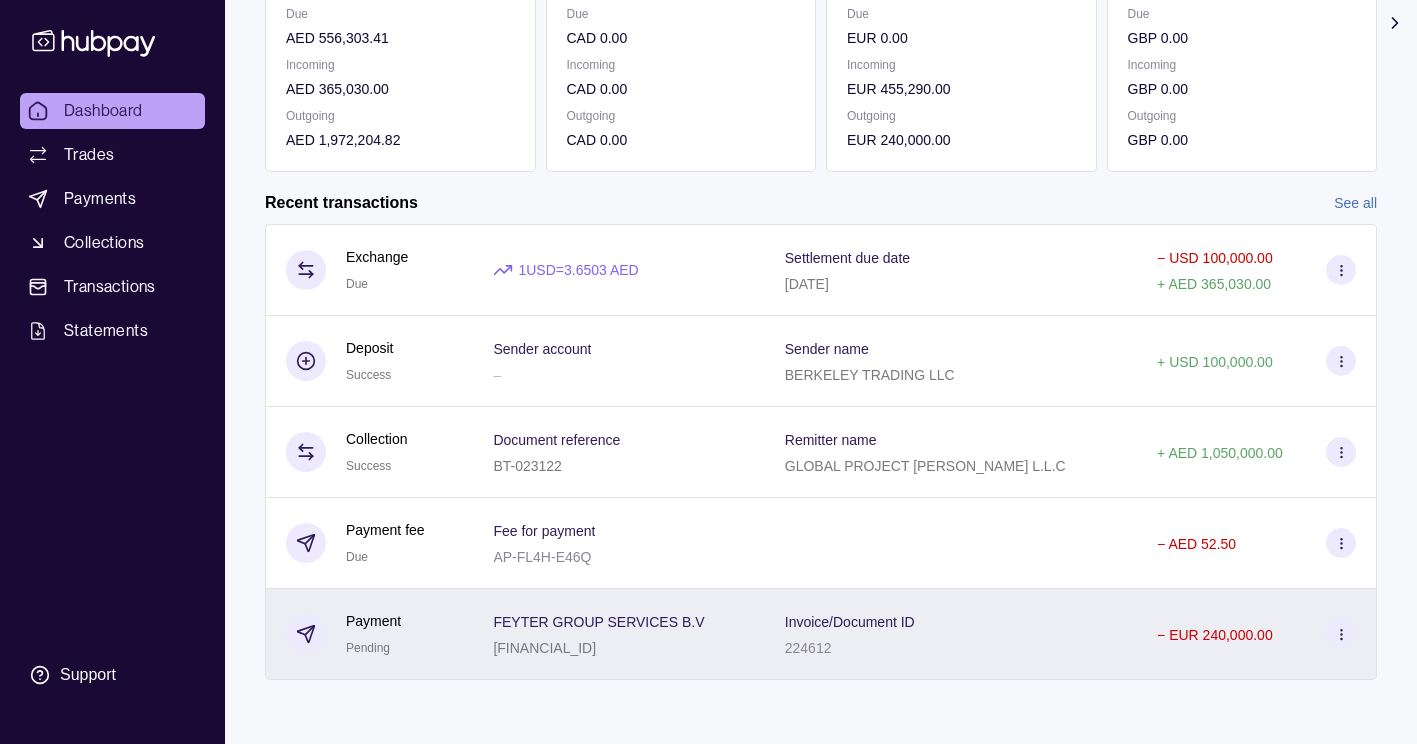 click at bounding box center [1341, 634] 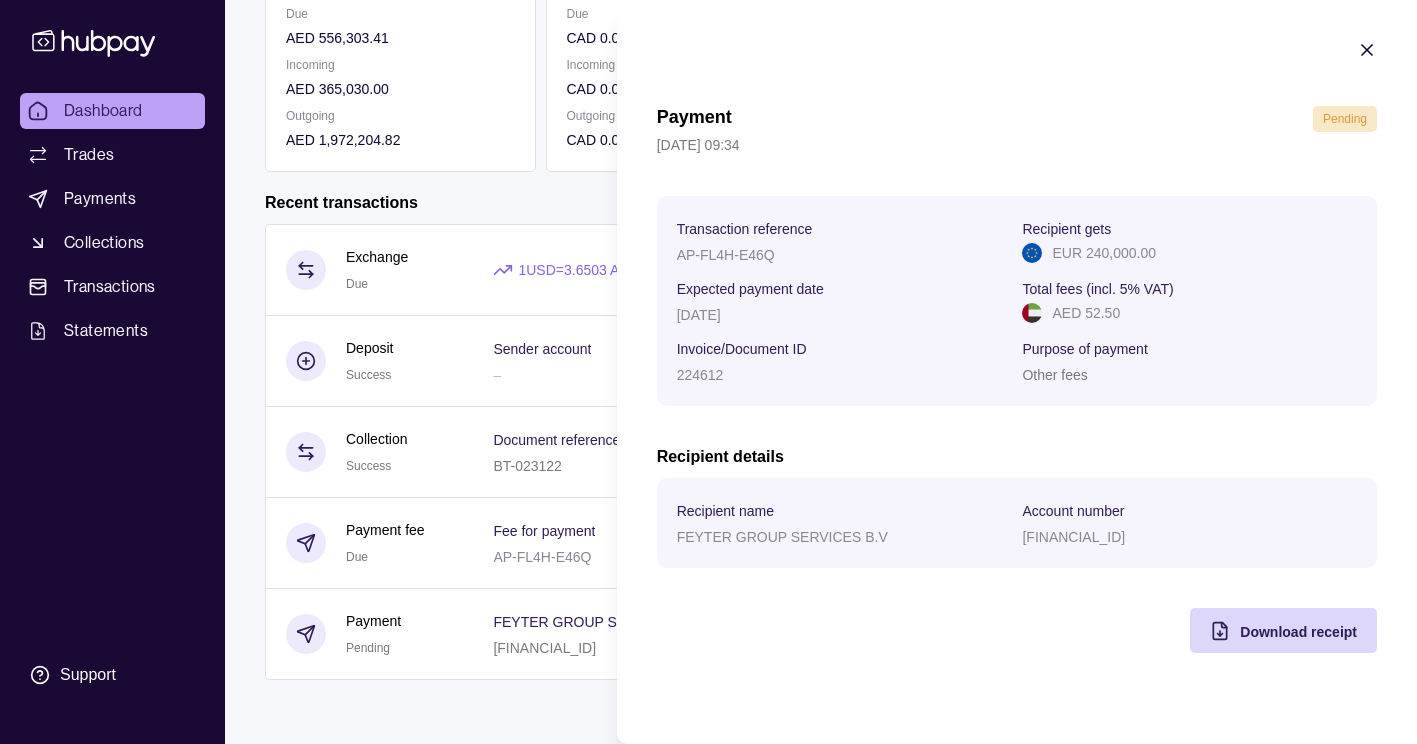 click 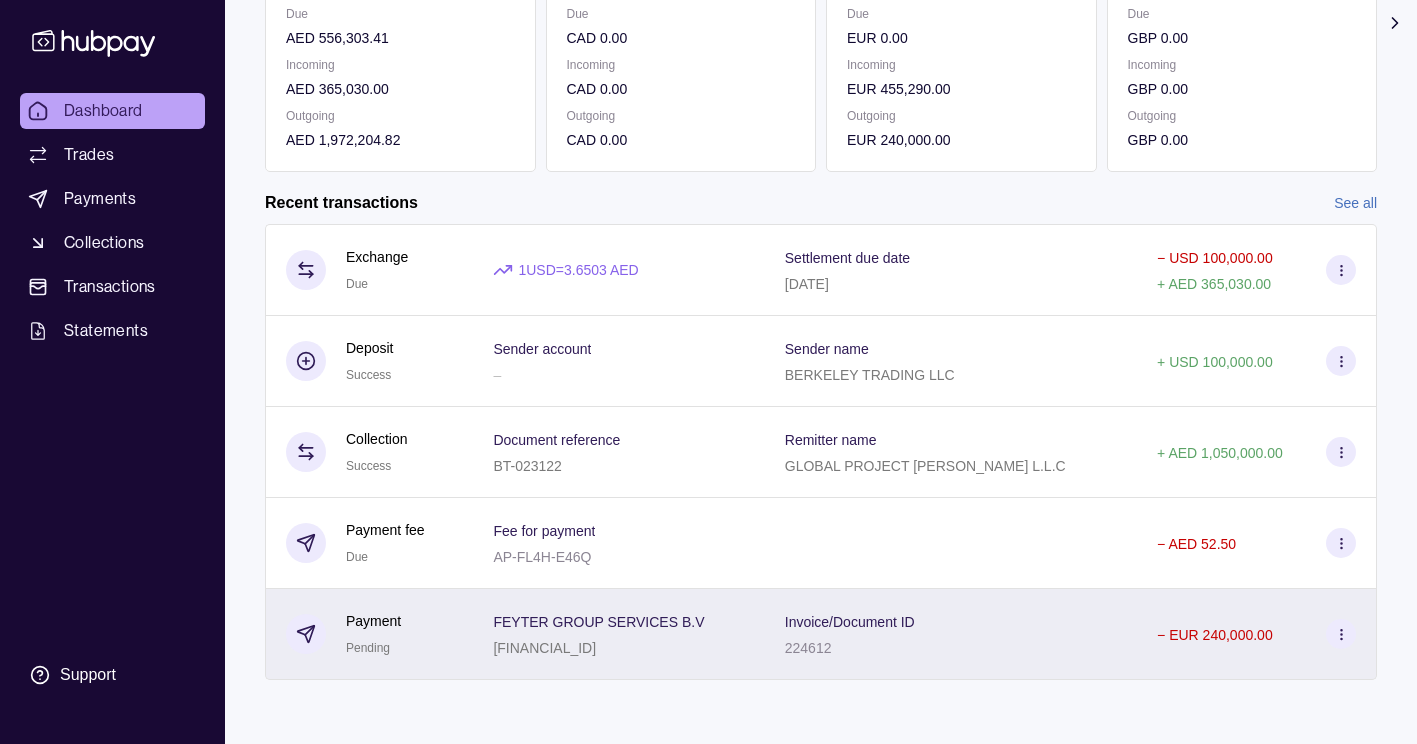 click at bounding box center [1341, 634] 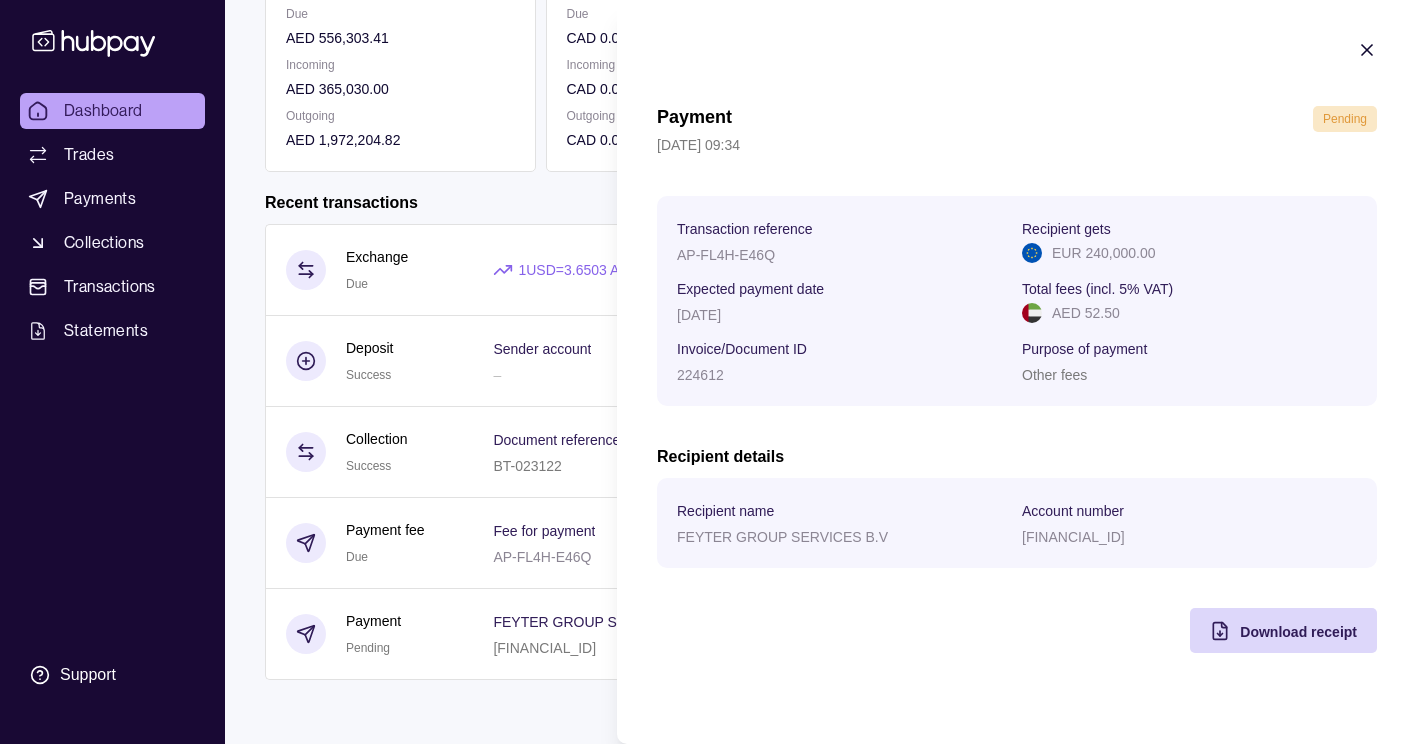 click 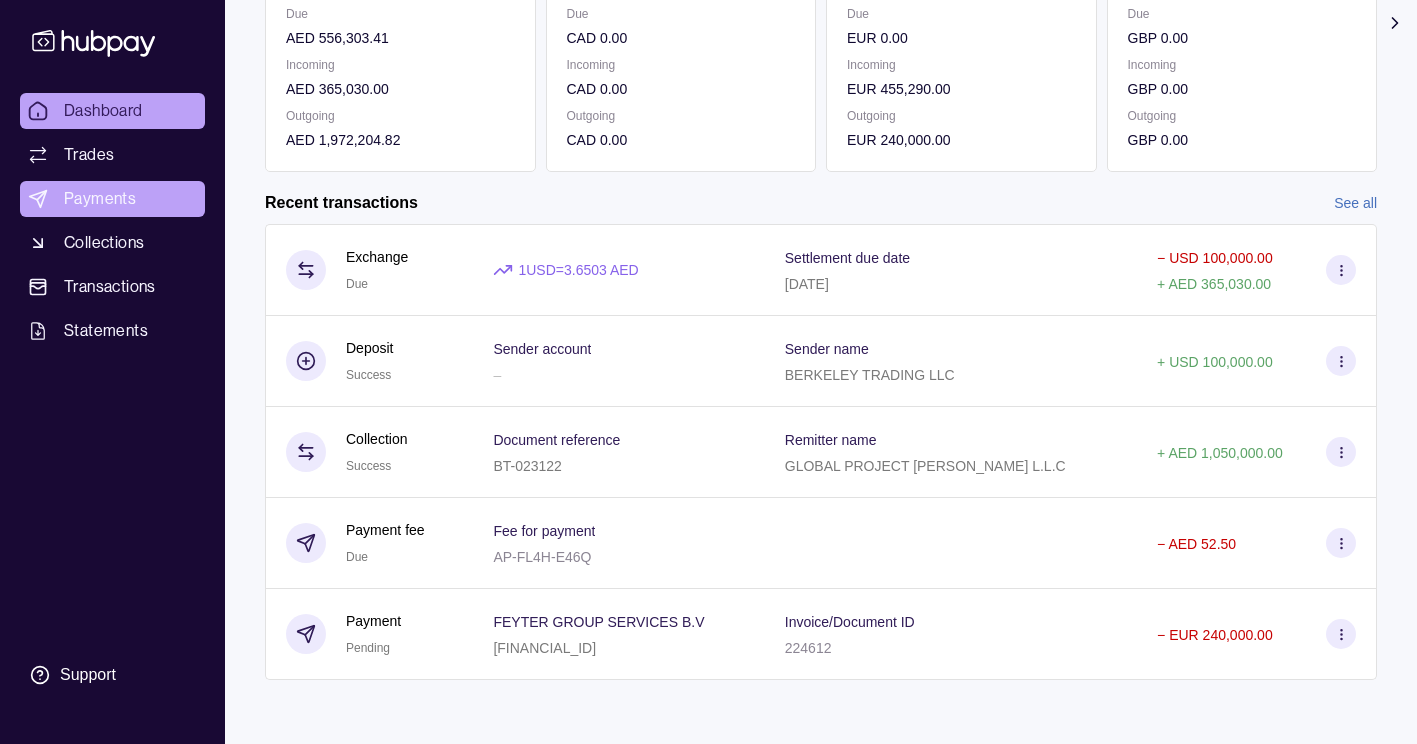 click on "Payments" at bounding box center (112, 199) 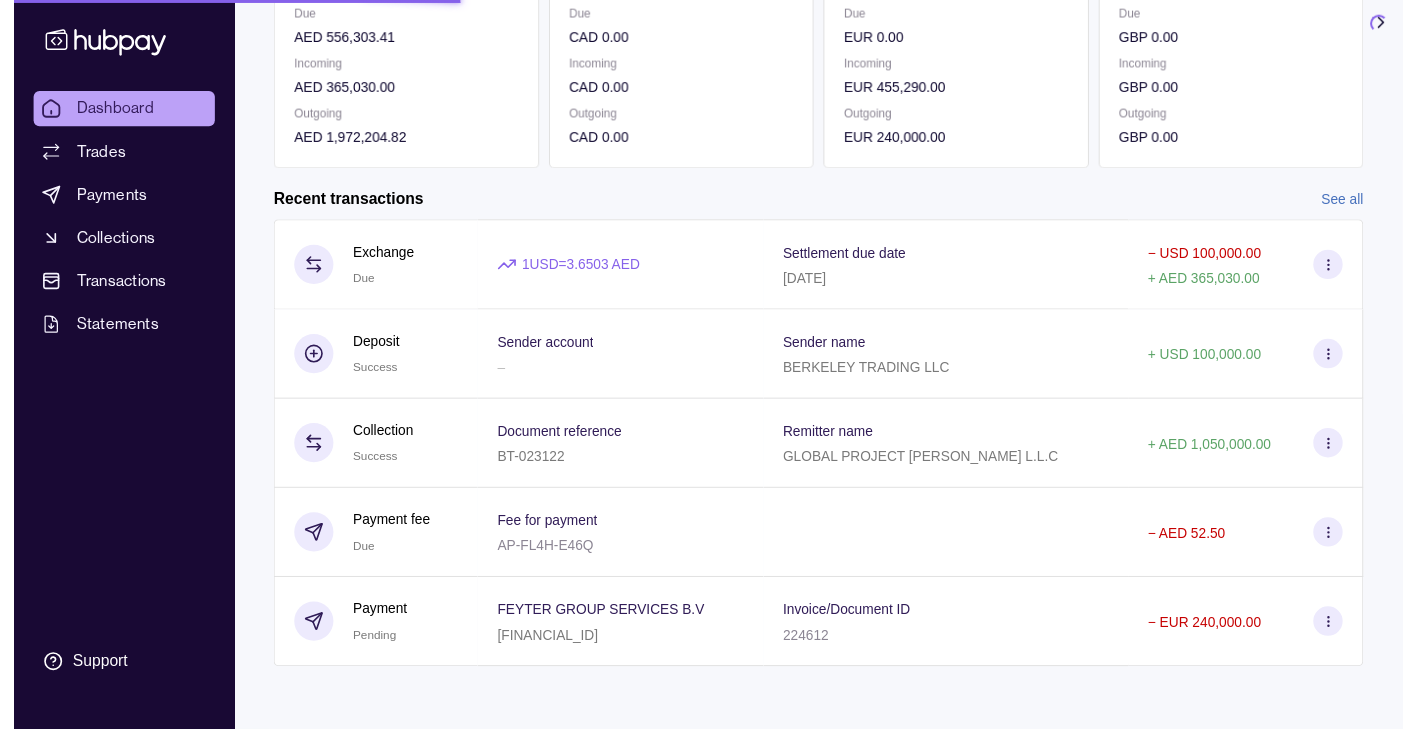 scroll, scrollTop: 0, scrollLeft: 0, axis: both 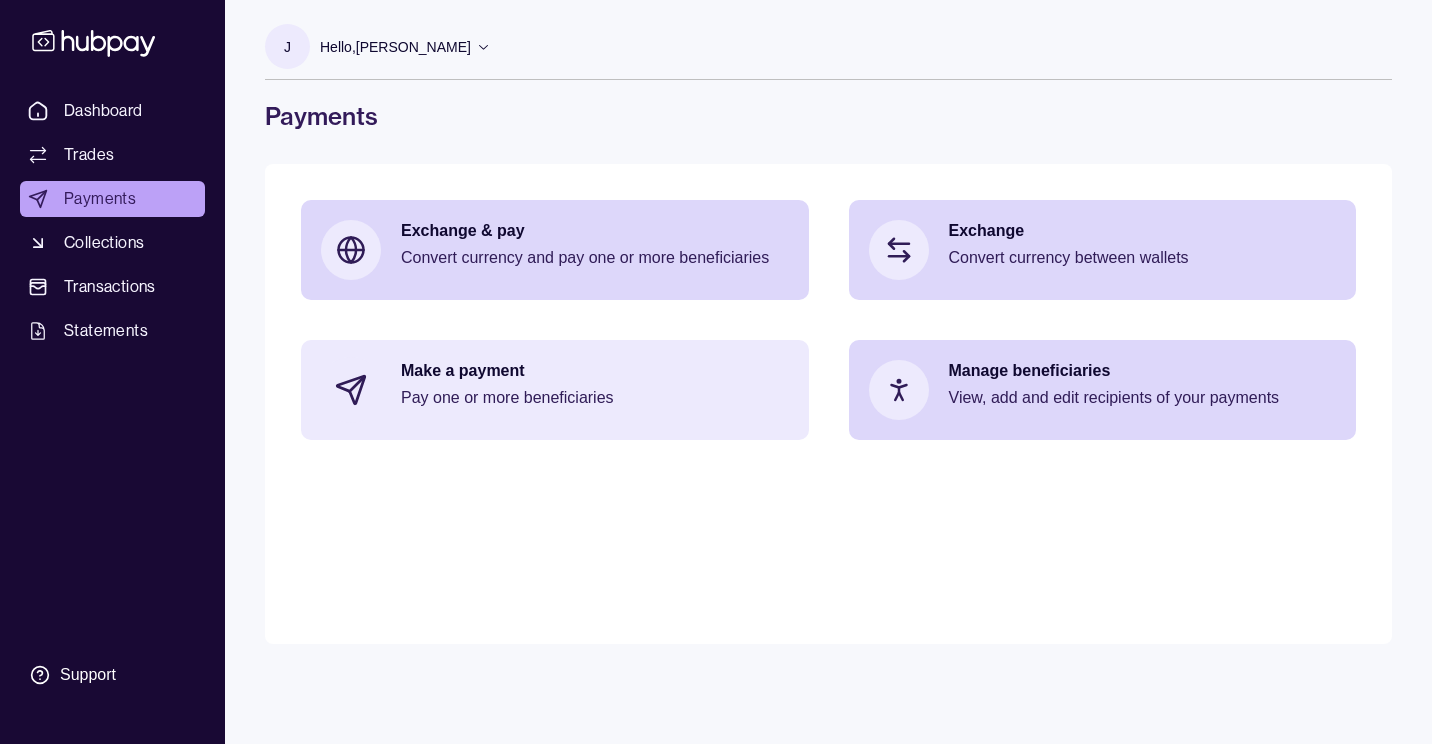 click on "Make a payment" at bounding box center (595, 371) 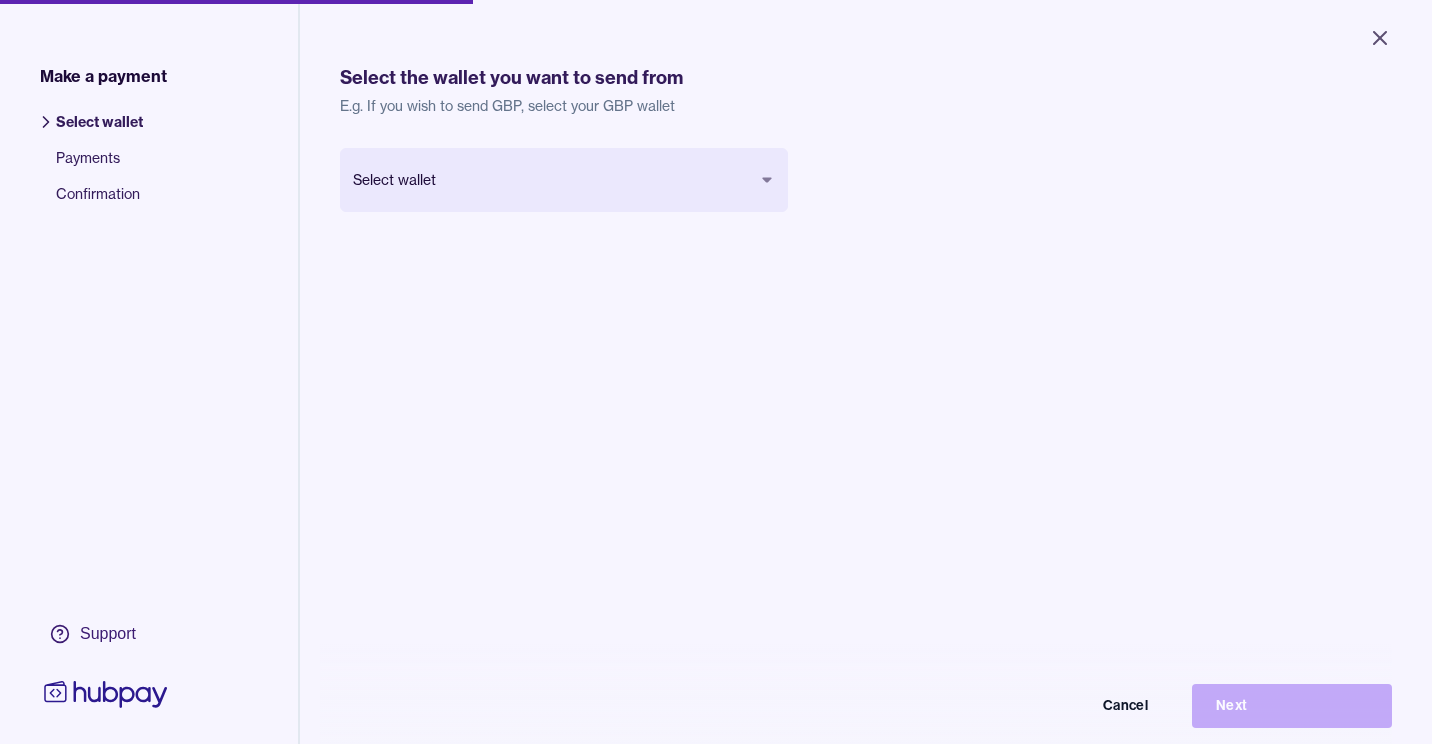 click on "Close Make a payment Select wallet Payments Confirmation Support Select the wallet you want to send from E.g. If you wish to send GBP, select your GBP wallet Select wallet Cancel Next Make a payment | Hubpay" at bounding box center (716, 372) 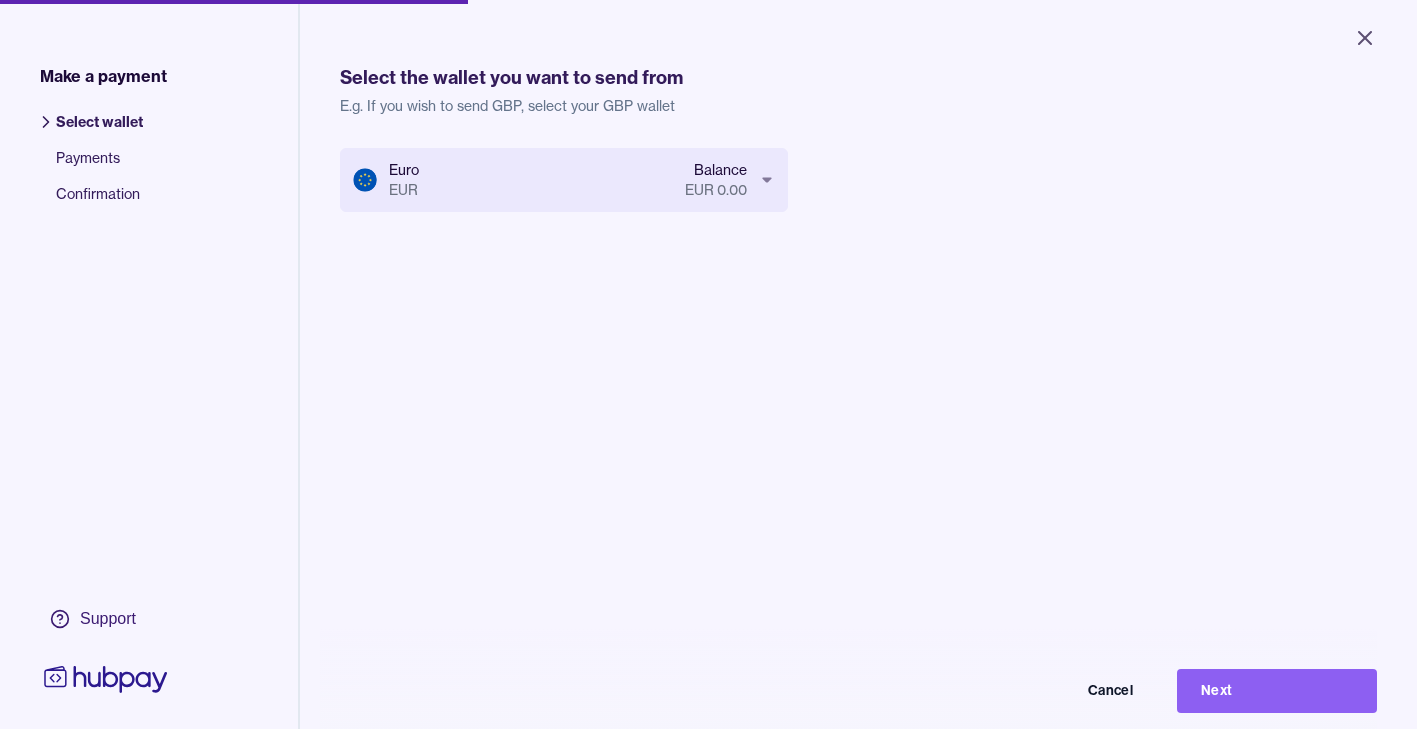 click on "Next" at bounding box center [1277, 691] 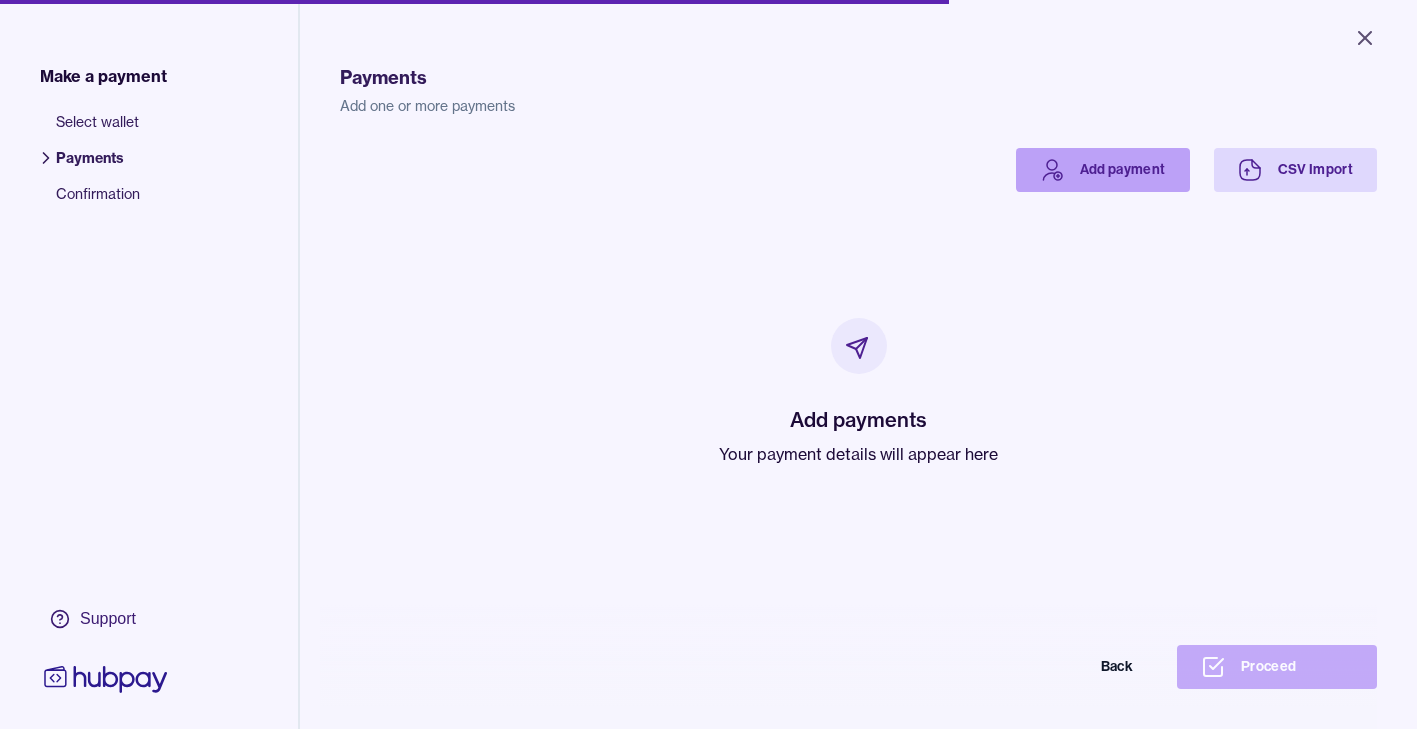 click on "Add payment" at bounding box center [1103, 170] 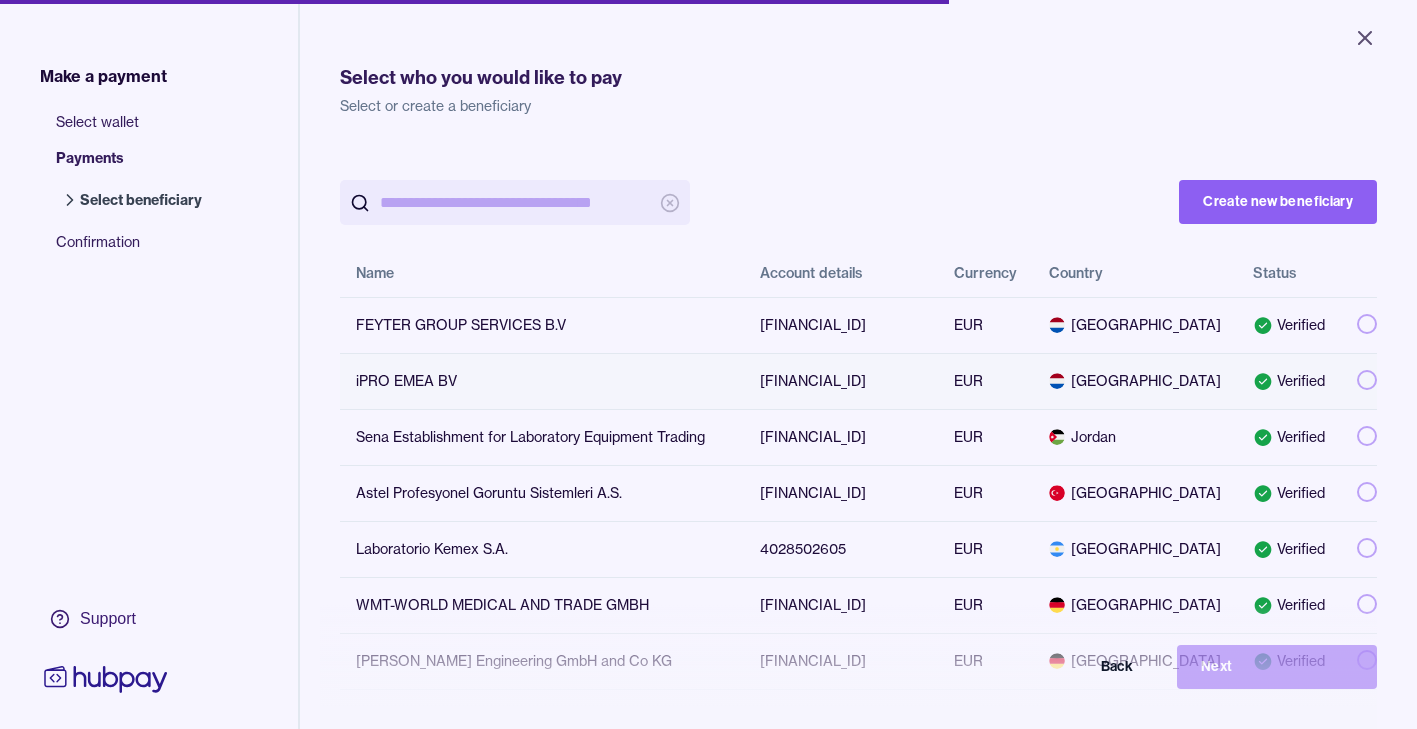 click on "iPRO EMEA BV" at bounding box center (542, 381) 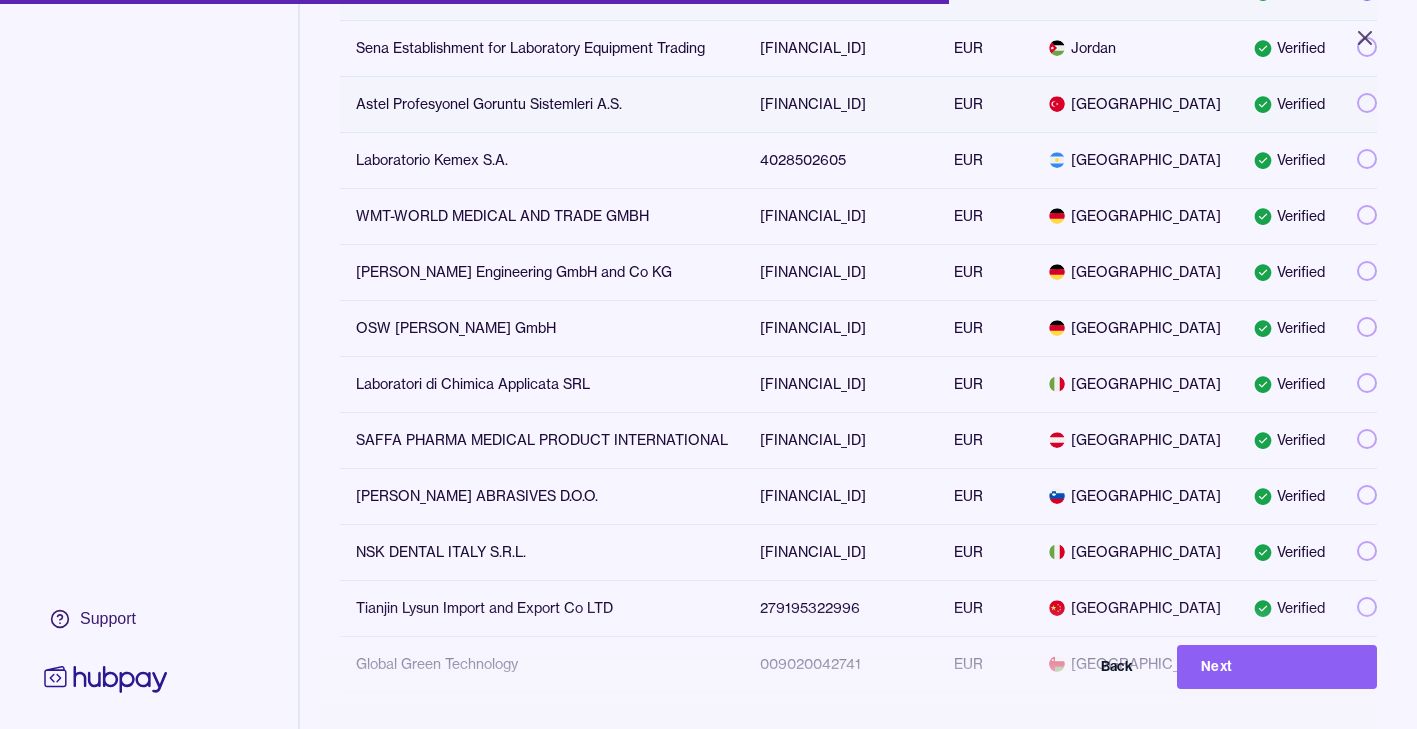 scroll, scrollTop: 400, scrollLeft: 0, axis: vertical 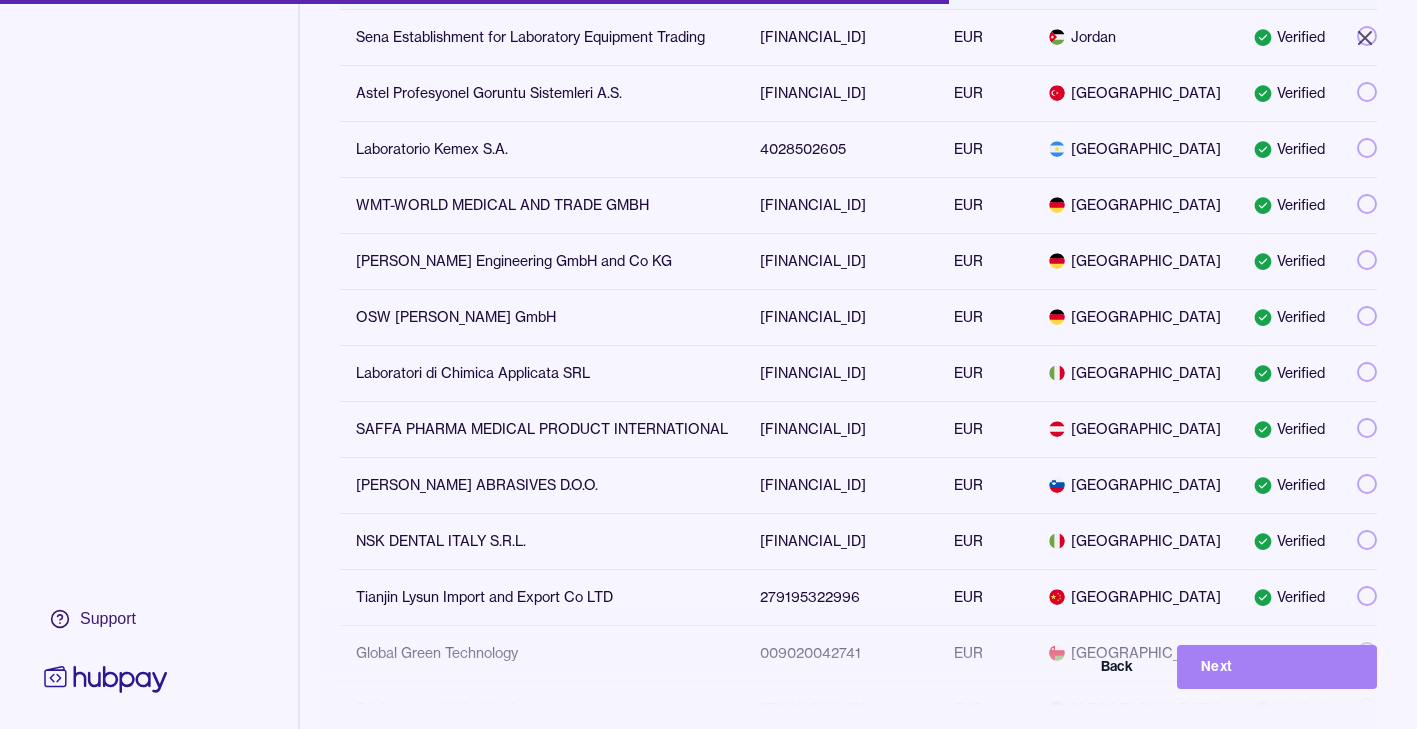 click on "Next" at bounding box center [1277, 667] 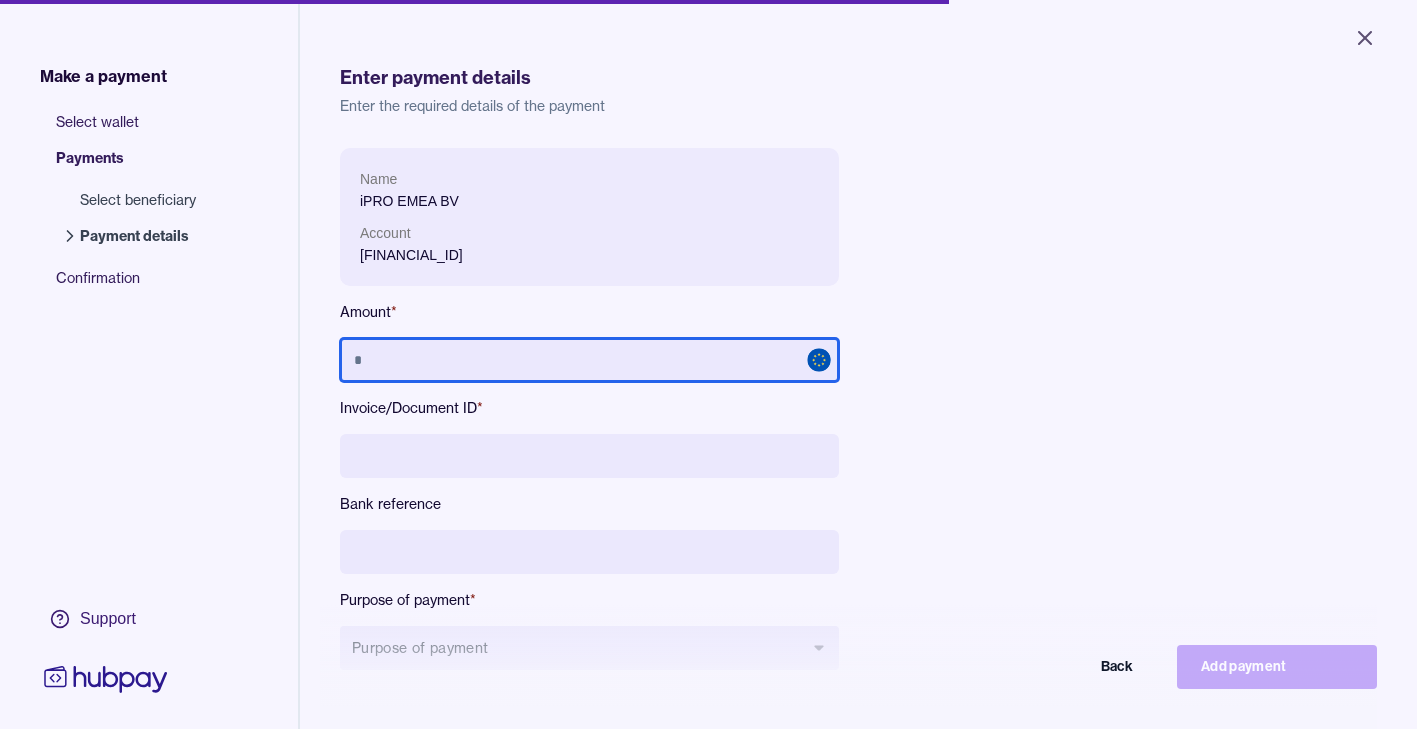 click at bounding box center (589, 360) 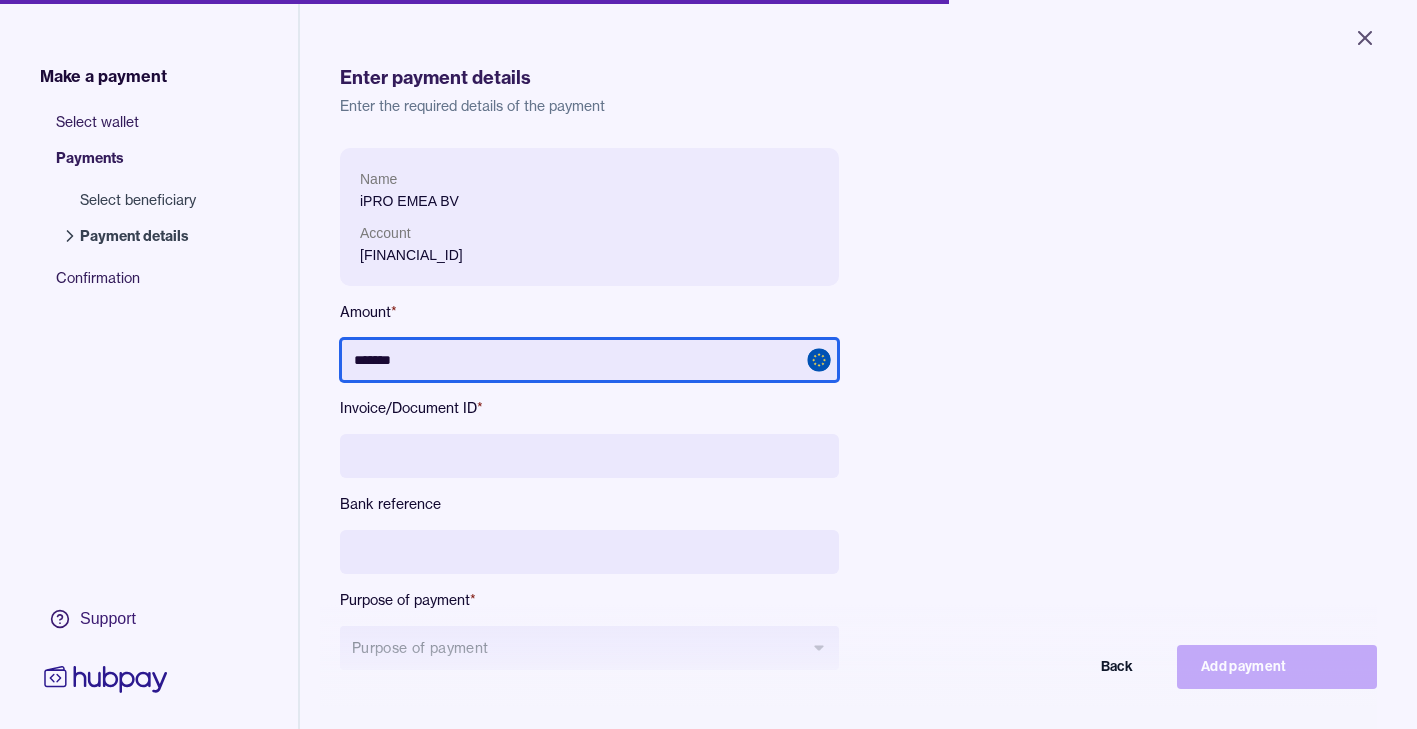 type on "*******" 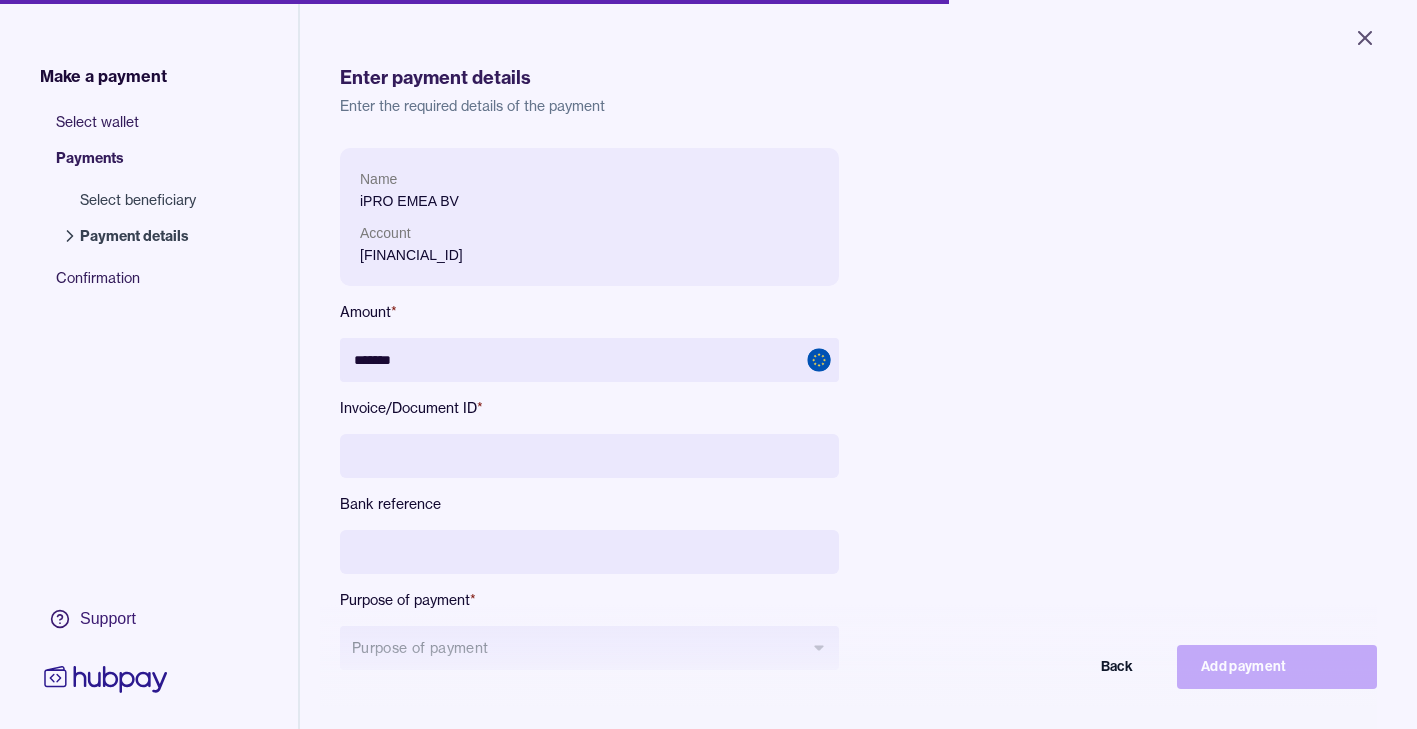 click at bounding box center [589, 456] 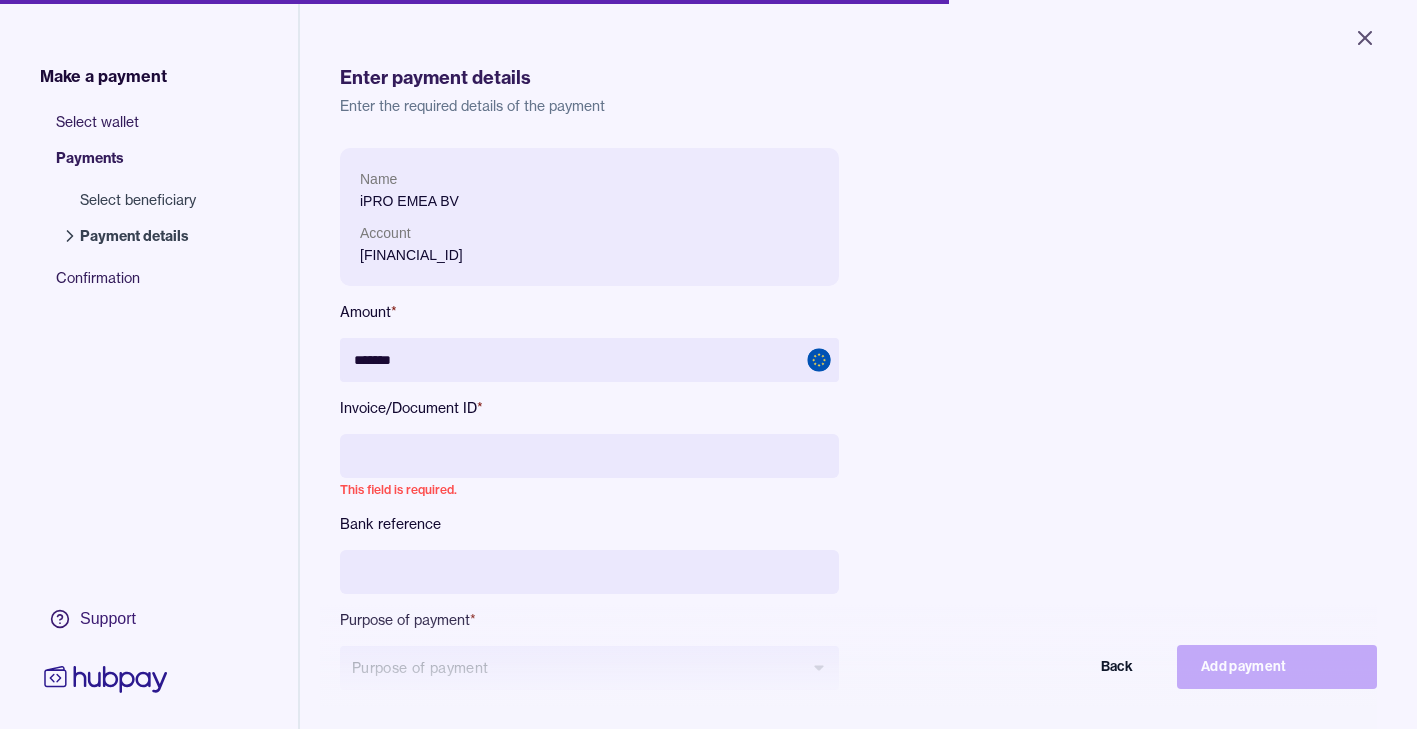 paste on "**********" 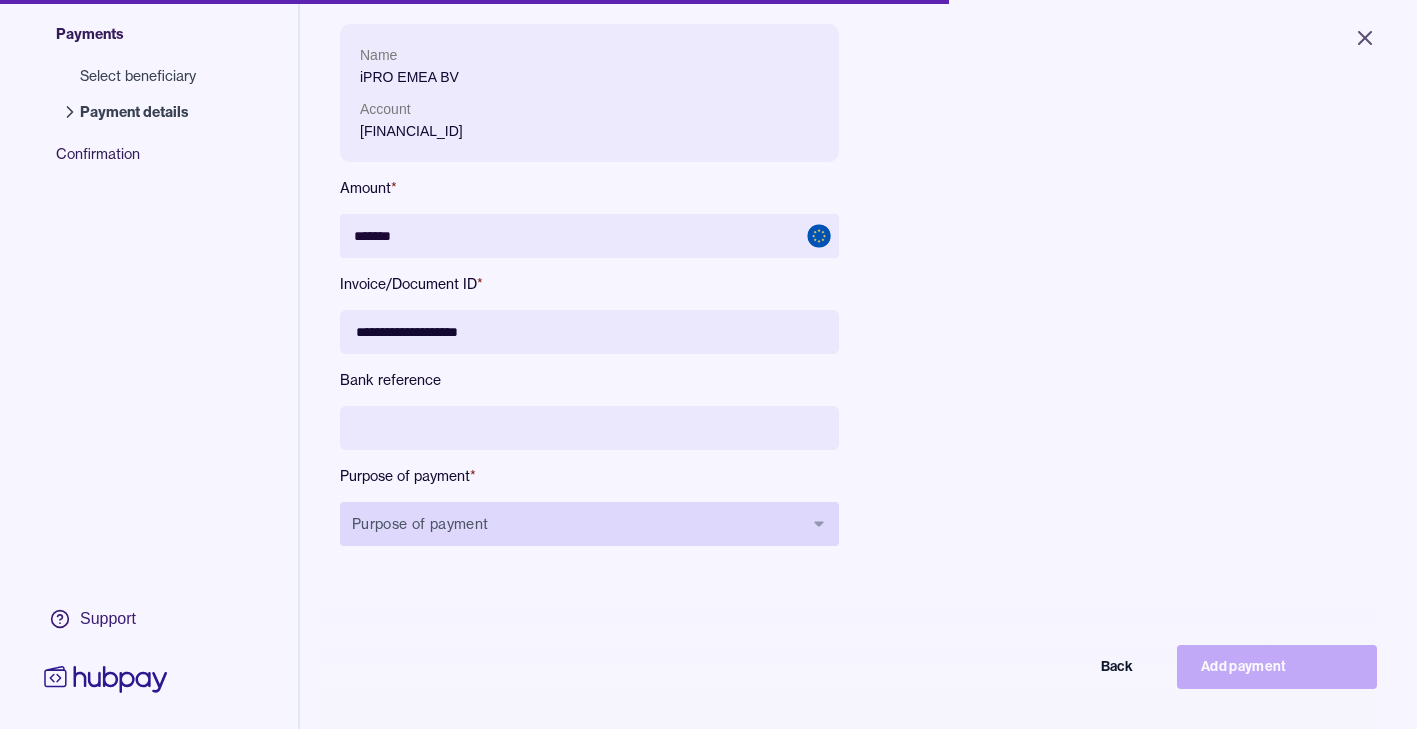 scroll, scrollTop: 129, scrollLeft: 0, axis: vertical 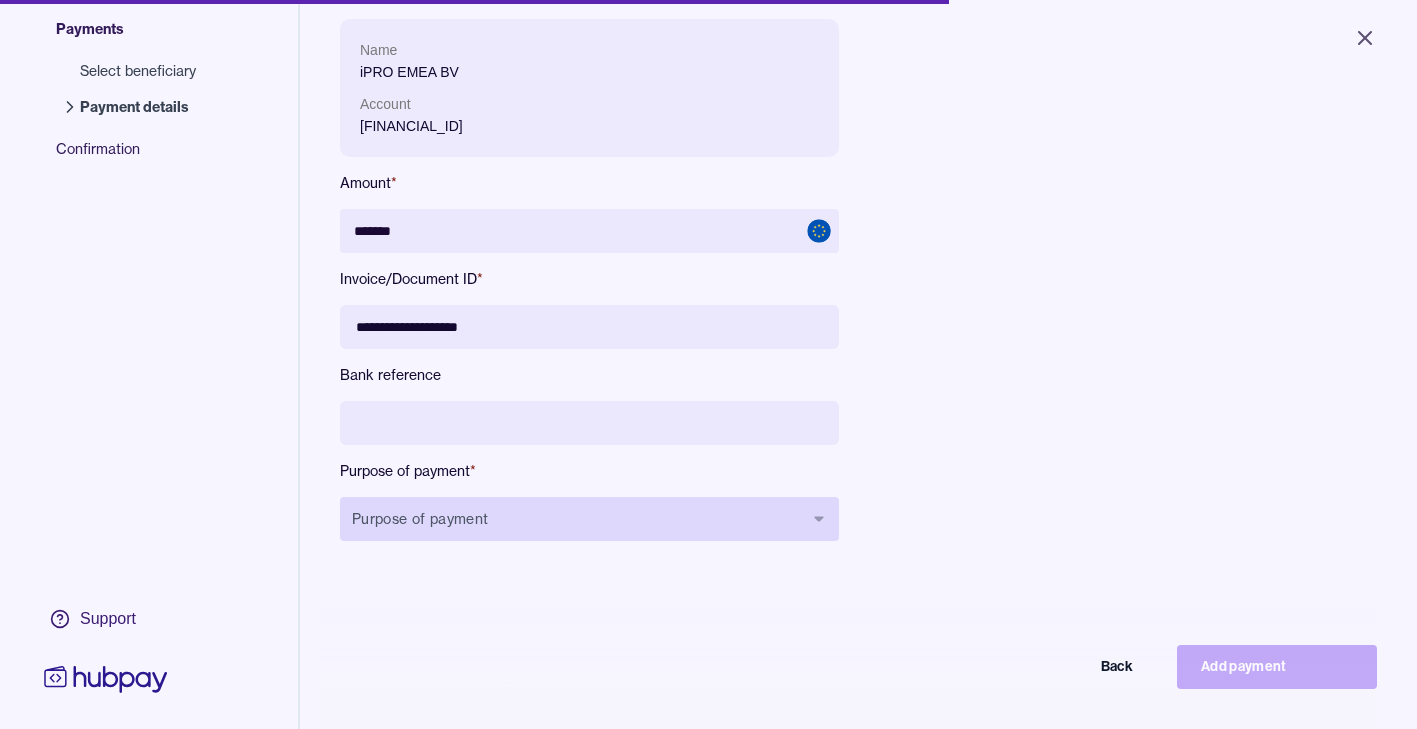 type on "**********" 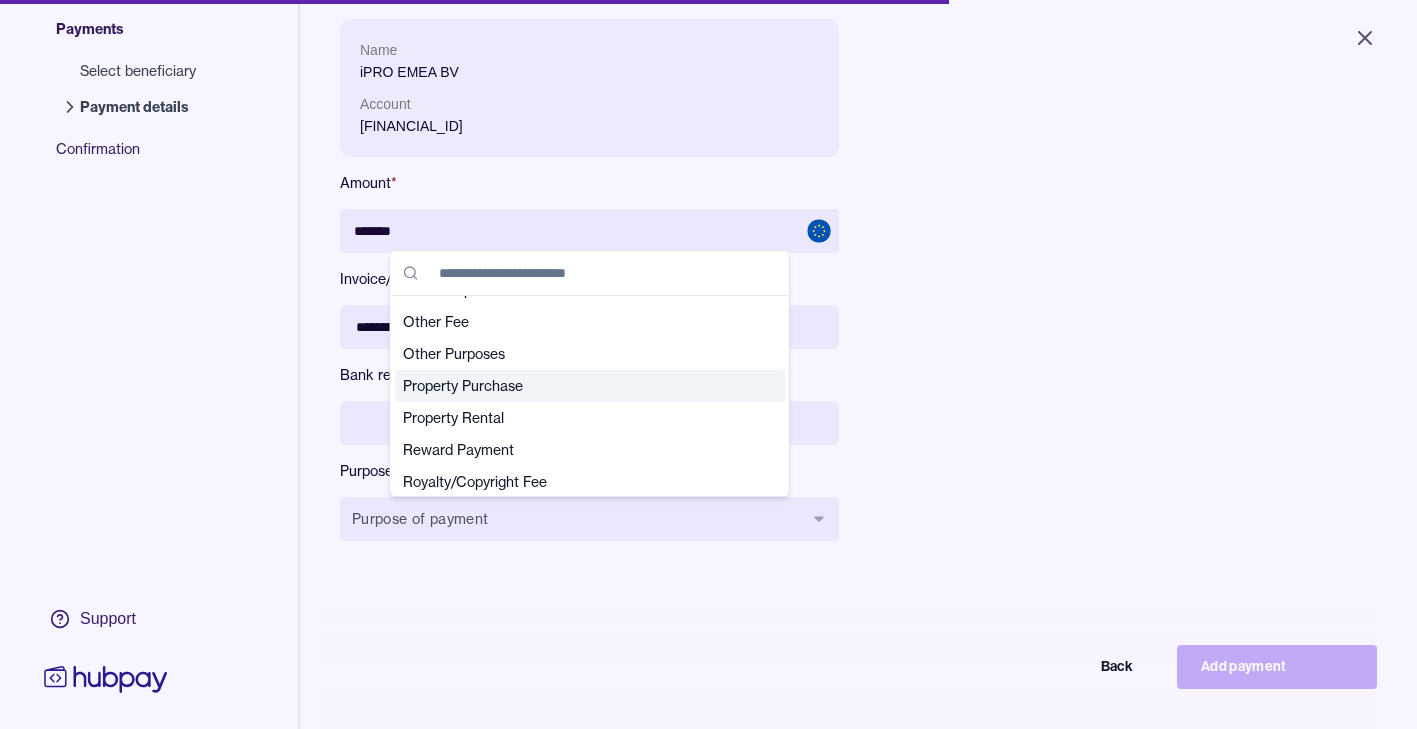 scroll, scrollTop: 475, scrollLeft: 0, axis: vertical 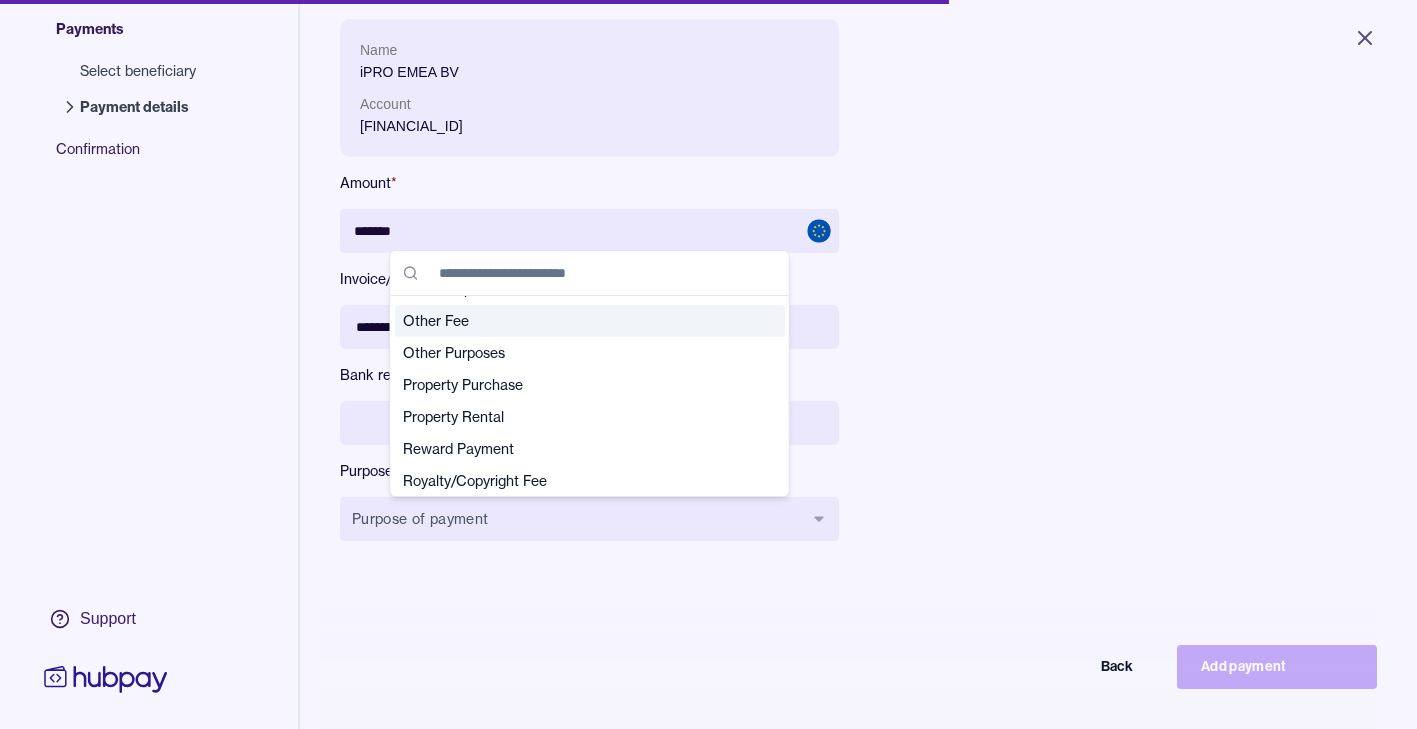click on "Other Fee" at bounding box center (578, 321) 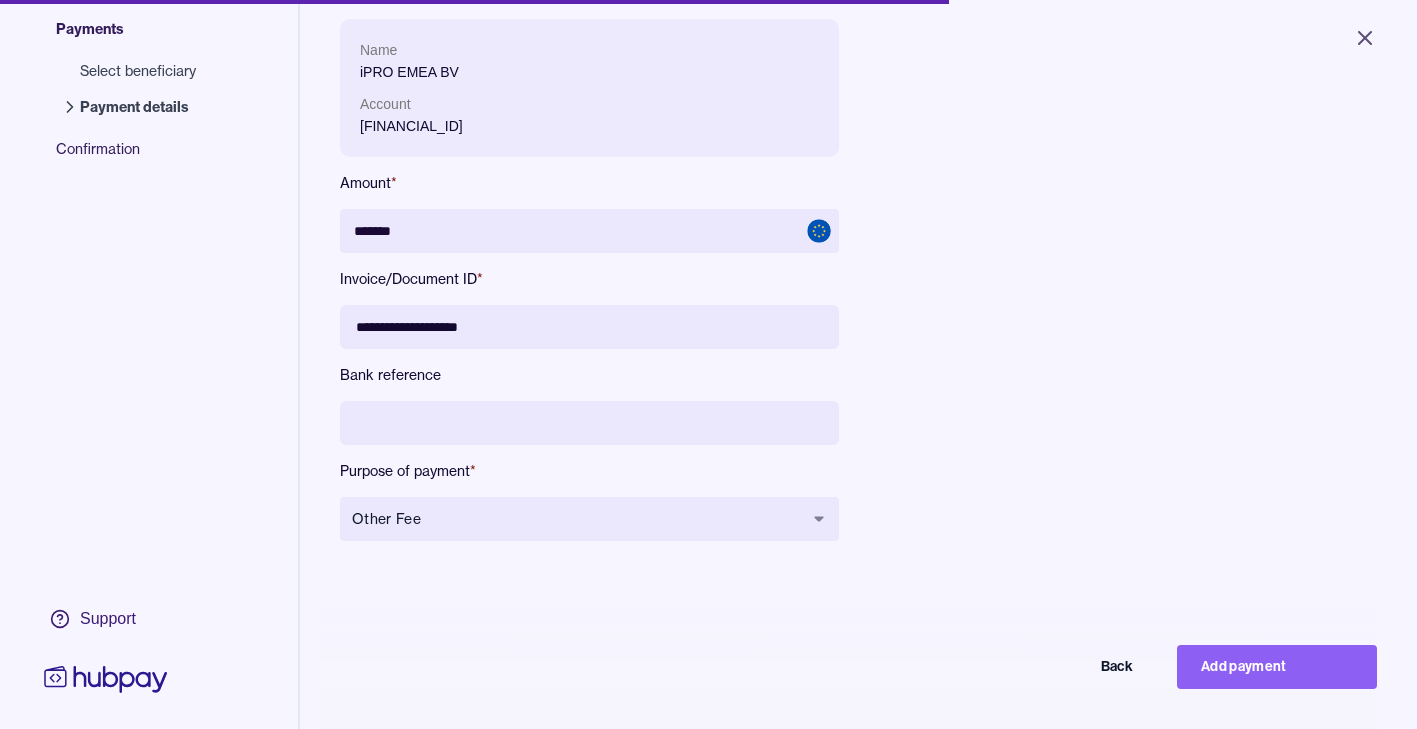 click on "**********" at bounding box center (788, 296) 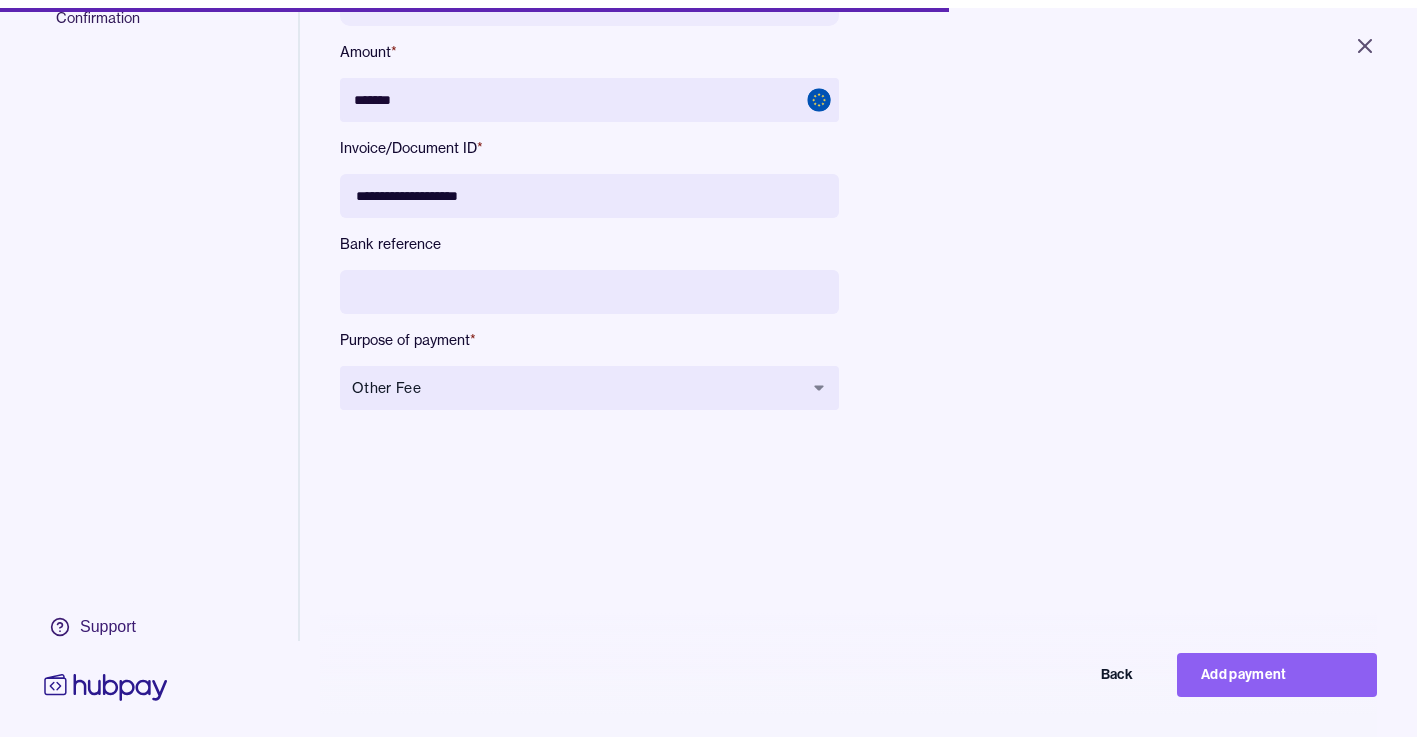 scroll, scrollTop: 0, scrollLeft: 0, axis: both 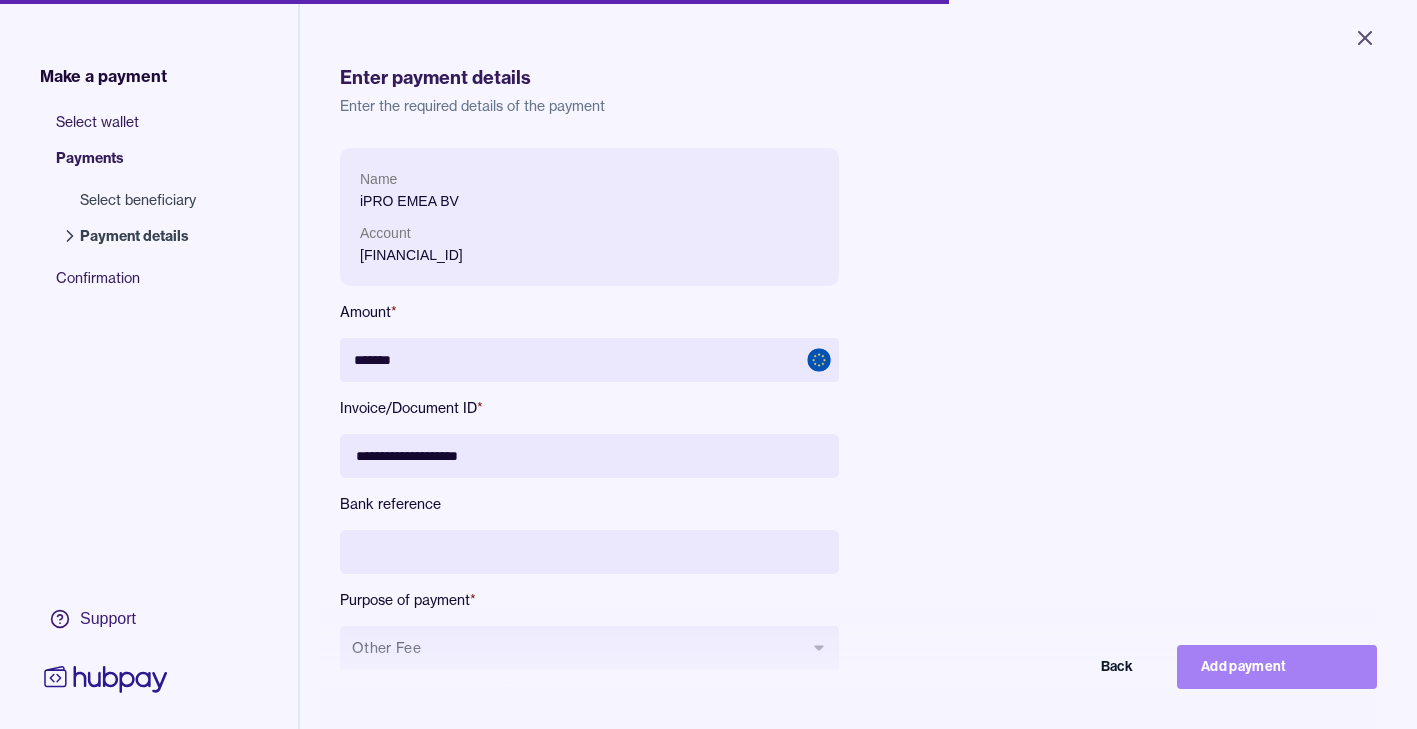 click on "Add payment" at bounding box center (1277, 667) 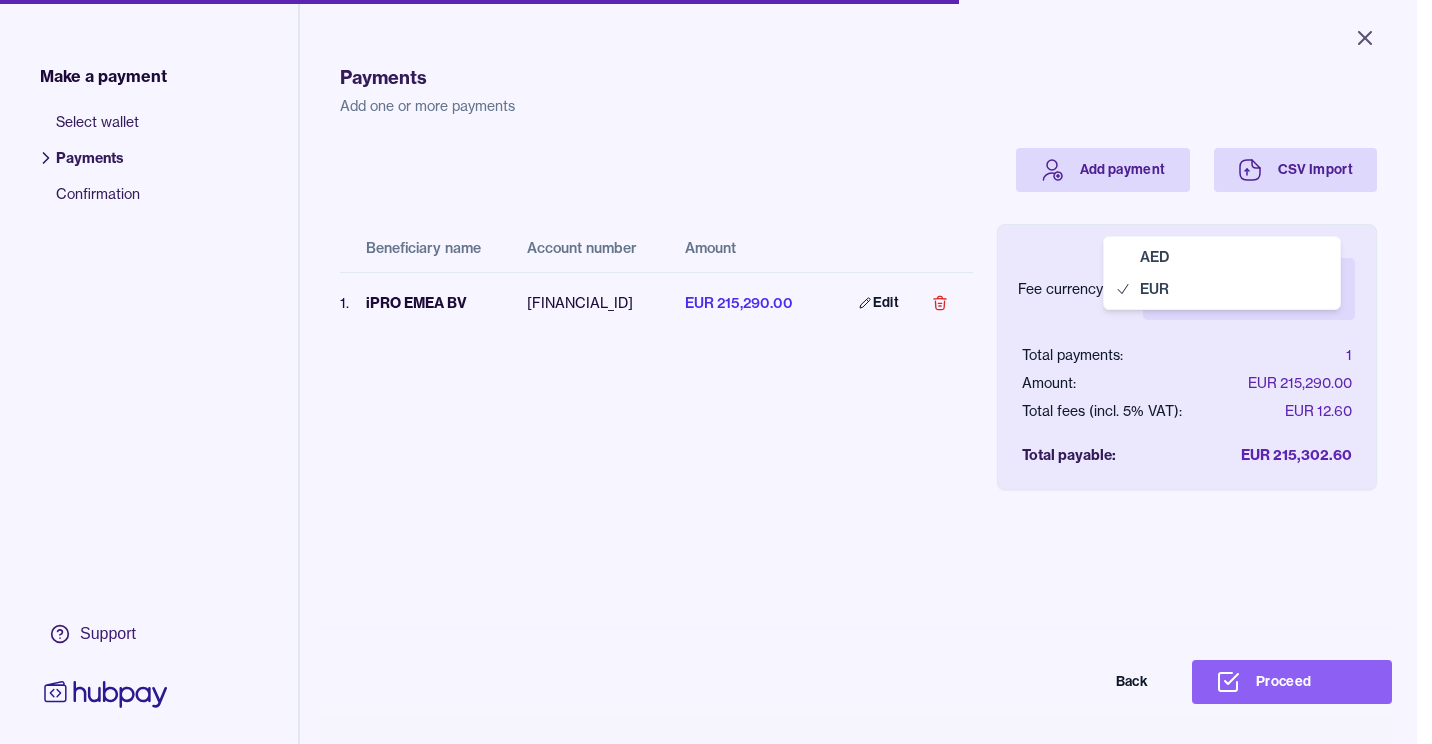 click on "Close Make a payment Select wallet Payments Confirmation Support Payments Add one or more payments Add payment CSV Import Beneficiary name Account number Amount 1 . iPRO EMEA BV DE53505103000000358558 EUR 215,290.00 Edit Fee currency: Euro EUR *** *** Total payments: 1 Amount: EUR 215,290.00 Total fees (incl. 5% VAT): EUR 12.60 Total payable: EUR 215,302.60 Back Proceed Payment | Hubpay AED EUR" at bounding box center [708, 372] 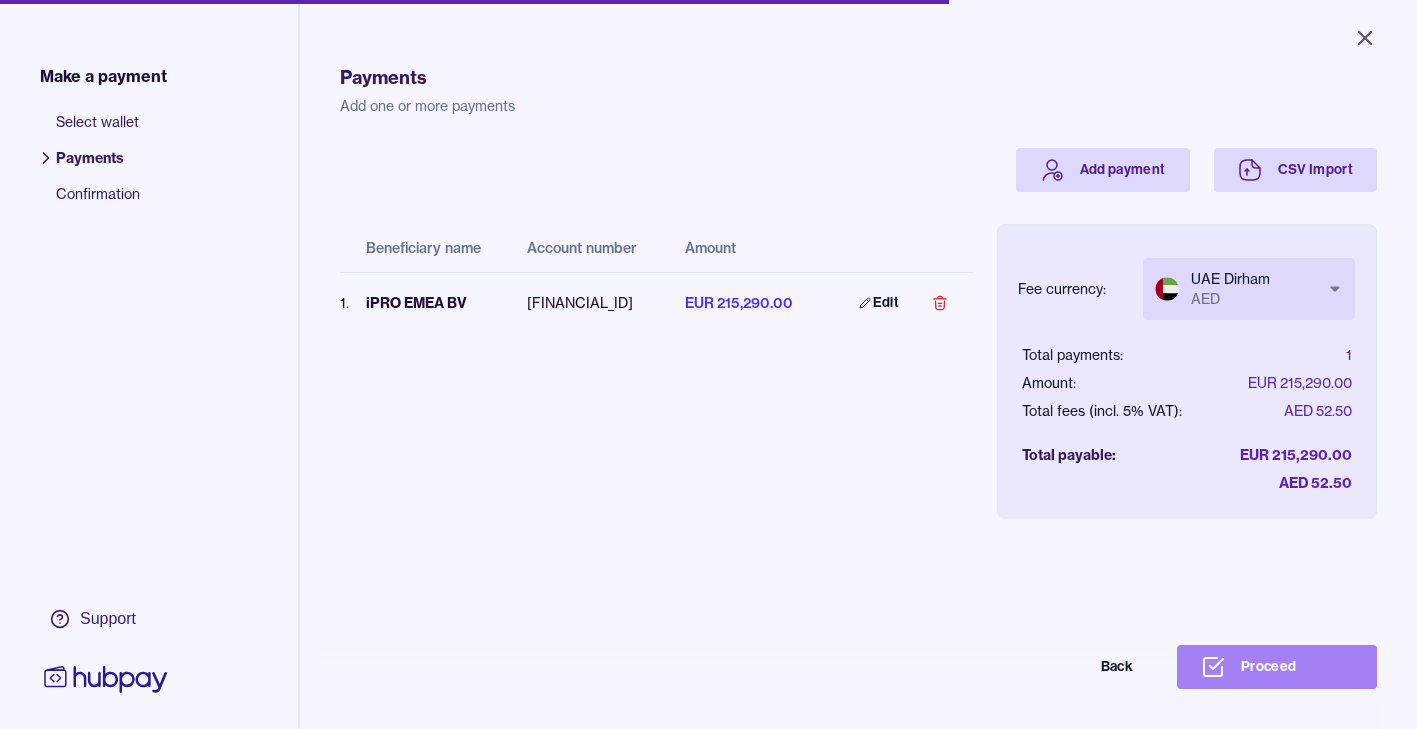 click on "Proceed" at bounding box center [1277, 667] 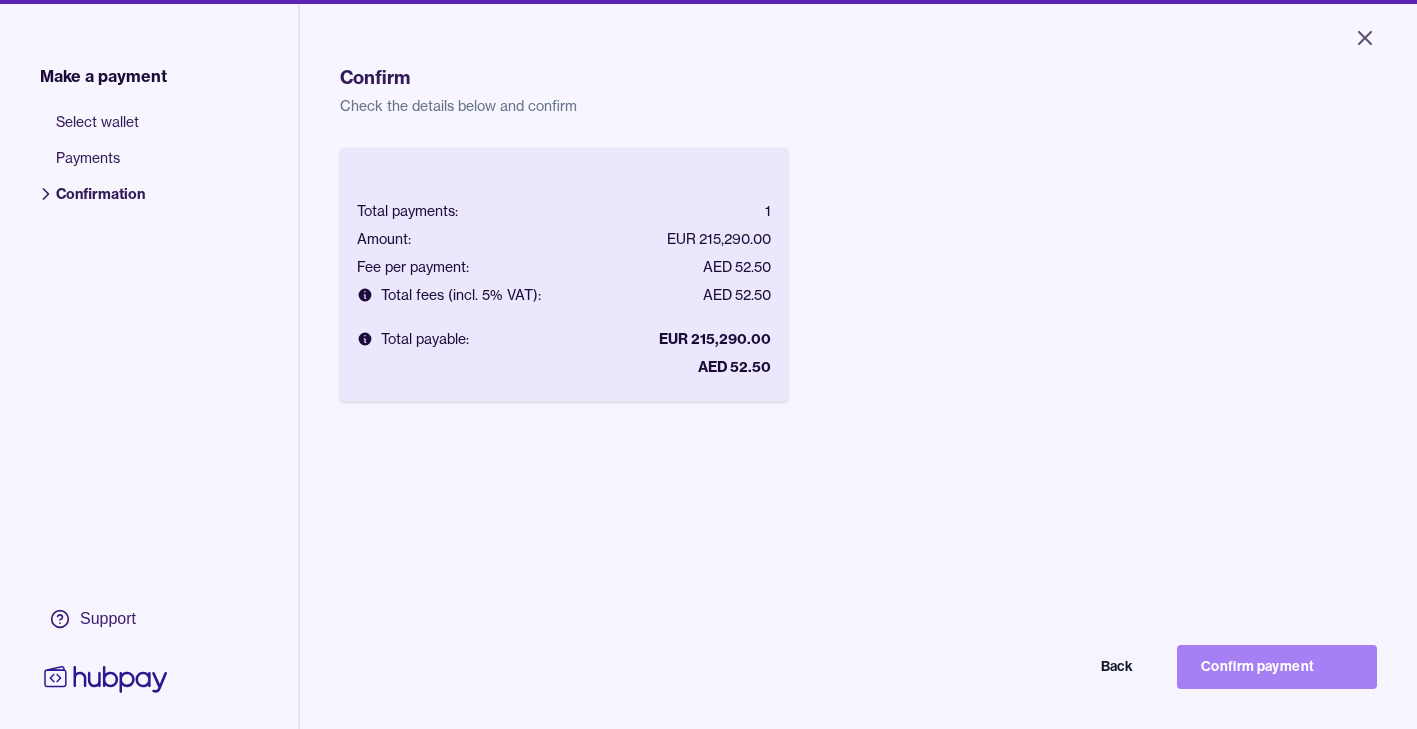 click on "Confirm payment" at bounding box center [1277, 667] 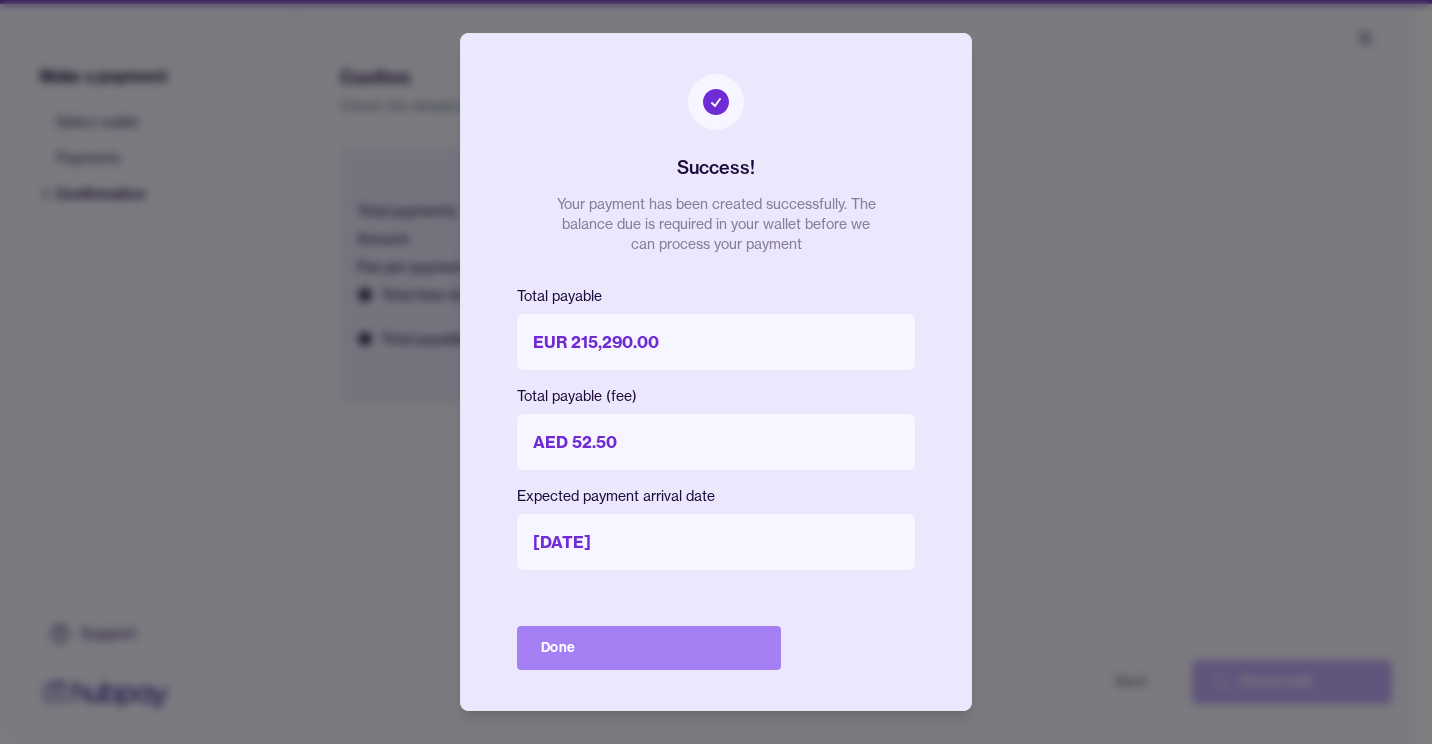 click on "Done" at bounding box center [649, 648] 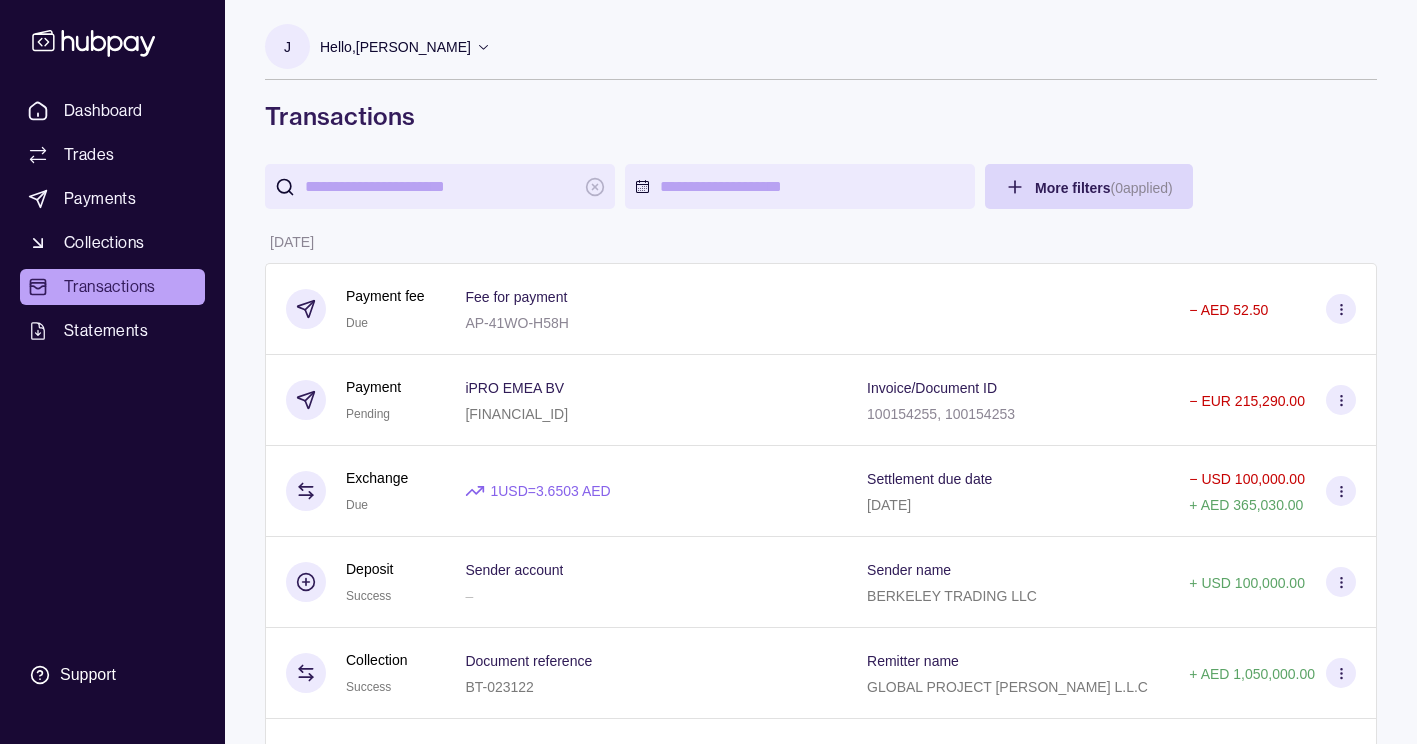 scroll, scrollTop: 400, scrollLeft: 0, axis: vertical 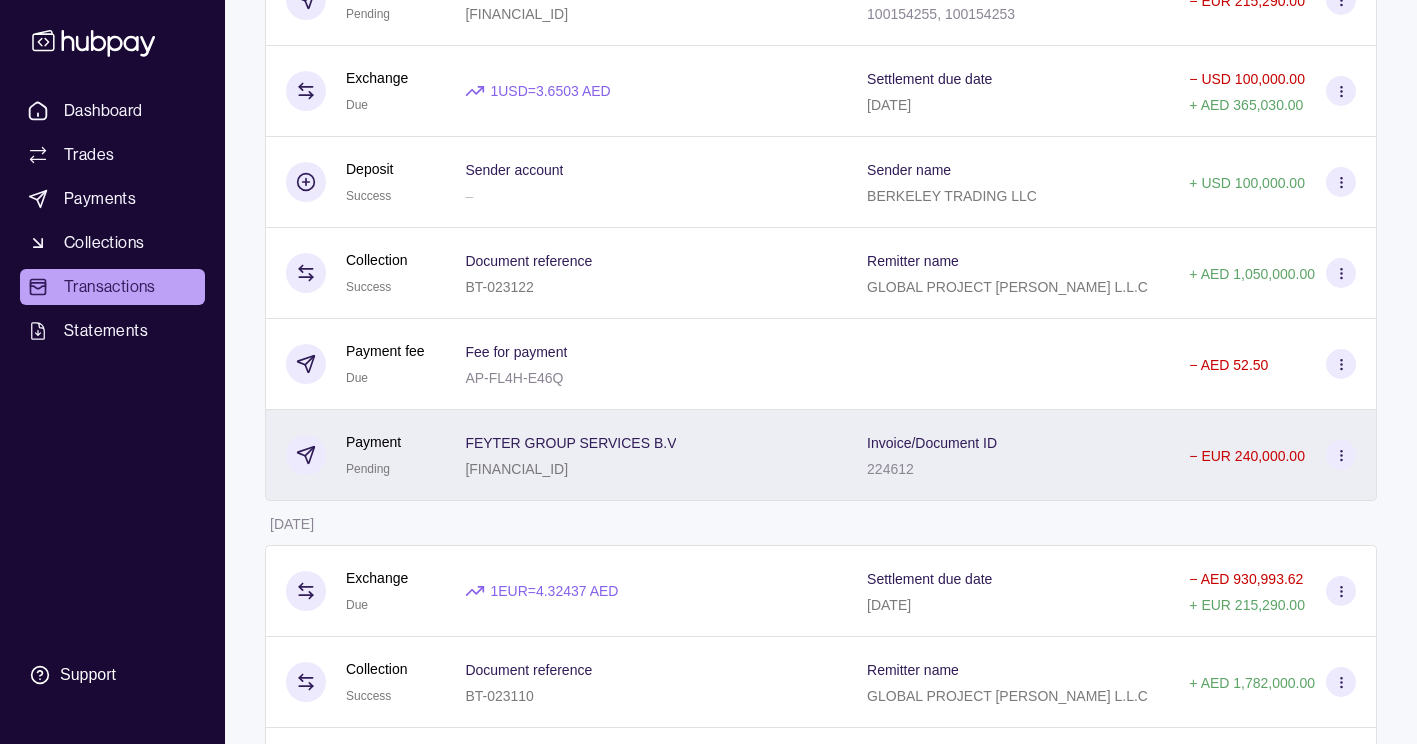 click at bounding box center (1341, 455) 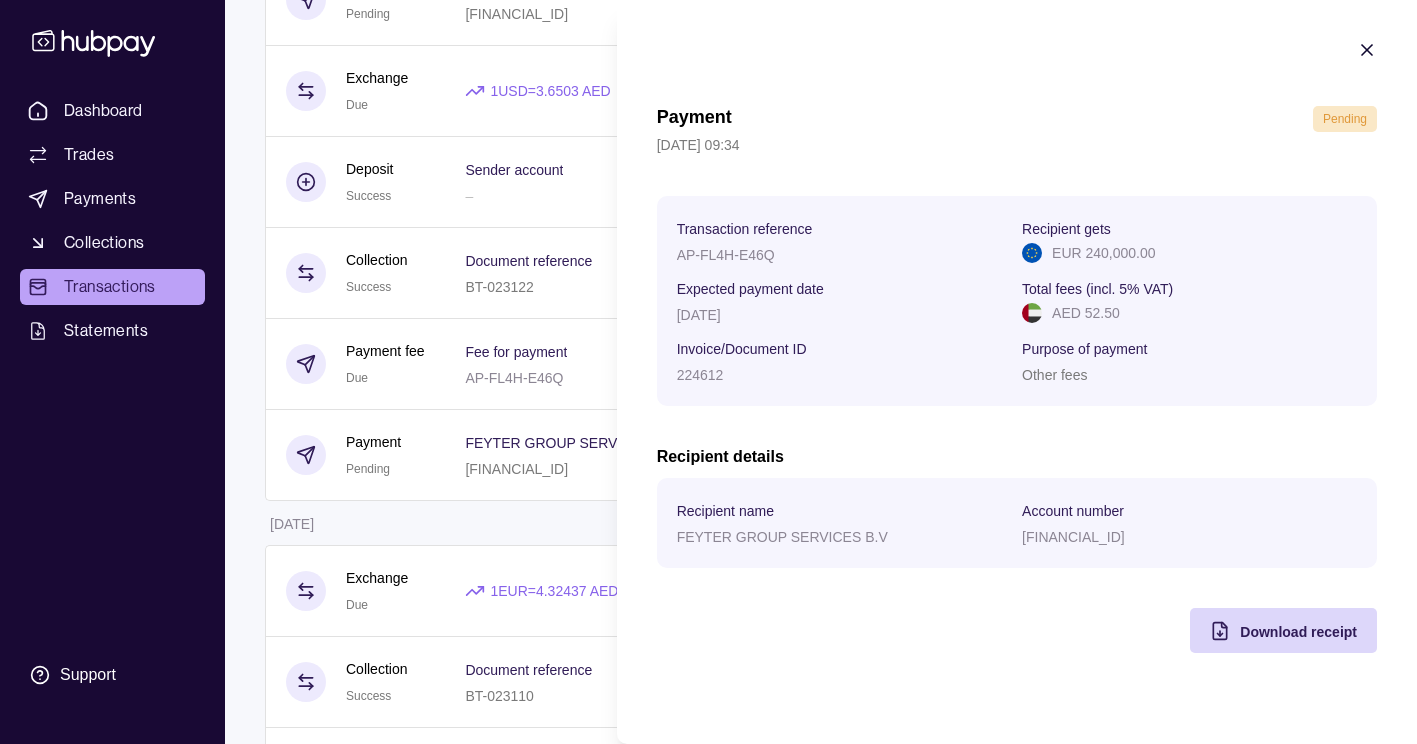 click 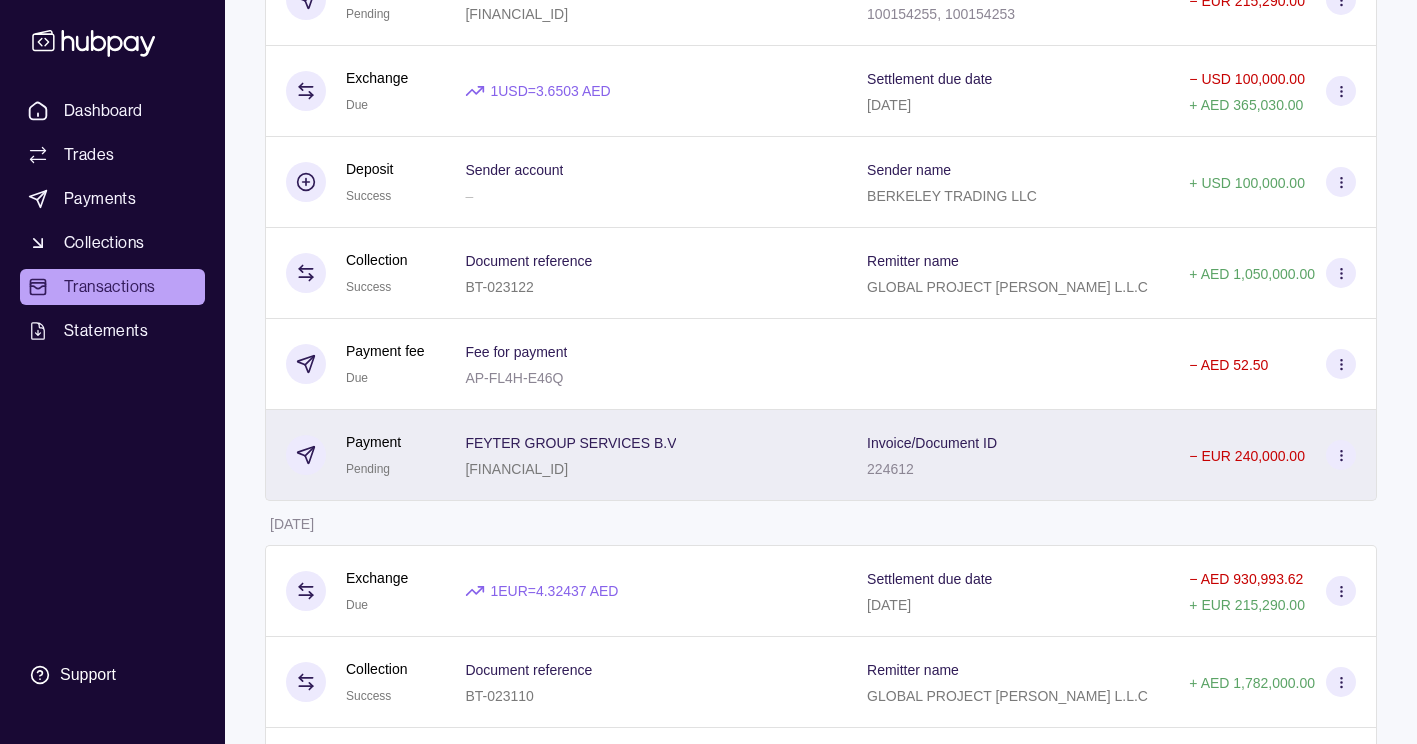 click at bounding box center [1341, 455] 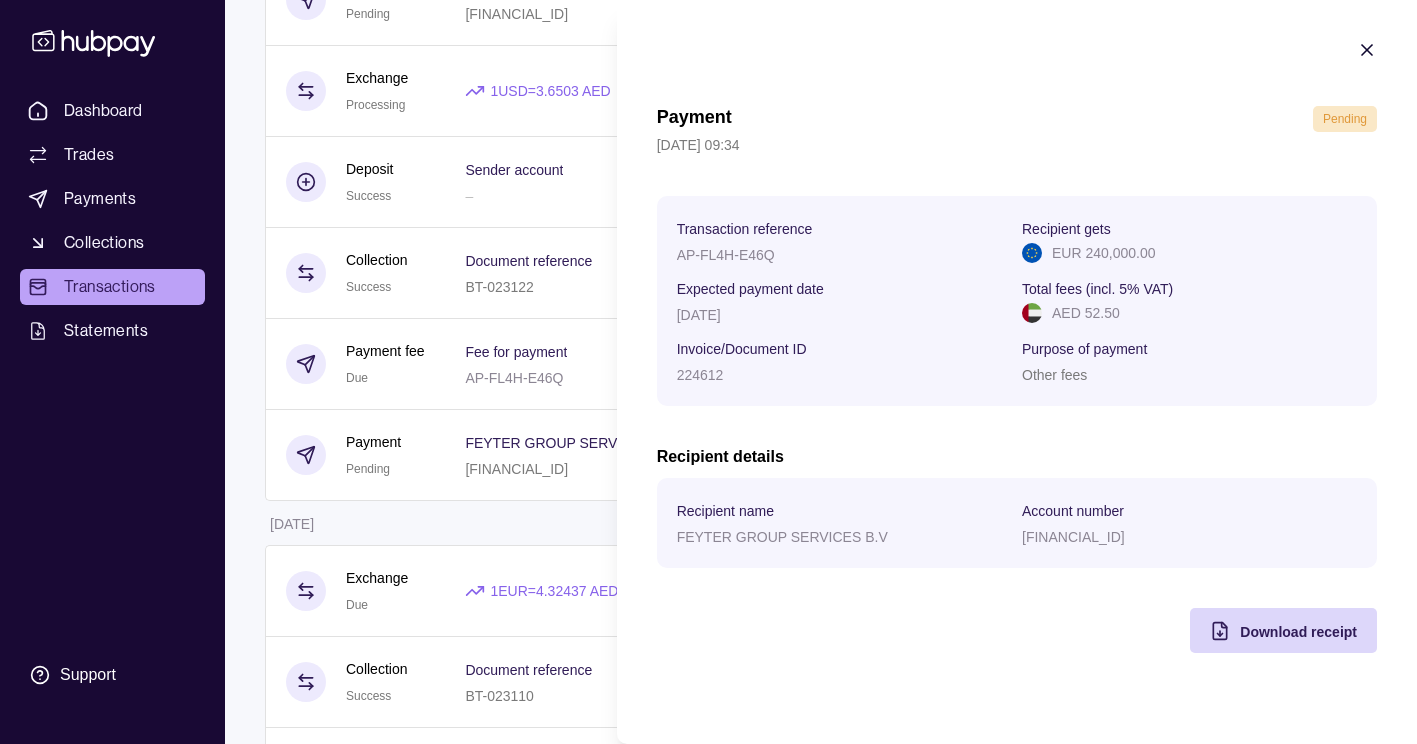 click on "Dashboard Trades Payments Collections Transactions Statements Support J Hello,  JASMIN BUENSUCESO BERKELEY TRADING LLC Account Terms and conditions Privacy policy Sign out Transactions More filters  ( 0  applied) Details Amount 08 Jul 2025 Payment fee Due Fee for payment AP-41WO-H58H −   AED 52.50 Payment Pending iPRO EMEA BV DE53505103000000358558 Invoice/Document ID 100154255, 100154253 −   EUR 215,290.00 Exchange Processing 1  USD  =  3.6503   AED Settlement due date 08 Jul 2025 −   USD 100,000.00 +   AED 365,030.00 Deposit Success Sender account – Sender name BERKELEY TRADING LLC +   USD 100,000.00 Collection Success Document reference BT-023122 Remitter name GLOBAL PROJECT CELIK SANAYI L.L.C +   AED 1,050,000.00 Payment fee Due Fee for payment AP-FL4H-E46Q −   AED 52.50 Payment Pending FEYTER GROUP SERVICES B.V NL24INGB0107107570 Invoice/Document ID 224612 −   EUR 240,000.00 07 Jul 2025 Exchange Due 1  EUR  =  4.32437   AED Settlement due date 08 Jul 2025 −   AED 930,993.62 +   Collection +" at bounding box center [708, 752] 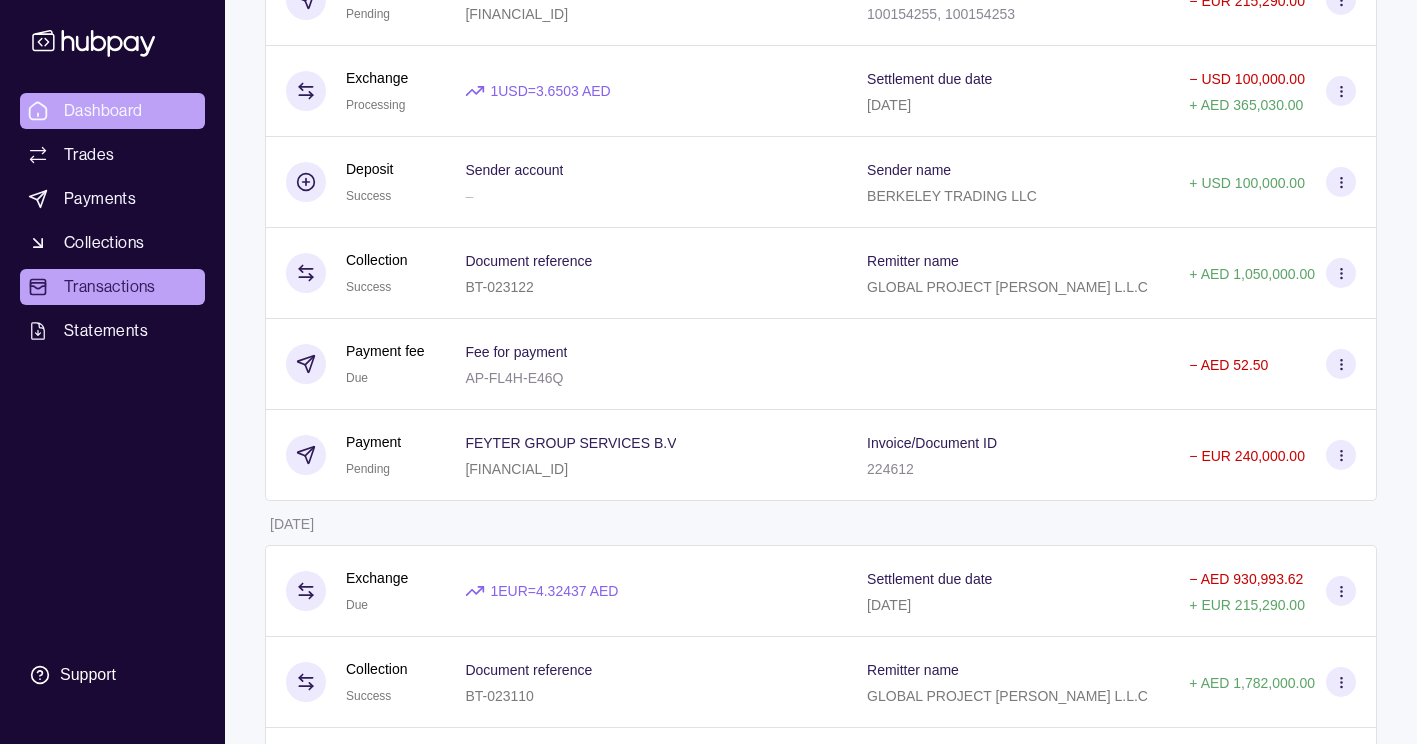 click on "Dashboard" at bounding box center (103, 111) 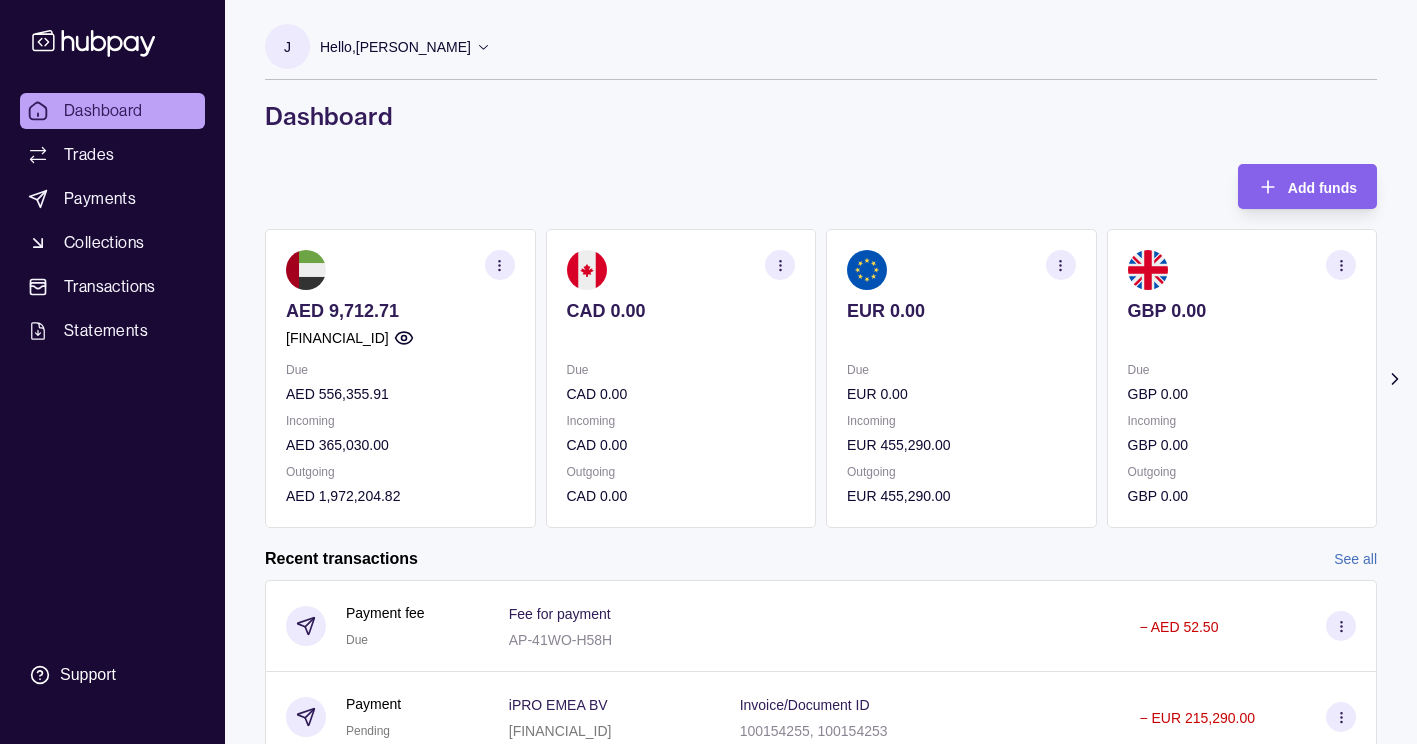 scroll, scrollTop: 356, scrollLeft: 0, axis: vertical 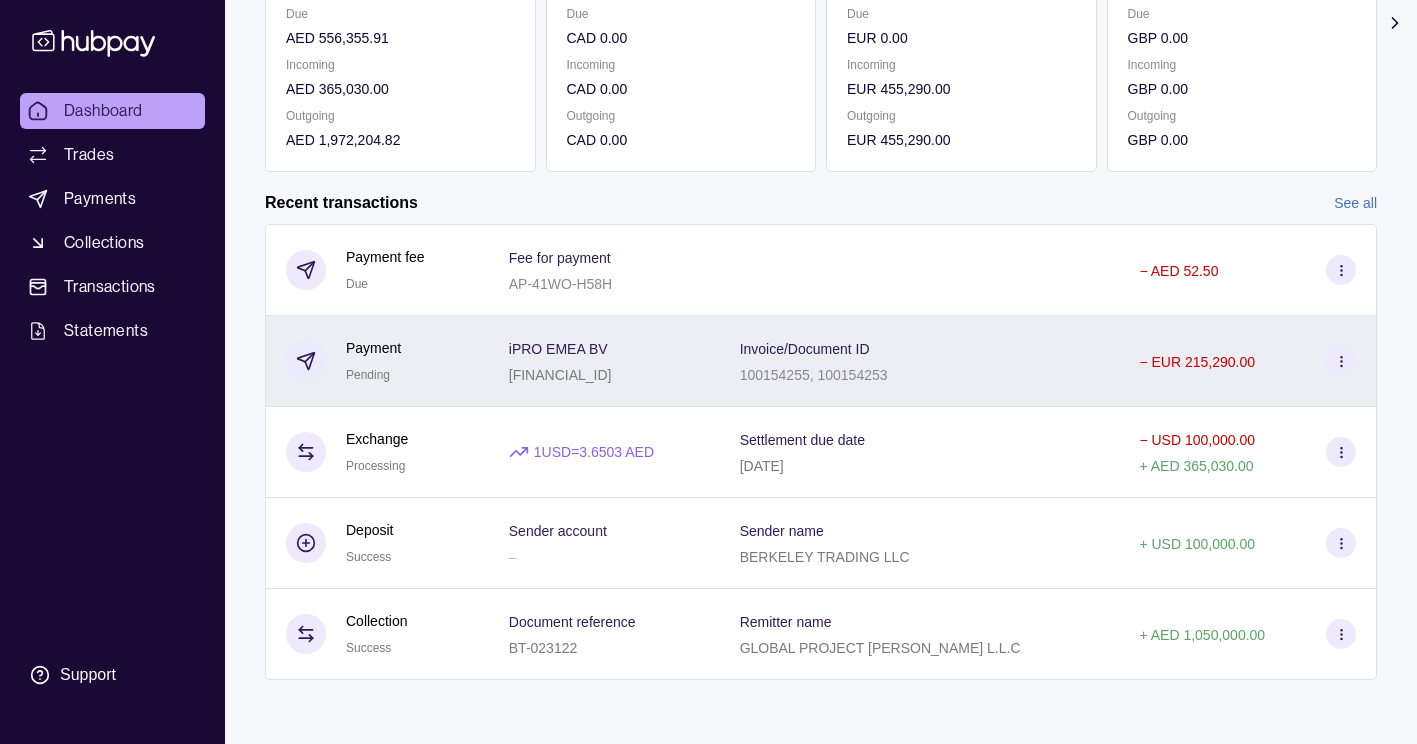 click 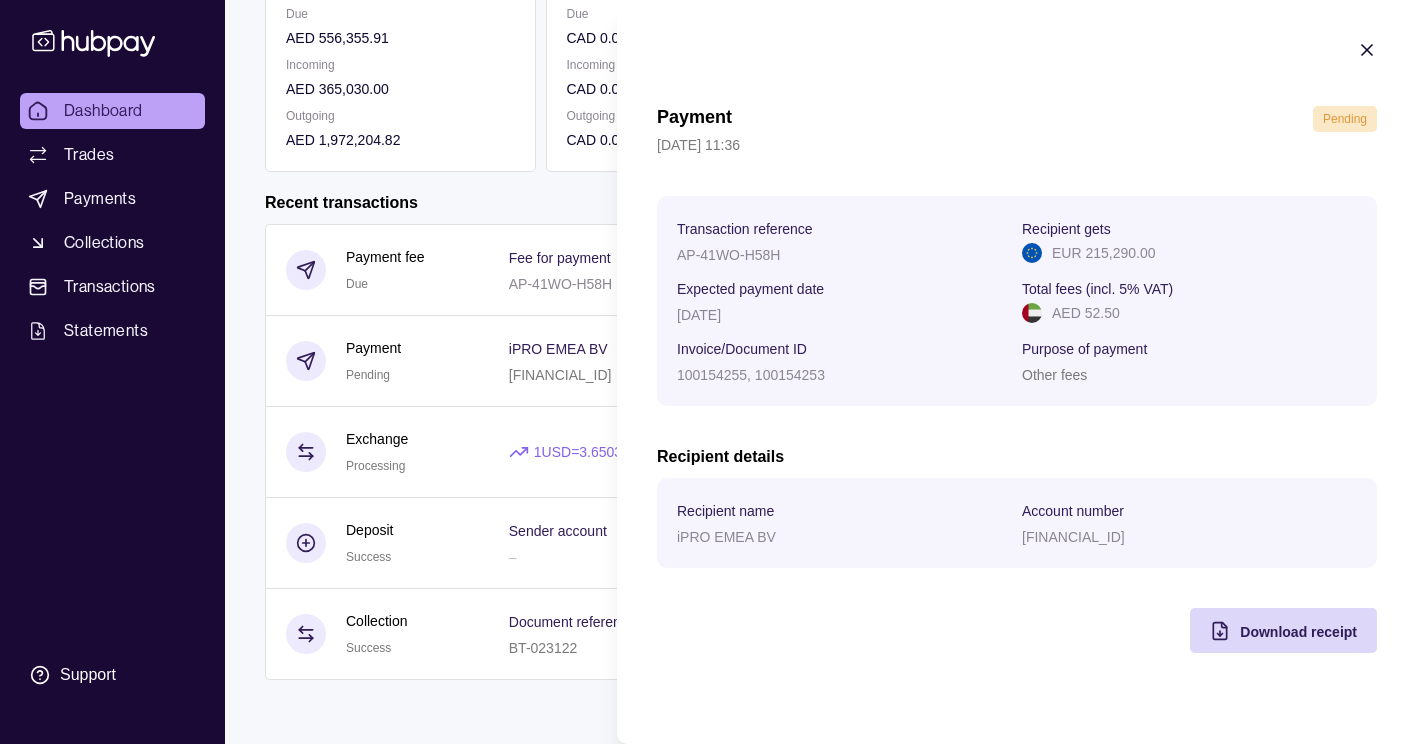 drag, startPoint x: 1367, startPoint y: 43, endPoint x: 1316, endPoint y: 57, distance: 52.886673 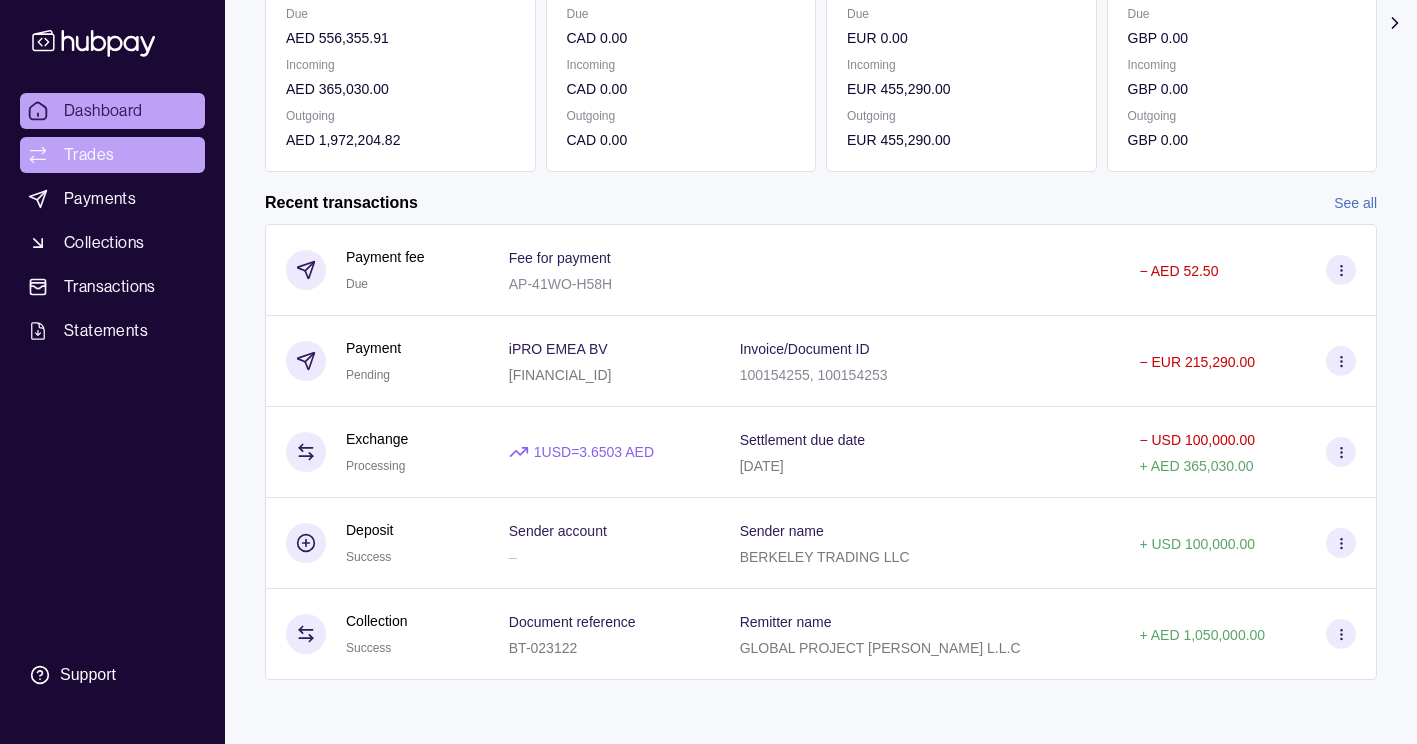 click on "Trades" at bounding box center (112, 155) 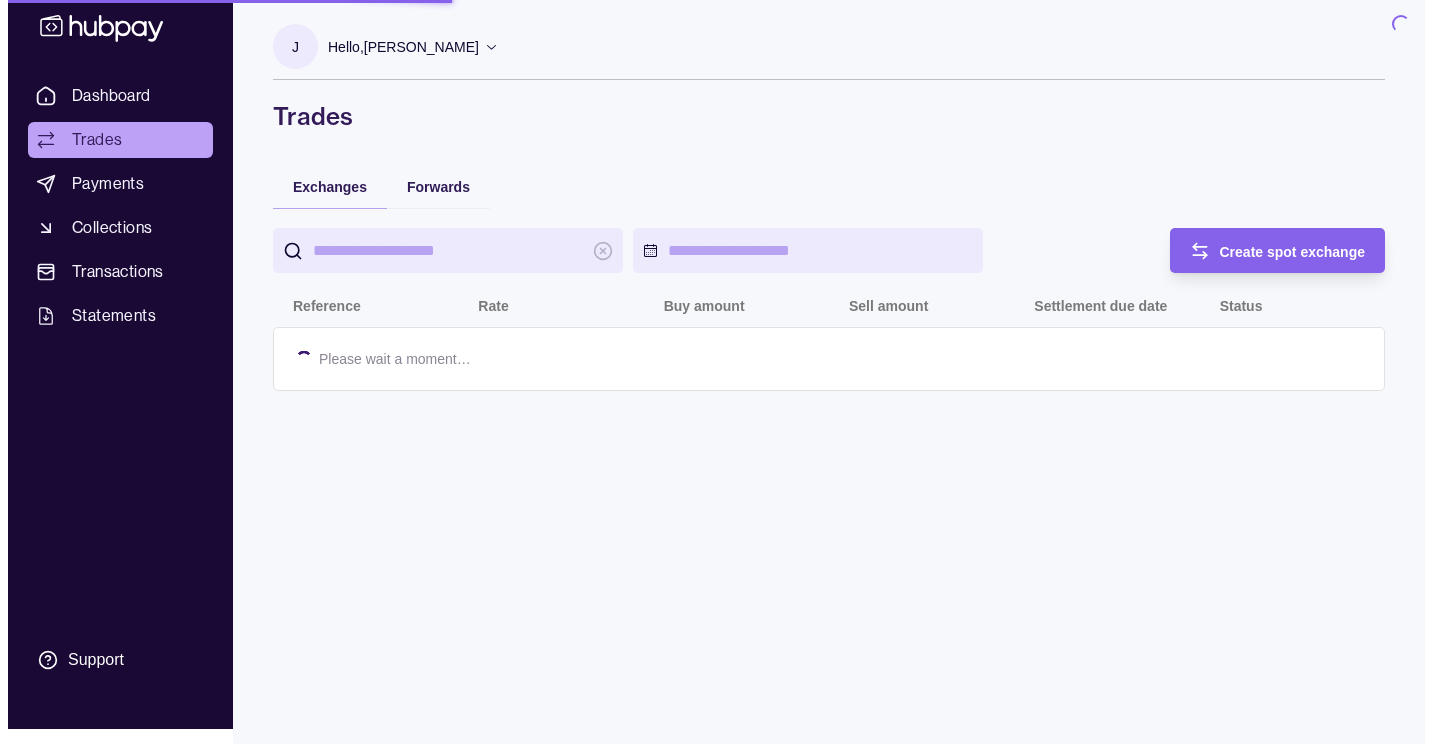 scroll, scrollTop: 0, scrollLeft: 0, axis: both 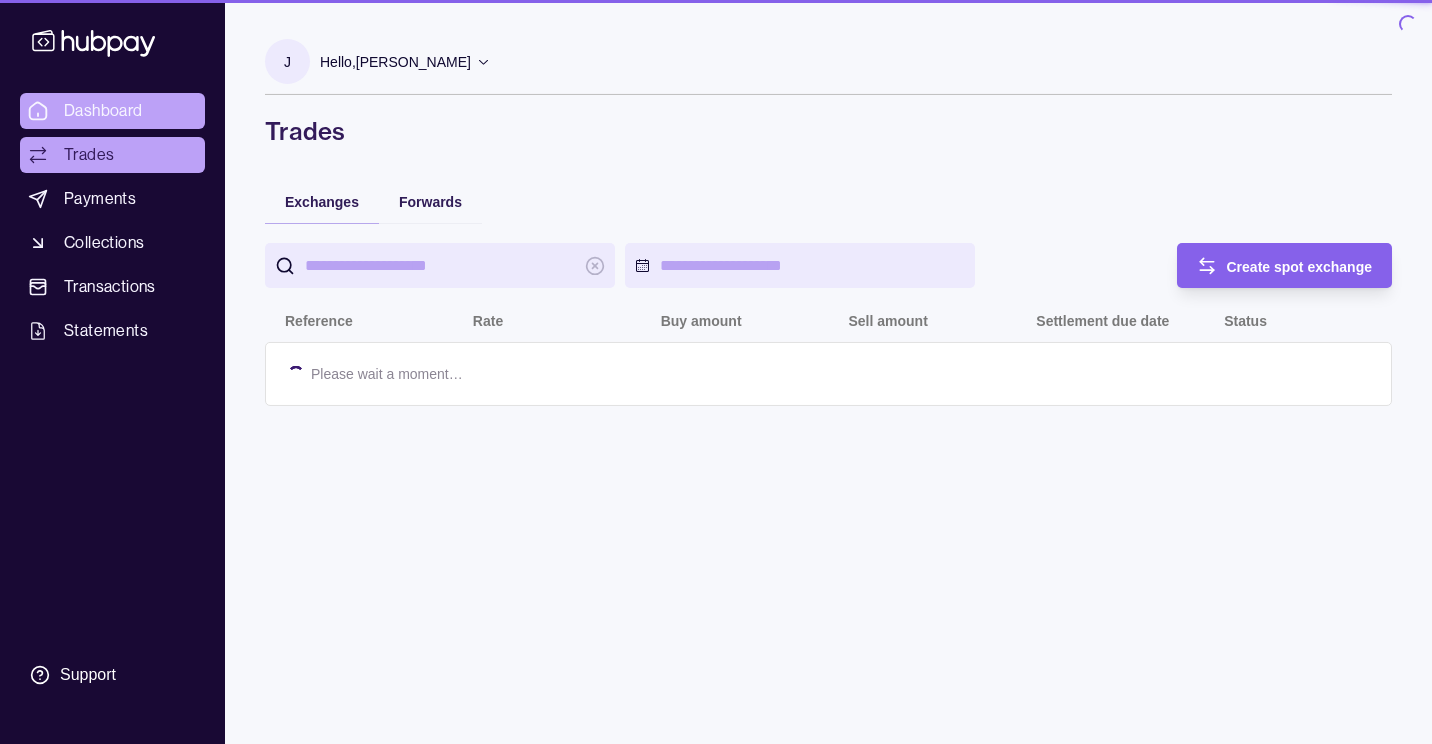 click on "Dashboard" at bounding box center [112, 111] 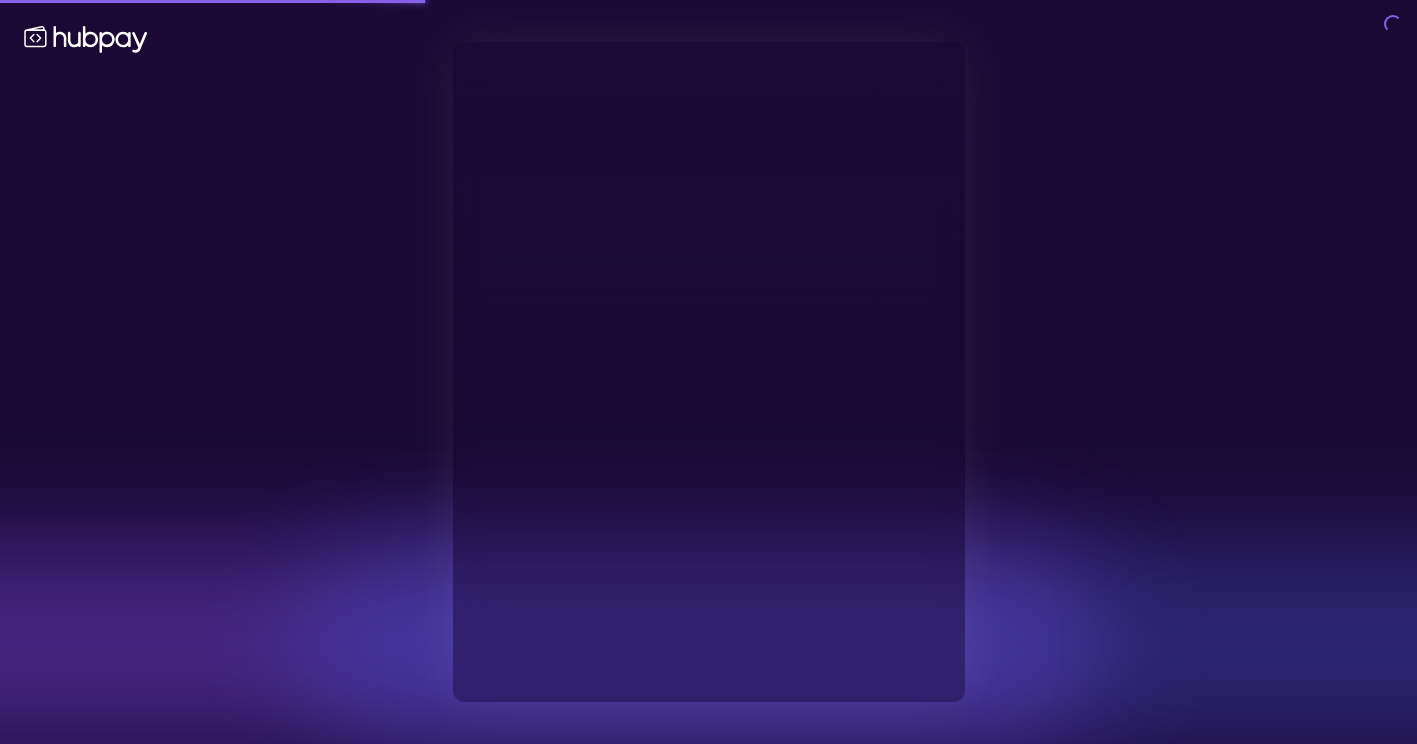 type on "**********" 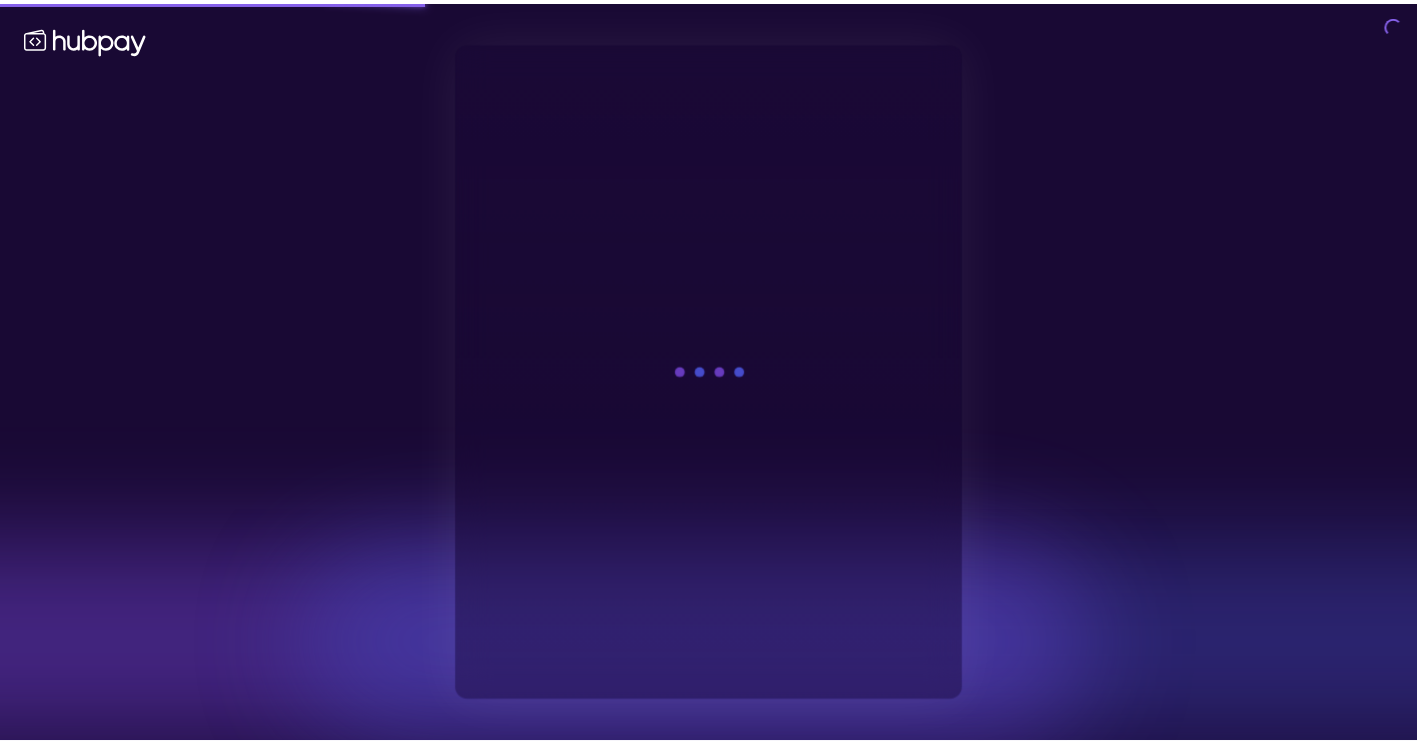 scroll, scrollTop: 0, scrollLeft: 0, axis: both 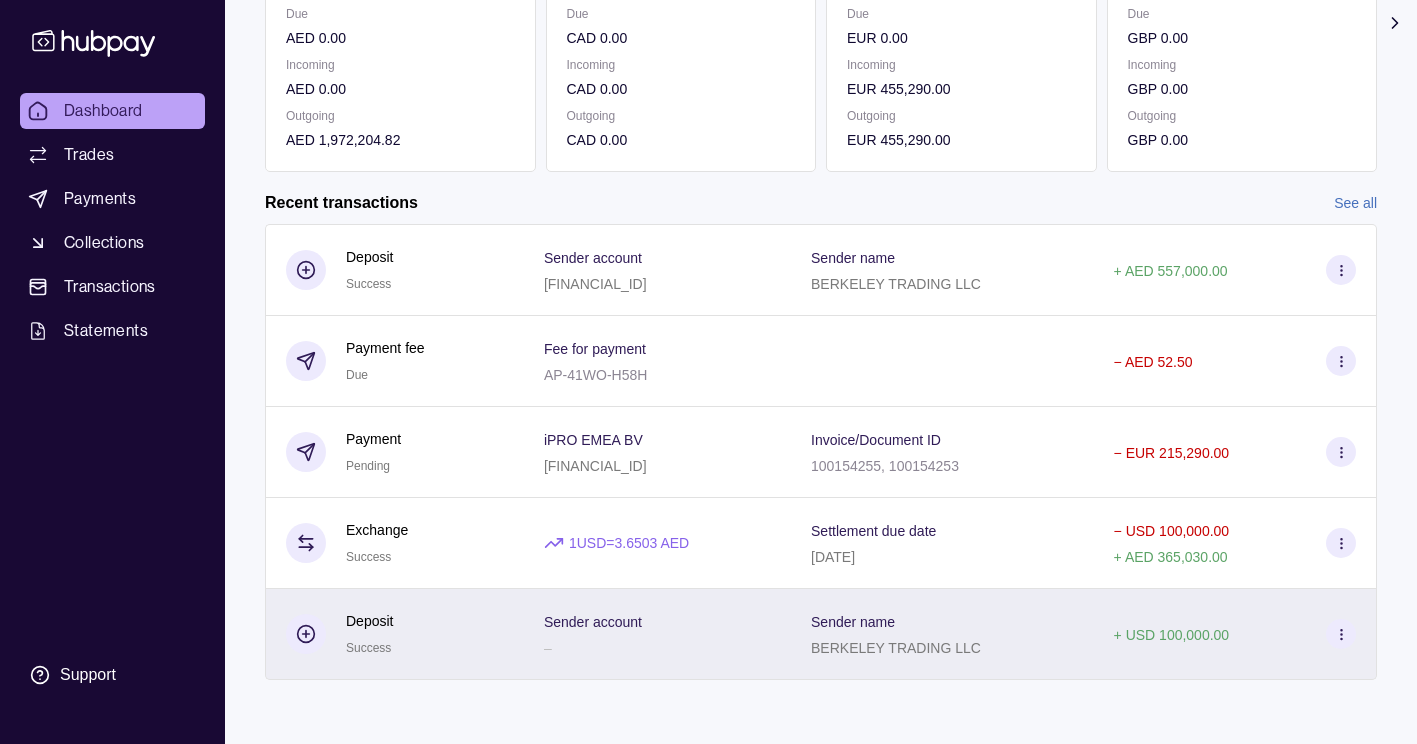 click 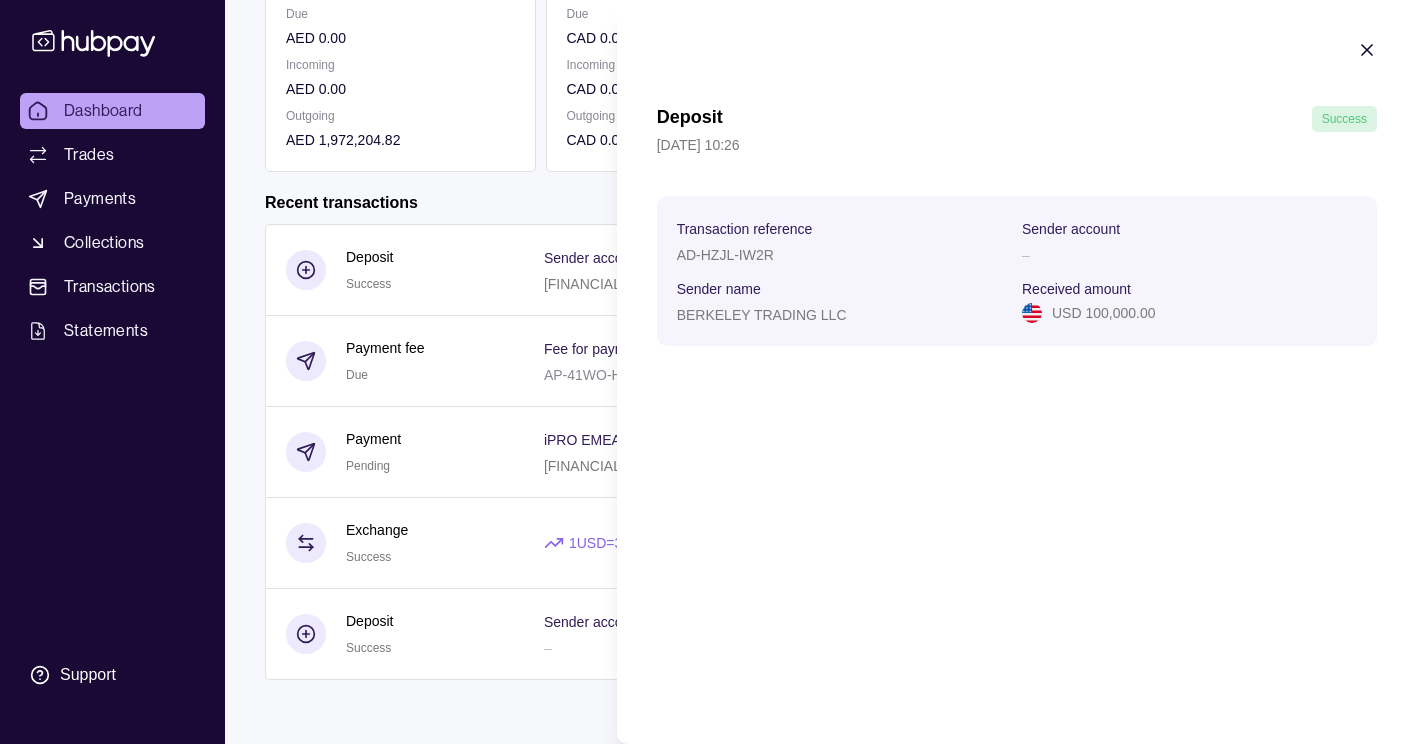 scroll, scrollTop: 0, scrollLeft: 0, axis: both 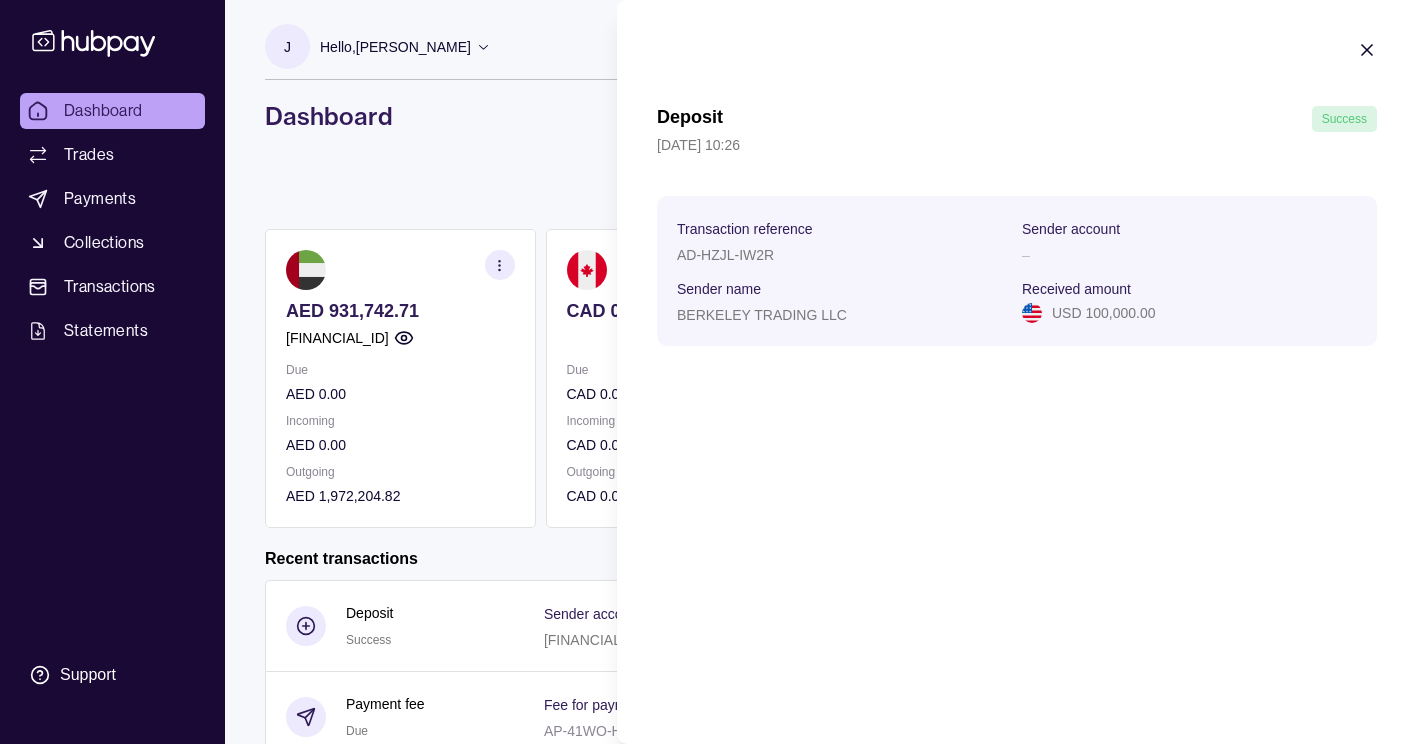 click 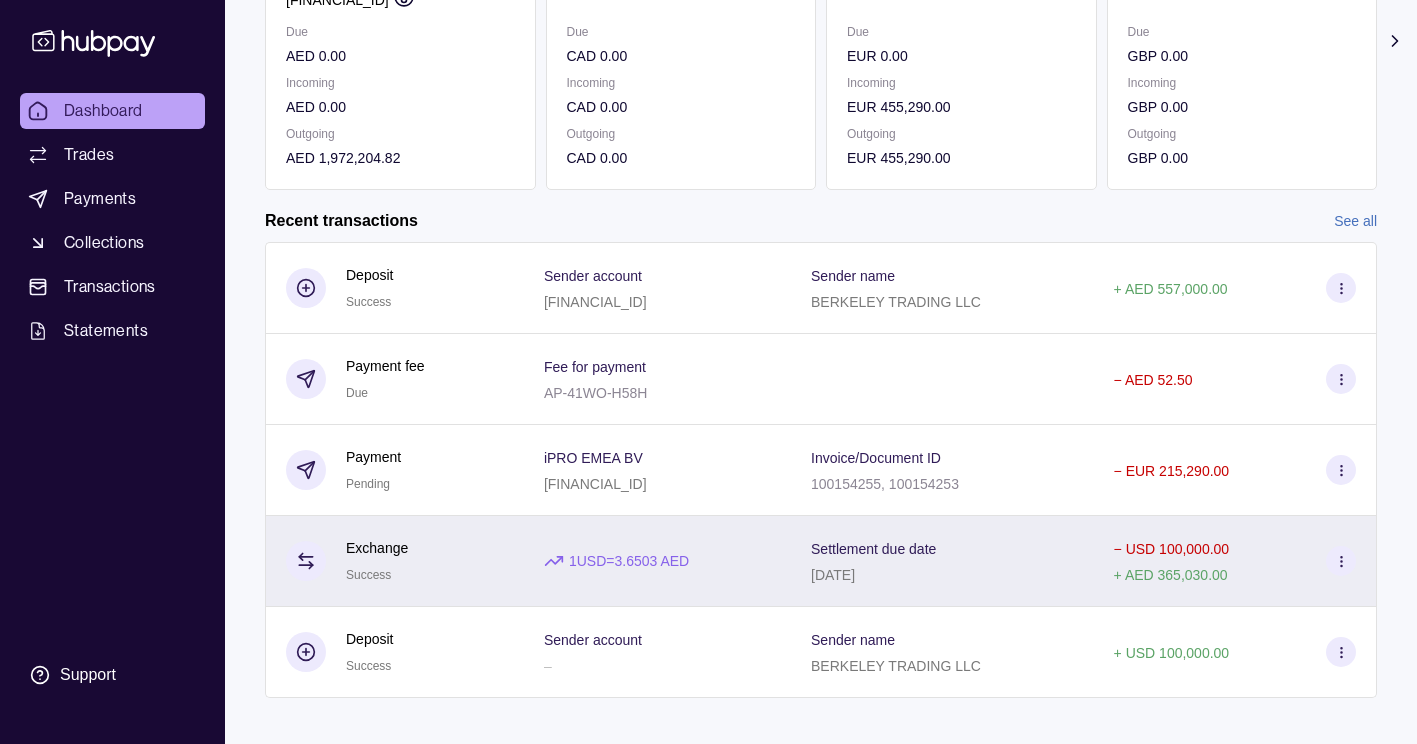 scroll, scrollTop: 356, scrollLeft: 0, axis: vertical 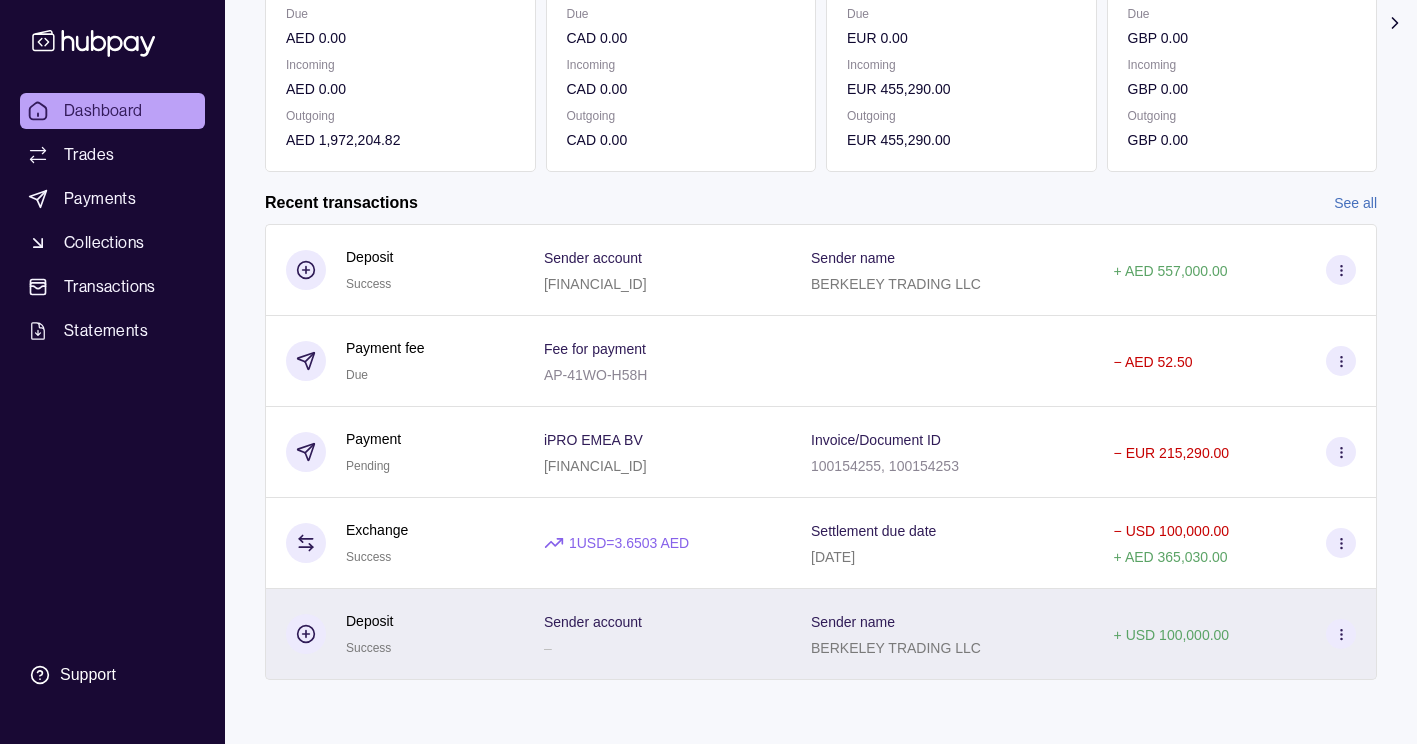 click 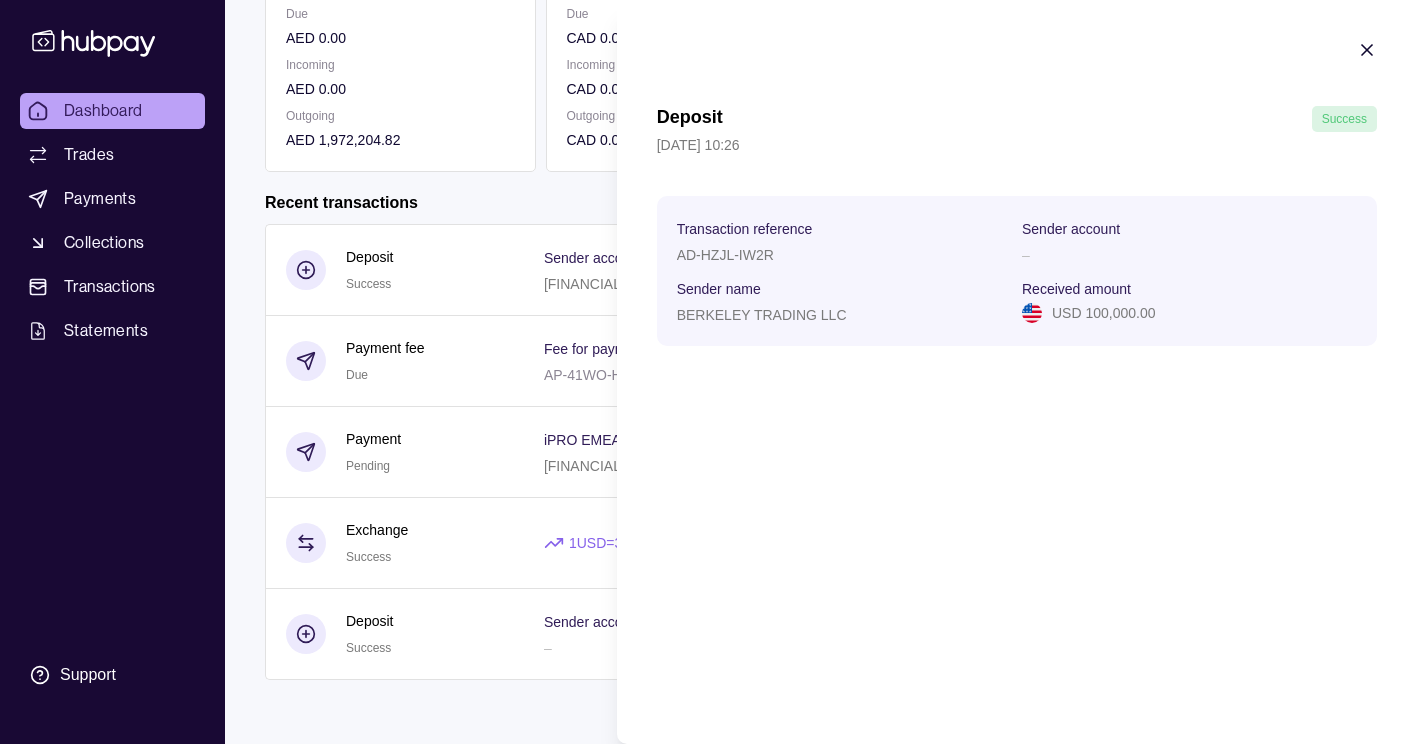 click 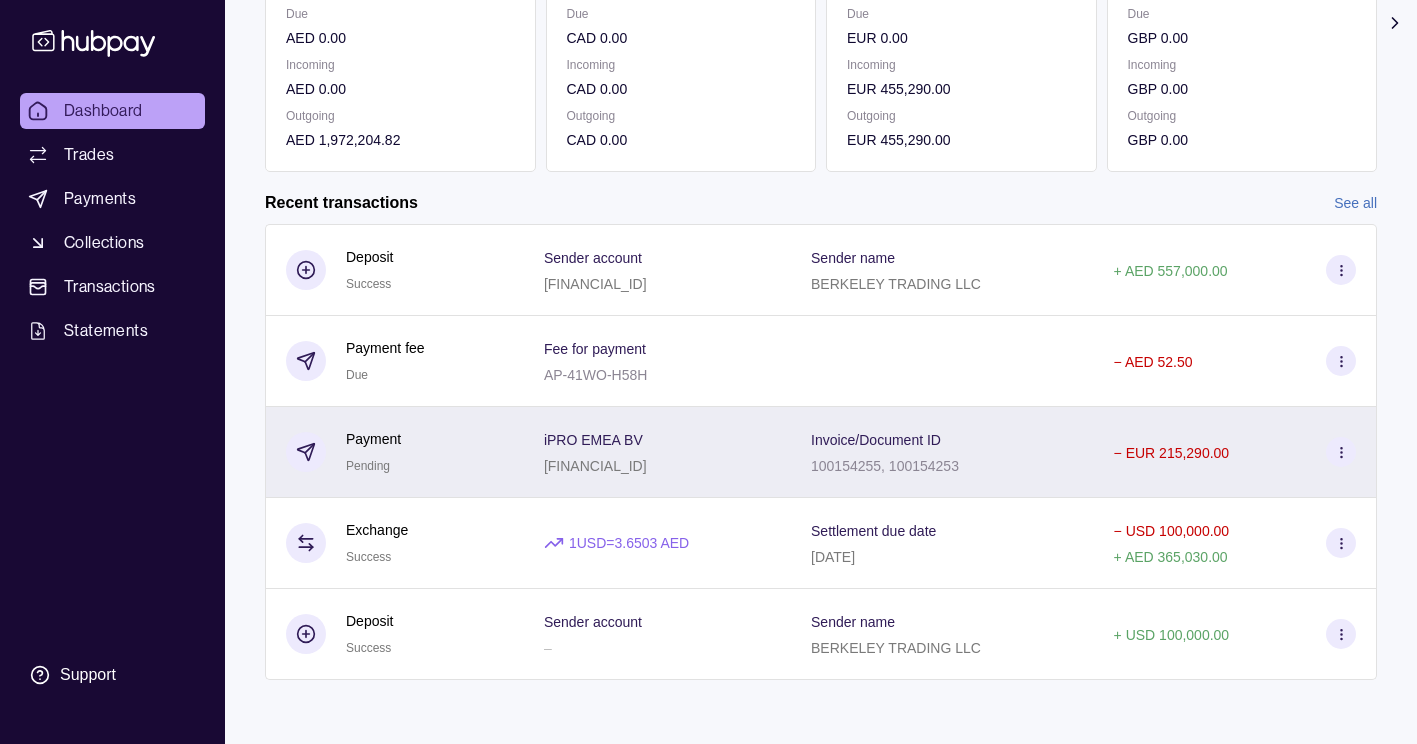 click at bounding box center (1341, 452) 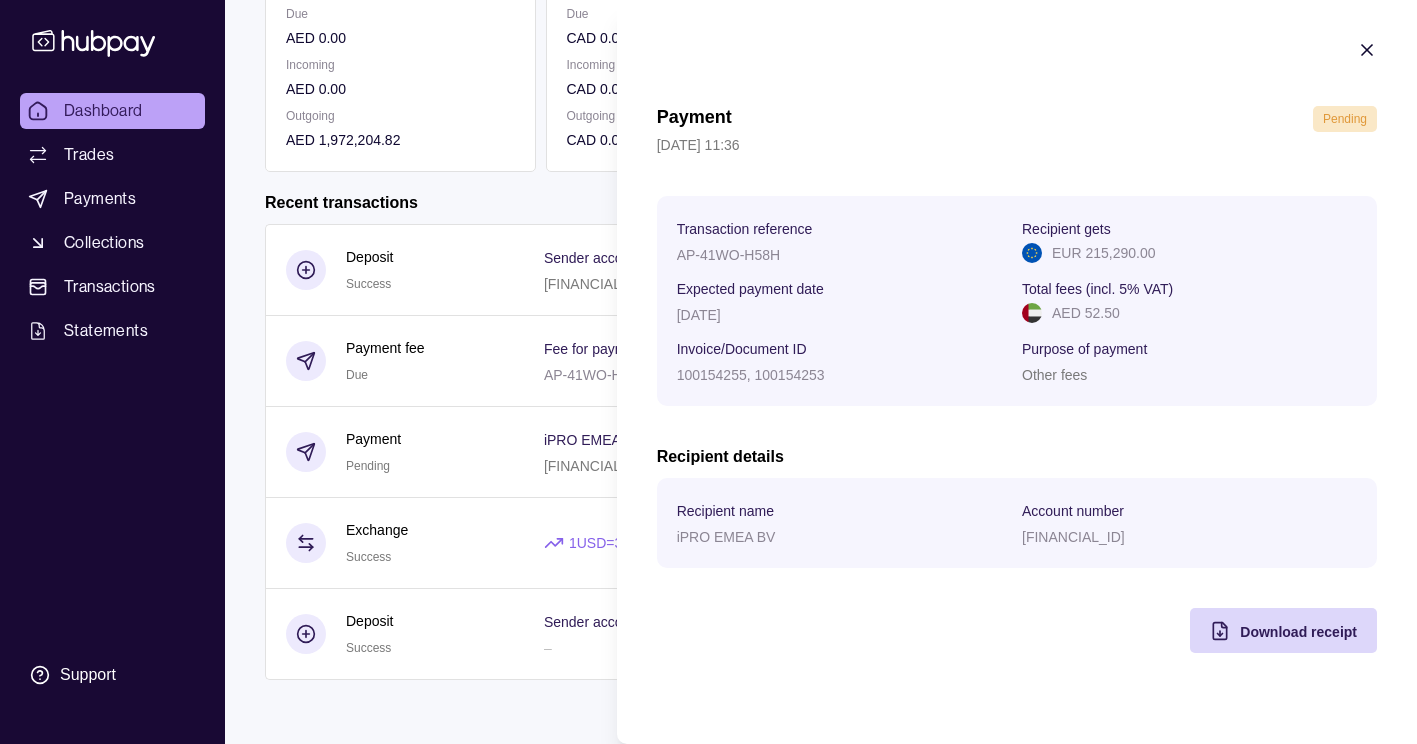 drag, startPoint x: 1353, startPoint y: 58, endPoint x: 1216, endPoint y: 349, distance: 321.63644 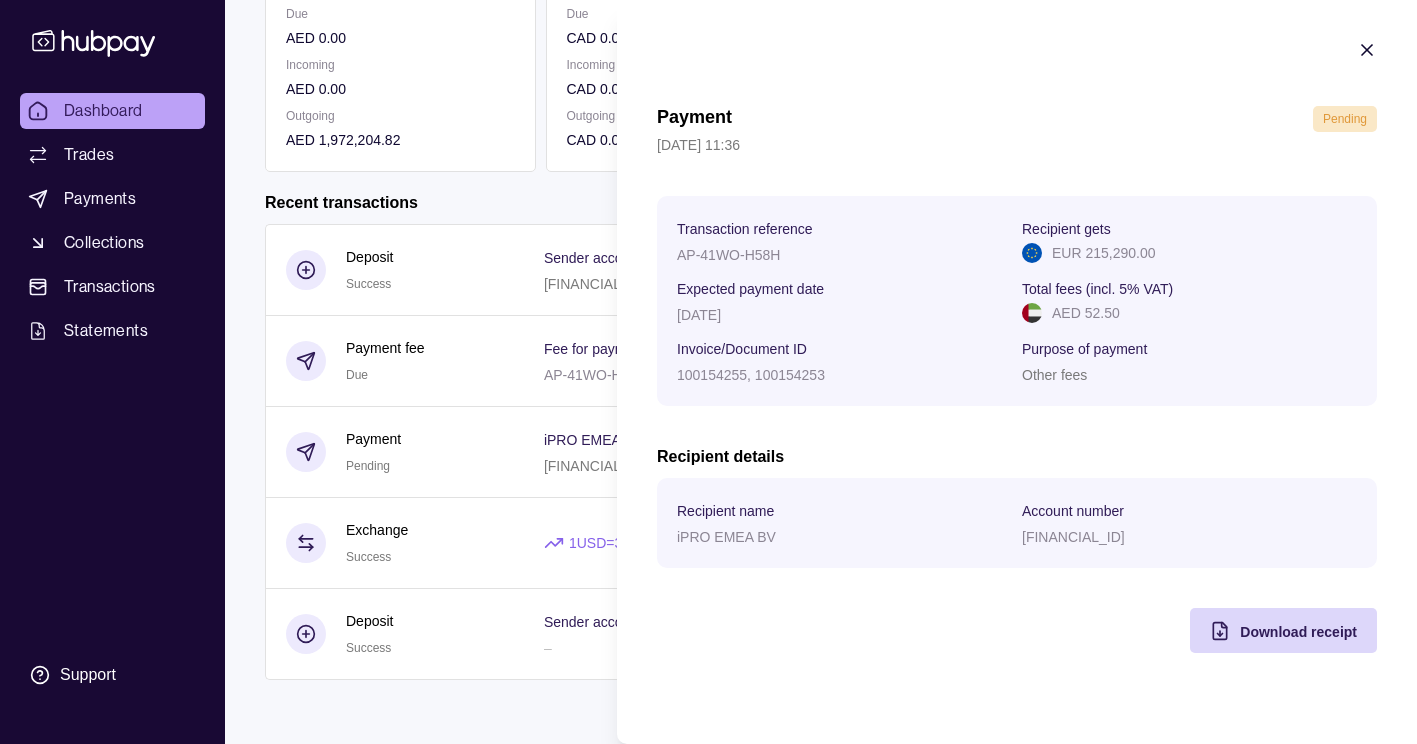 click on "Payment Pending 08 Jul 2025 | 11:36 Transaction reference AP-41WO-H58H Recipient gets EUR 215,290.00 Expected payment date 08 Jul 2025 Total fees (incl. 5% VAT) AED 52.50 Invoice/Document ID 100154255, 100154253 Purpose of payment Other fees Recipient details Recipient name iPRO EMEA BV Account number DE53505103000000358558 Download receipt" at bounding box center (1017, 346) 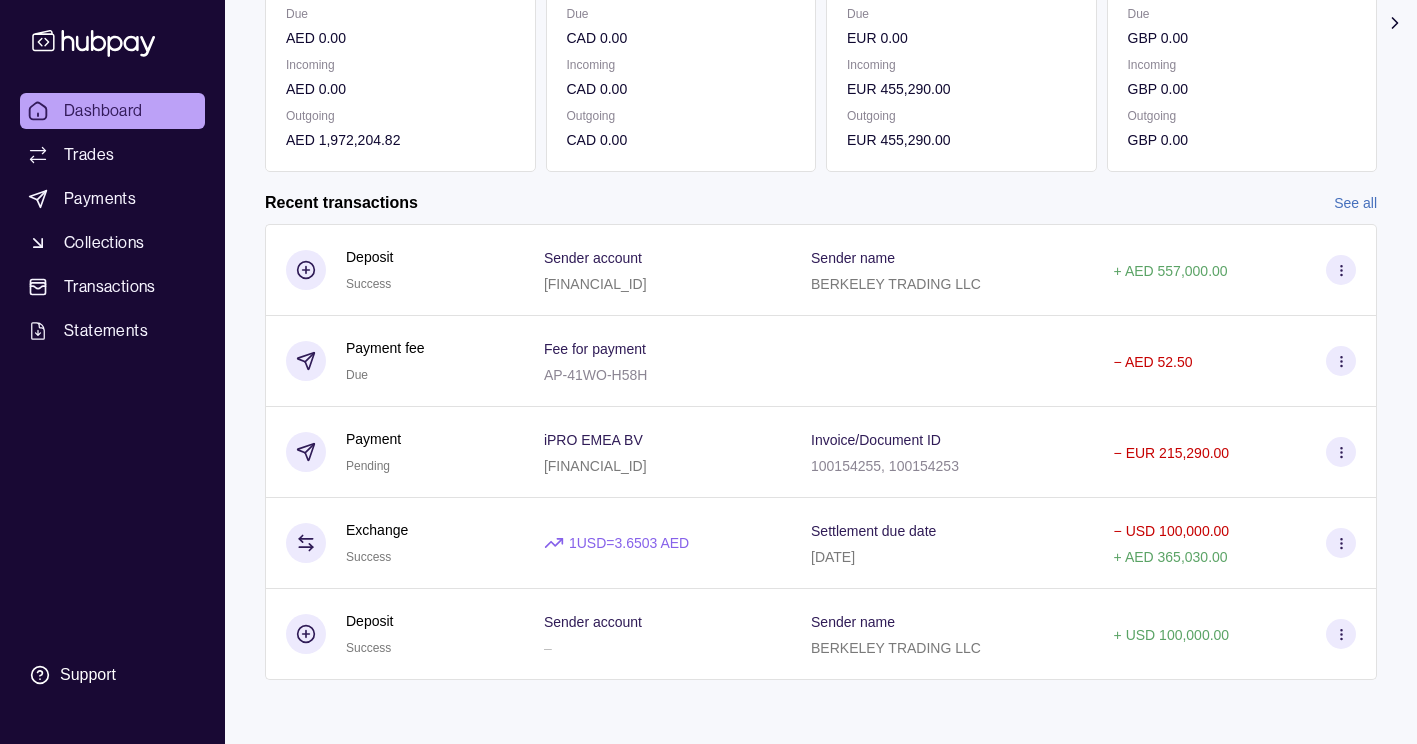 click on "See all" at bounding box center [1355, 203] 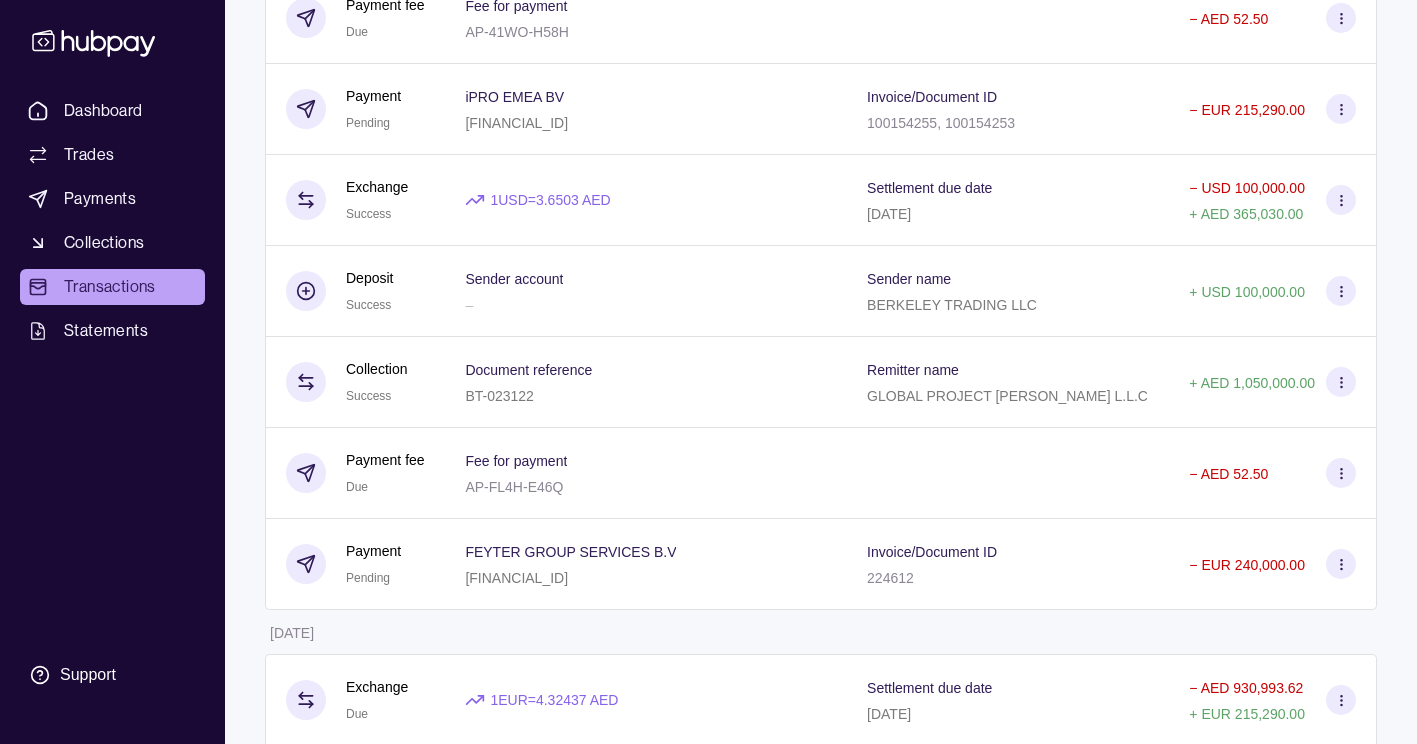scroll, scrollTop: 400, scrollLeft: 0, axis: vertical 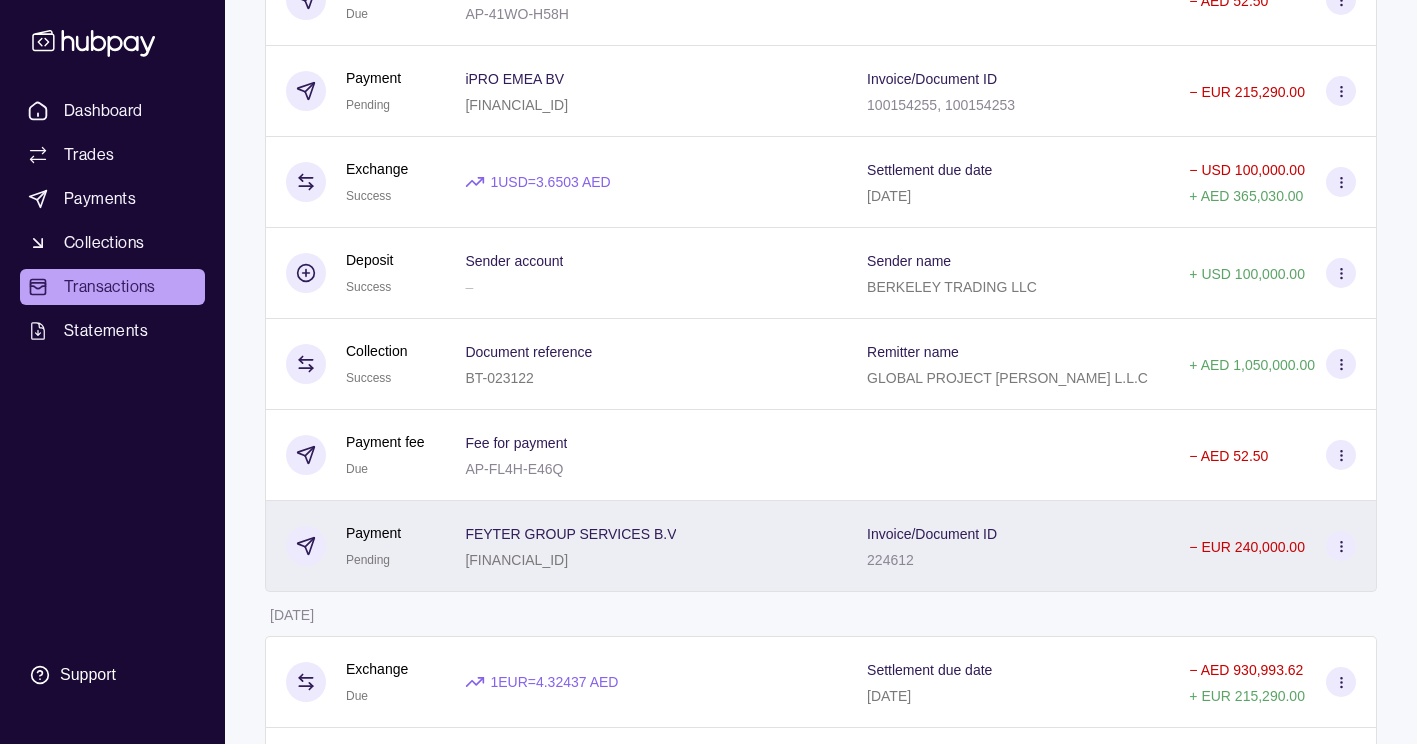 click 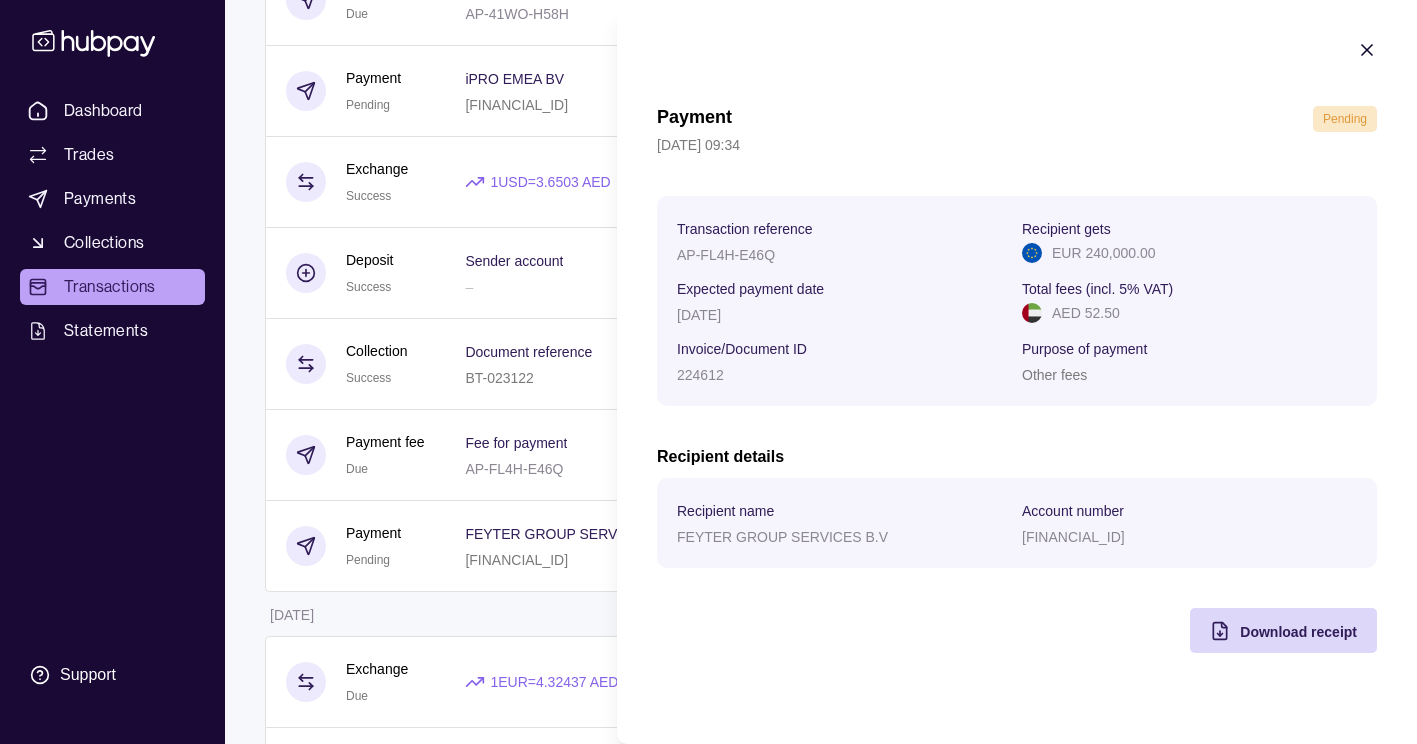 click 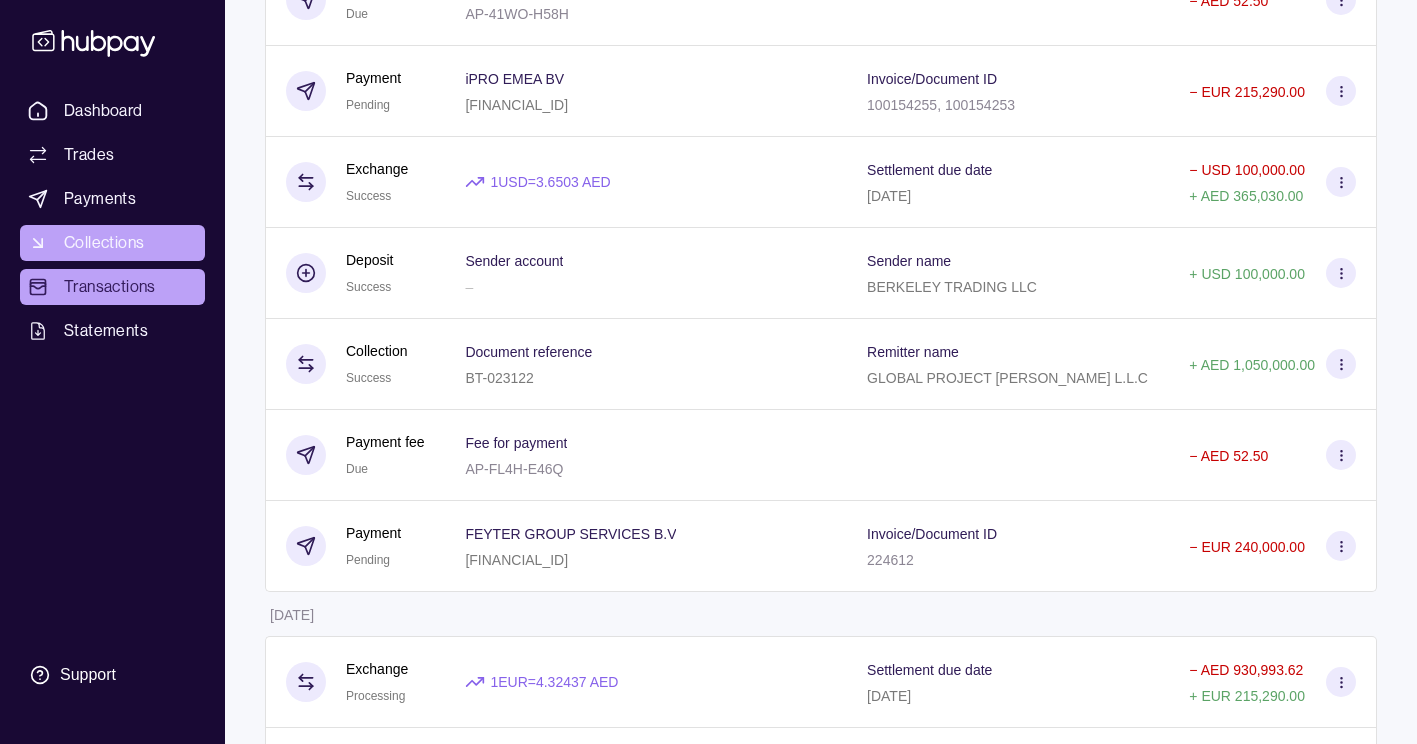 click on "Collections" at bounding box center [104, 243] 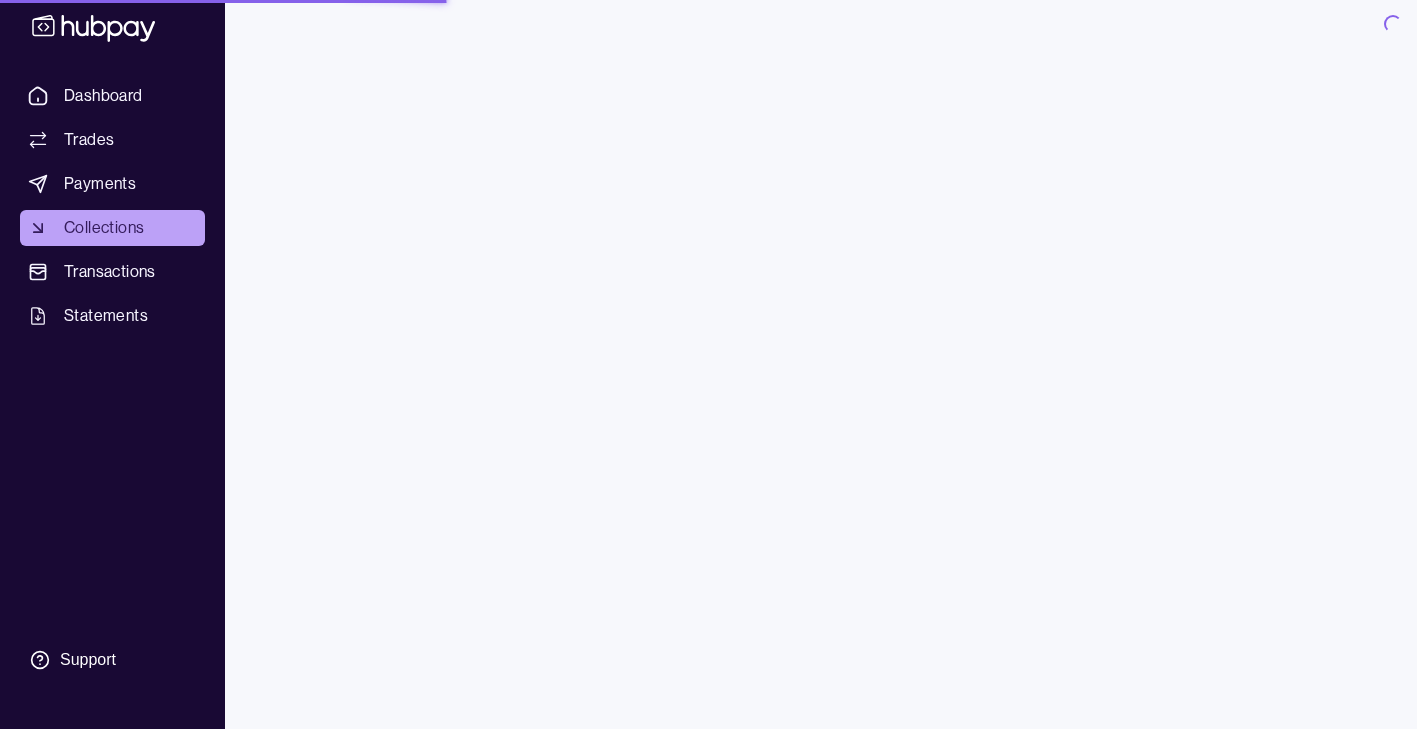 scroll, scrollTop: 0, scrollLeft: 0, axis: both 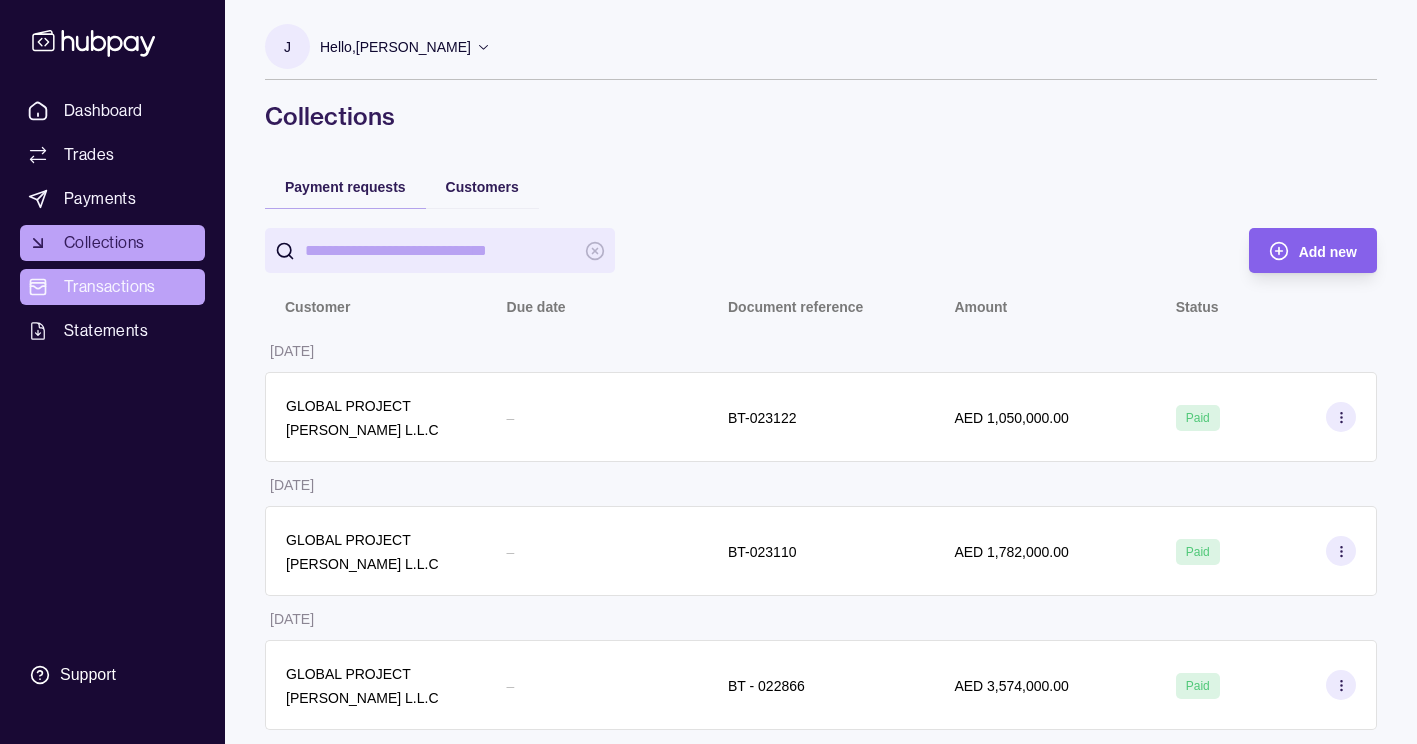 click on "Transactions" at bounding box center (110, 287) 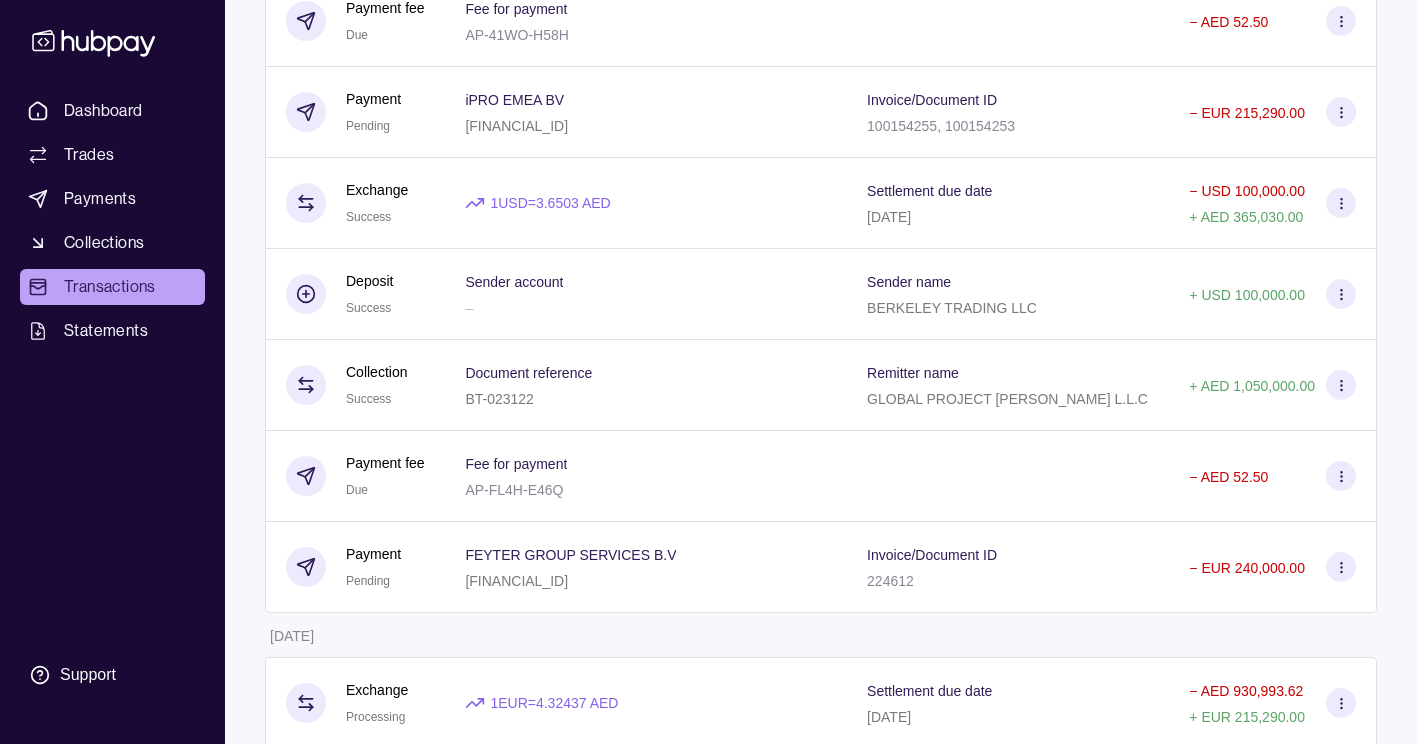 scroll, scrollTop: 400, scrollLeft: 0, axis: vertical 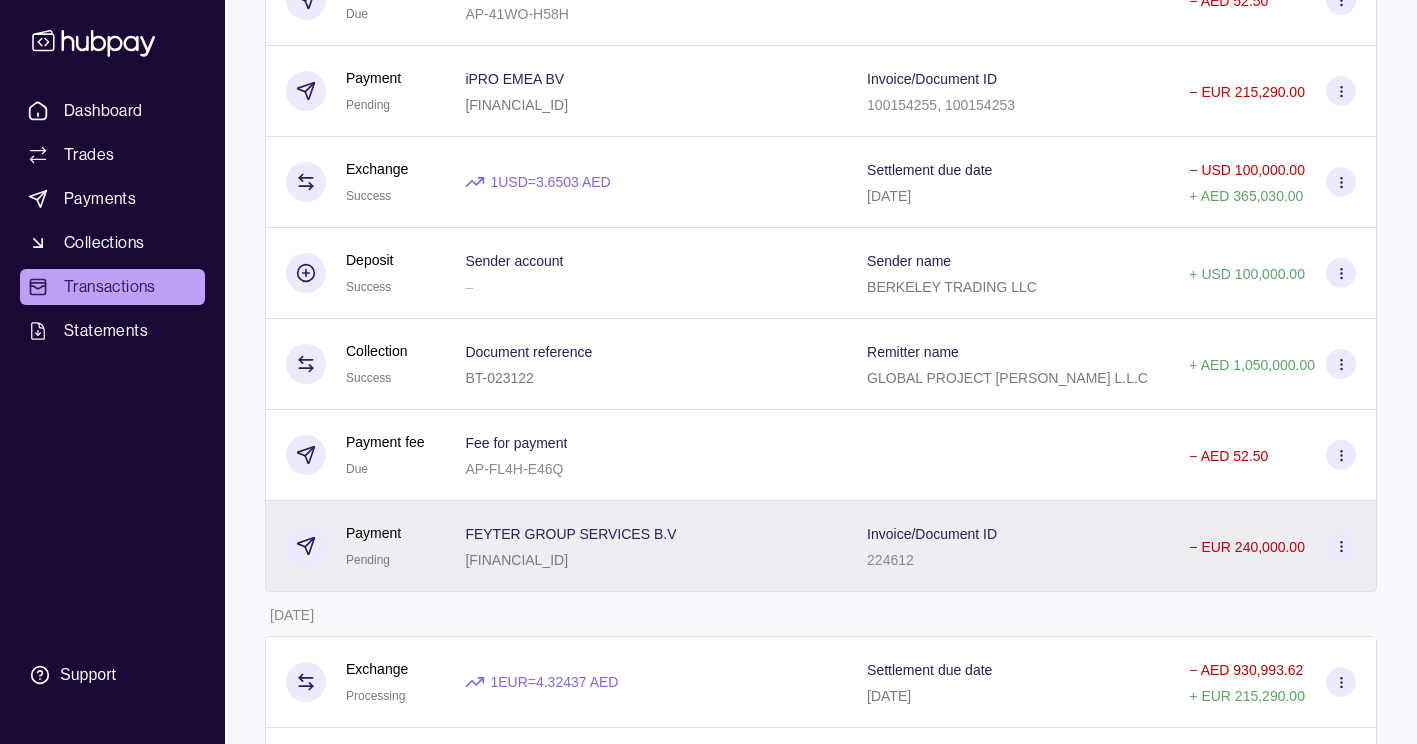 click 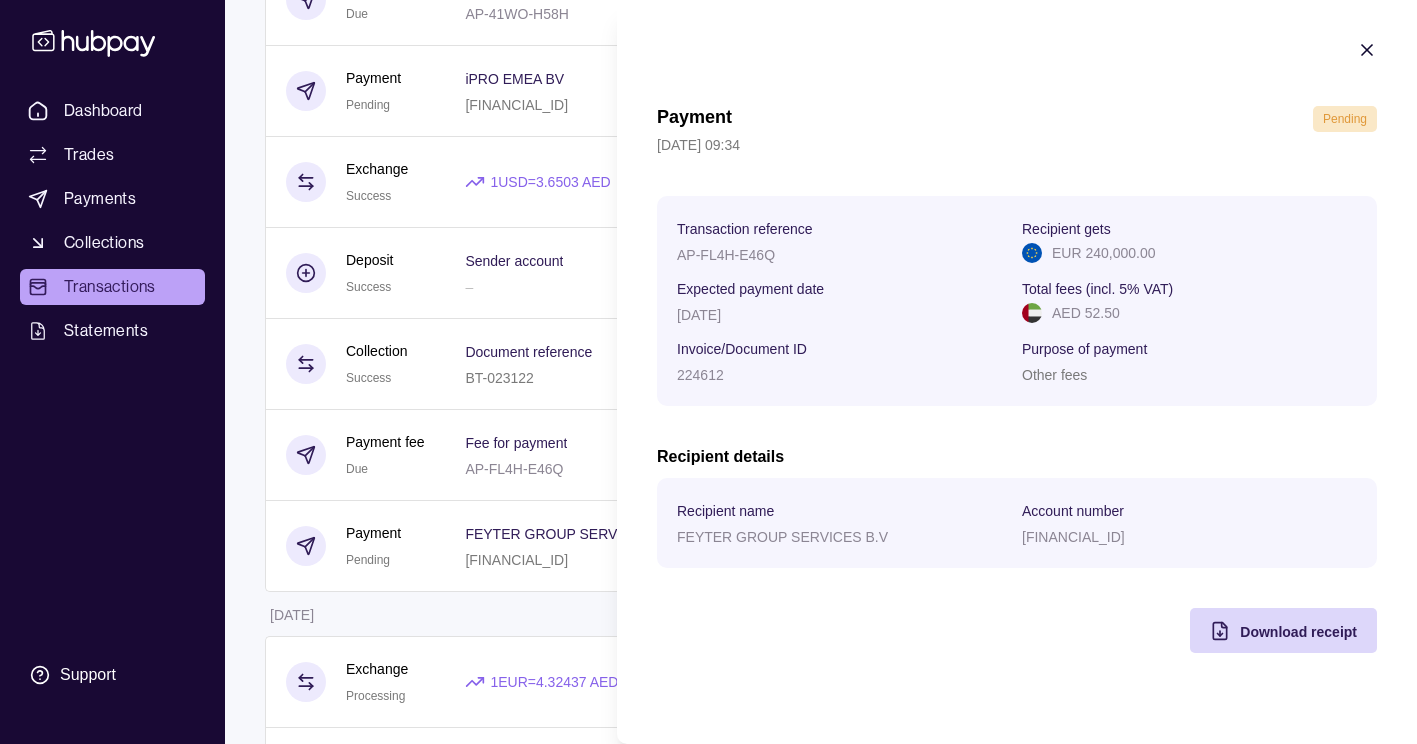 click 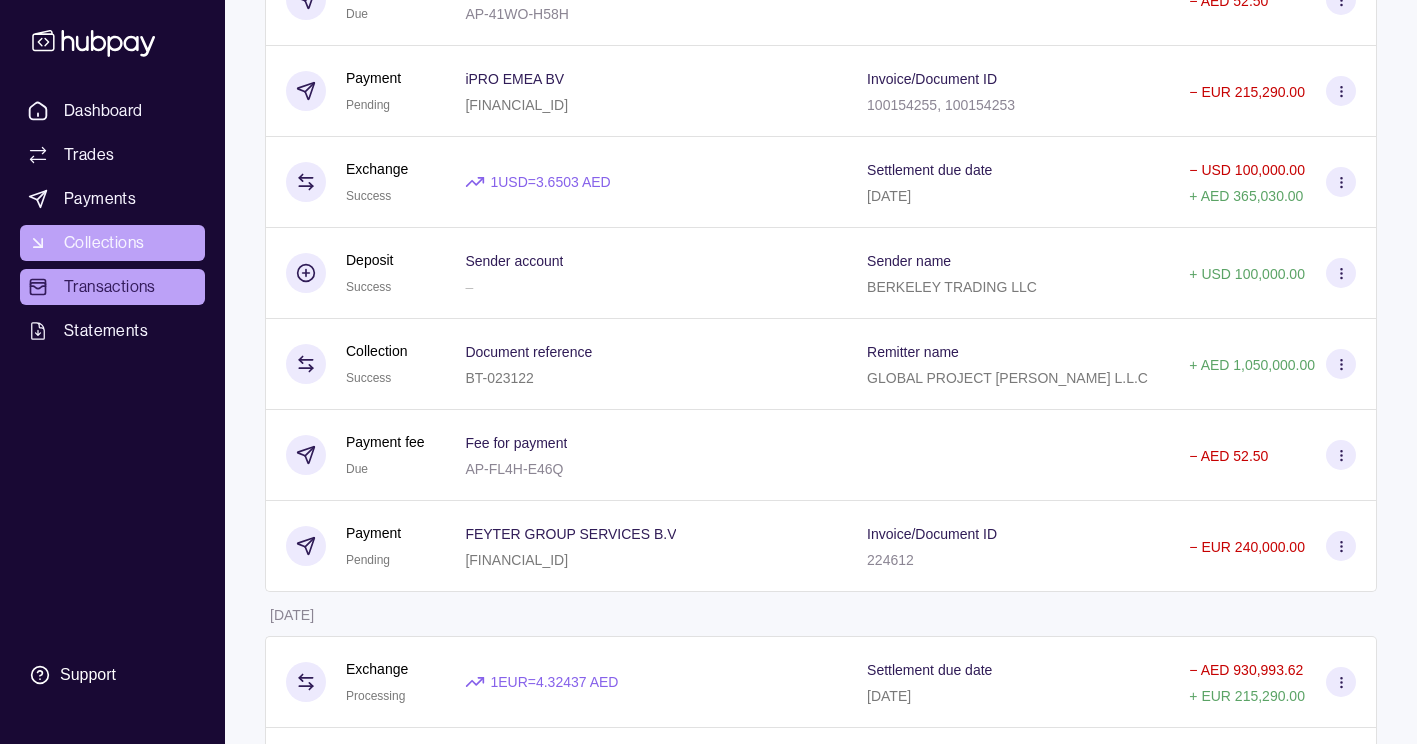 click on "Collections" at bounding box center (112, 243) 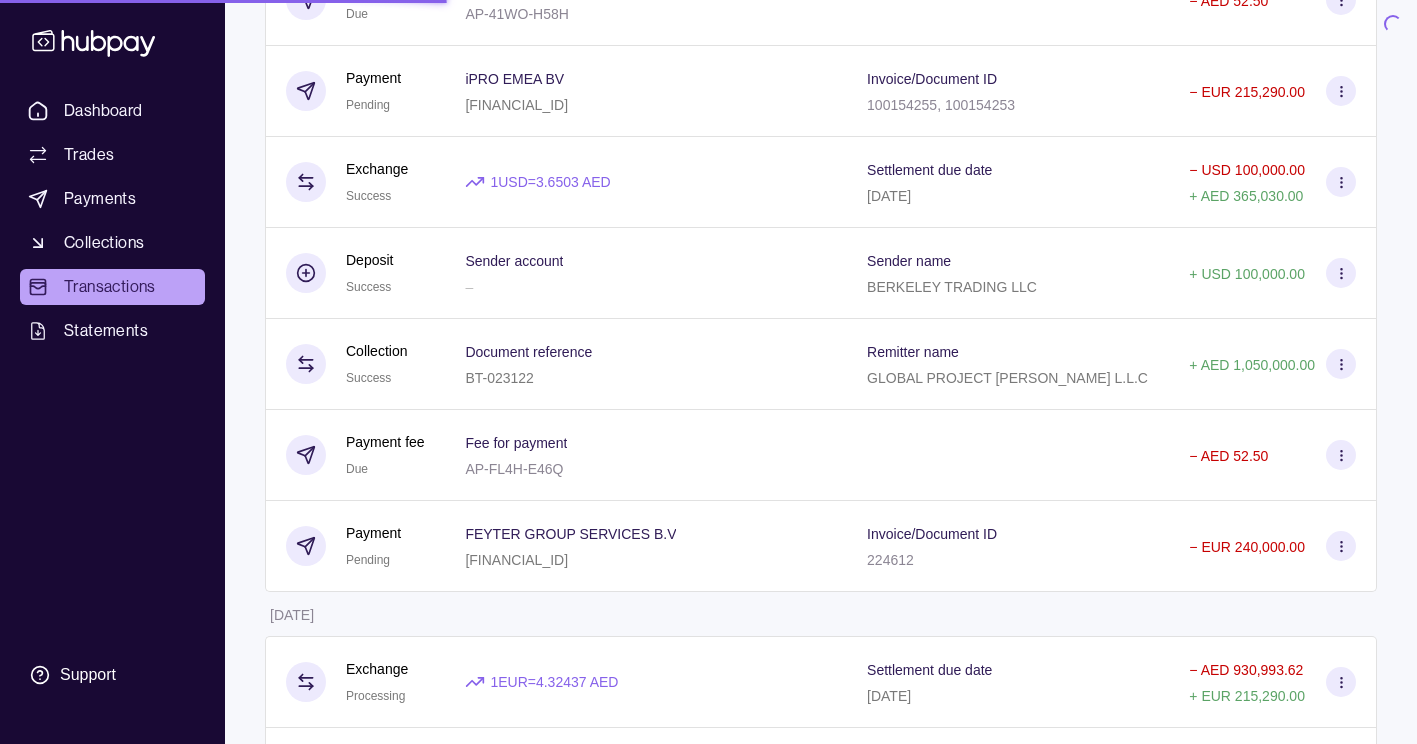 scroll, scrollTop: 0, scrollLeft: 0, axis: both 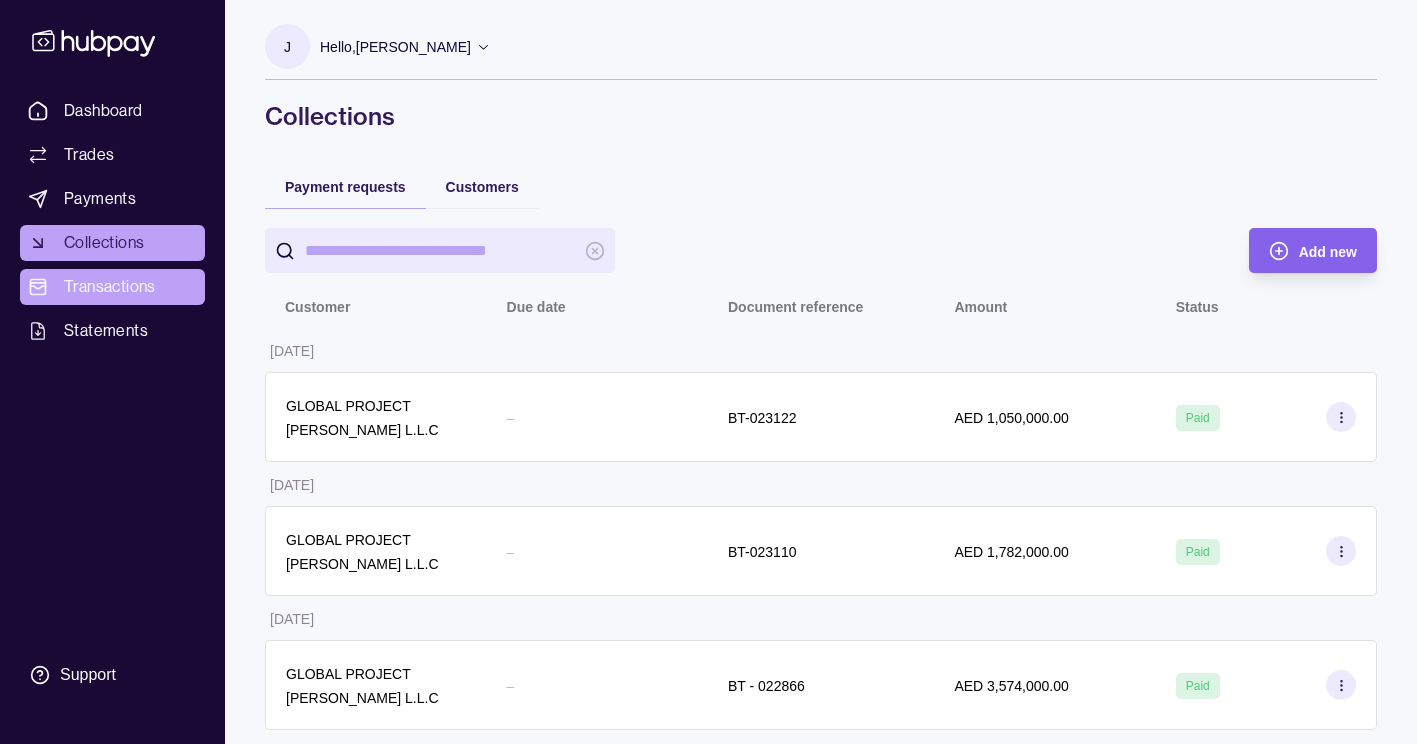 click on "Transactions" at bounding box center (110, 287) 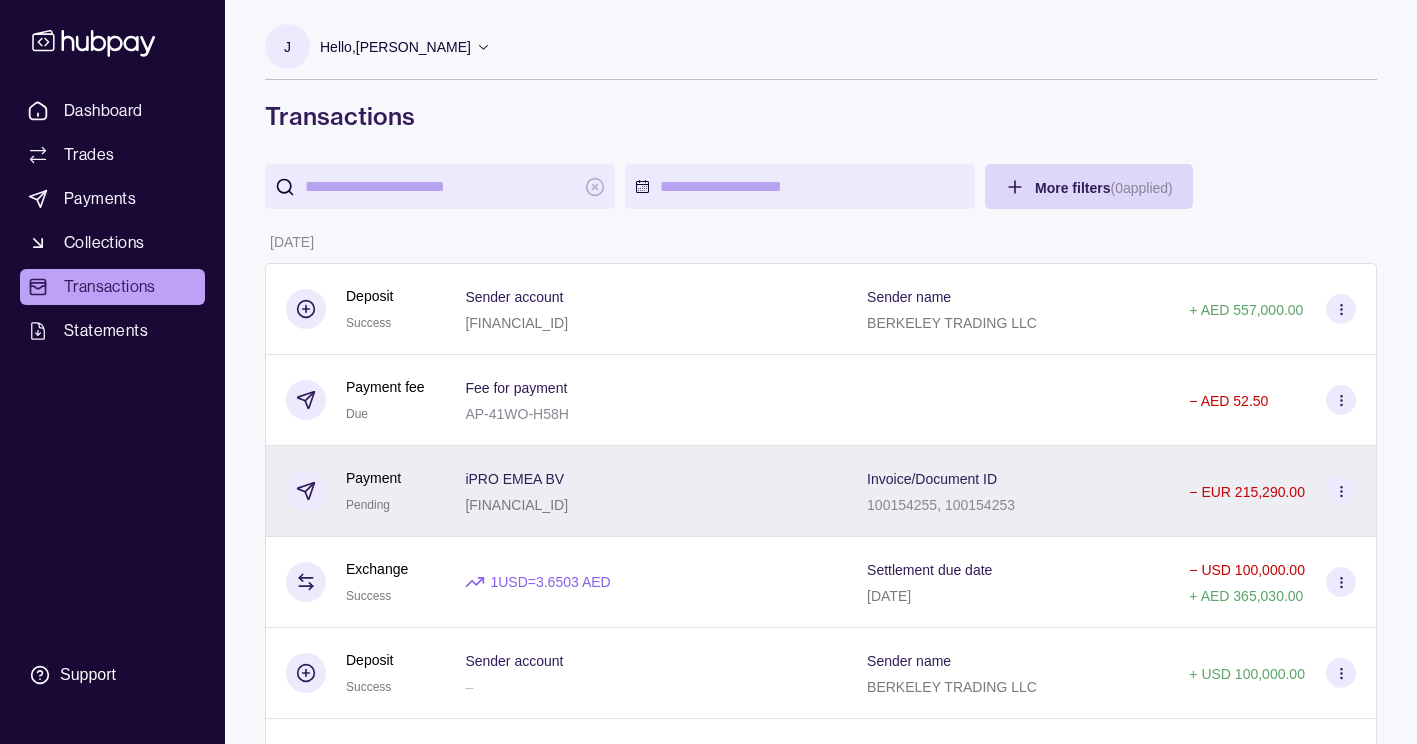 scroll, scrollTop: 400, scrollLeft: 0, axis: vertical 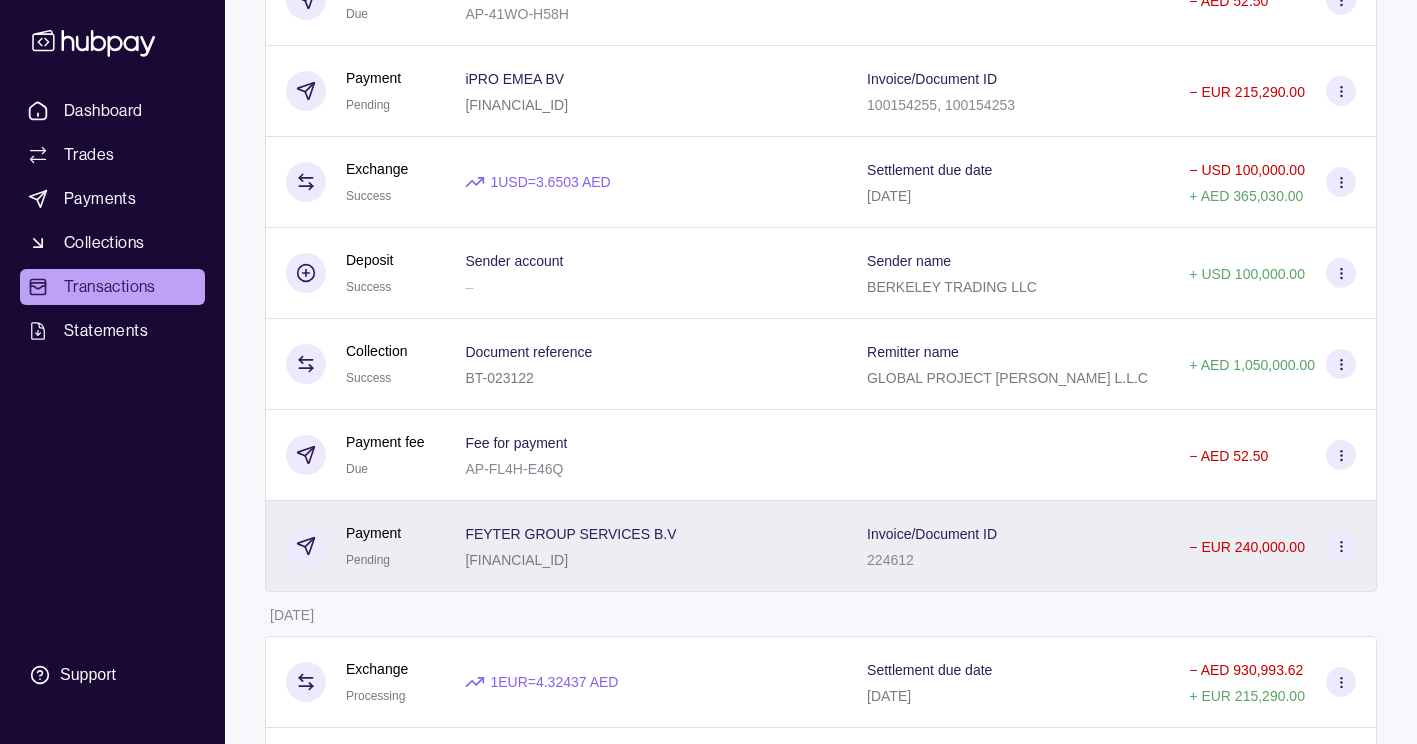 click at bounding box center [1341, 546] 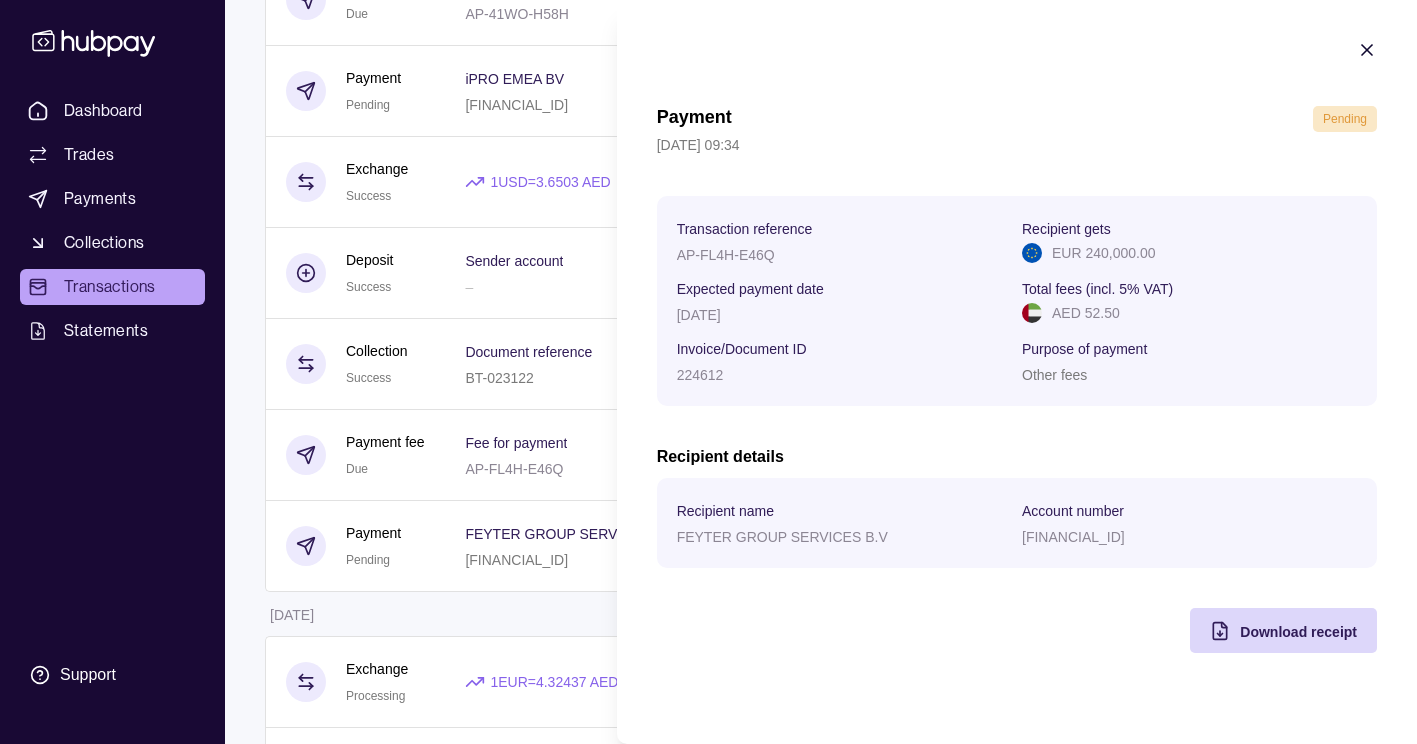 click 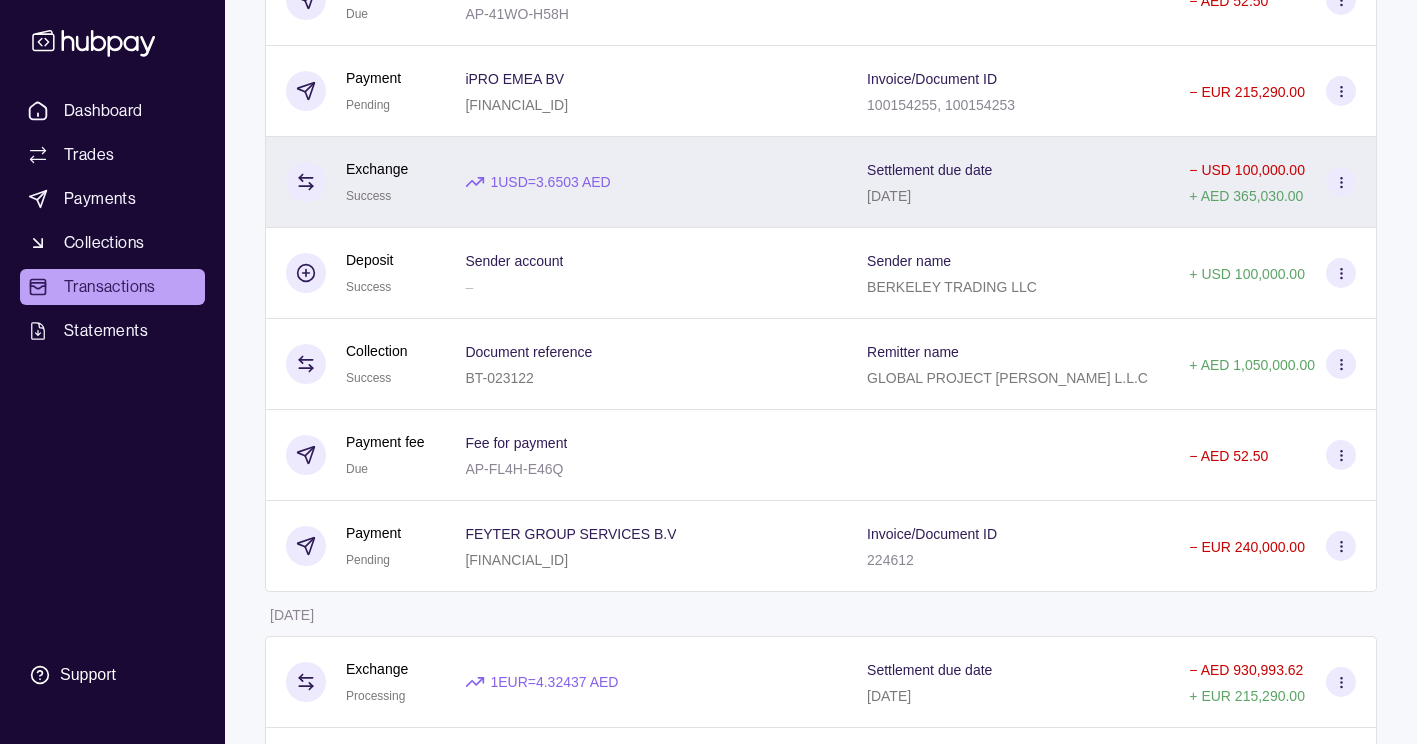 click 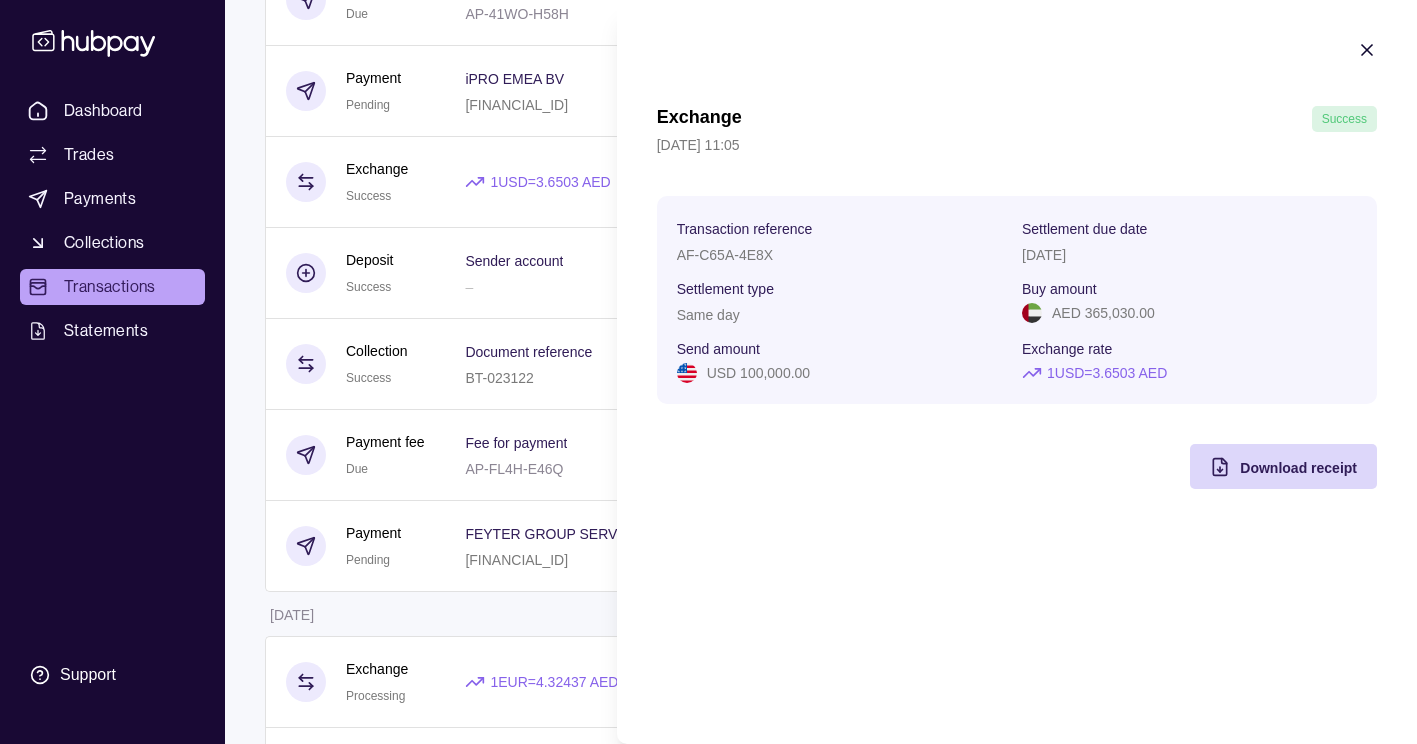 click 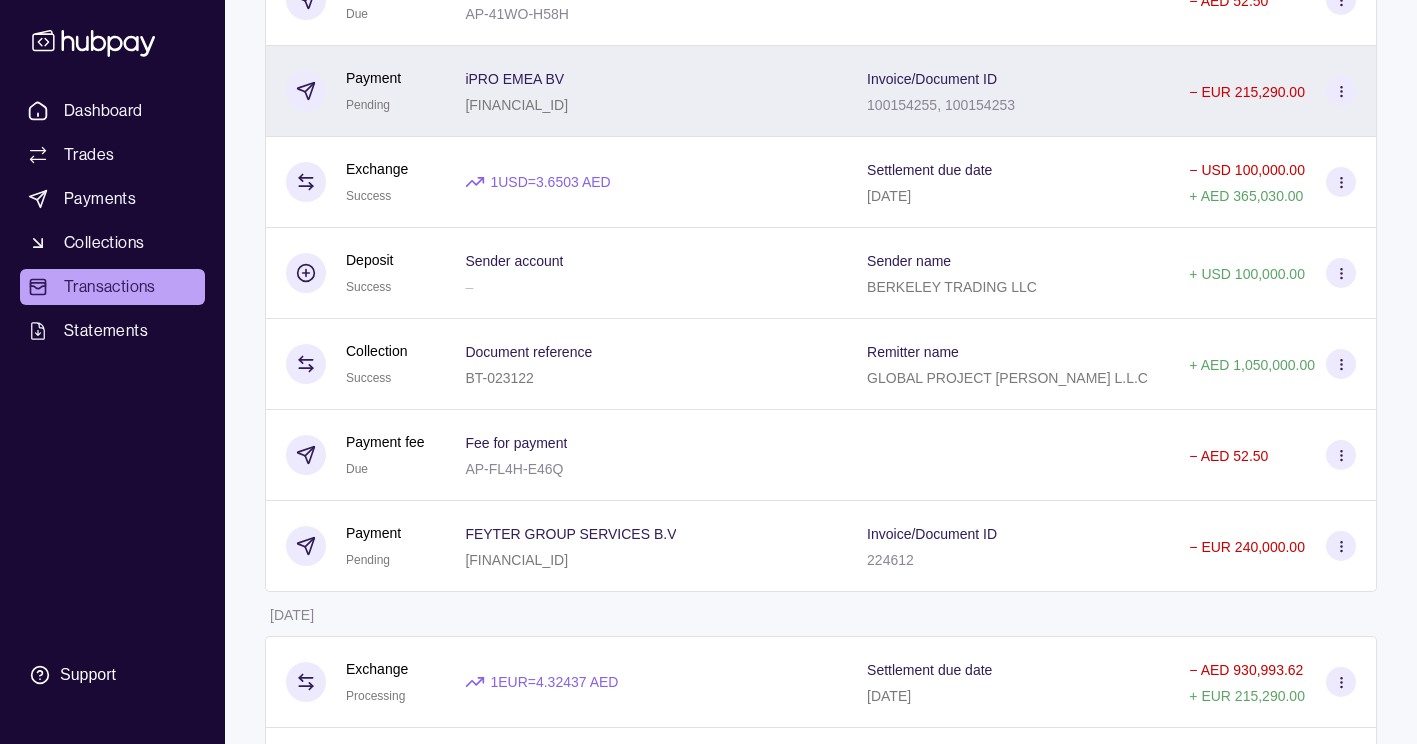 click at bounding box center (1341, 91) 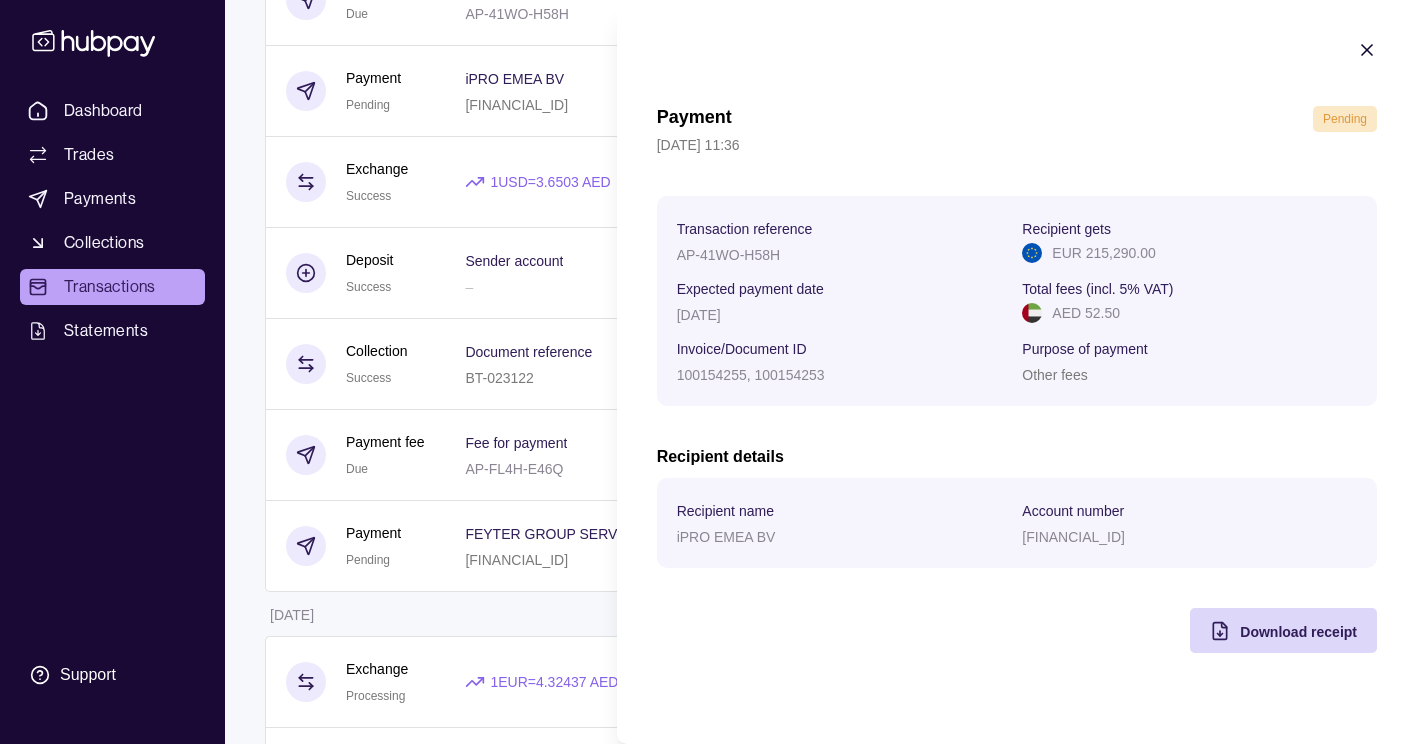 click 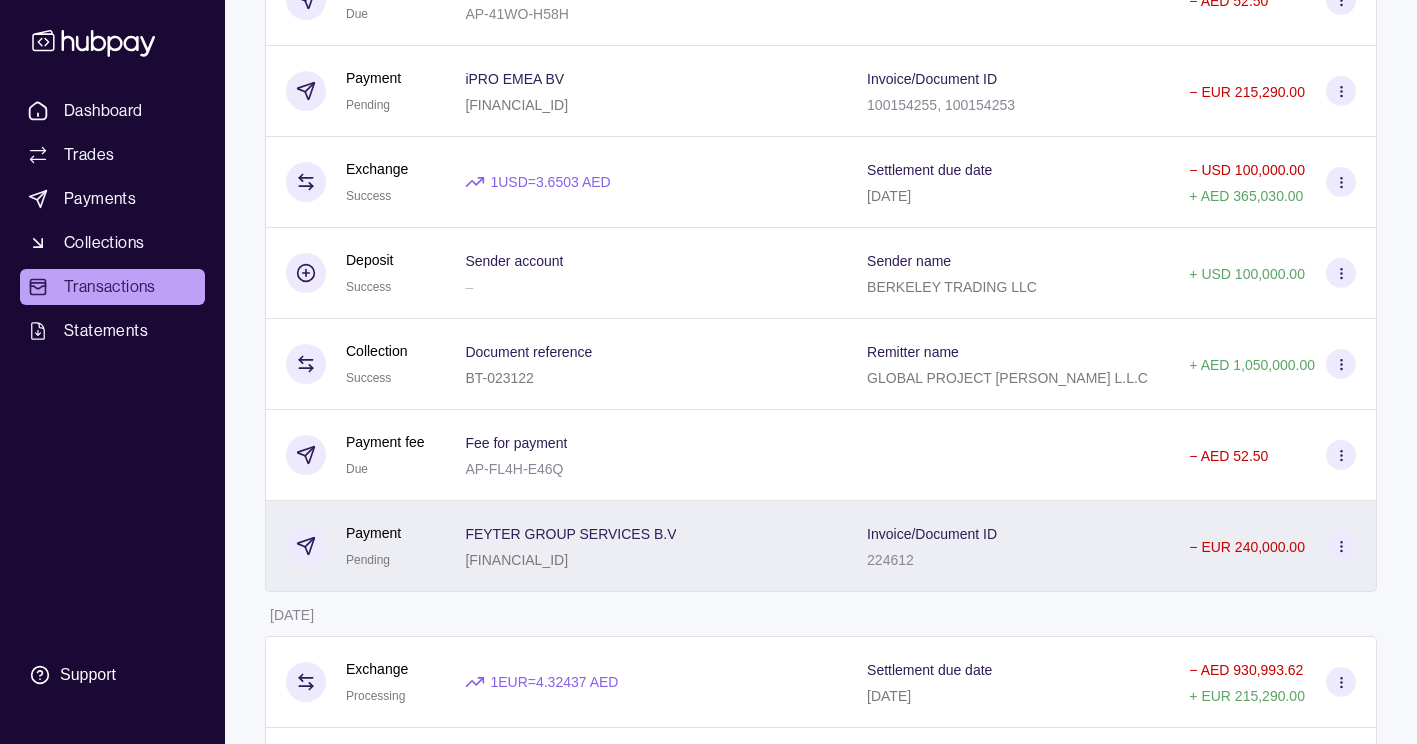 click 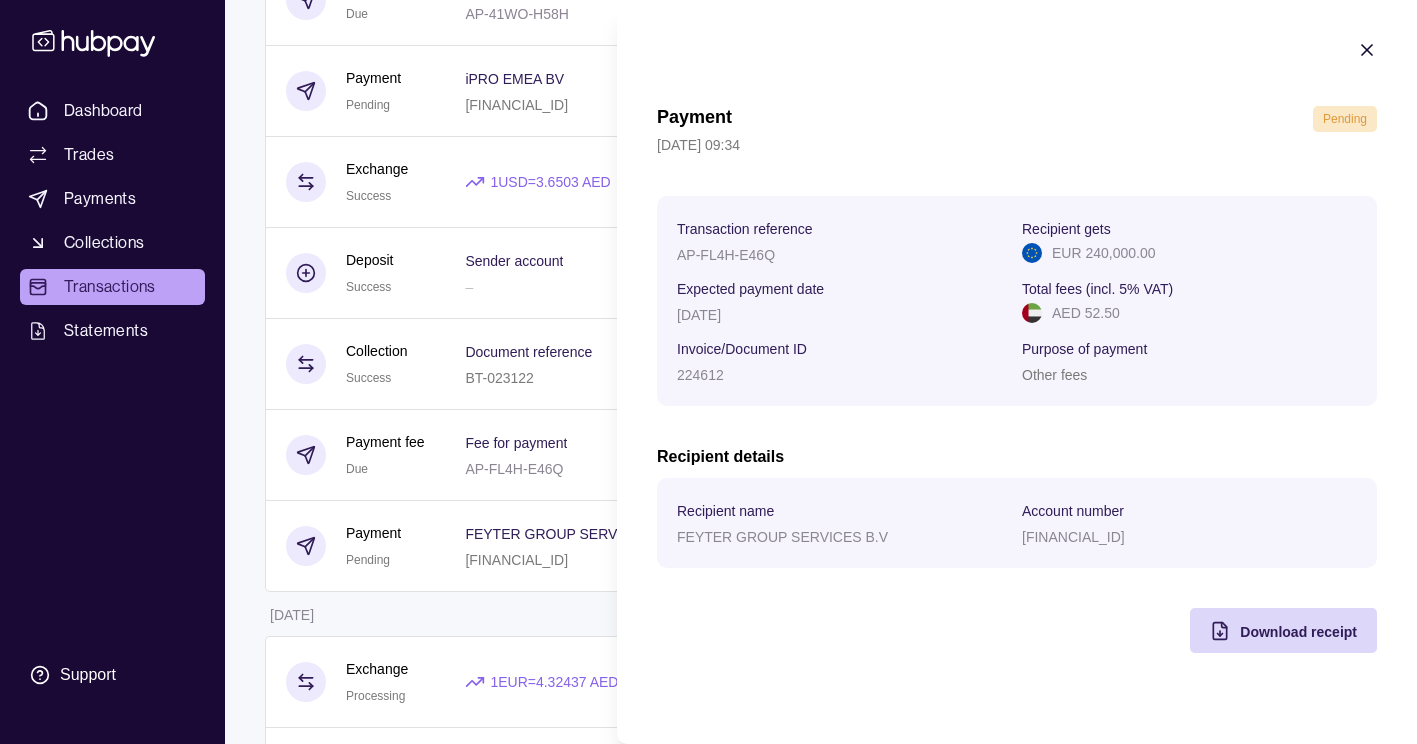 click 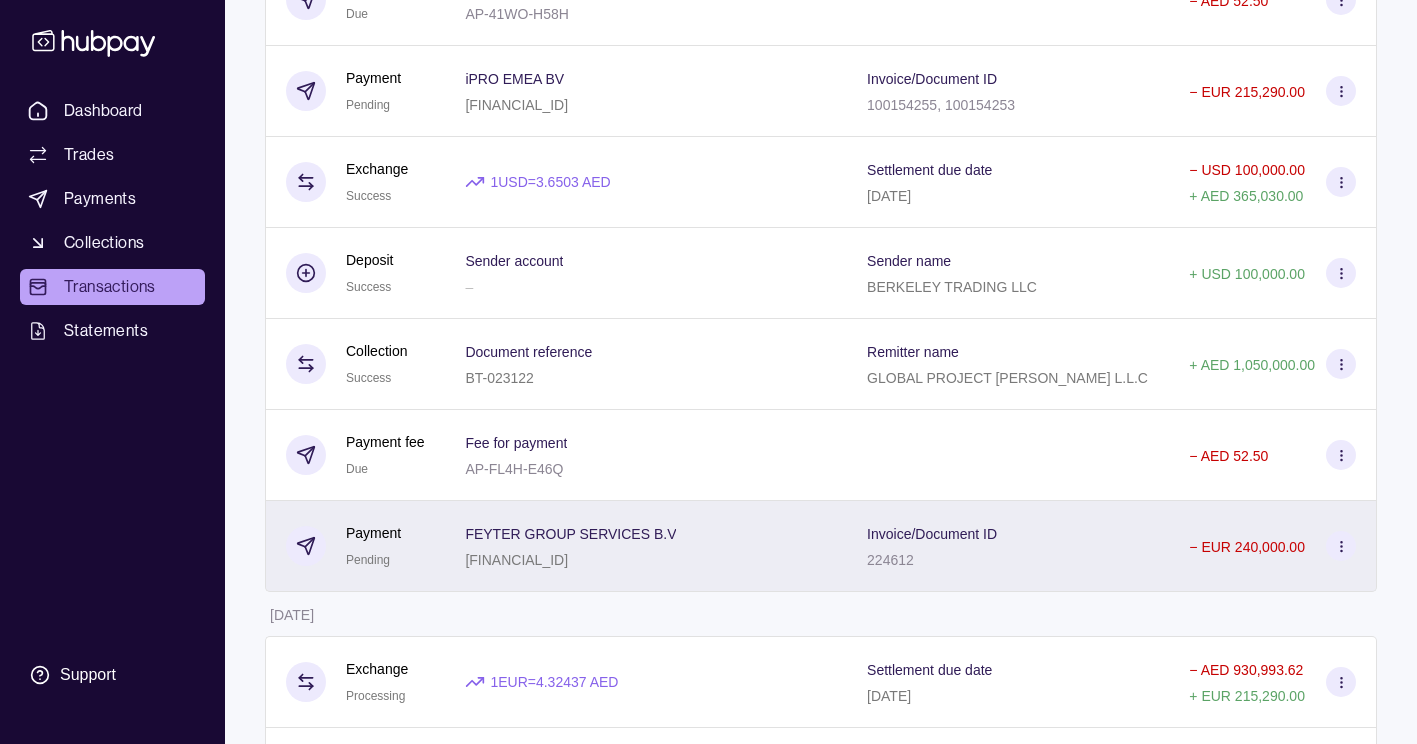 click 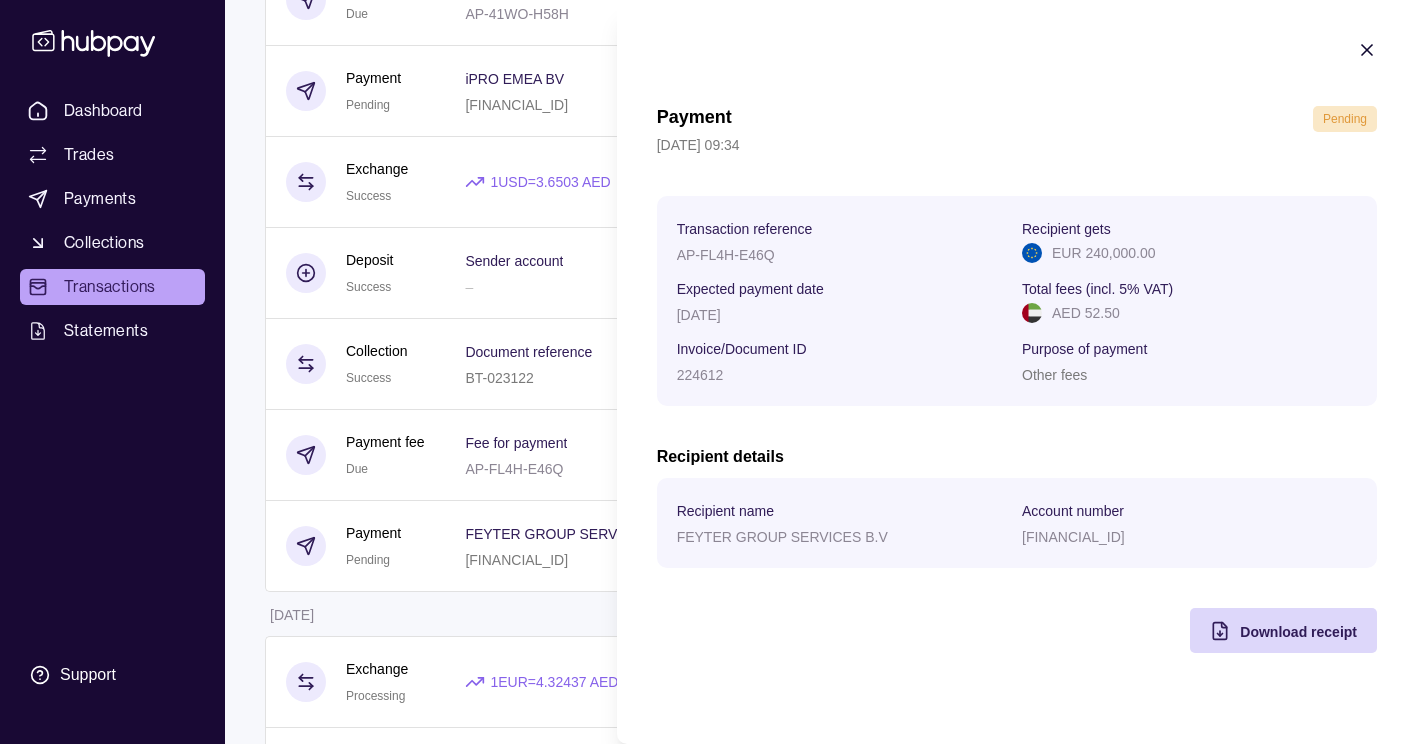 click 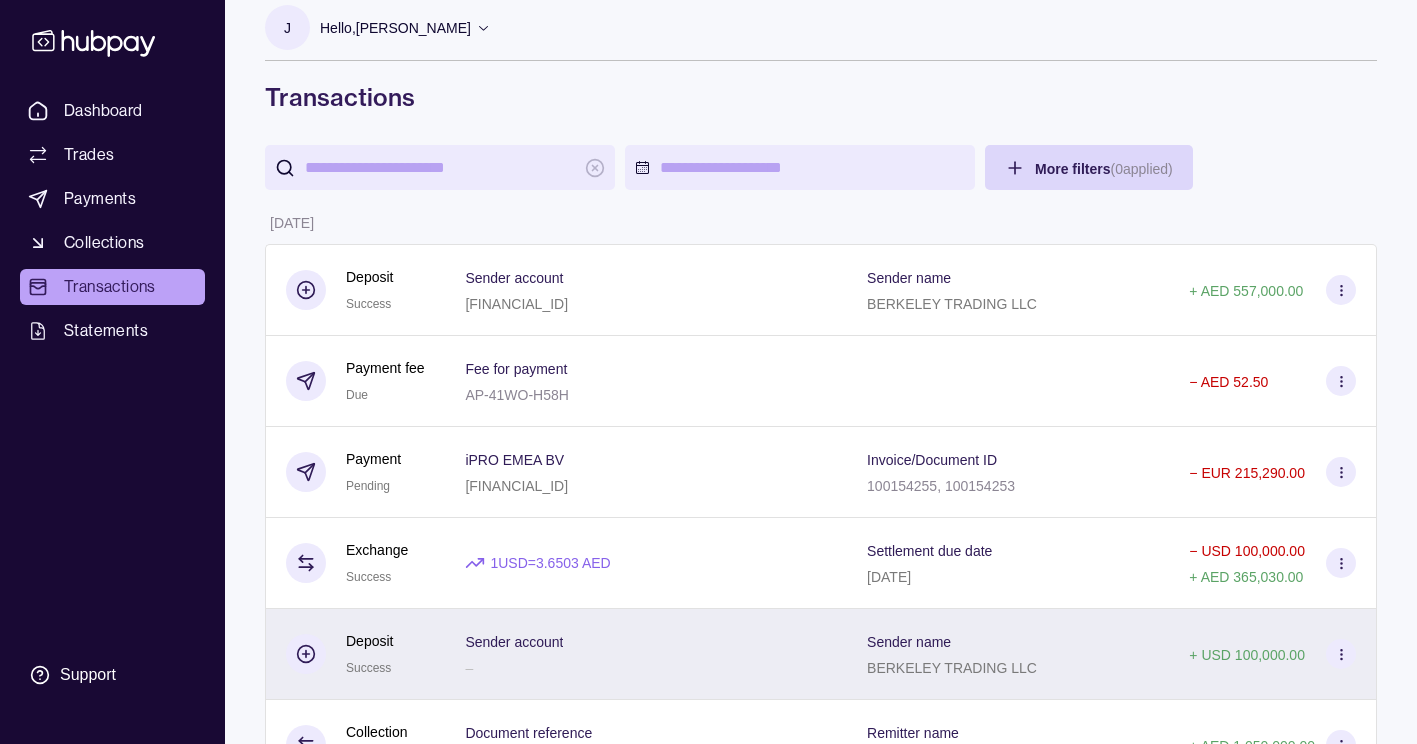 scroll, scrollTop: 0, scrollLeft: 0, axis: both 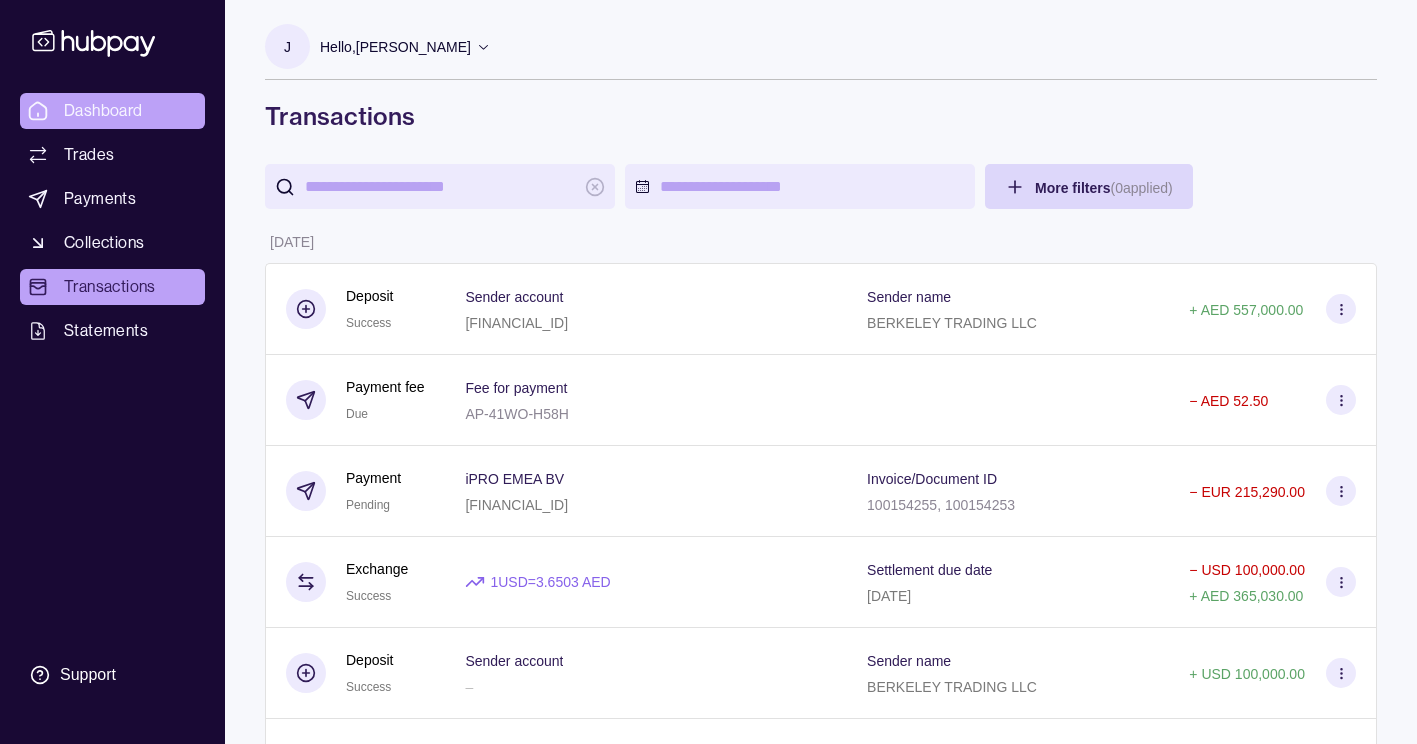 click on "Dashboard" at bounding box center [103, 111] 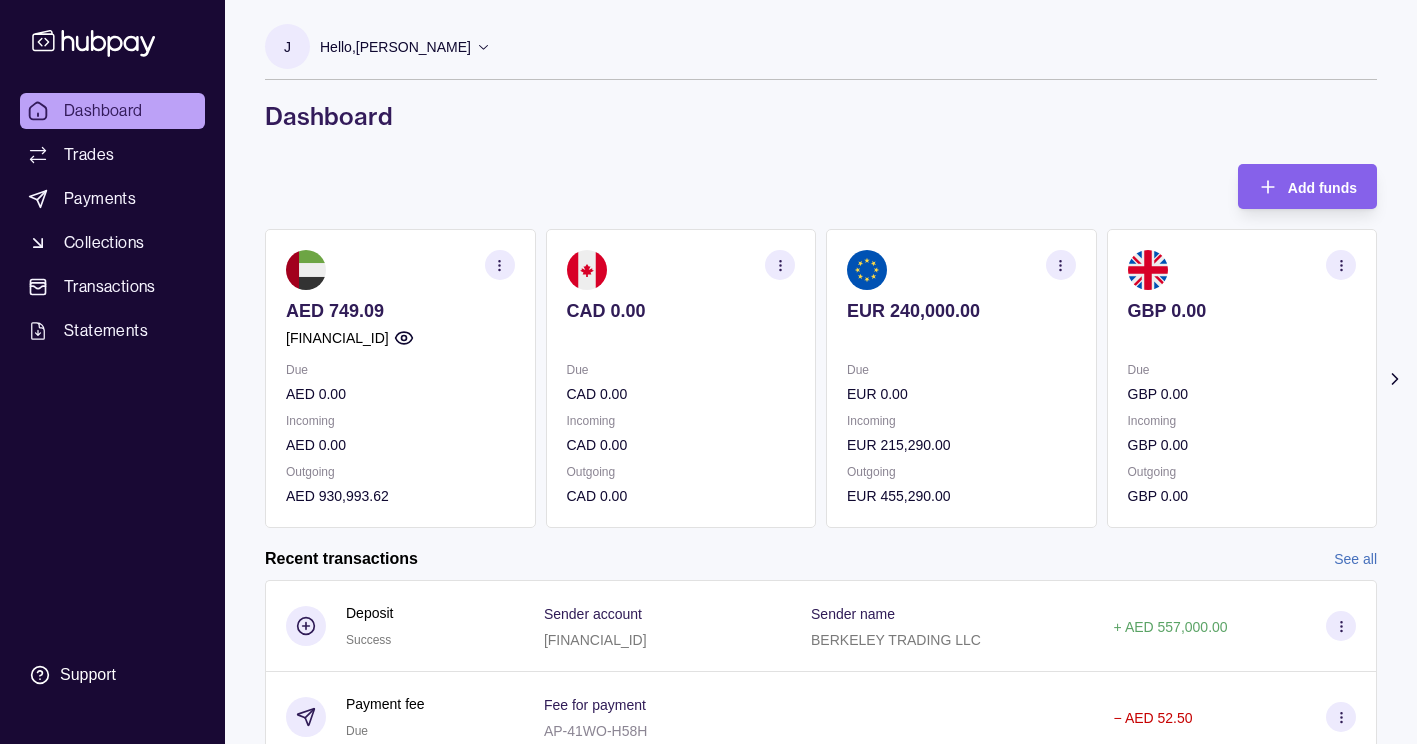 click on "AED 749.09" at bounding box center (400, 311) 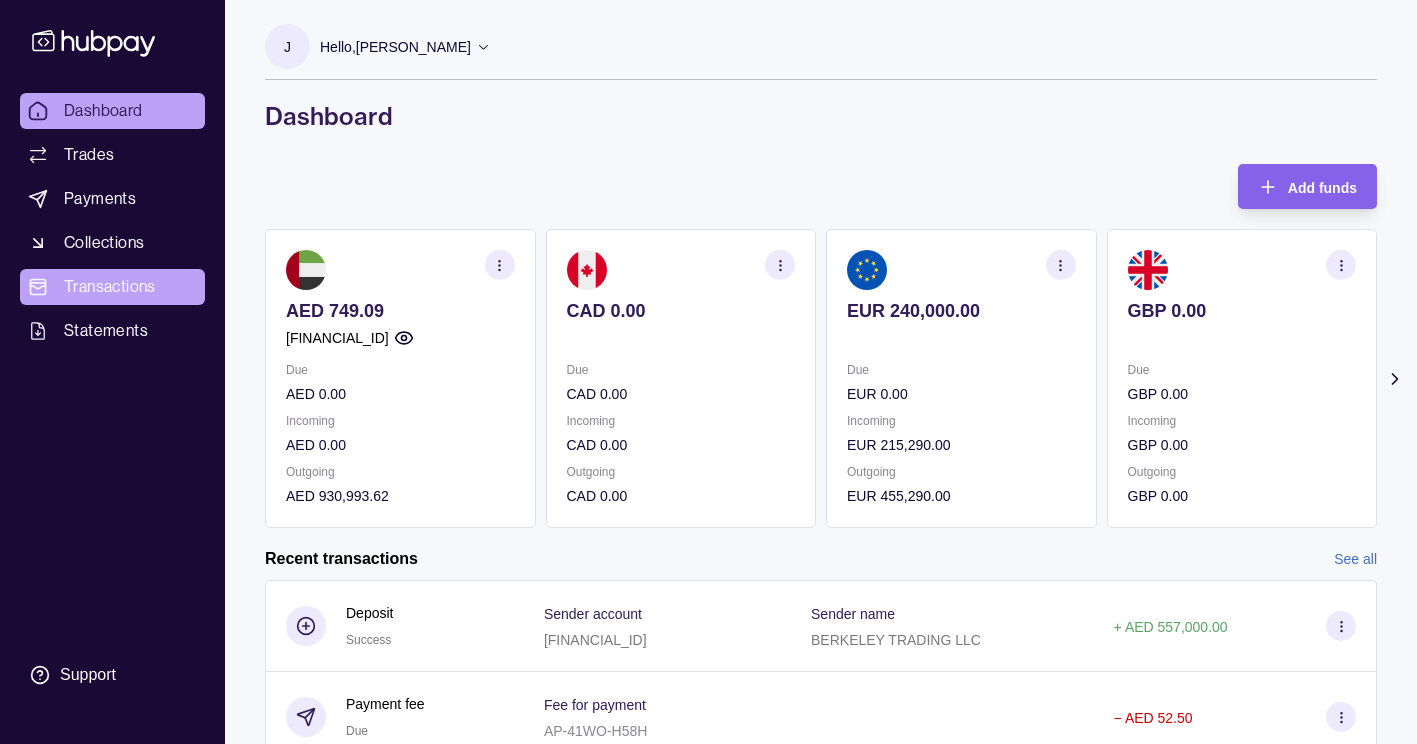 click on "Transactions" at bounding box center (112, 287) 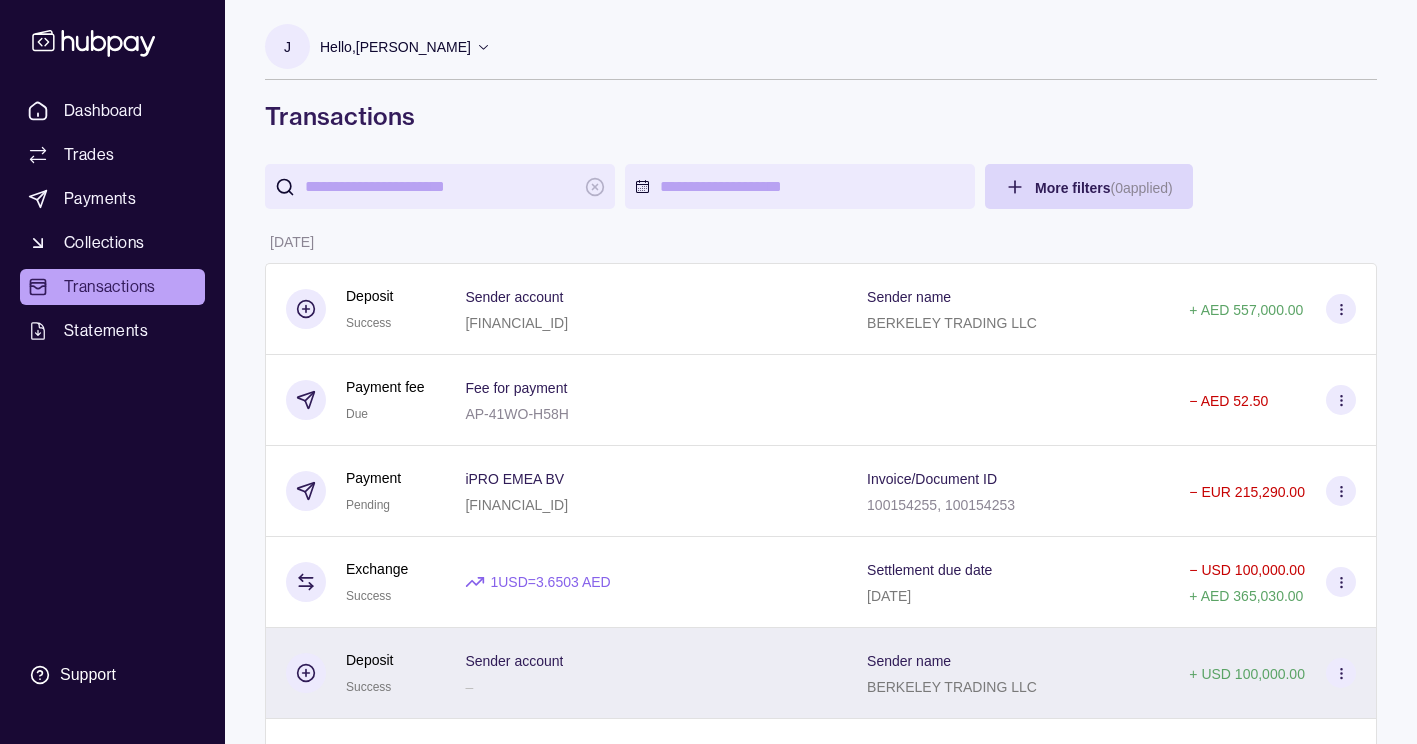 scroll, scrollTop: 400, scrollLeft: 0, axis: vertical 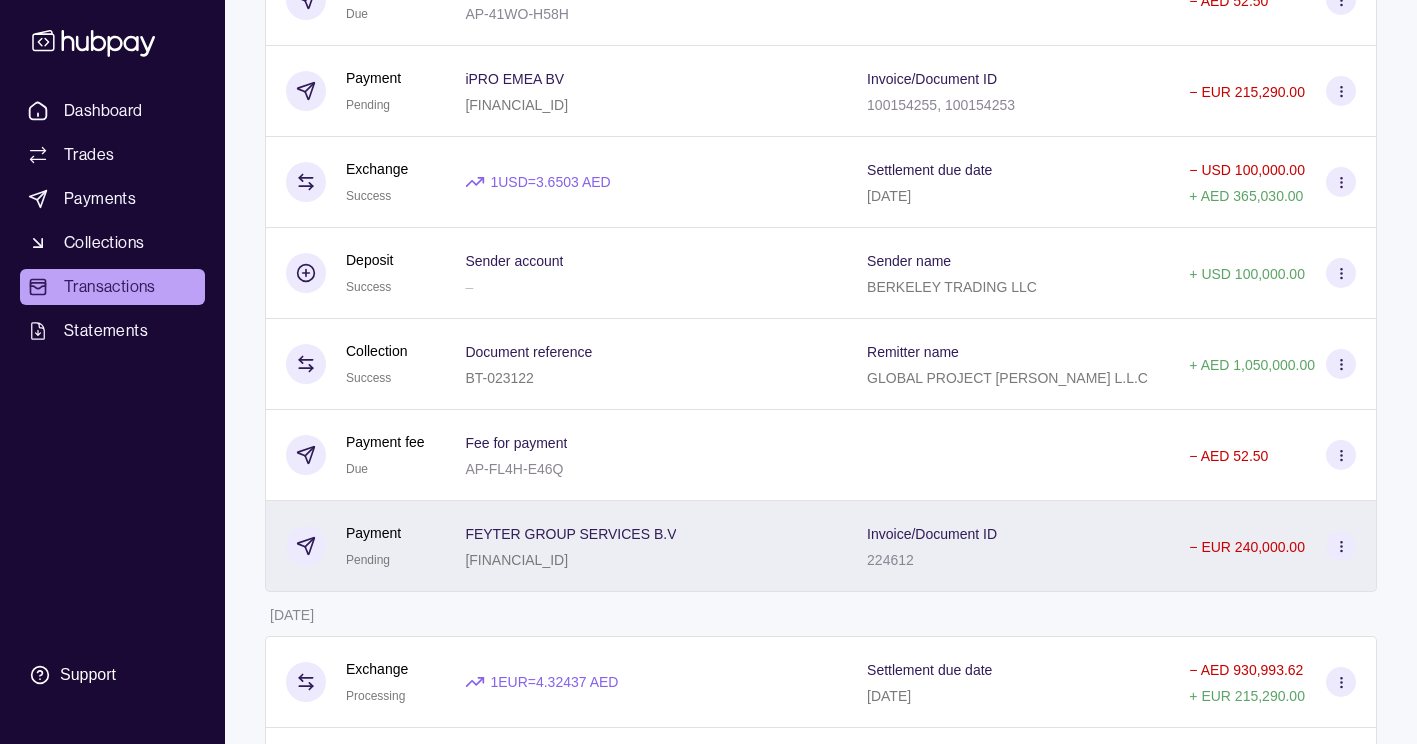 click at bounding box center [1341, 546] 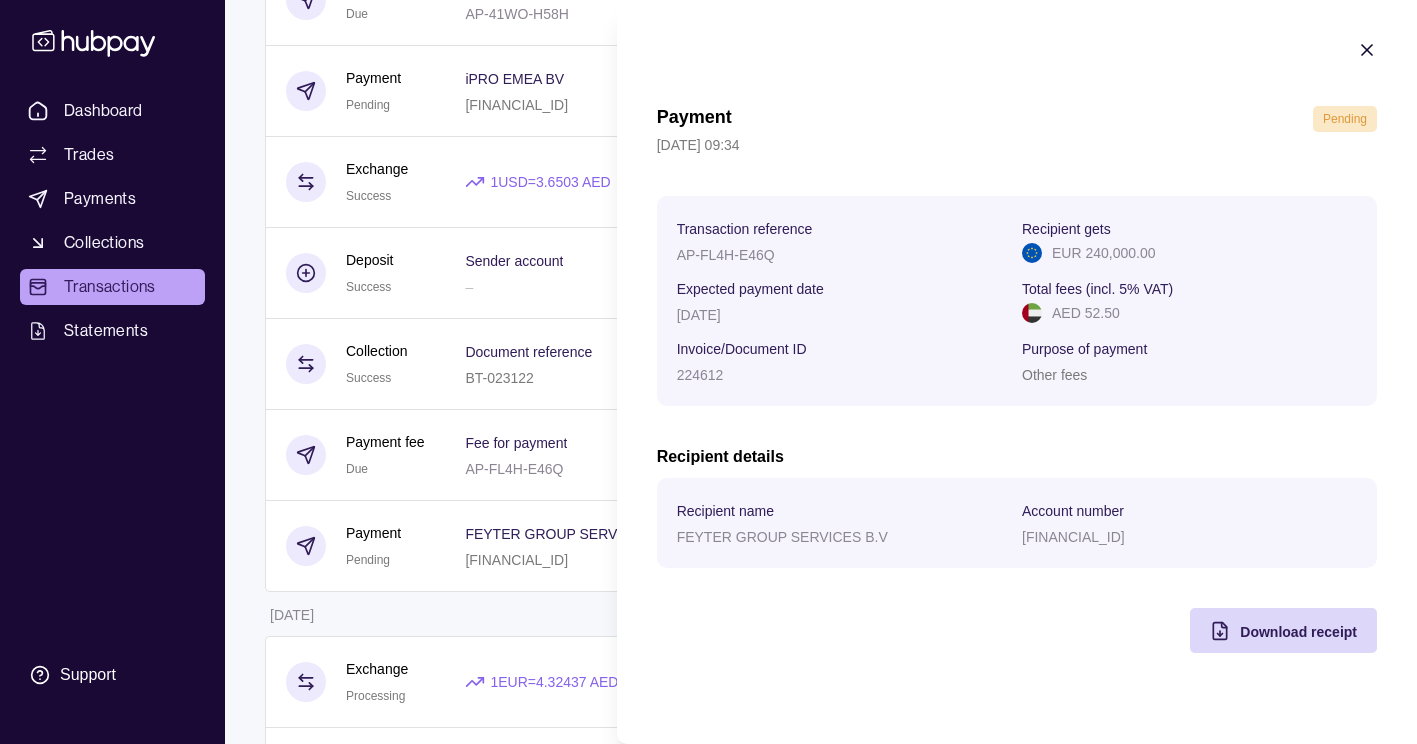 click 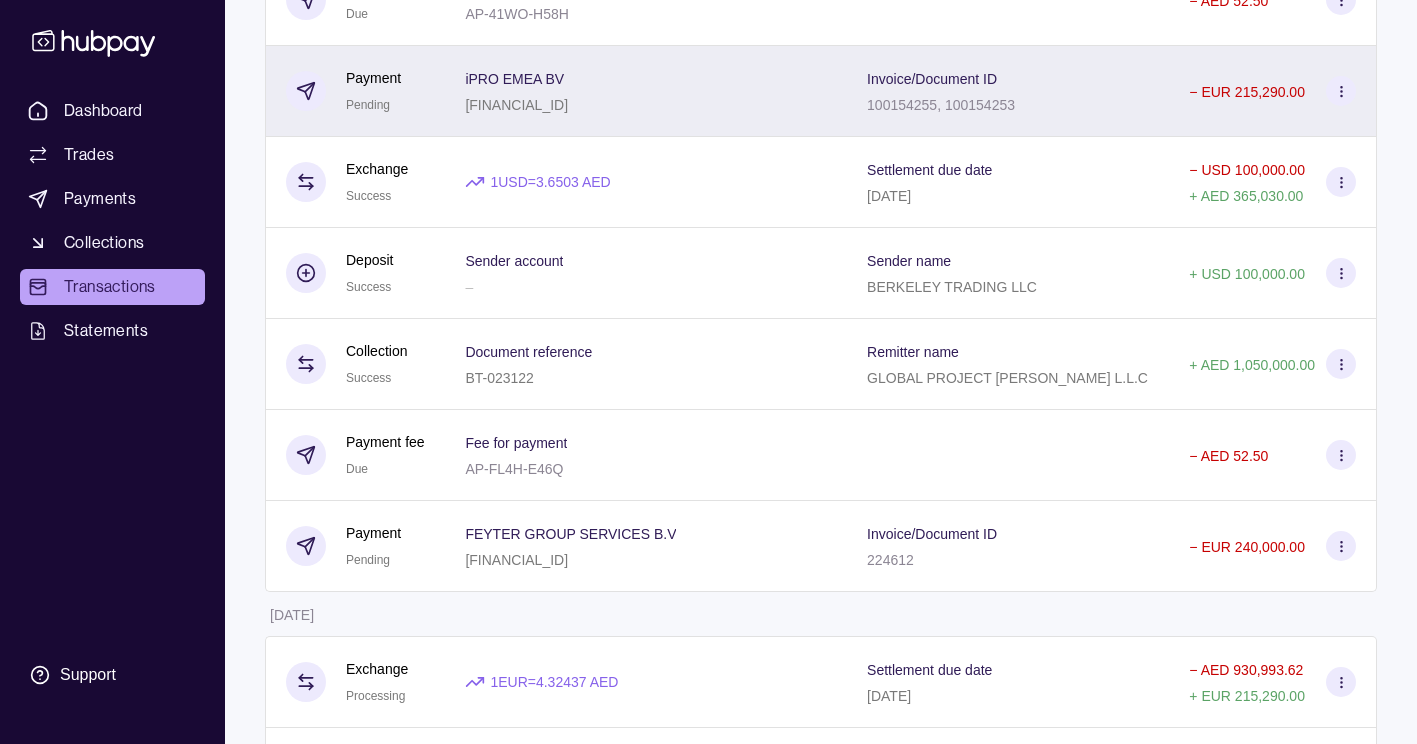 click 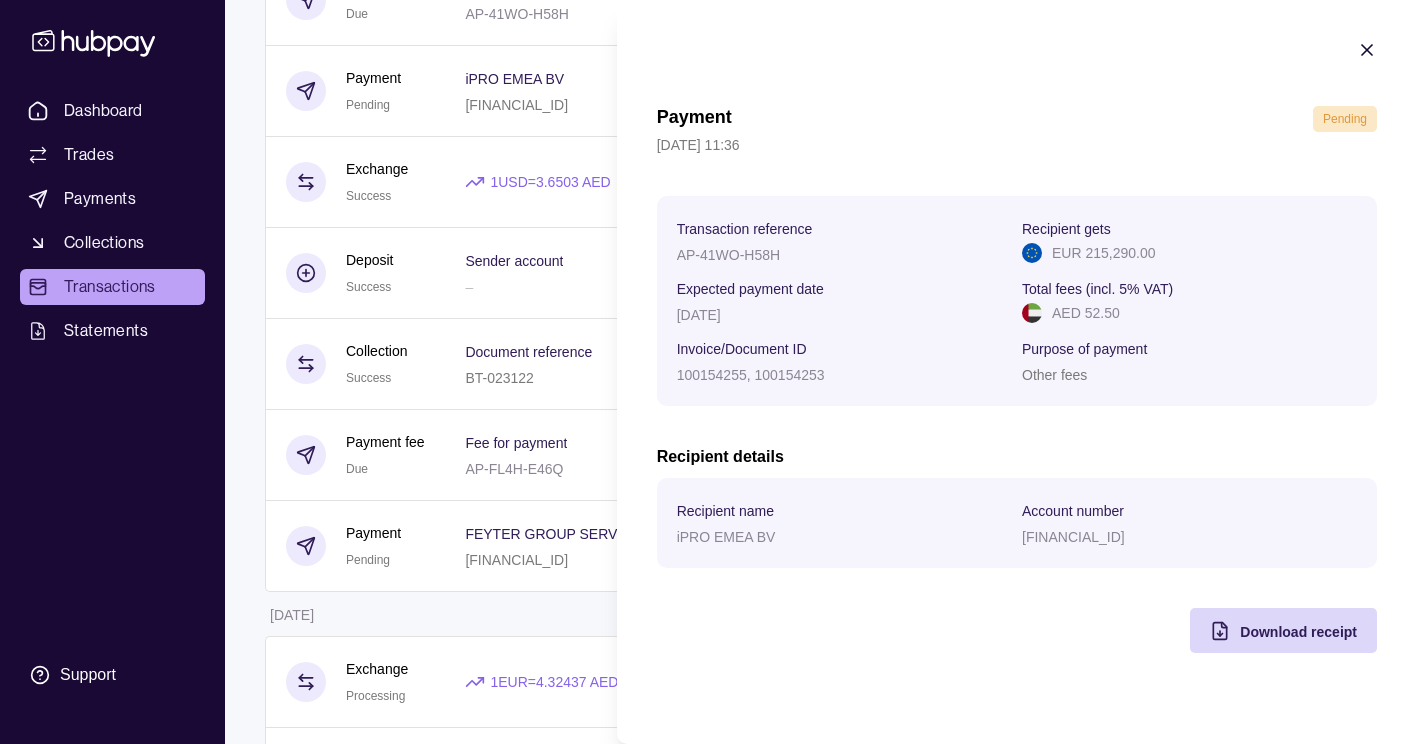 click 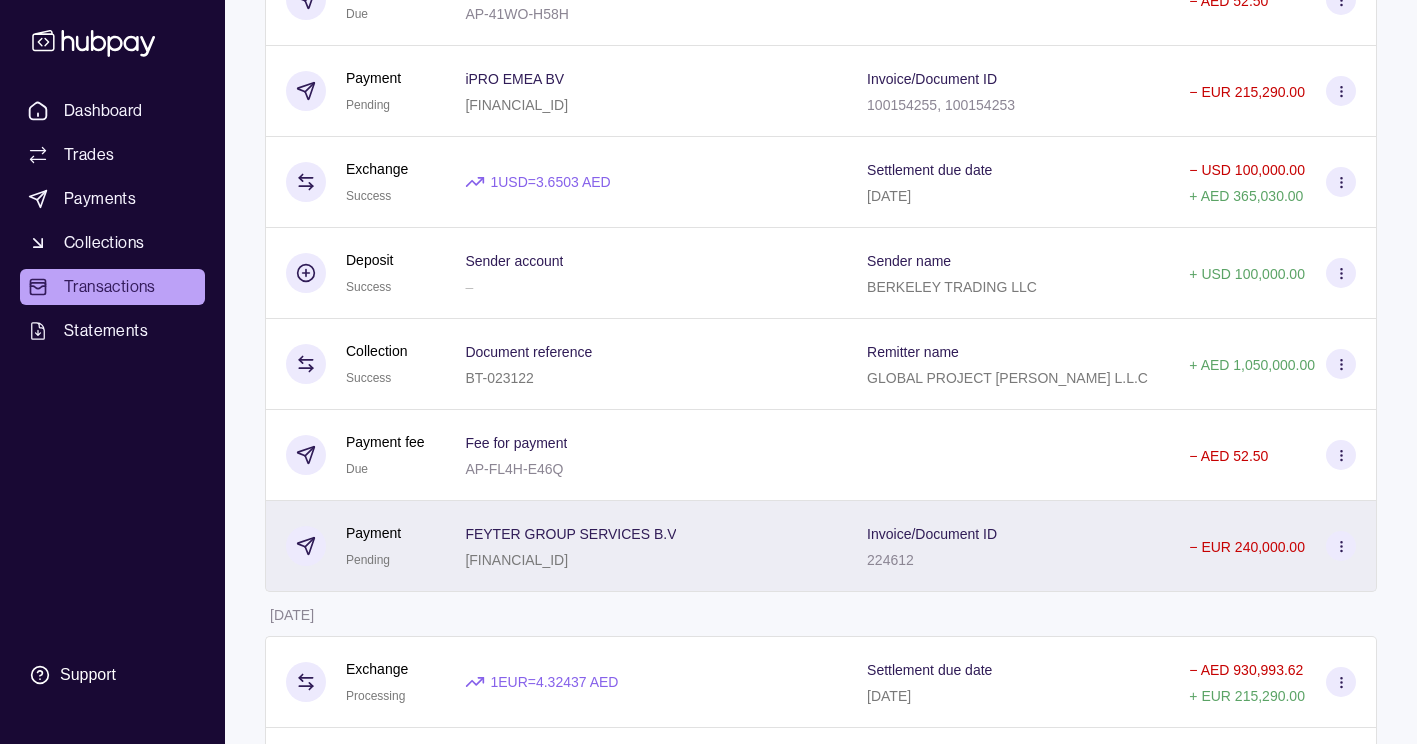 click at bounding box center [1341, 546] 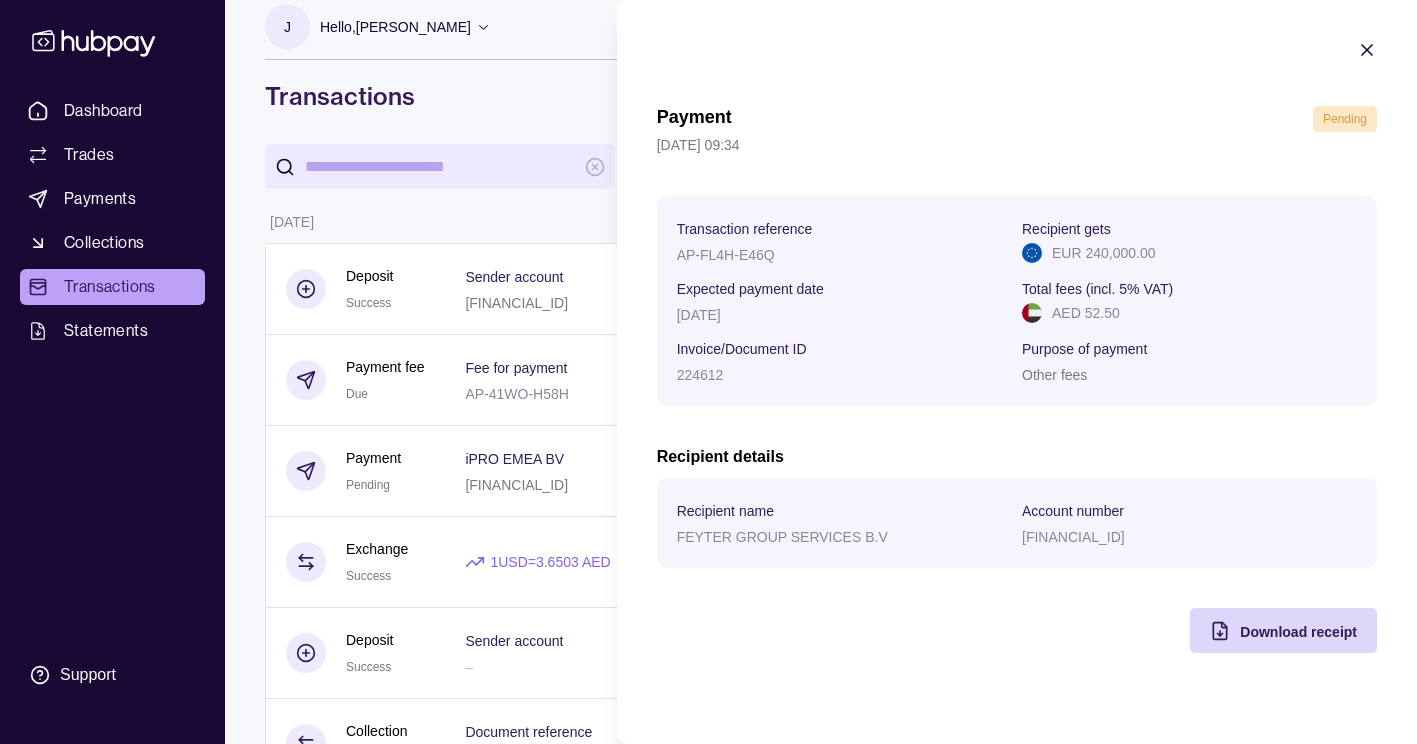 scroll, scrollTop: 0, scrollLeft: 0, axis: both 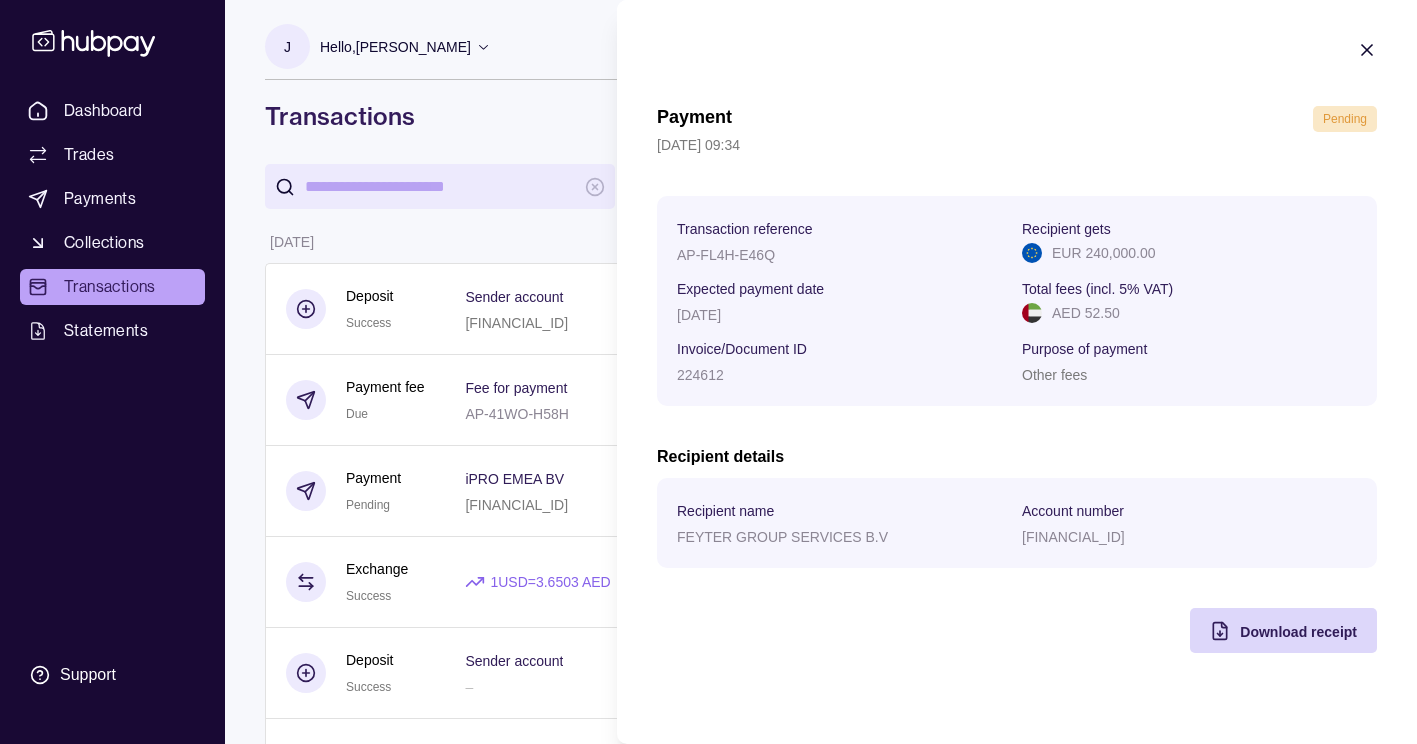 click 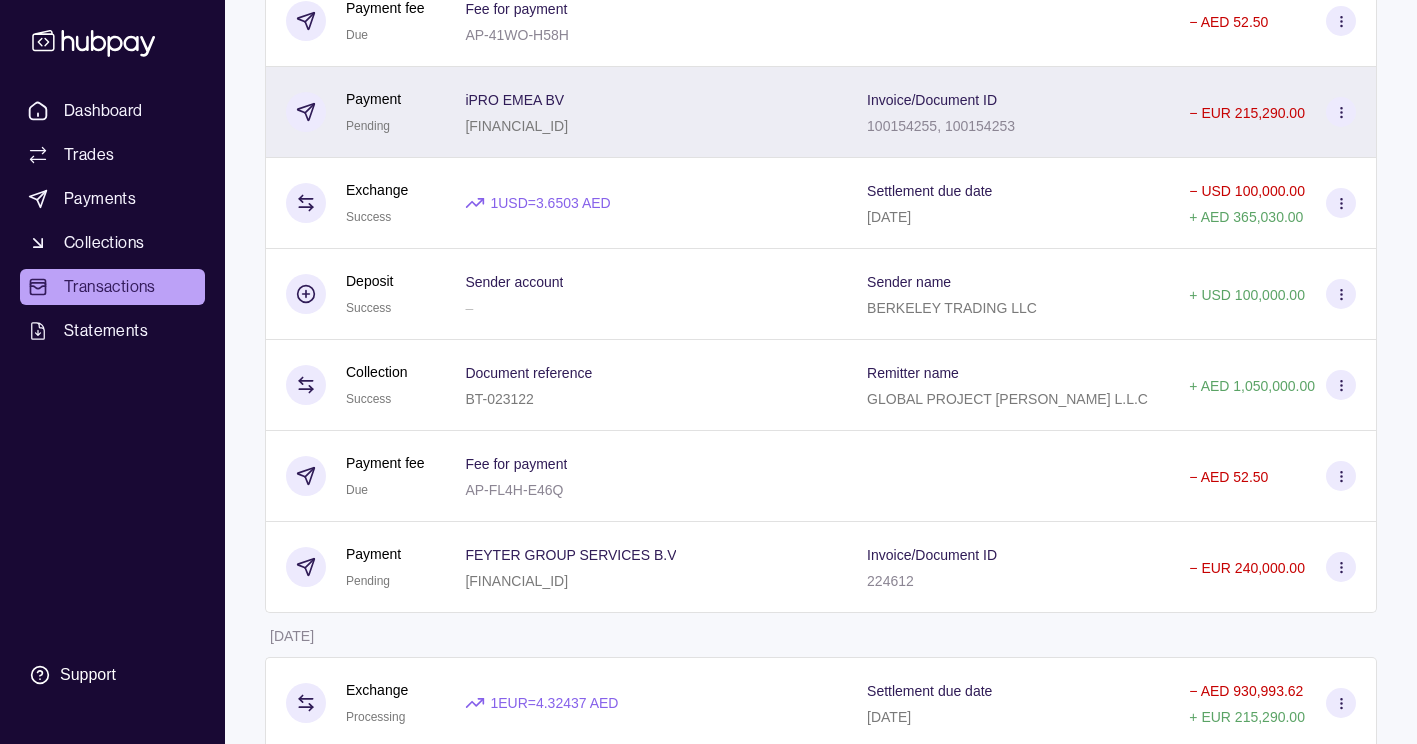 scroll, scrollTop: 400, scrollLeft: 0, axis: vertical 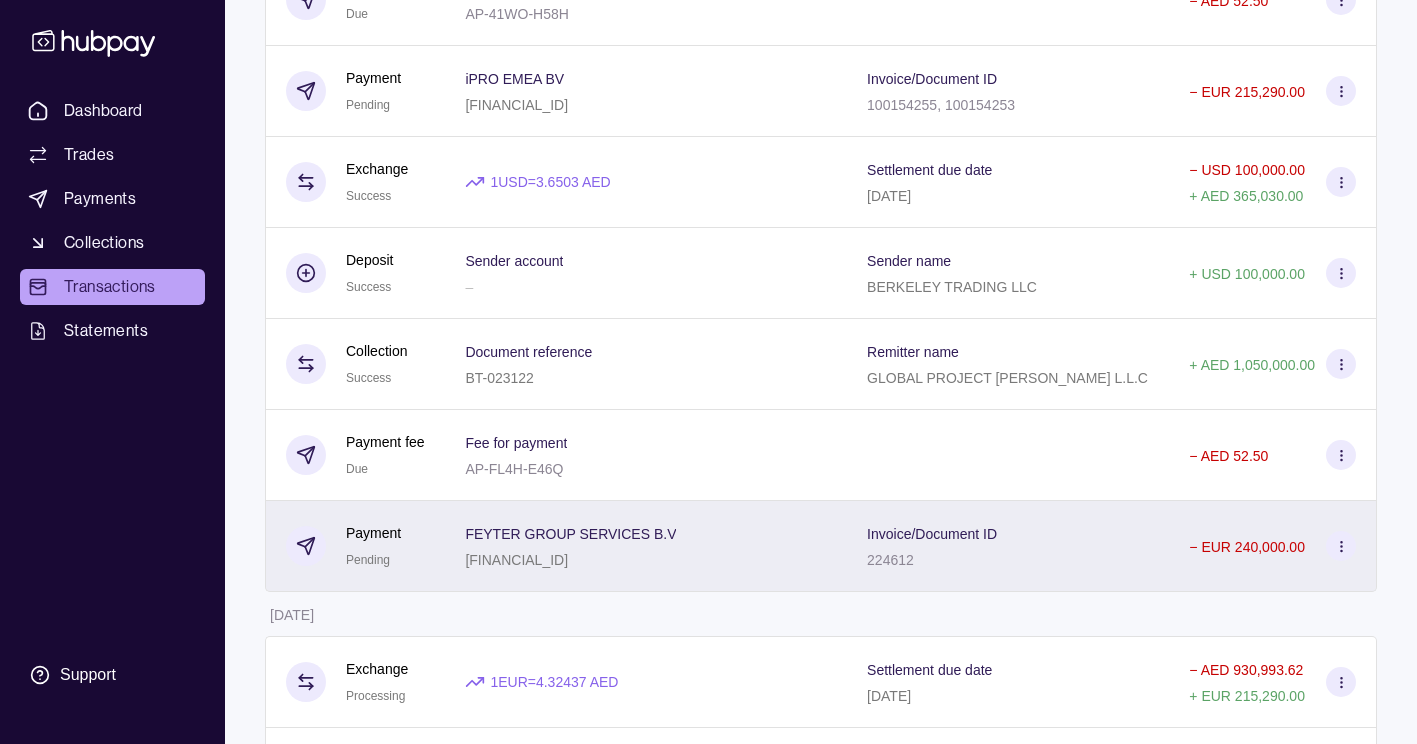 click at bounding box center [1341, 546] 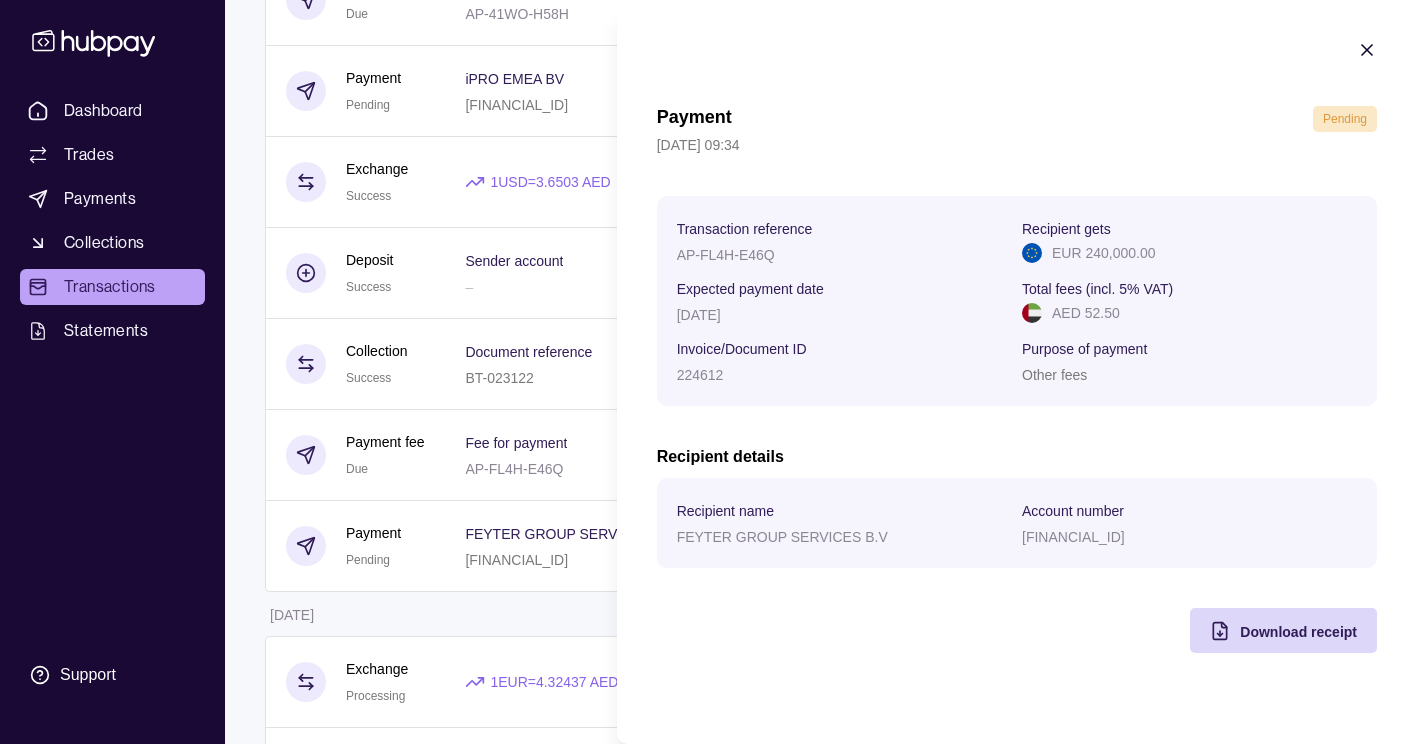 click 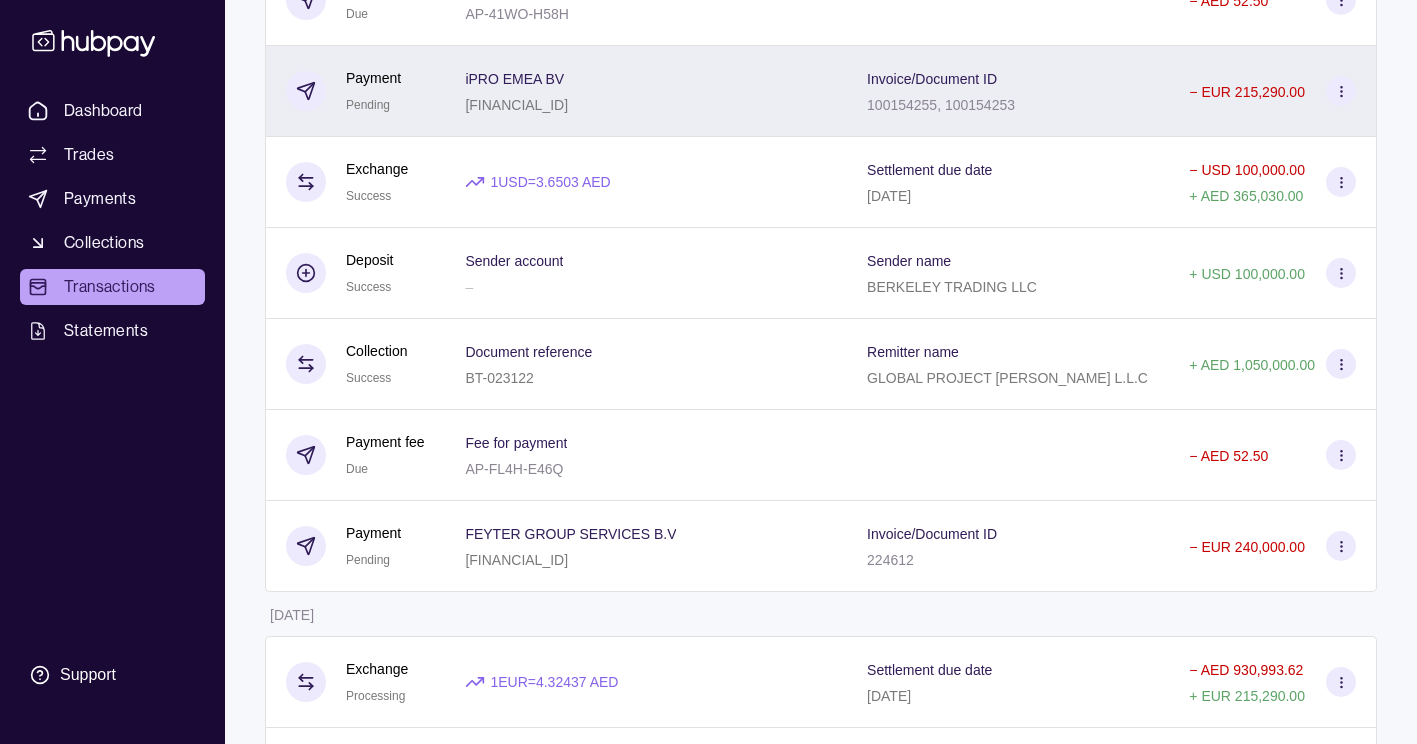 click 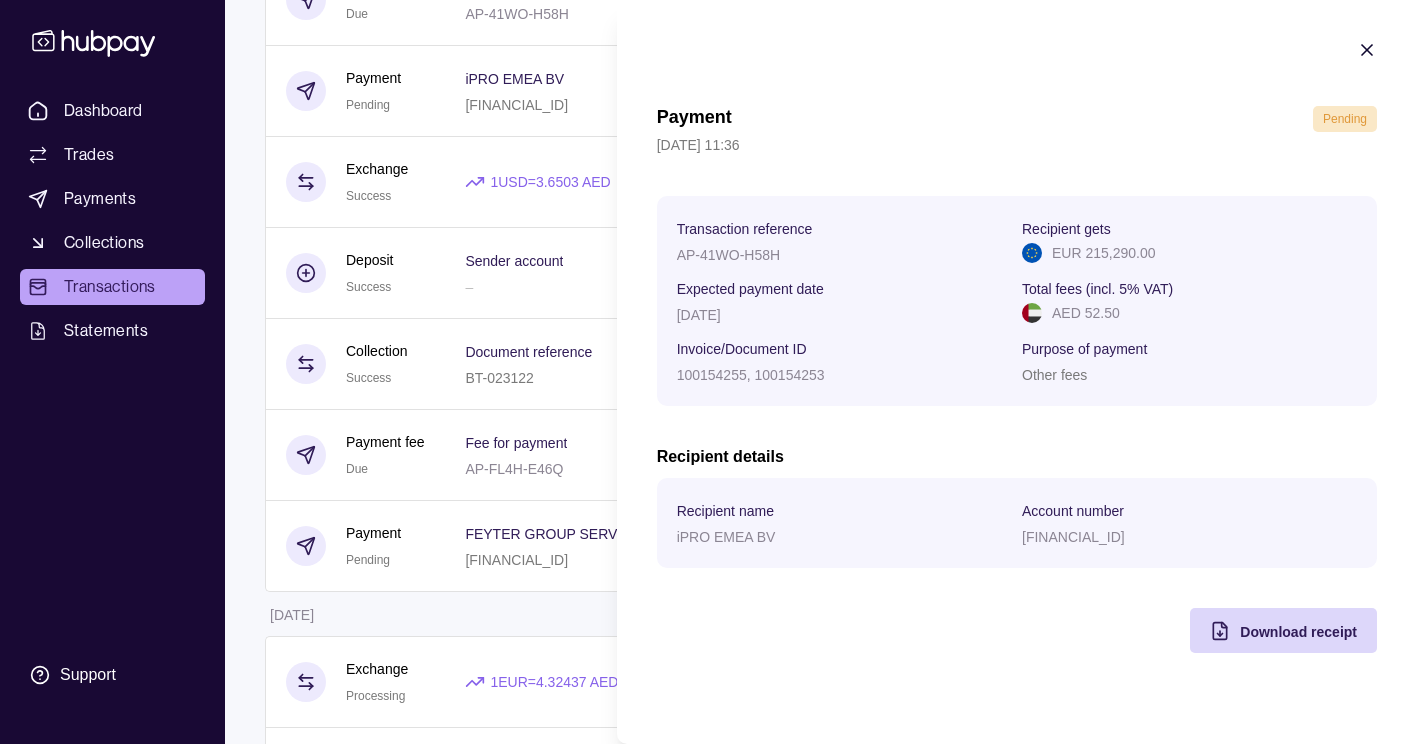 click on "Payment Pending 08 Jul 2025 | 11:36 Transaction reference AP-41WO-H58H Recipient gets EUR 215,290.00 Expected payment date 08 Jul 2025 Total fees (incl. 5% VAT) AED 52.50 Invoice/Document ID 100154255, 100154253 Purpose of payment Other fees Recipient details Recipient name iPRO EMEA BV Account number DE53505103000000358558 Download receipt" at bounding box center (1017, 346) 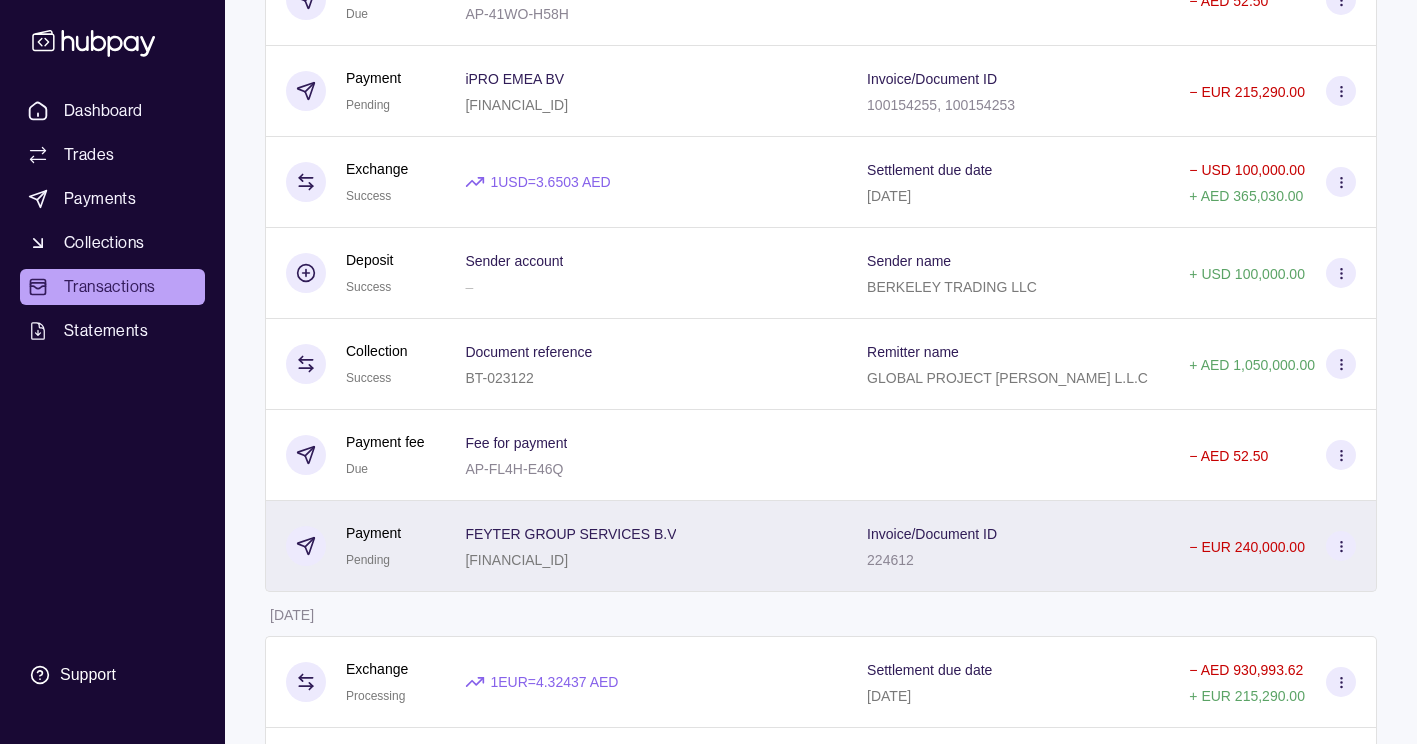 click 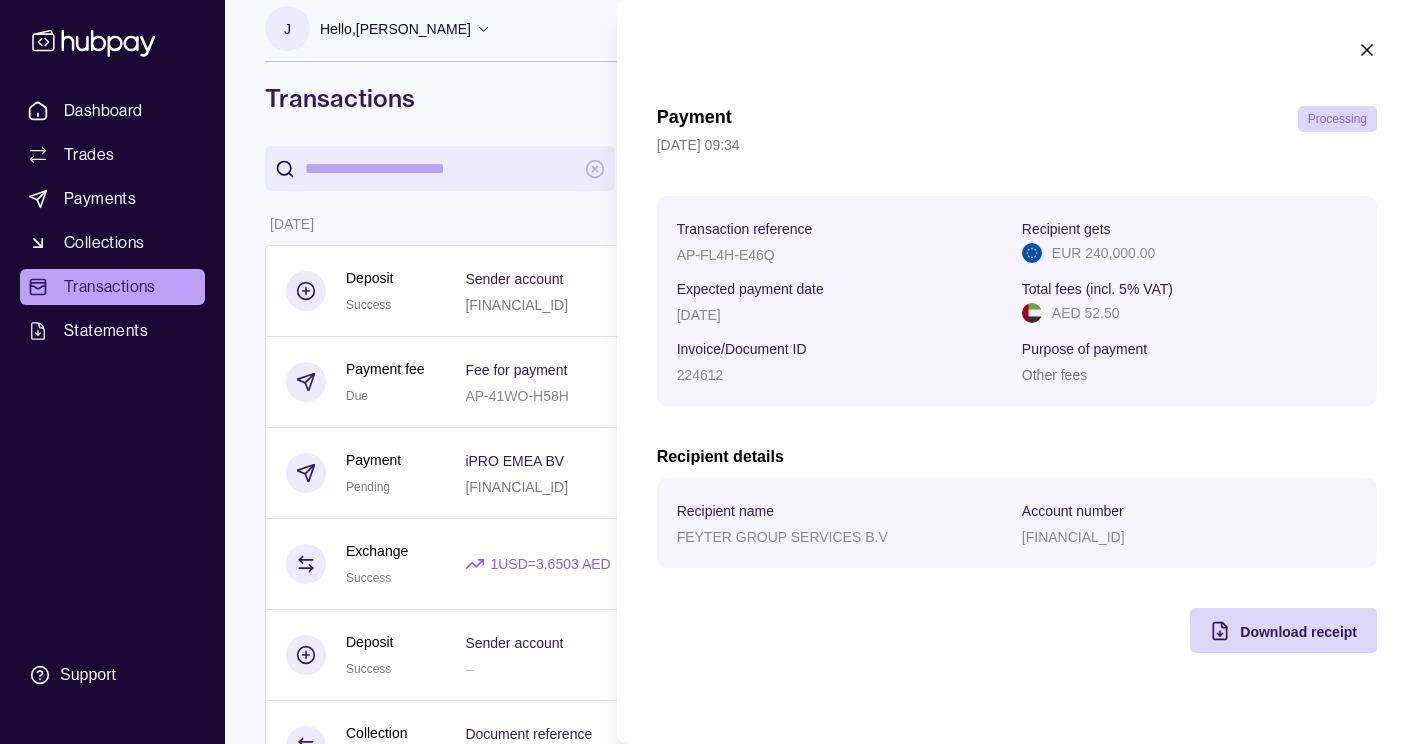scroll, scrollTop: 0, scrollLeft: 0, axis: both 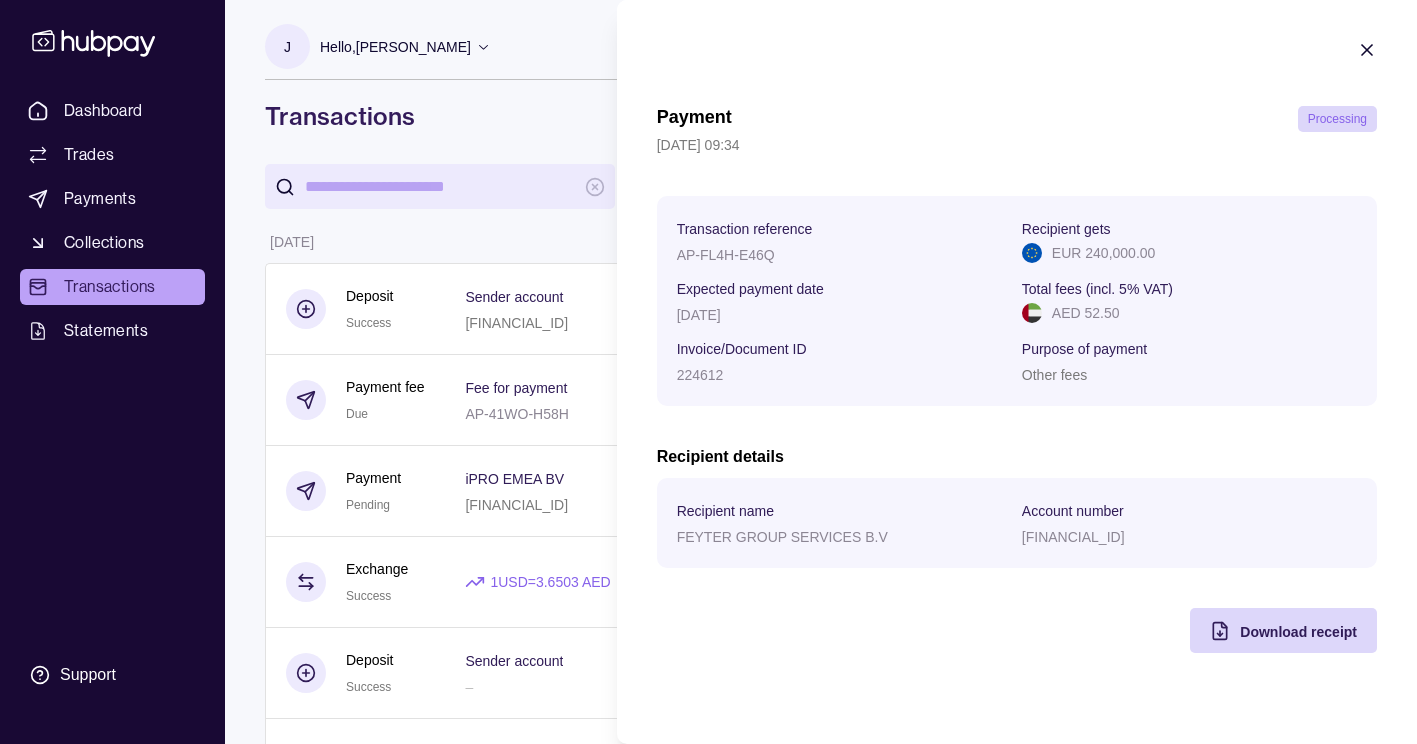 type 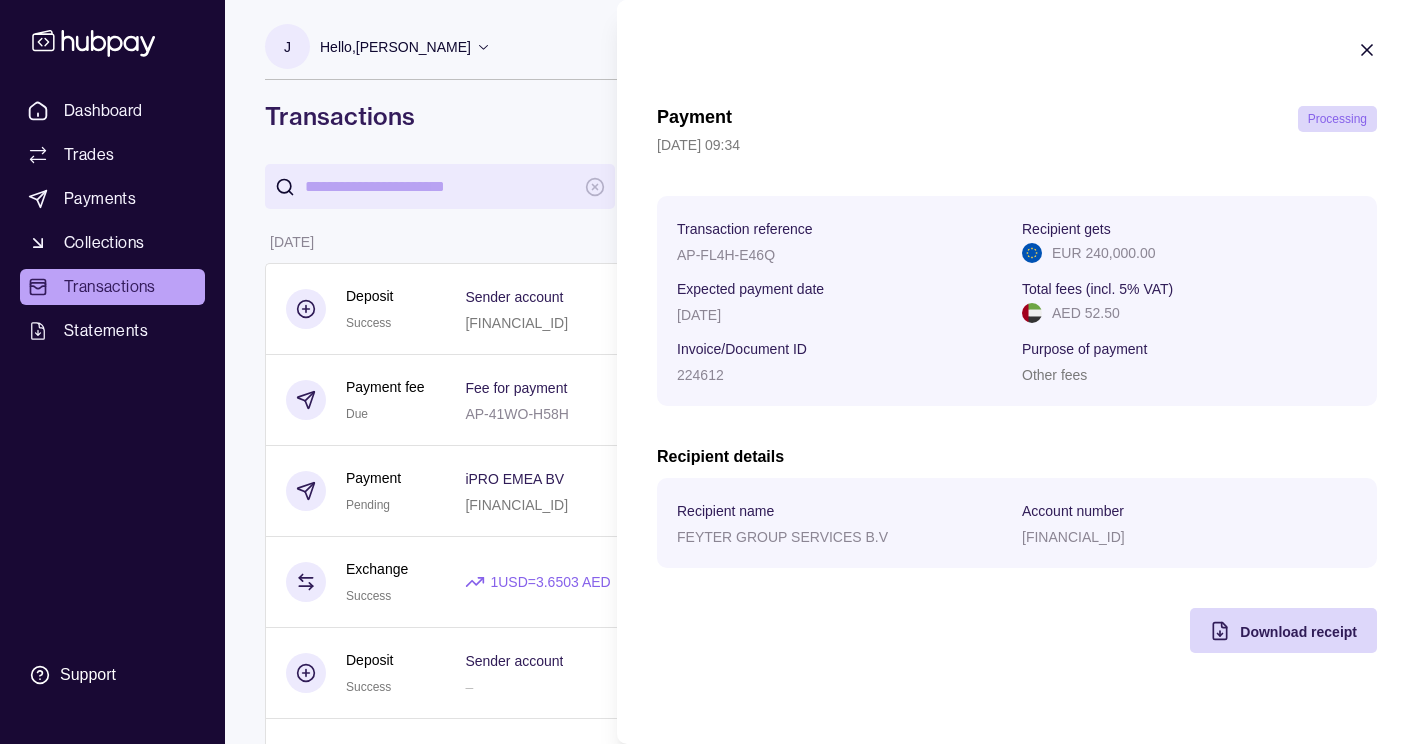 click 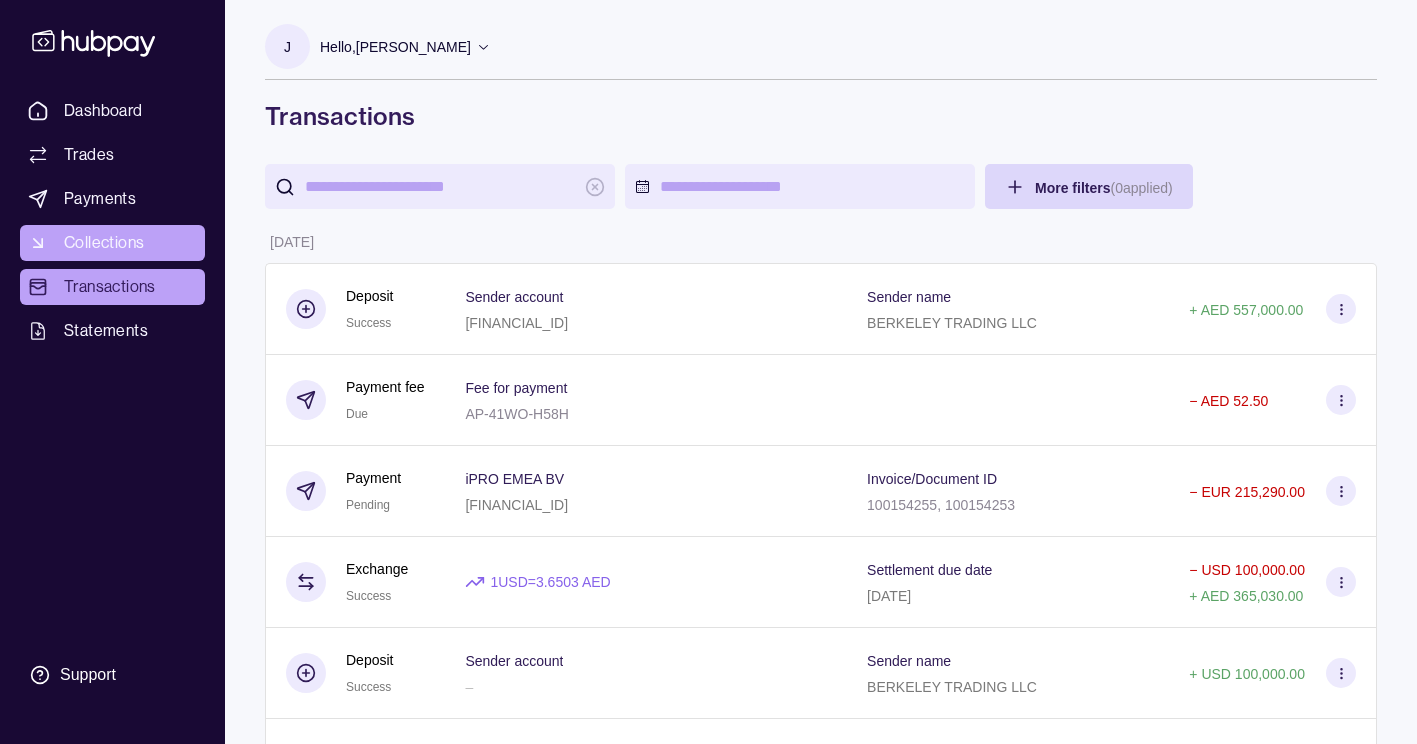 click on "Collections" at bounding box center [104, 243] 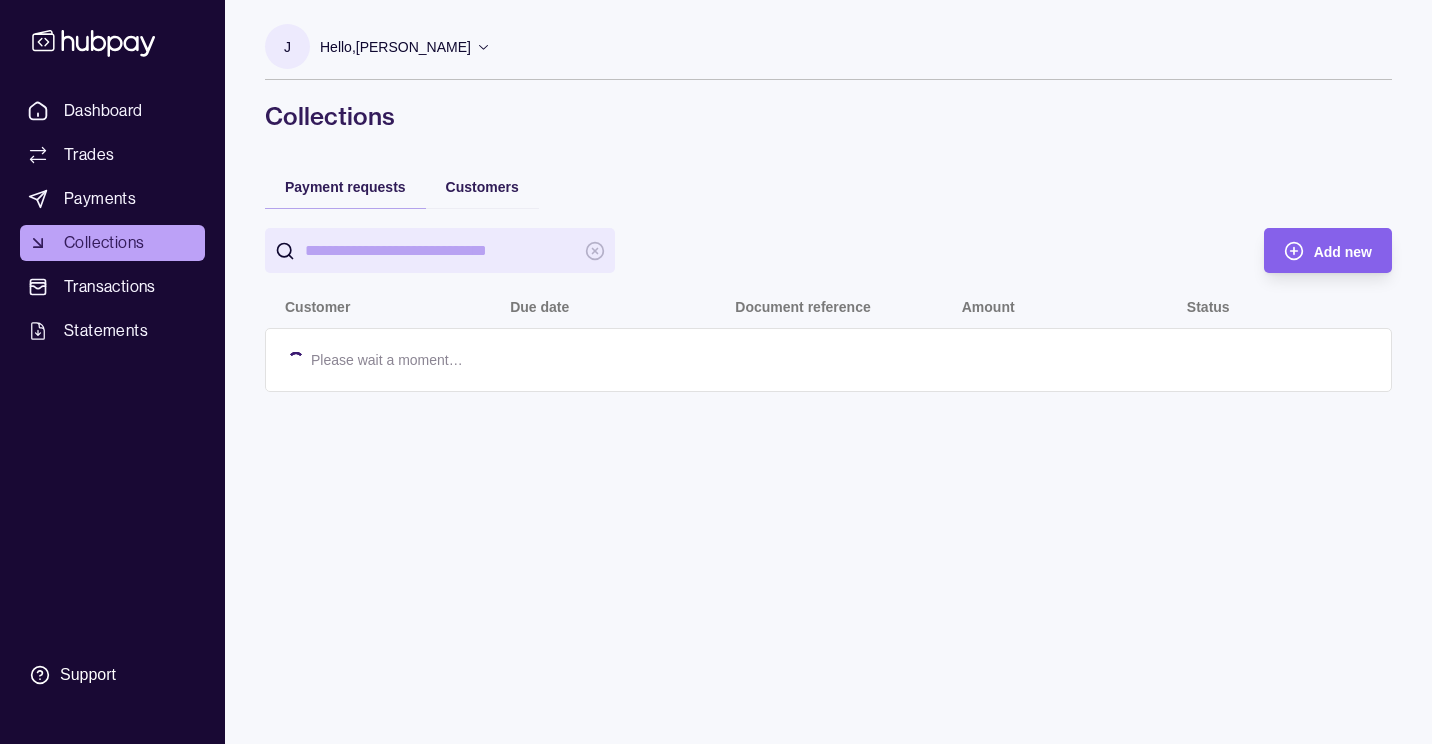 click on "Transactions" at bounding box center (110, 287) 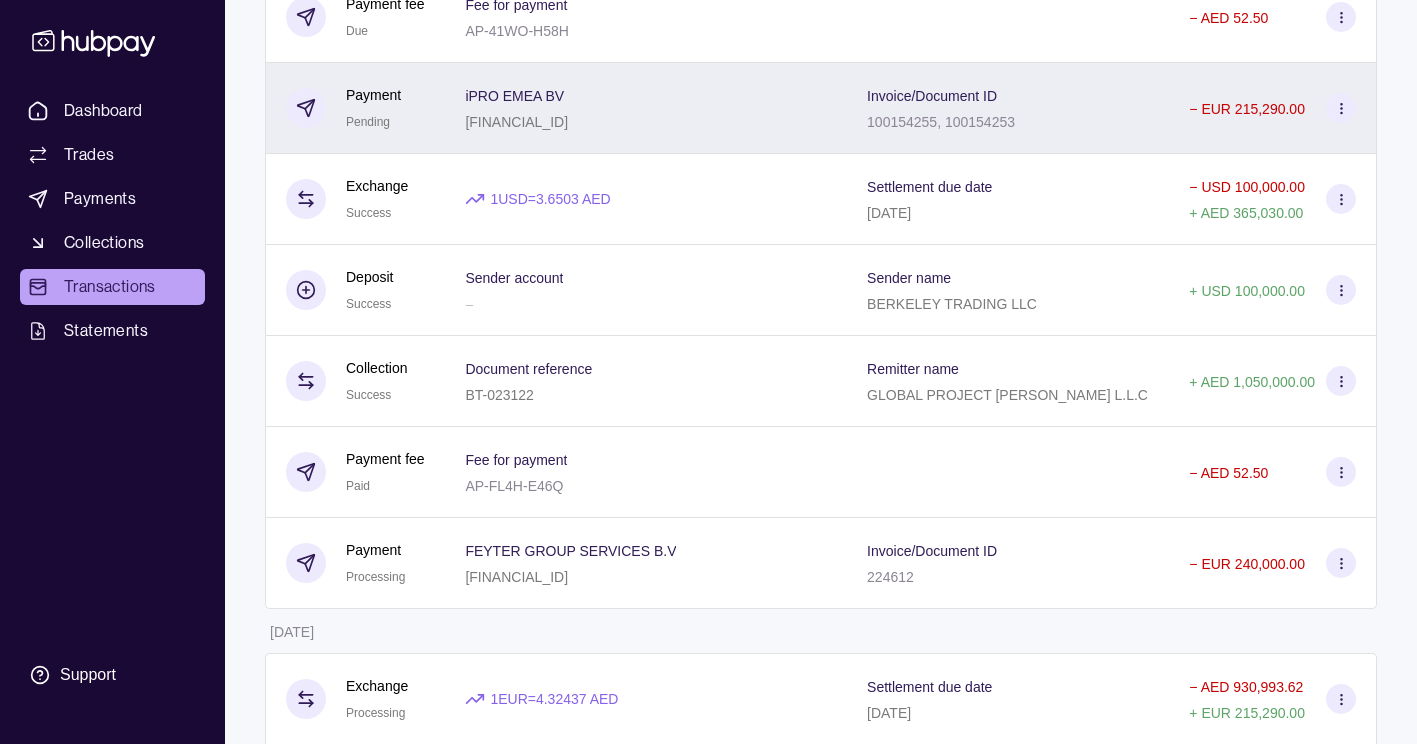 scroll, scrollTop: 400, scrollLeft: 0, axis: vertical 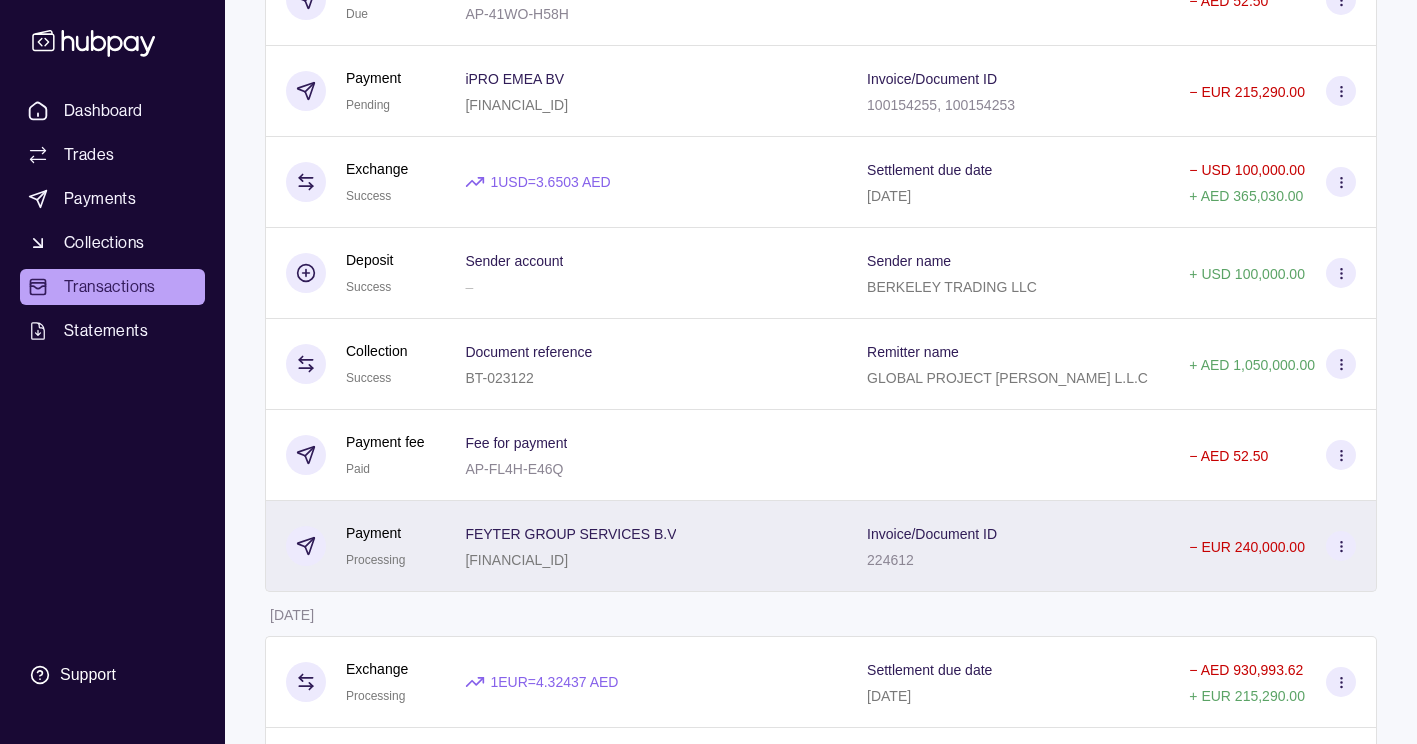 click 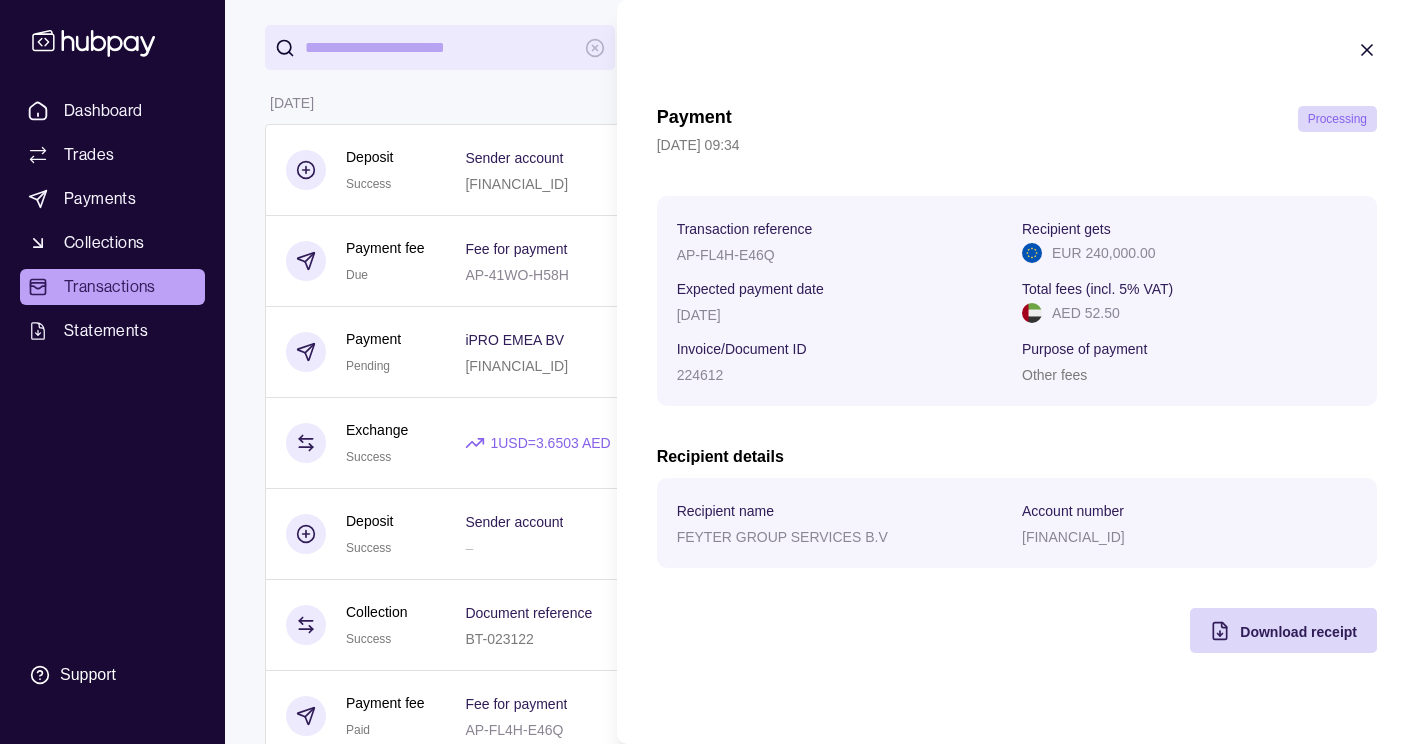 scroll, scrollTop: 0, scrollLeft: 0, axis: both 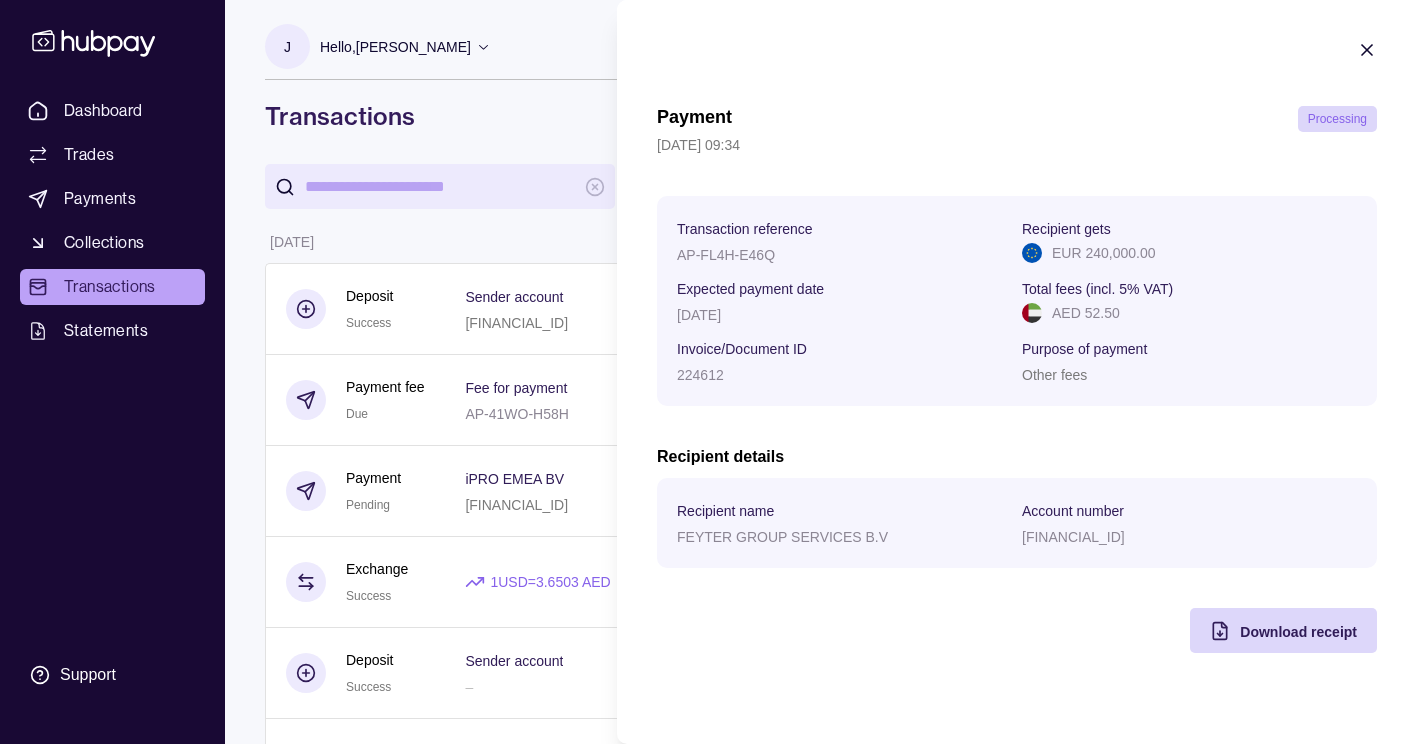 click 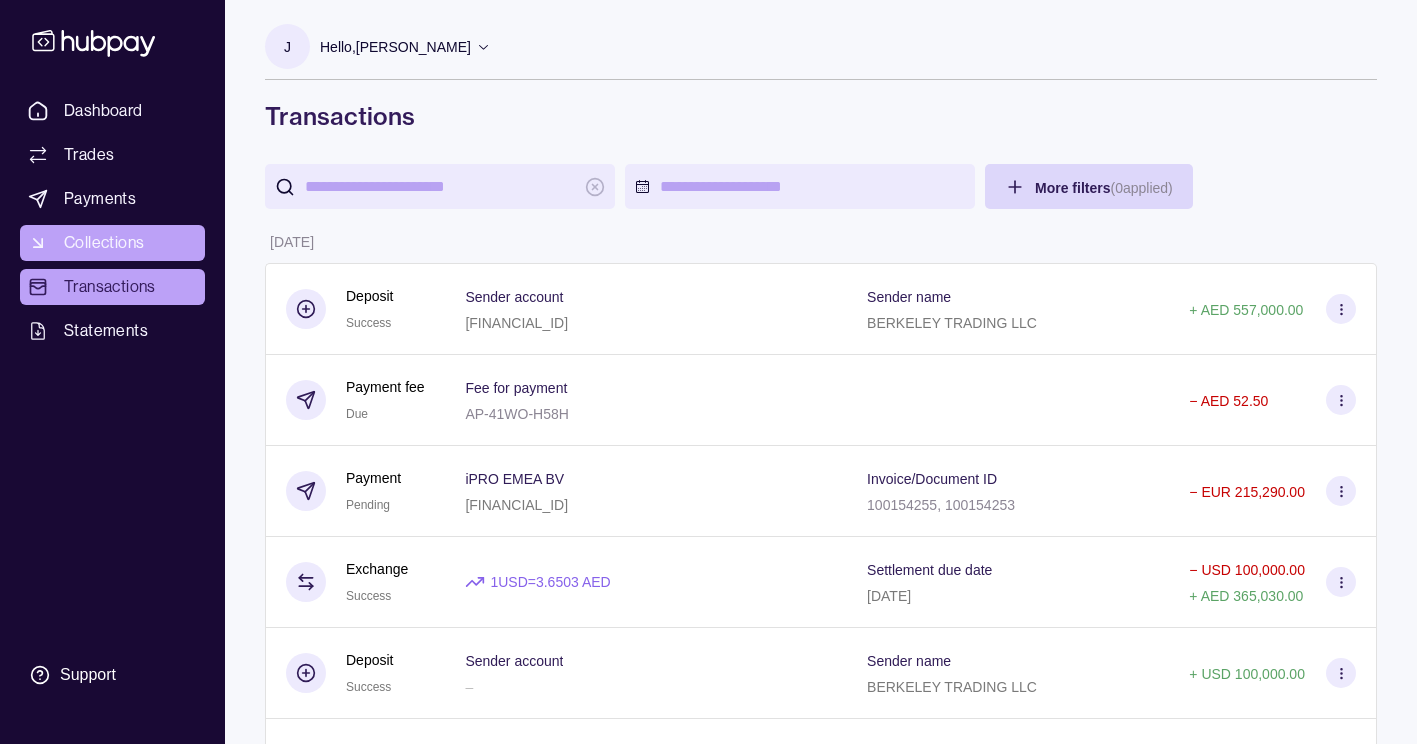click on "Collections" at bounding box center [104, 243] 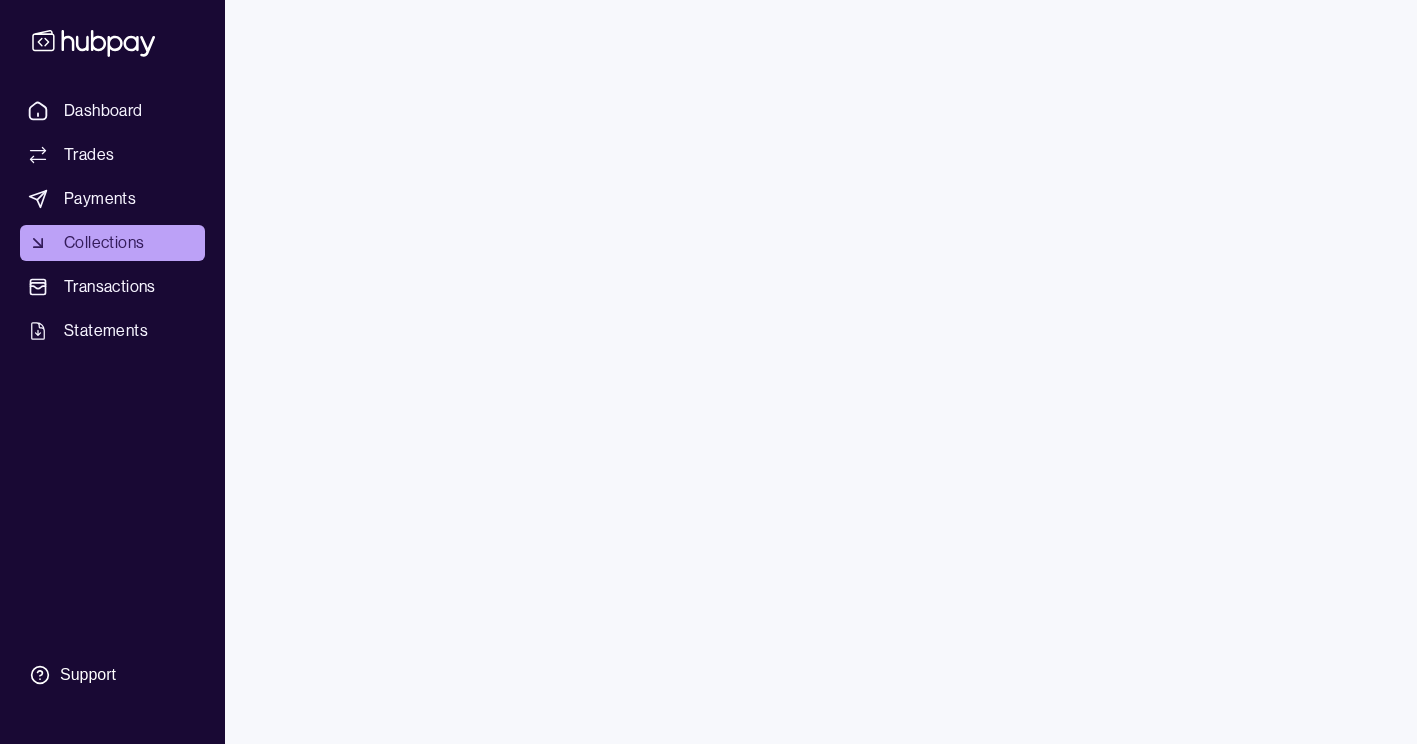click on "Transactions" at bounding box center [110, 287] 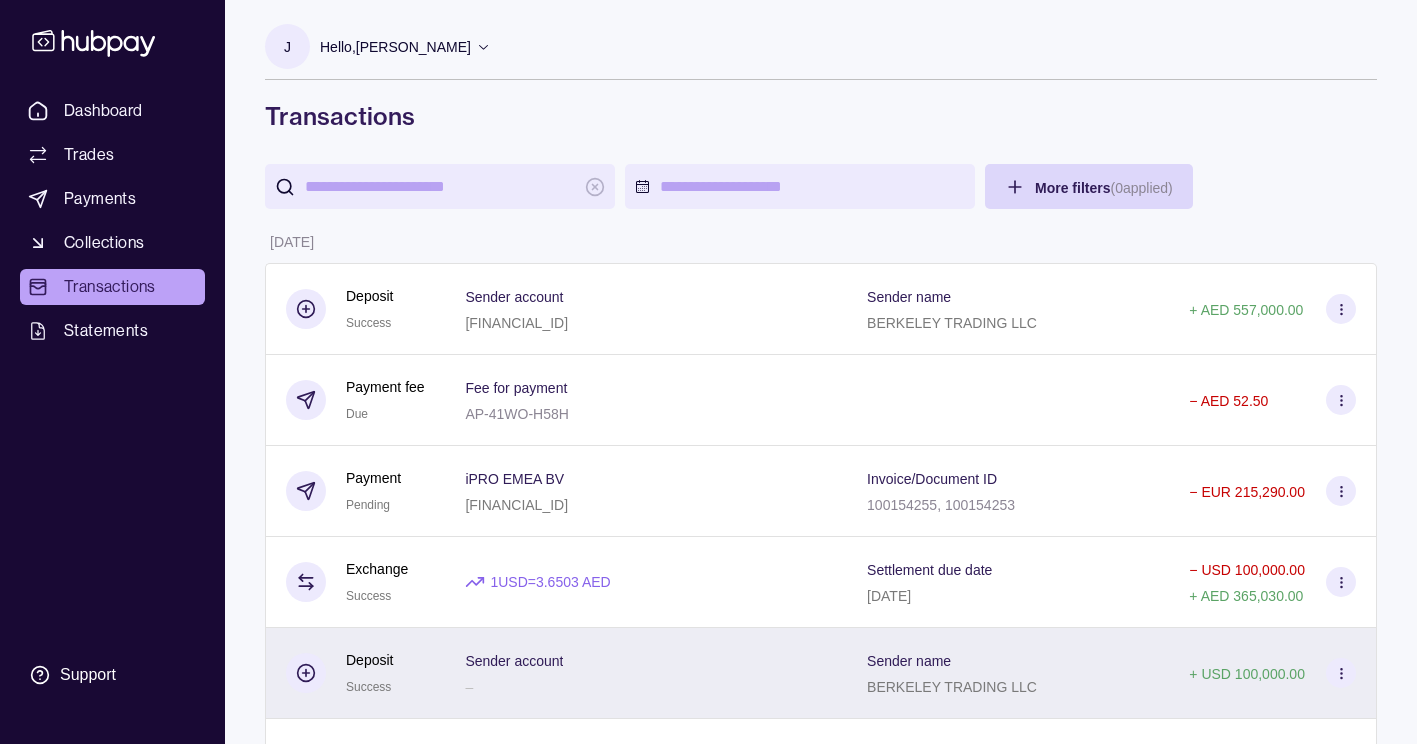 scroll, scrollTop: 400, scrollLeft: 0, axis: vertical 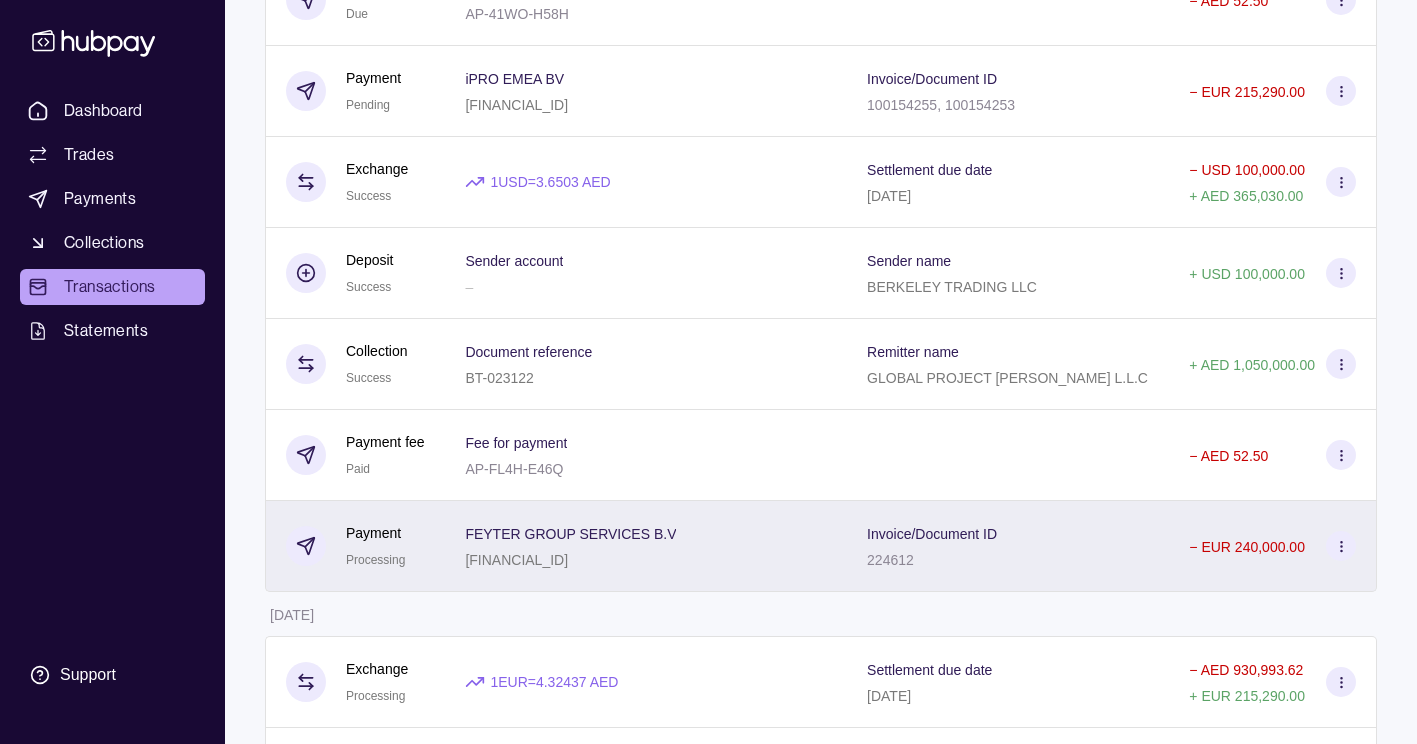 click 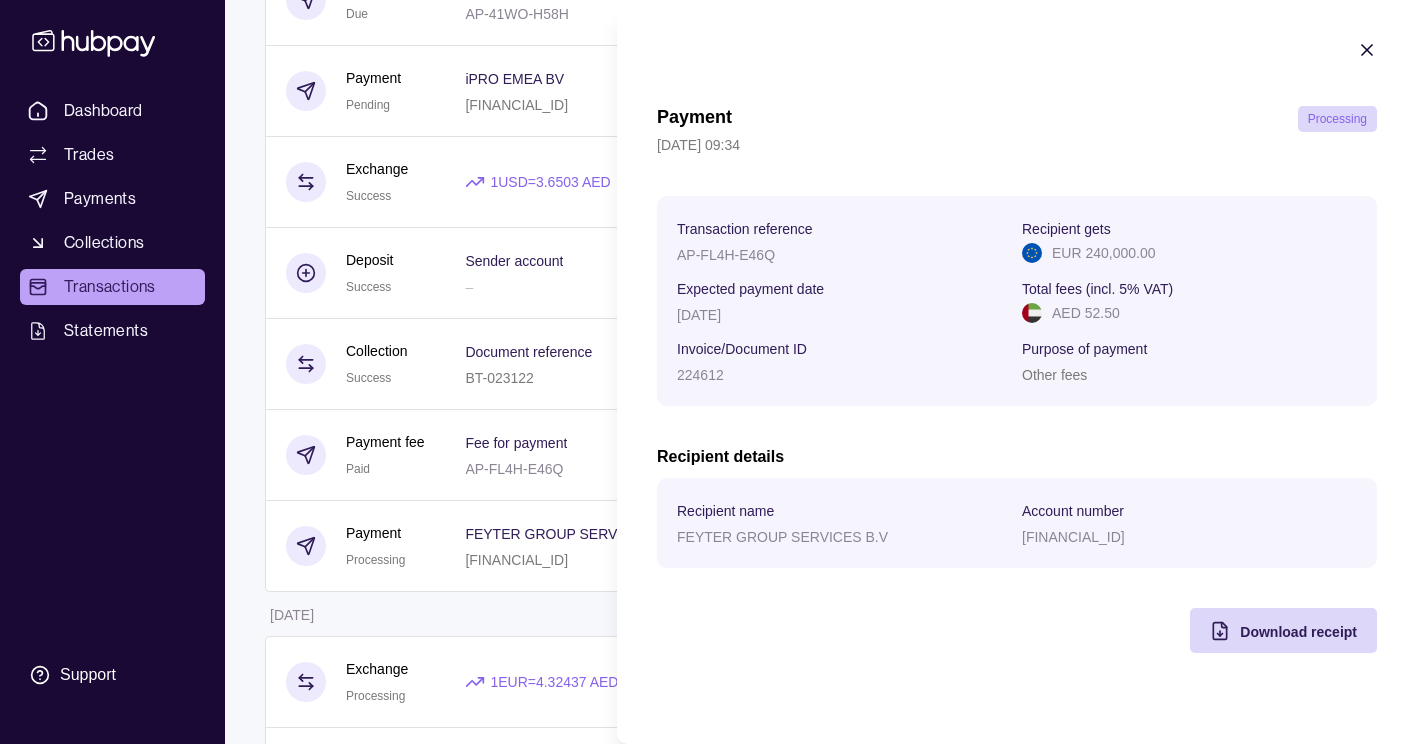 click on "Payment Processing 08 Jul 2025 | 09:34 Transaction reference AP-FL4H-E46Q Recipient gets EUR 240,000.00 Expected payment date 08 Jul 2025 Total fees (incl. 5% VAT) AED 52.50 Invoice/Document ID 224612 Purpose of payment Other fees Recipient details Recipient name FEYTER GROUP SERVICES B.V Account number NL24INGB0107107570 Download receipt" at bounding box center [1017, 346] 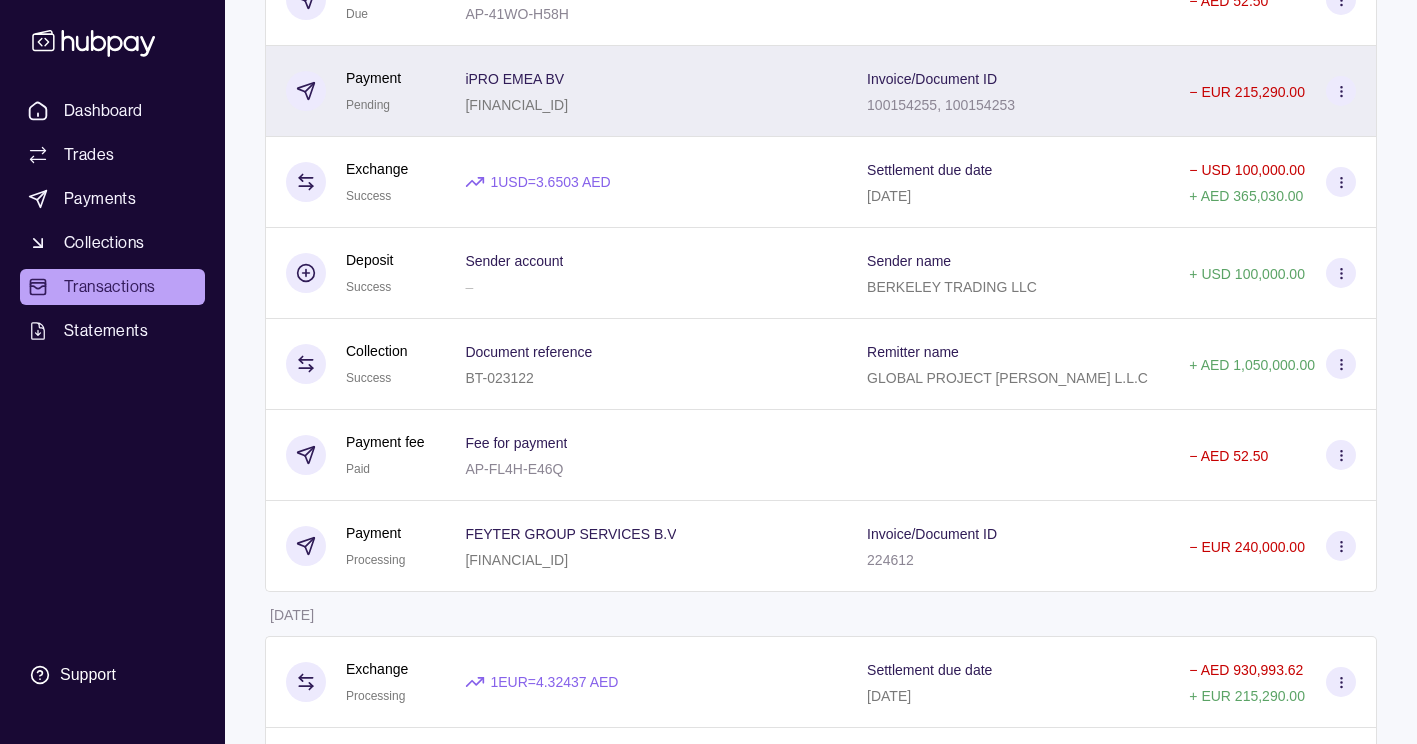 click at bounding box center [1341, 91] 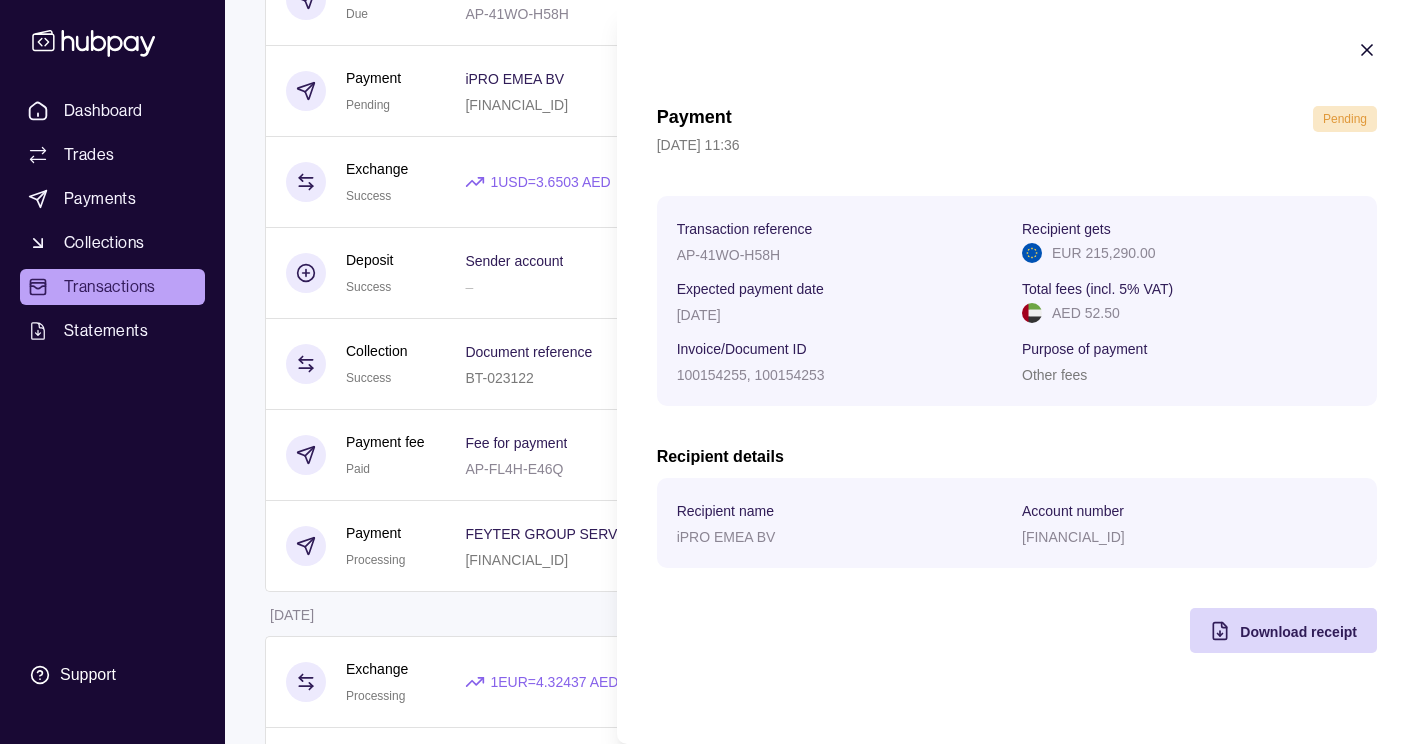 click 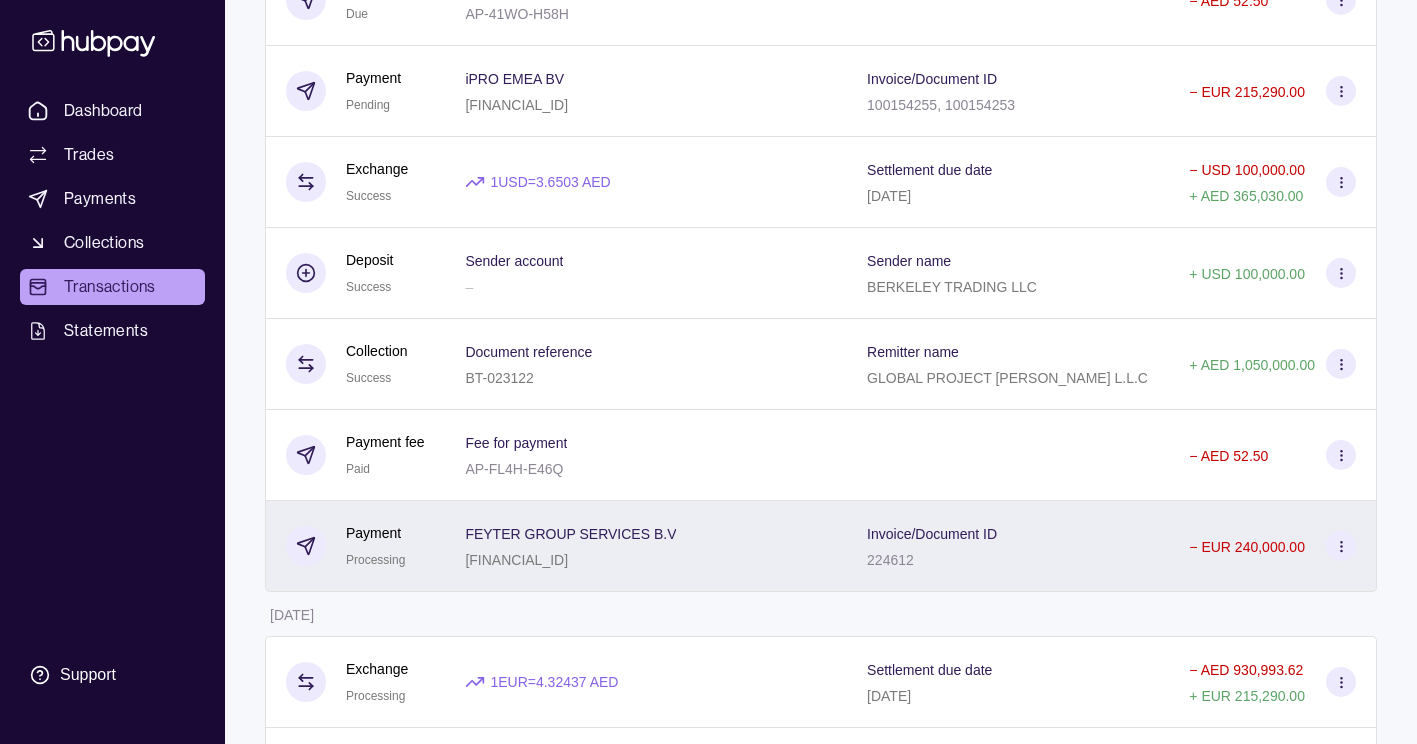 click at bounding box center [1341, 546] 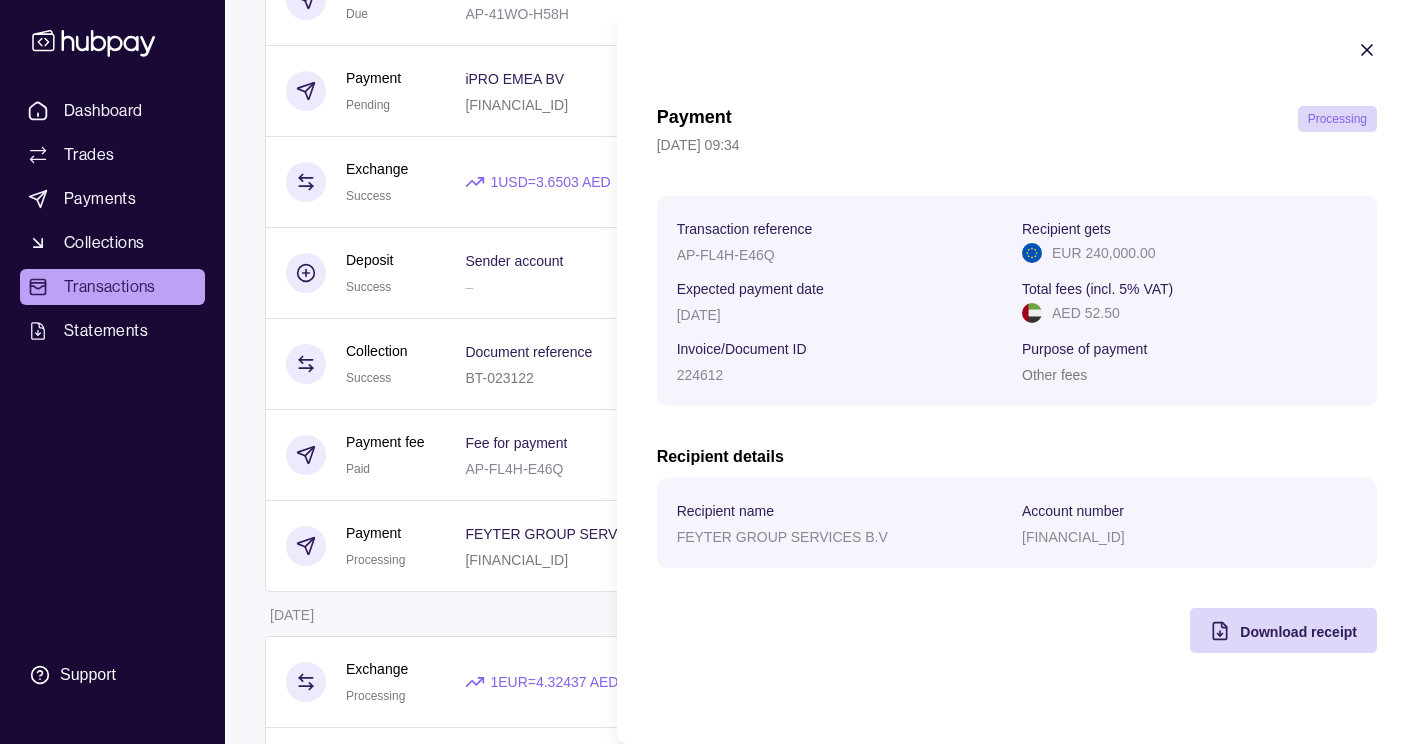 click 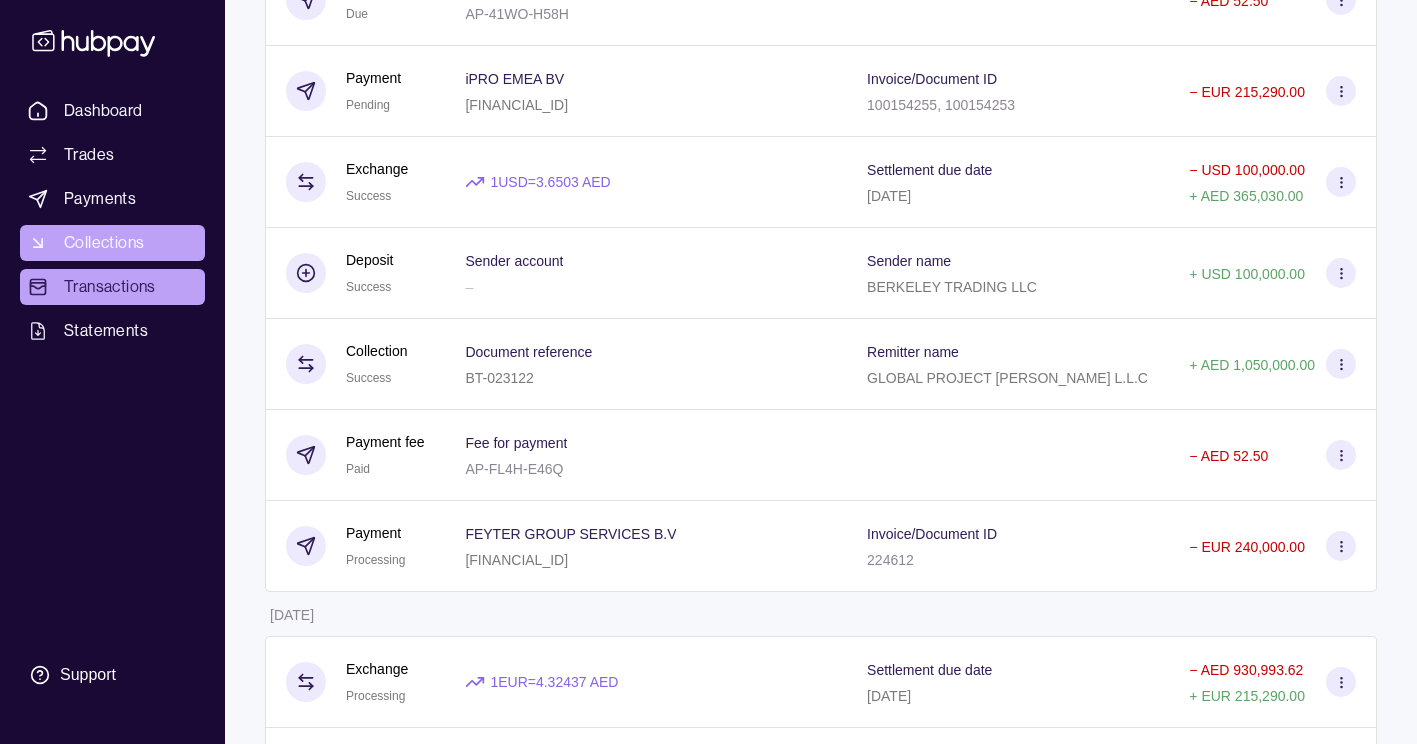 click on "Collections" at bounding box center (112, 243) 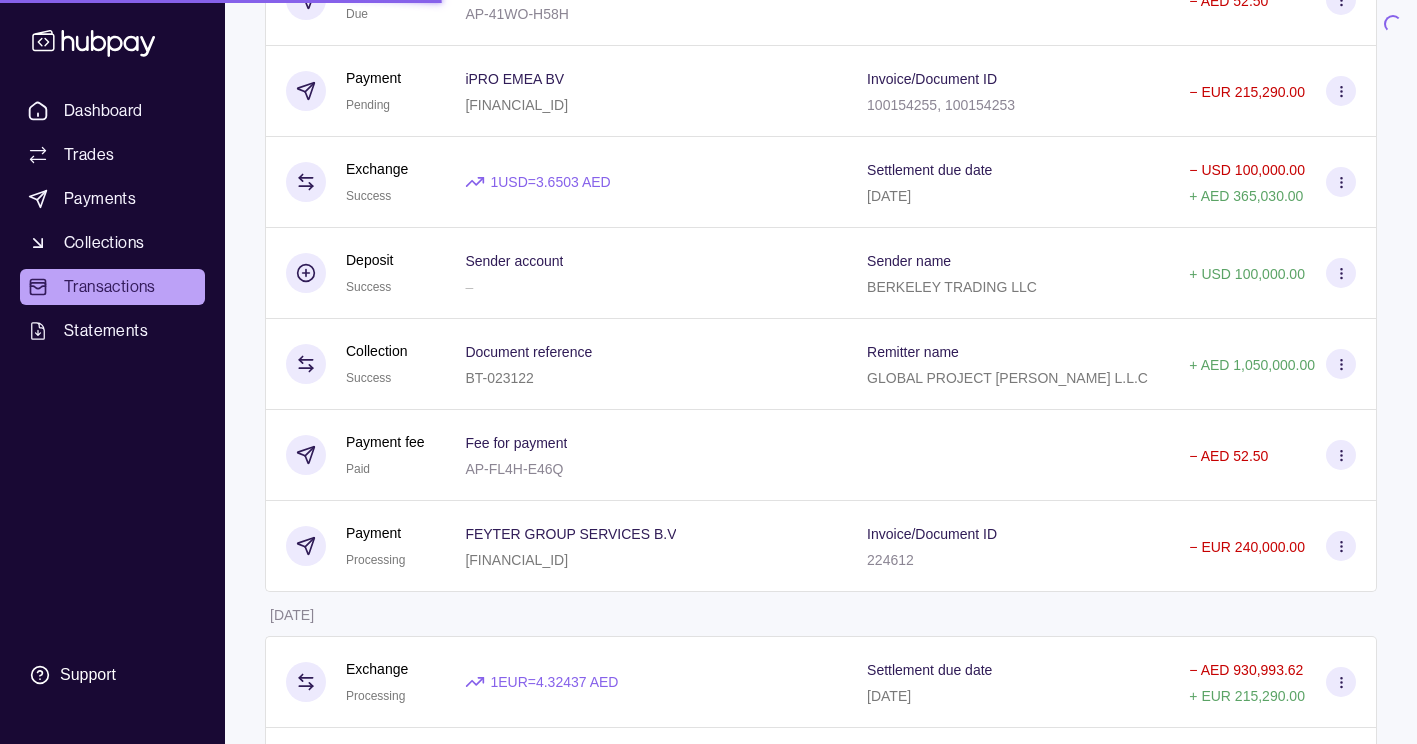 scroll, scrollTop: 0, scrollLeft: 0, axis: both 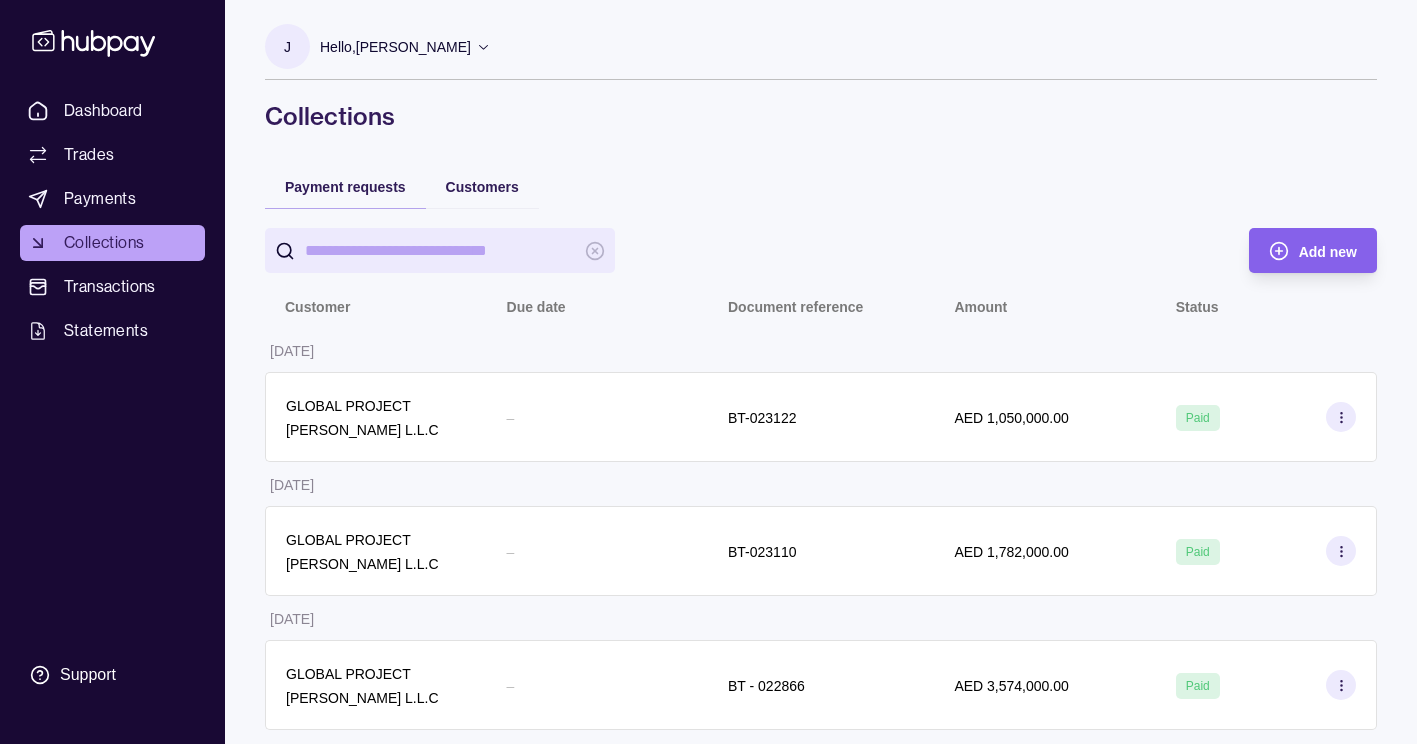 click on "Transactions" at bounding box center [110, 287] 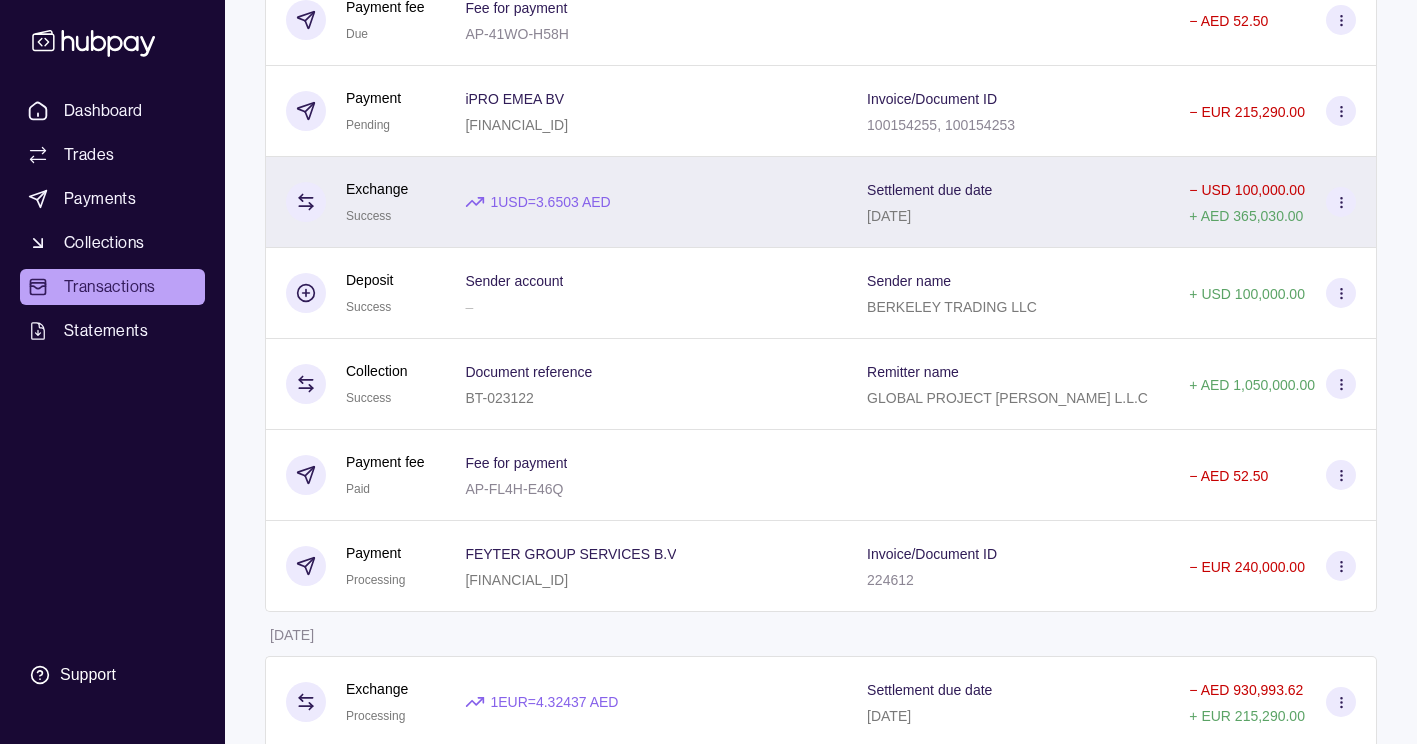 scroll, scrollTop: 400, scrollLeft: 0, axis: vertical 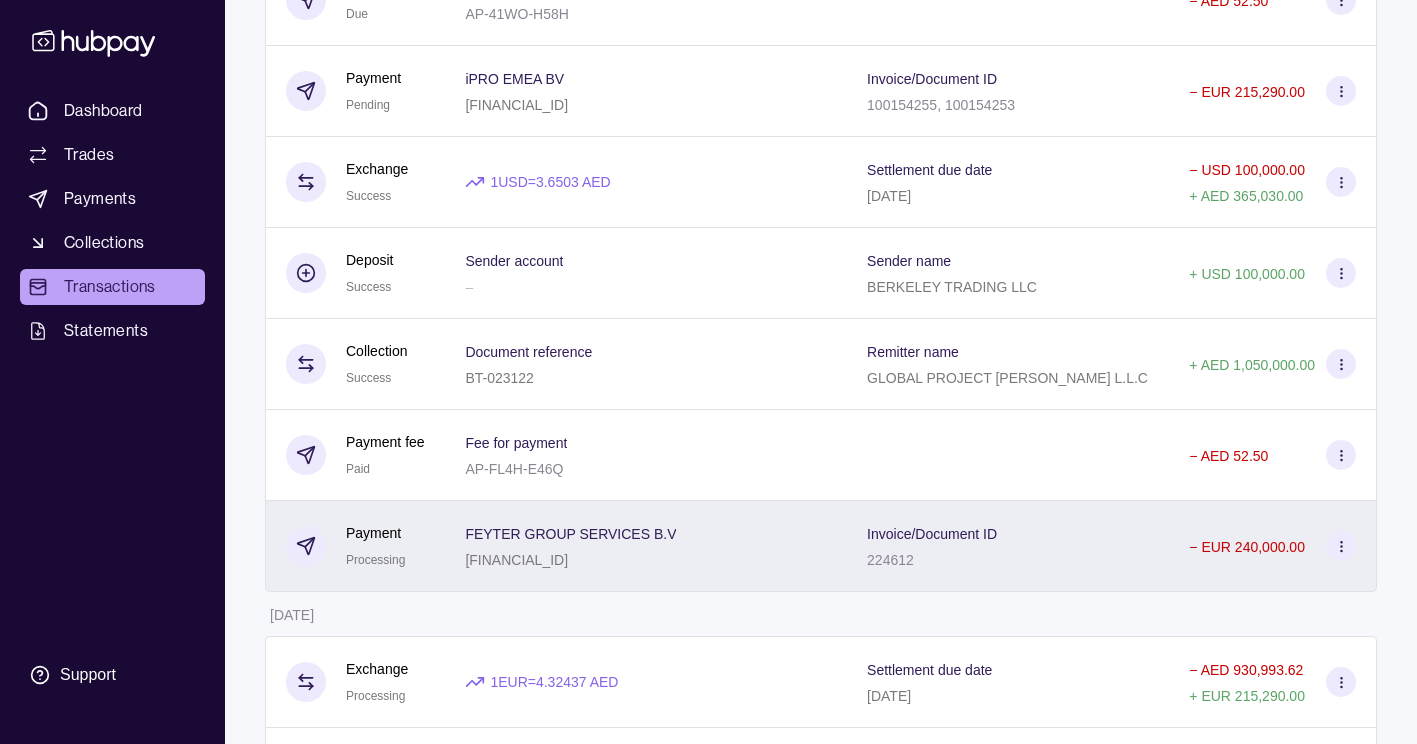 click at bounding box center [1341, 546] 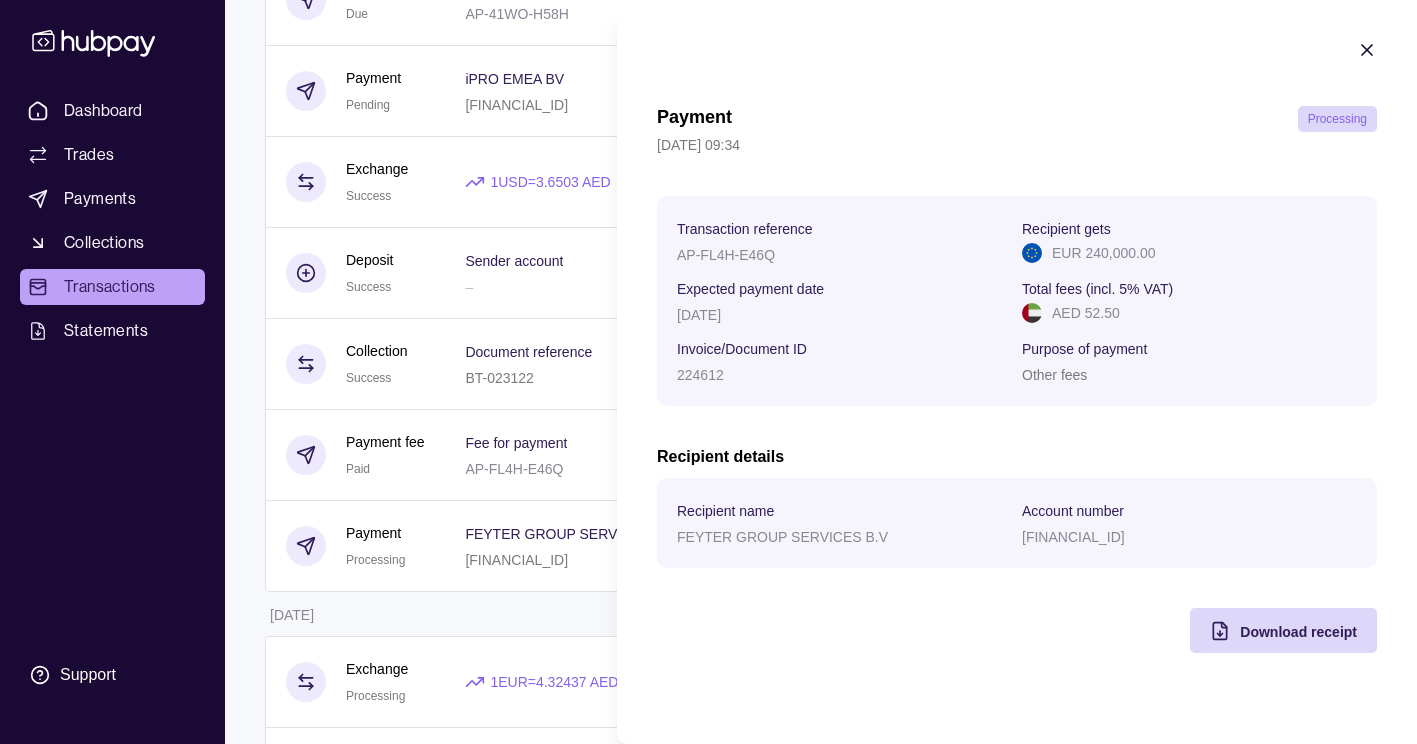 click 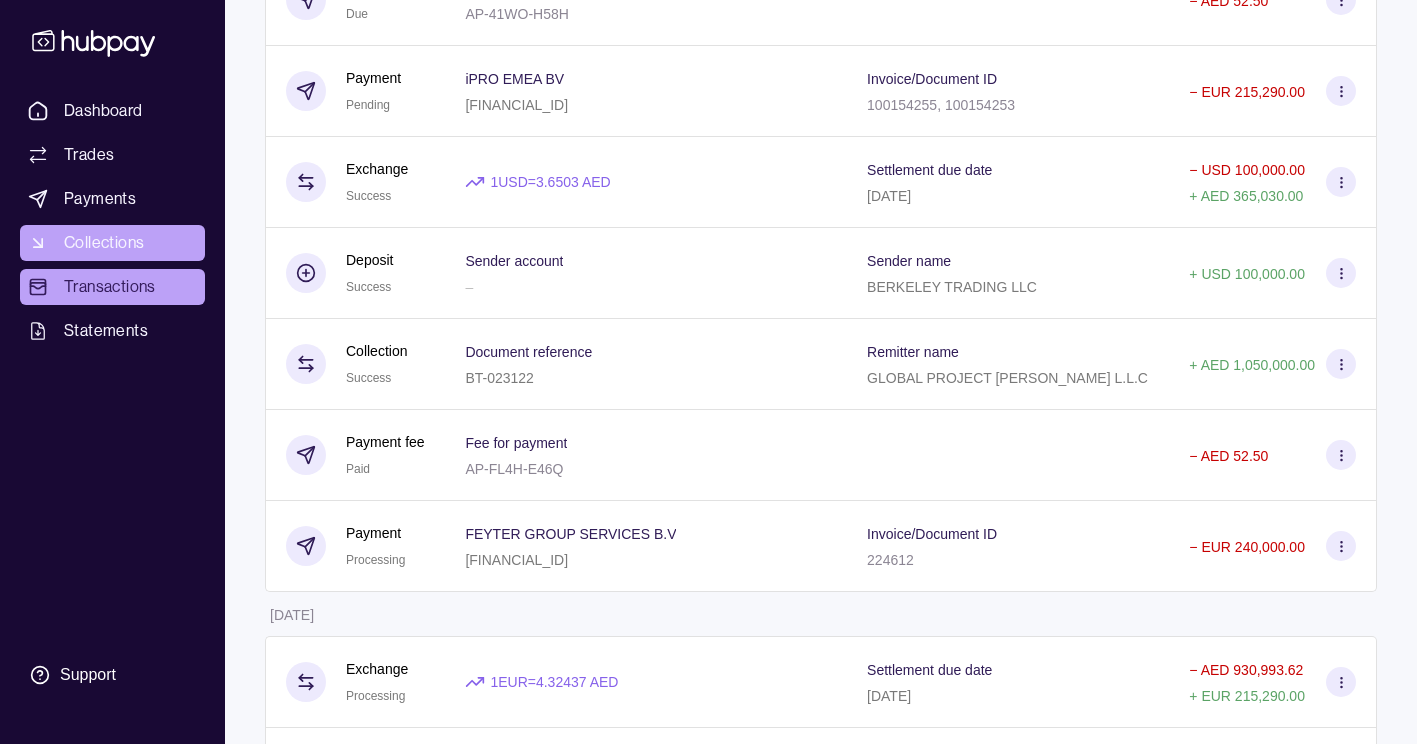 click on "Collections" at bounding box center (112, 243) 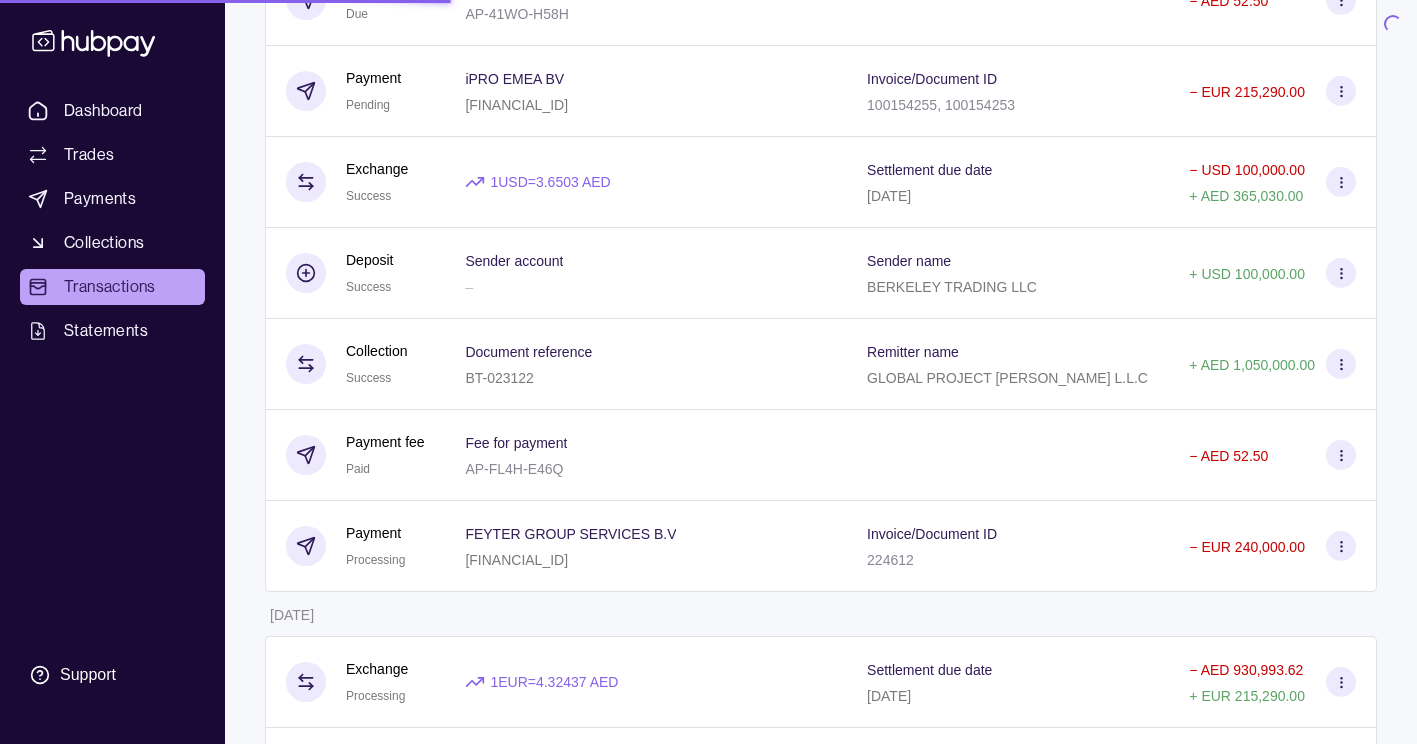scroll, scrollTop: 0, scrollLeft: 0, axis: both 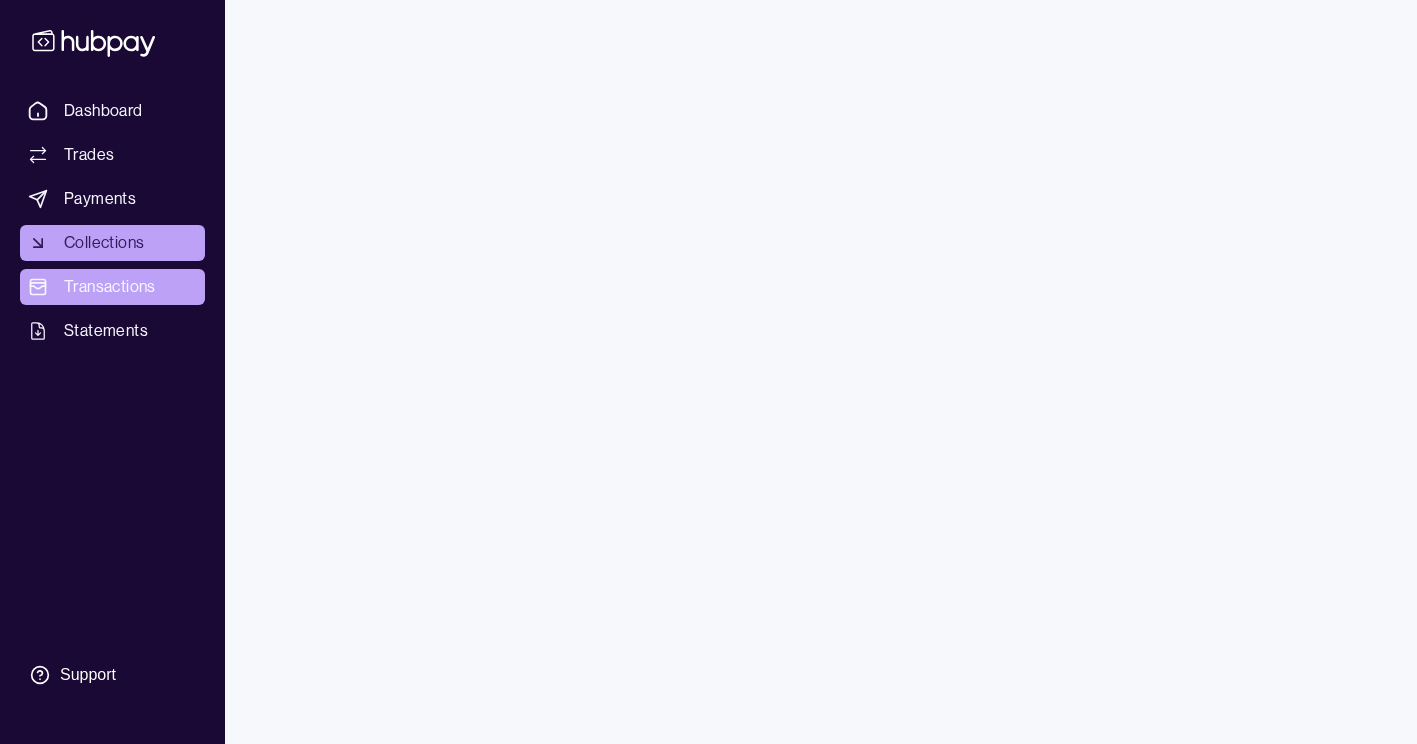 click on "Transactions" at bounding box center (110, 287) 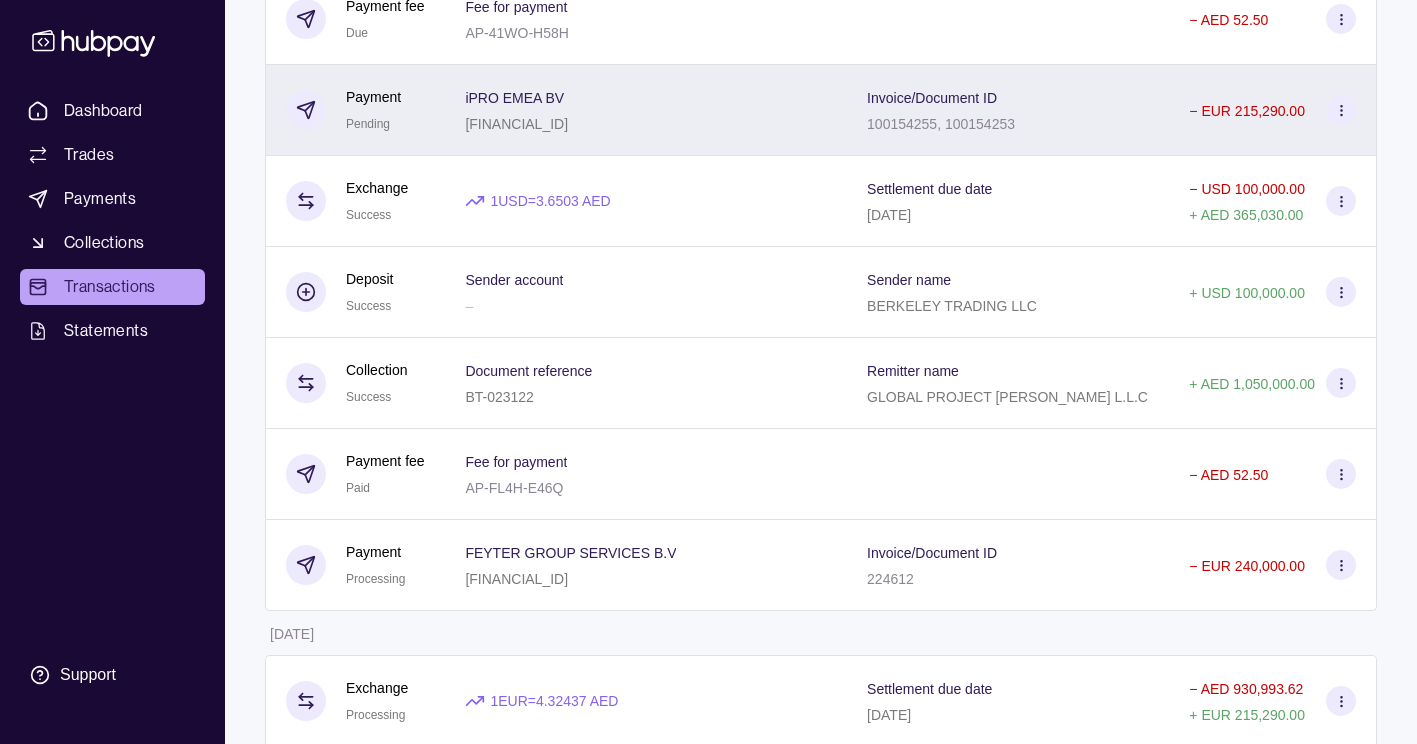 scroll, scrollTop: 400, scrollLeft: 0, axis: vertical 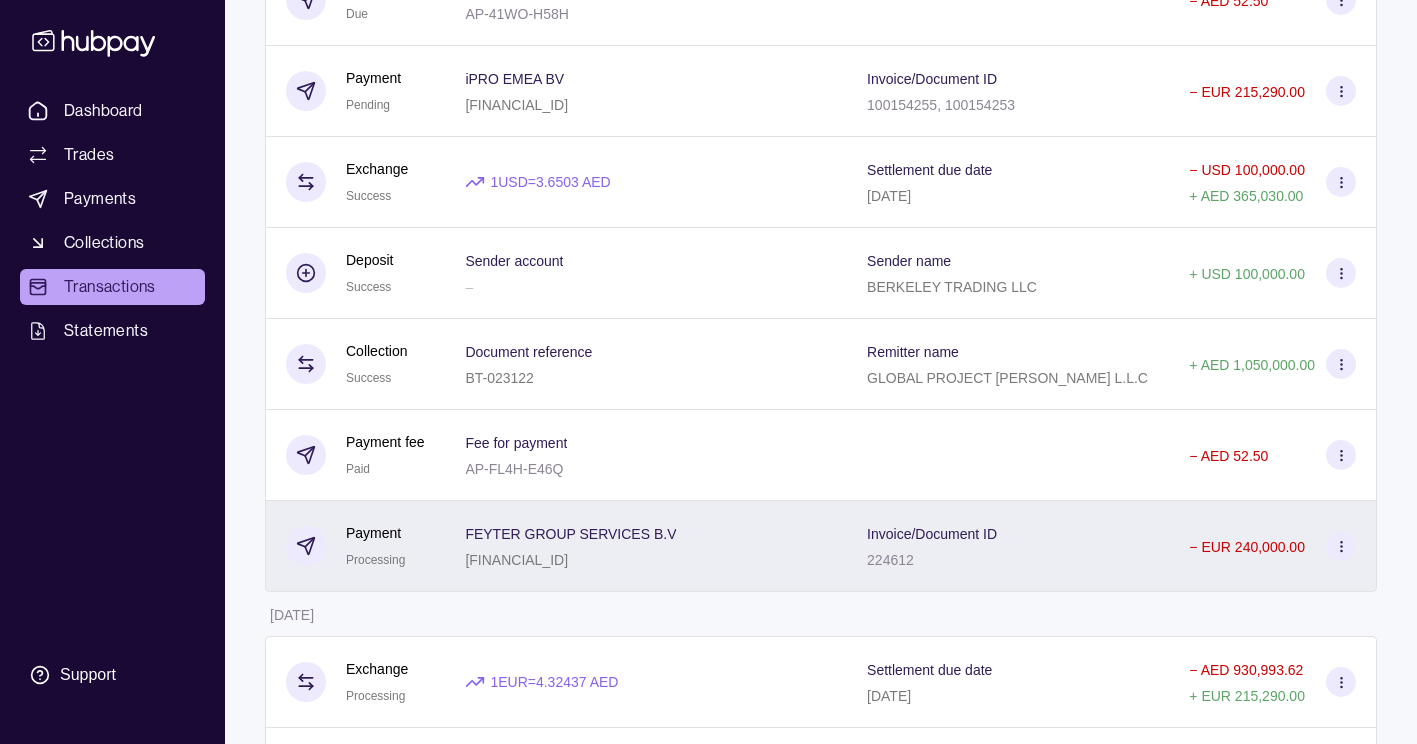 click 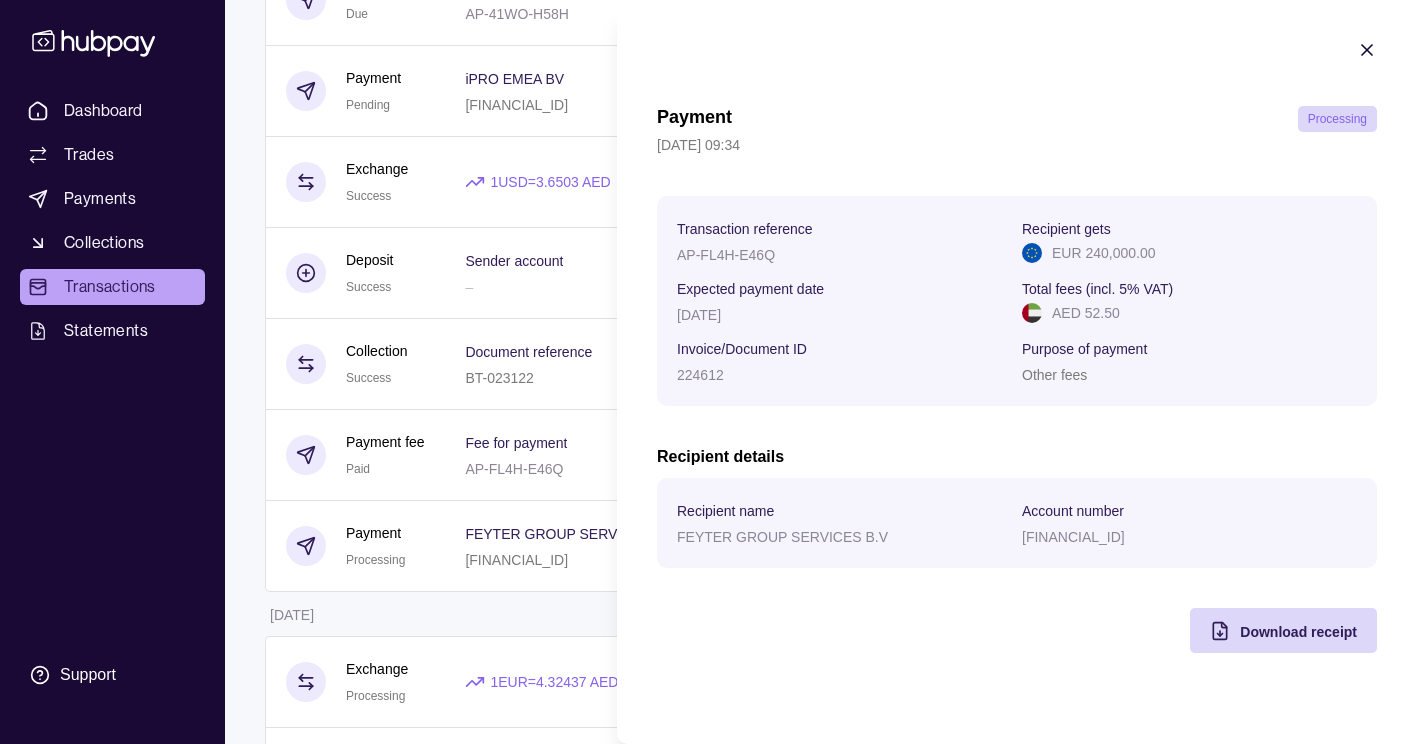 click 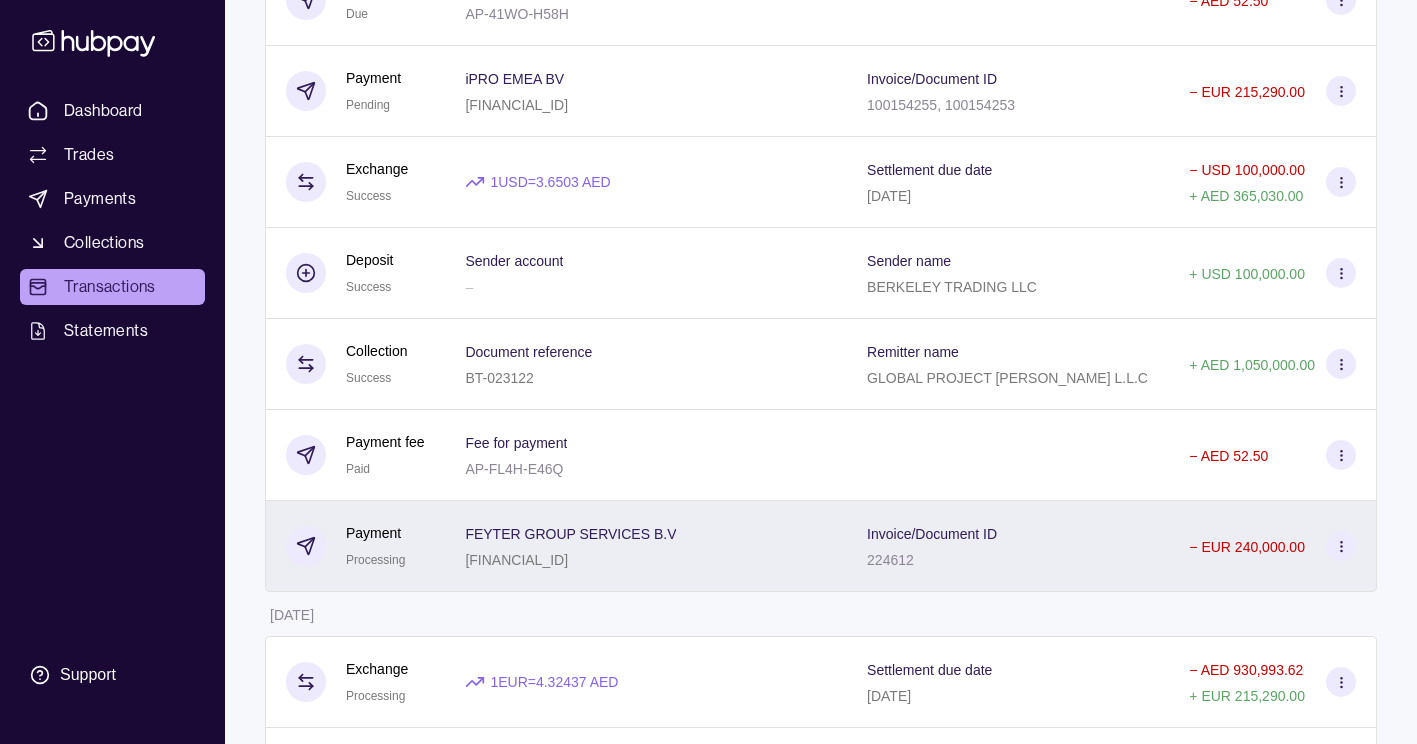 click at bounding box center (1341, 546) 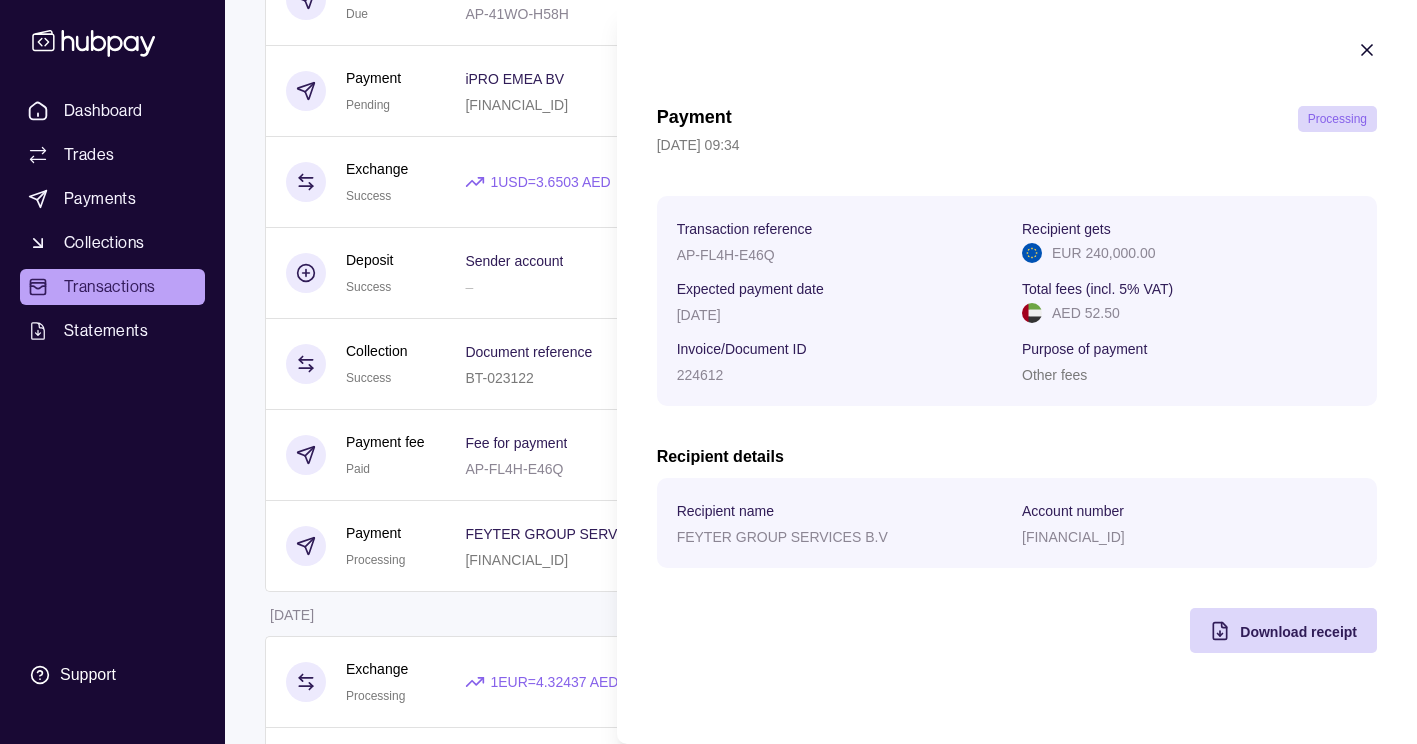 click 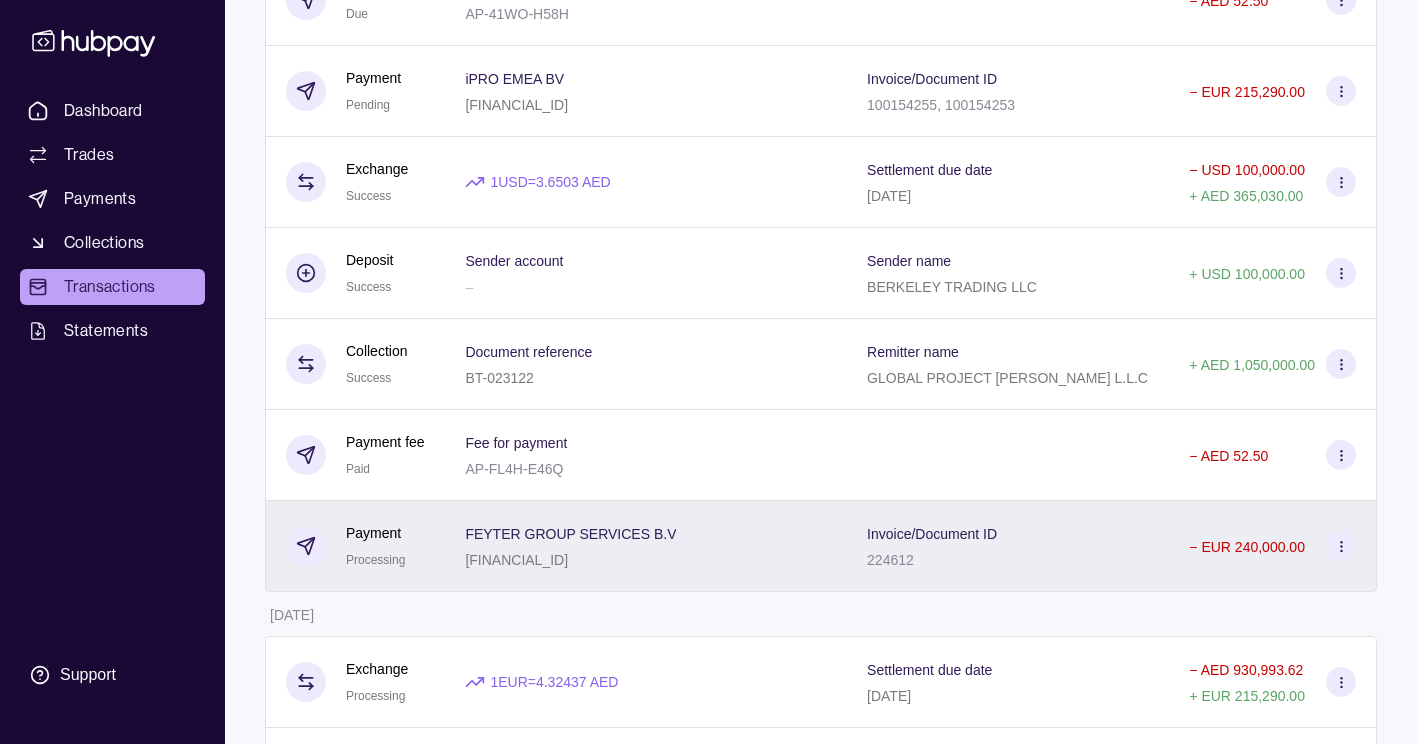 click 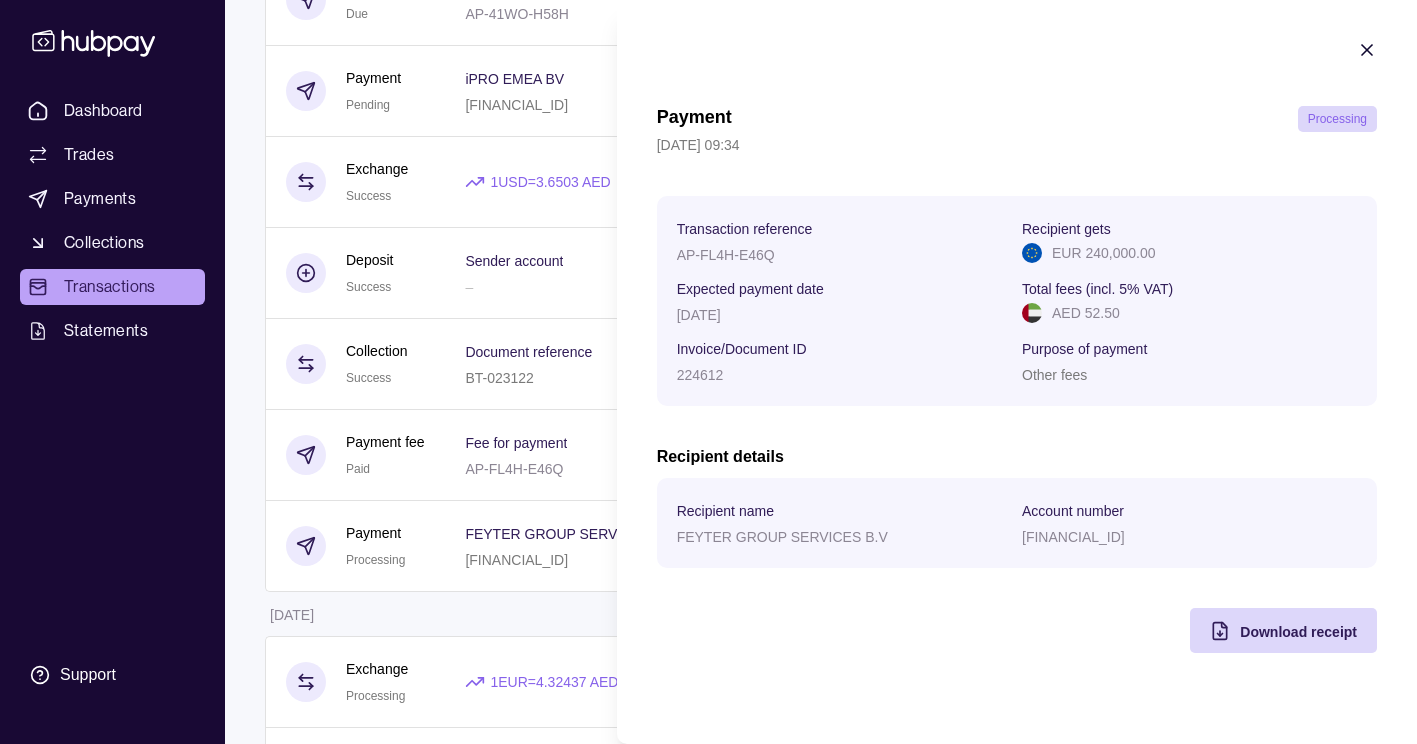 click 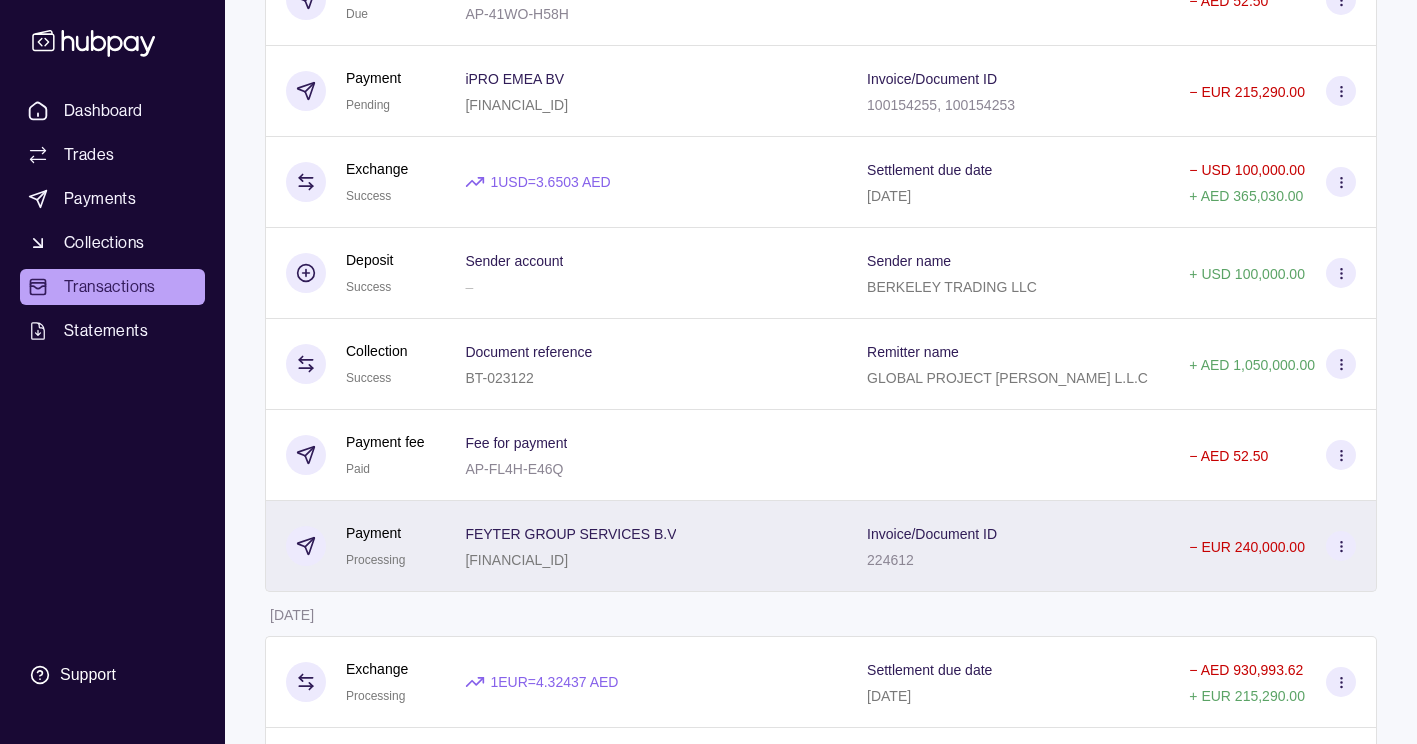 click at bounding box center [1341, 546] 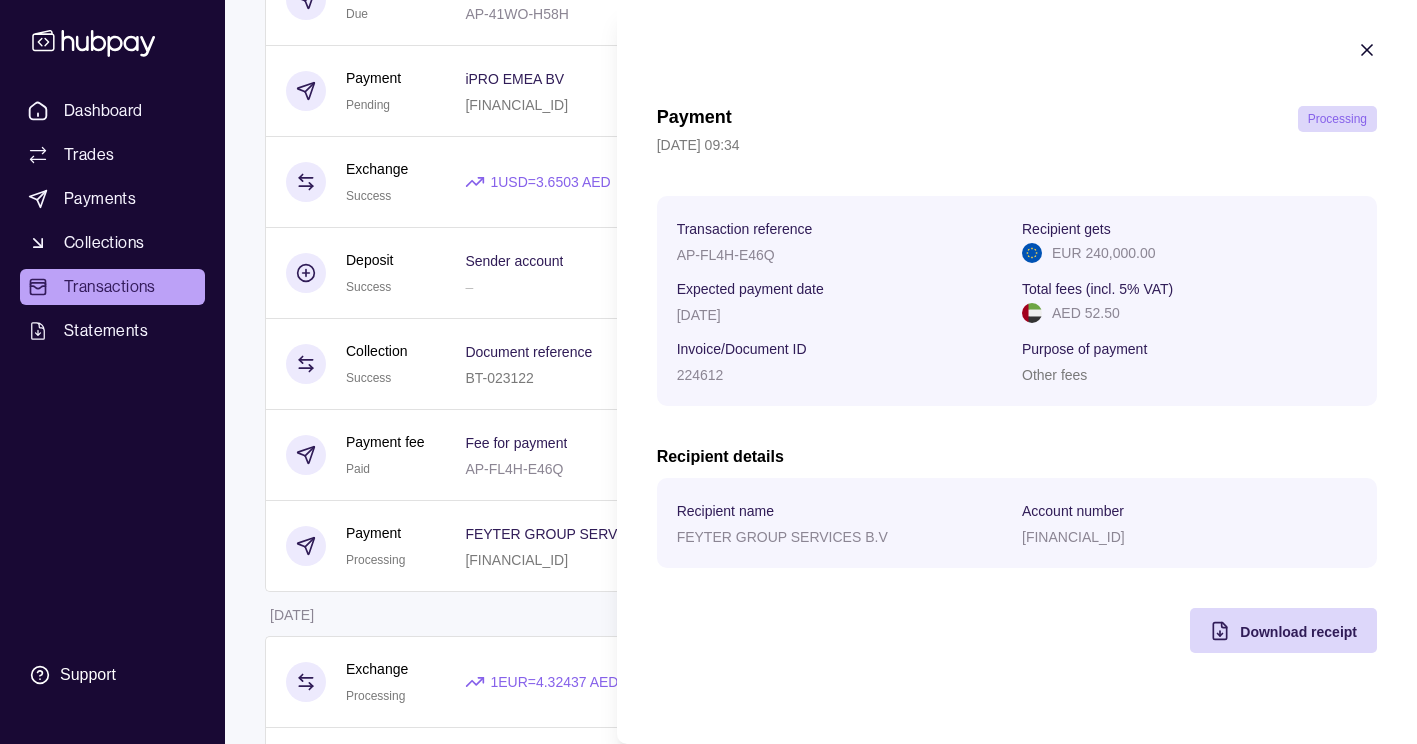 click 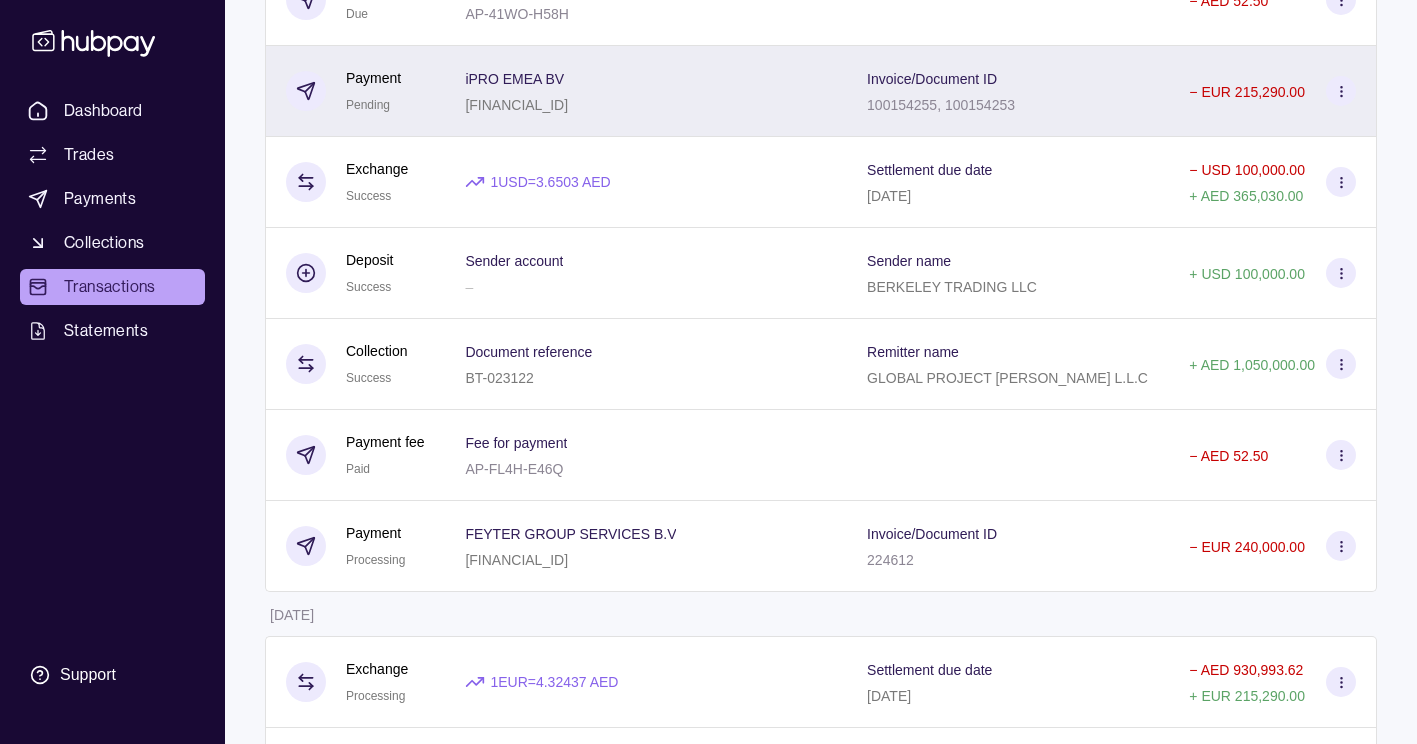 click 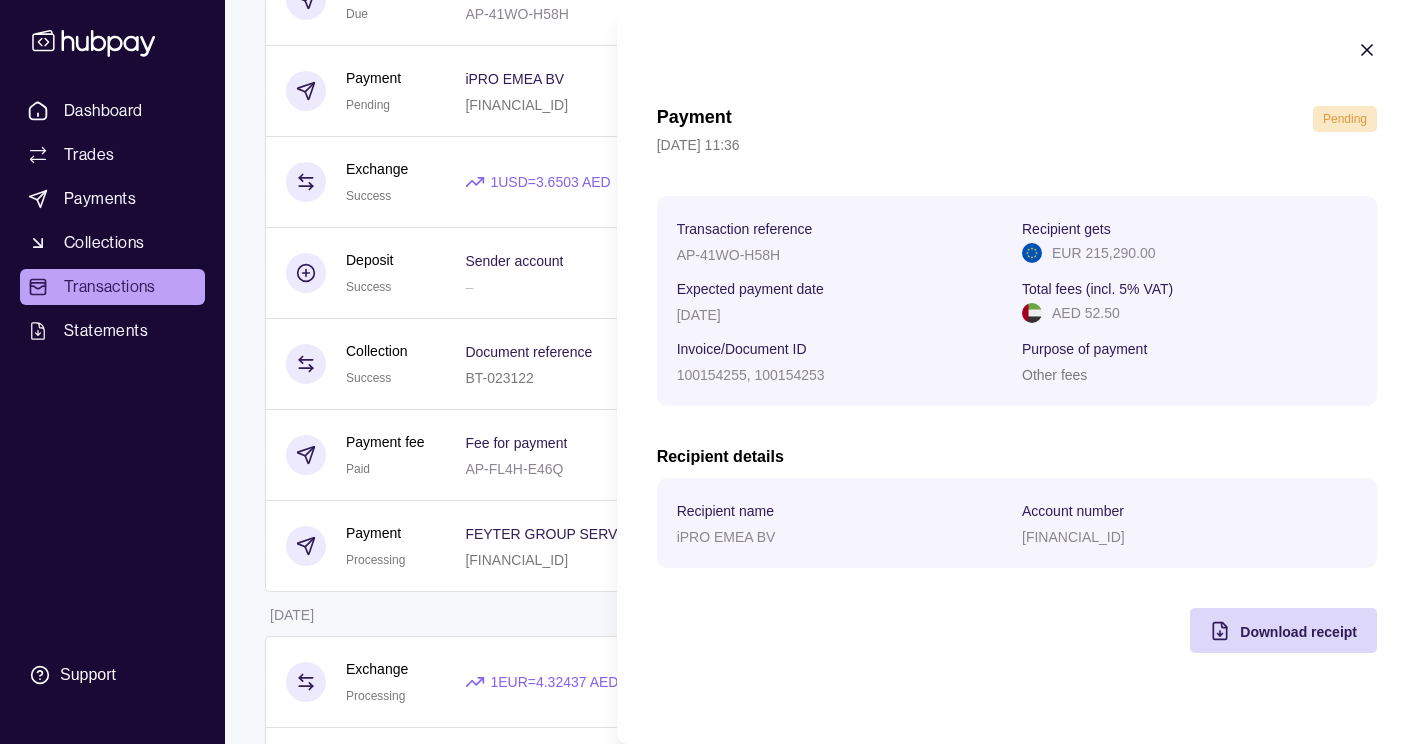 click 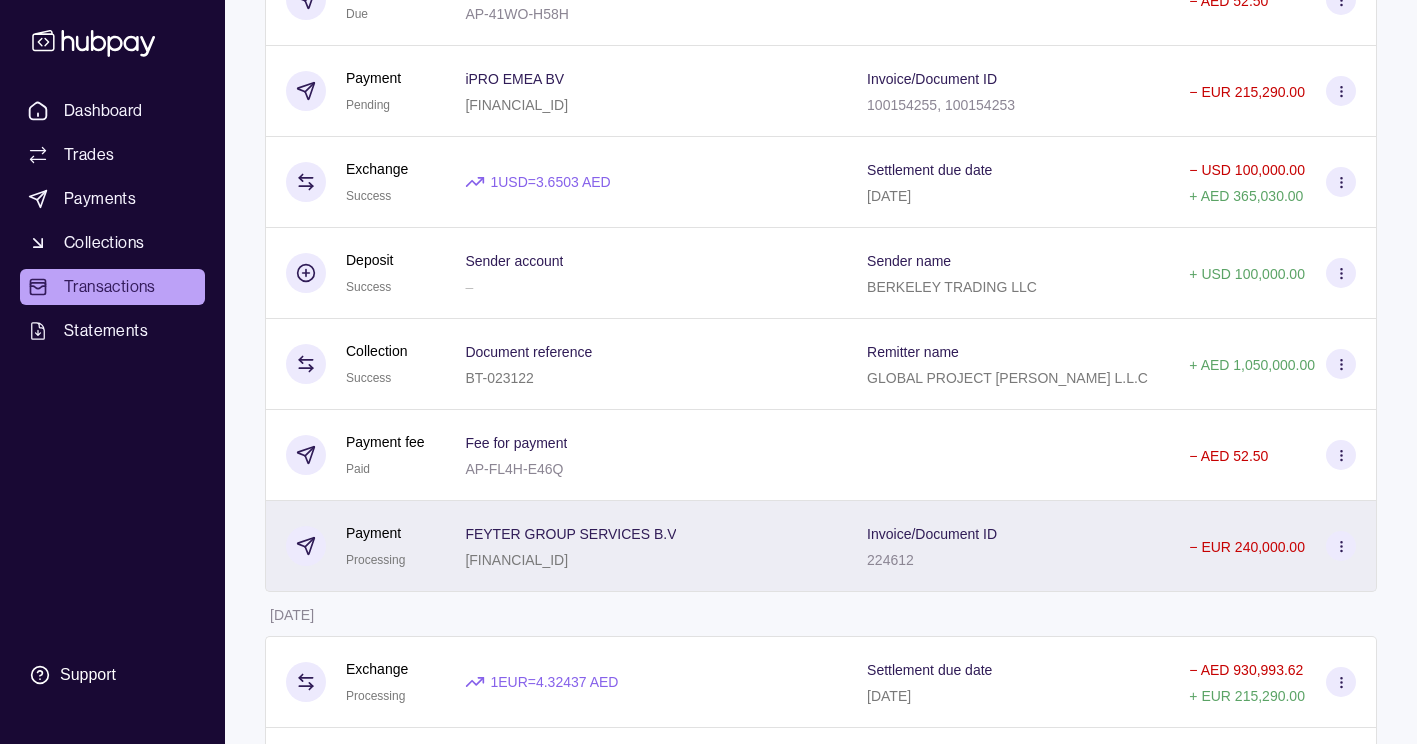 click at bounding box center [1341, 546] 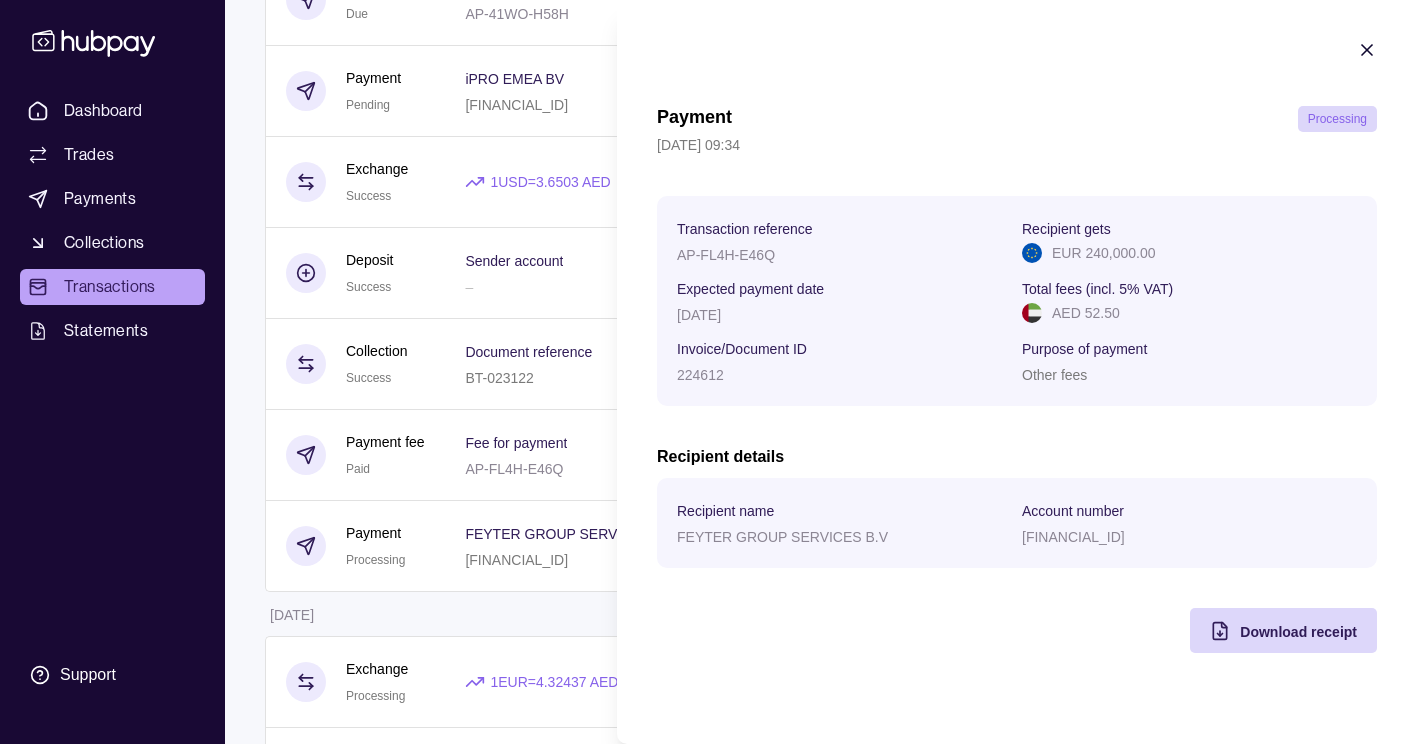 click 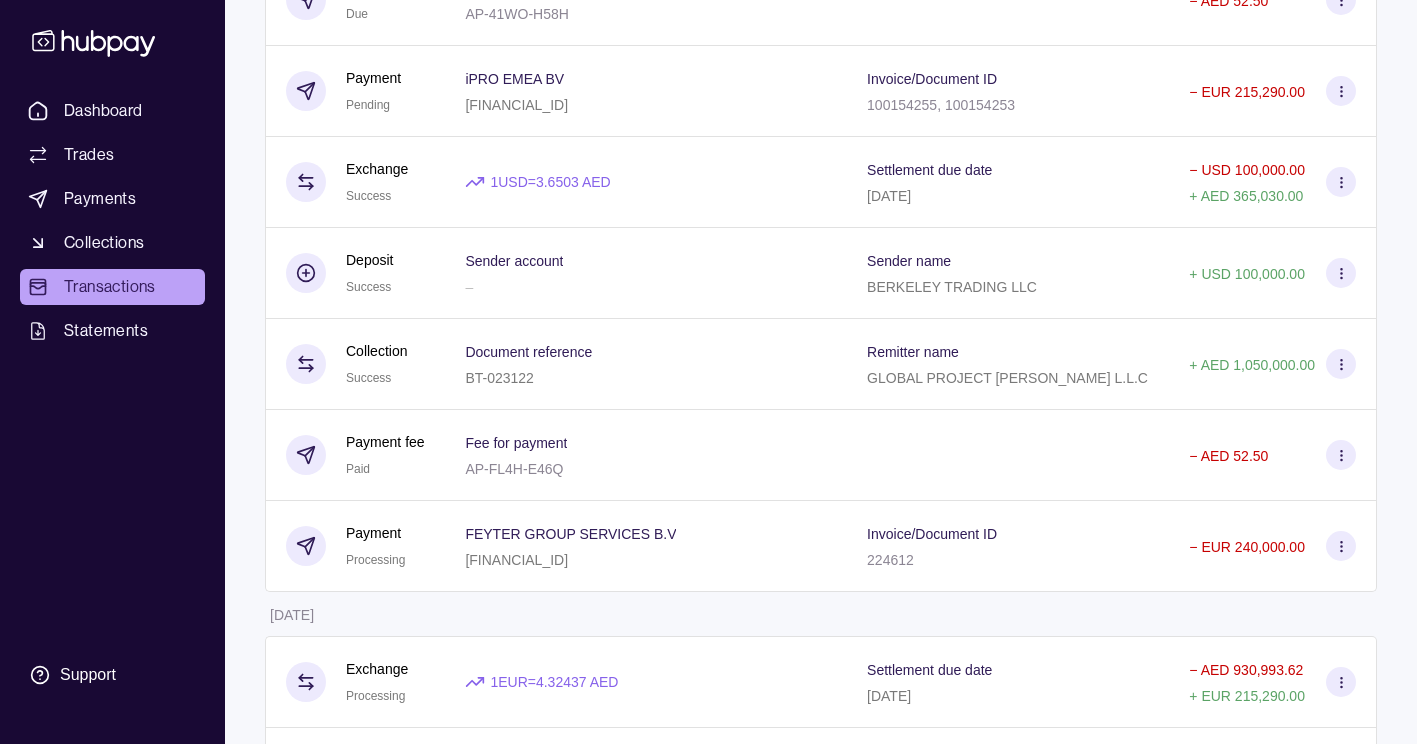 click at bounding box center [1341, 546] 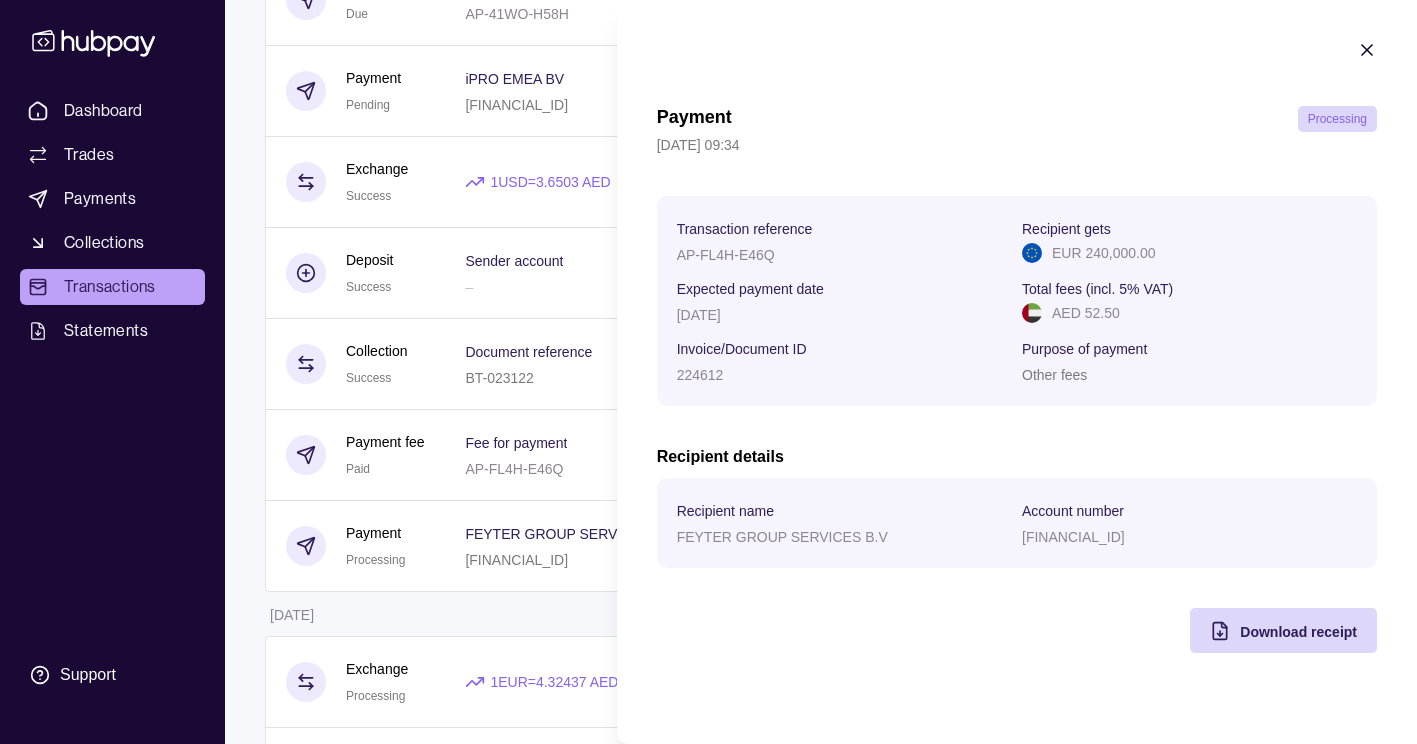click 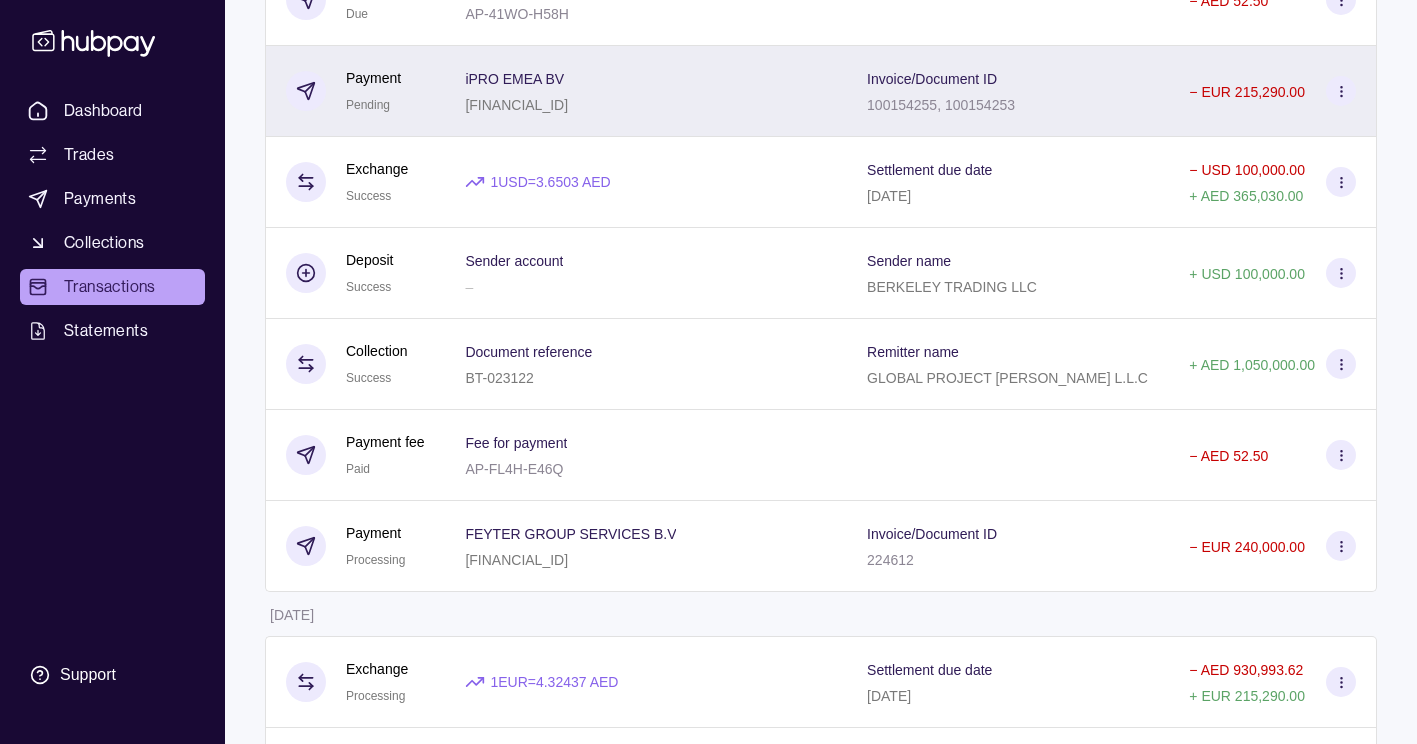 click at bounding box center [1341, 91] 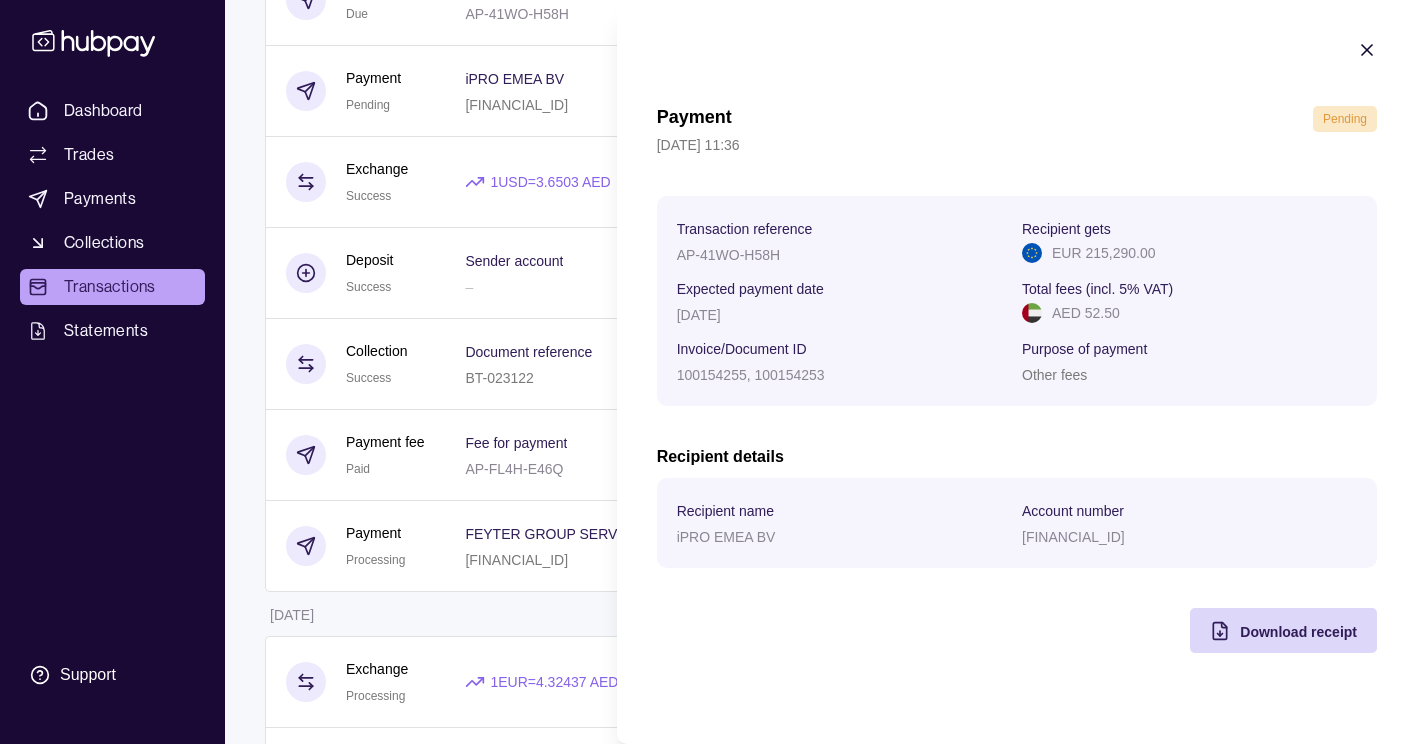 click 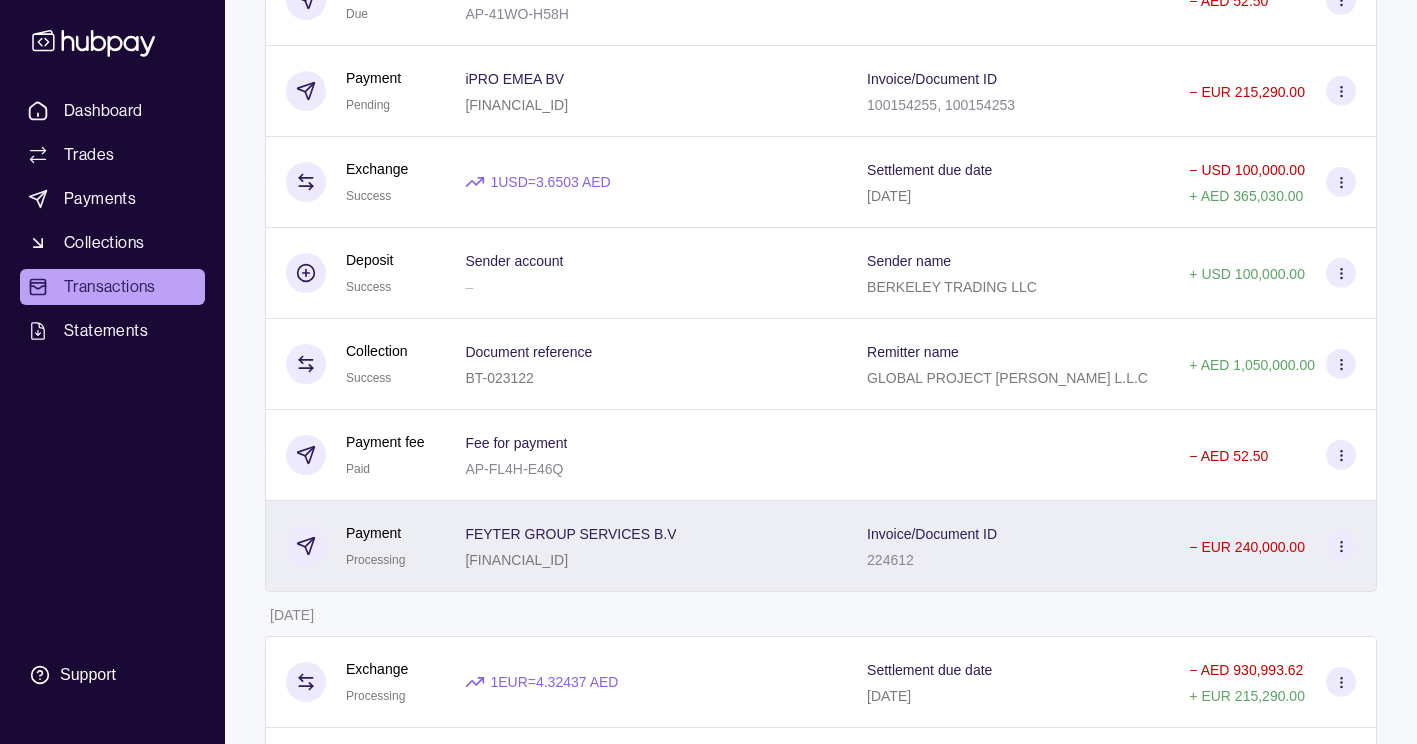 click at bounding box center [1341, 546] 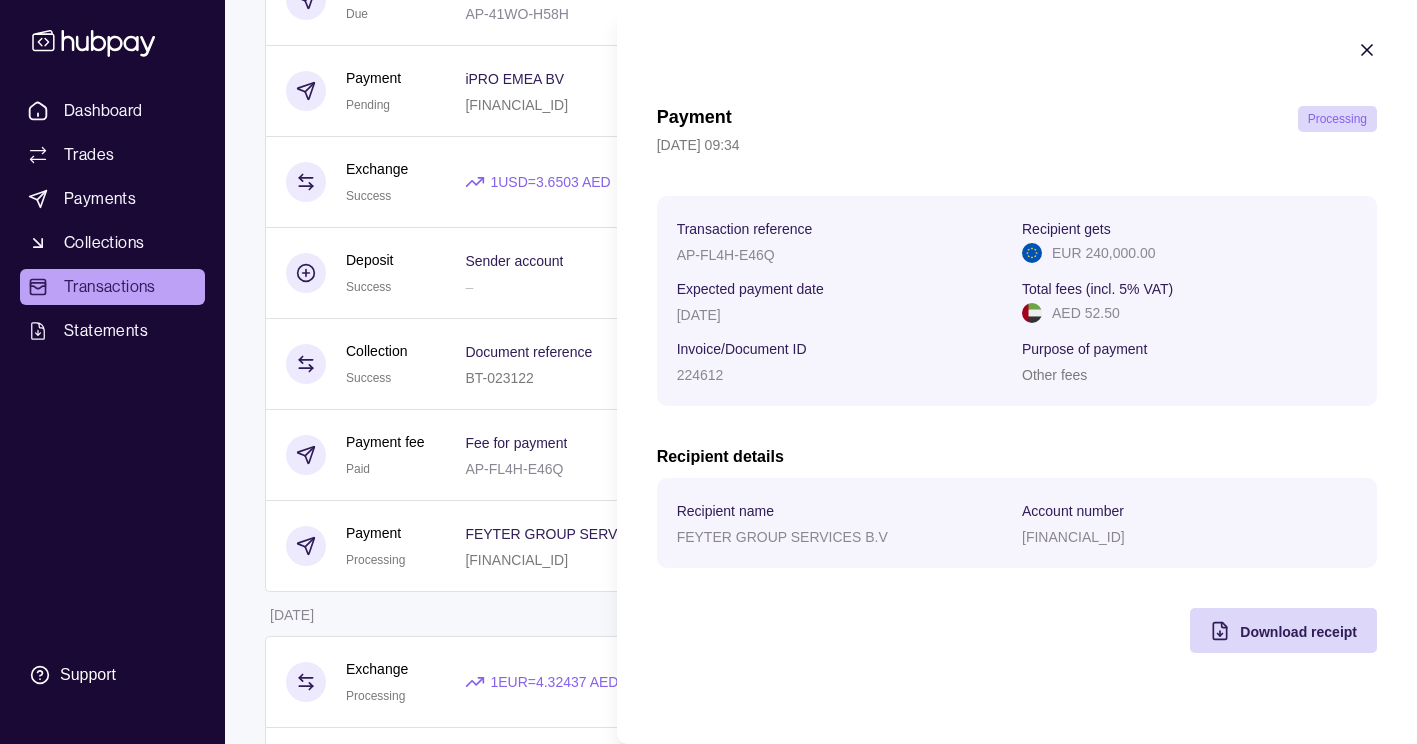 click 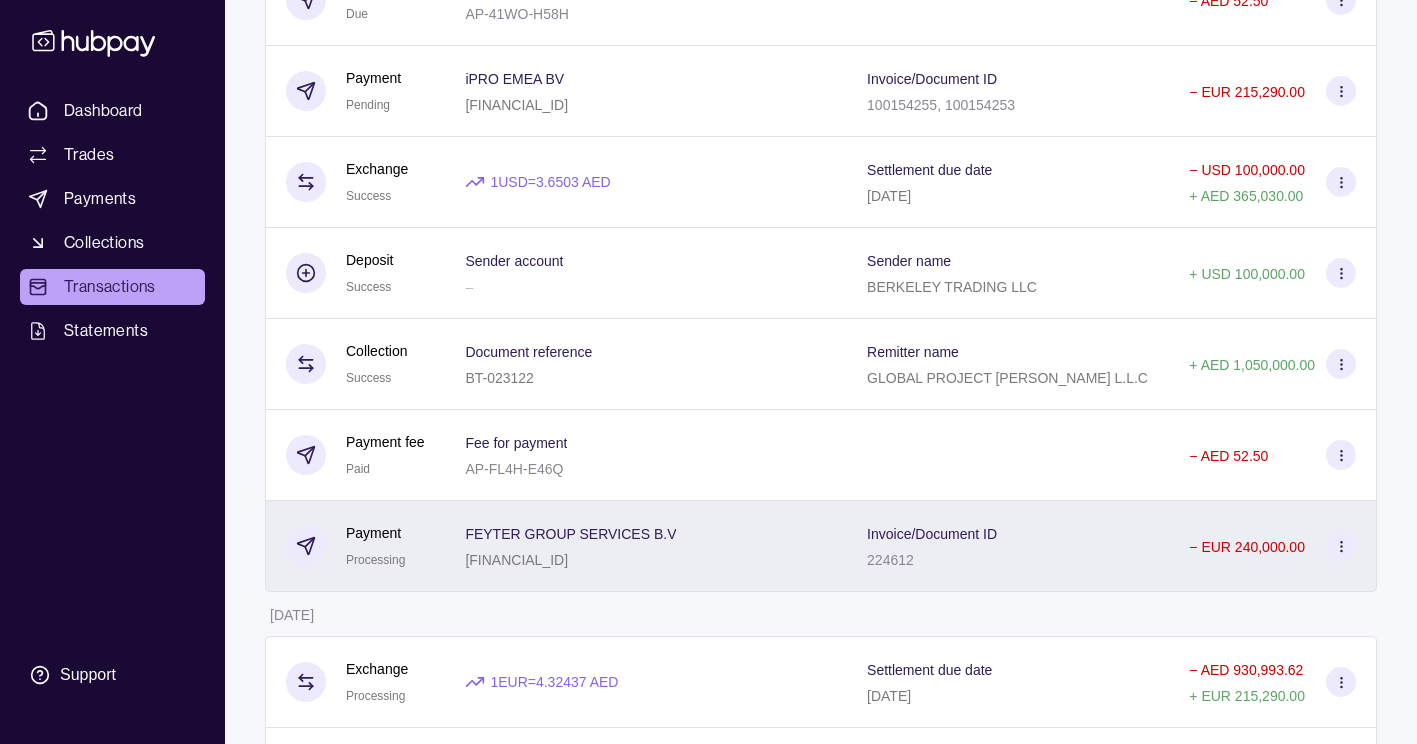 click 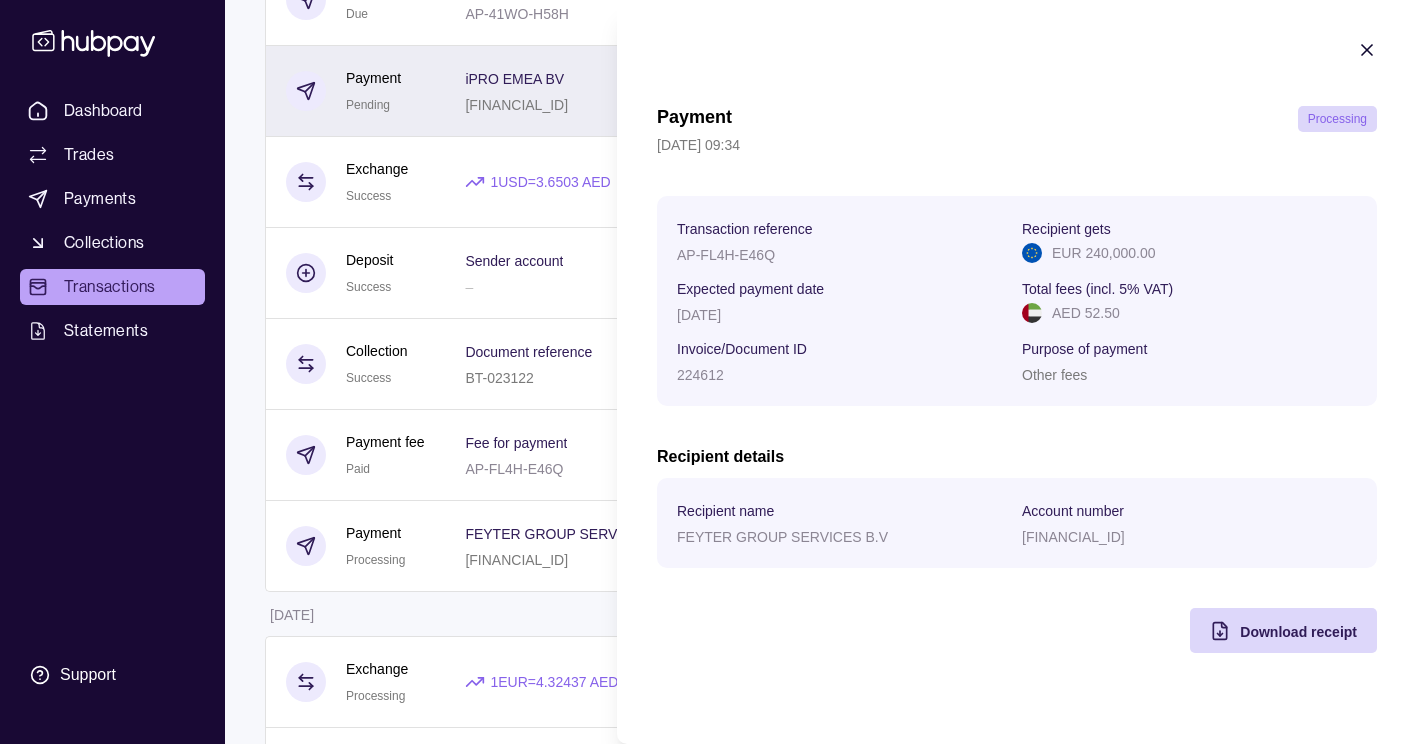 click 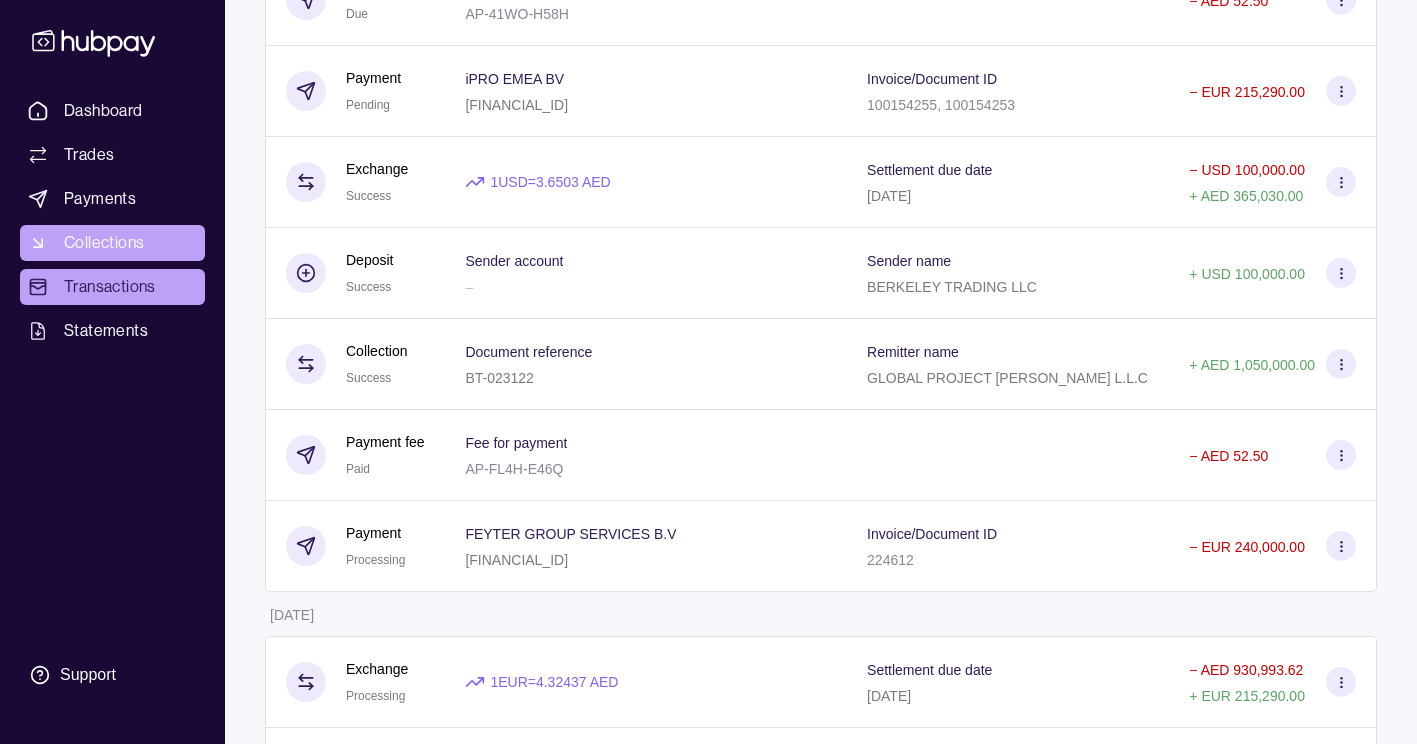 click on "Collections" at bounding box center [104, 243] 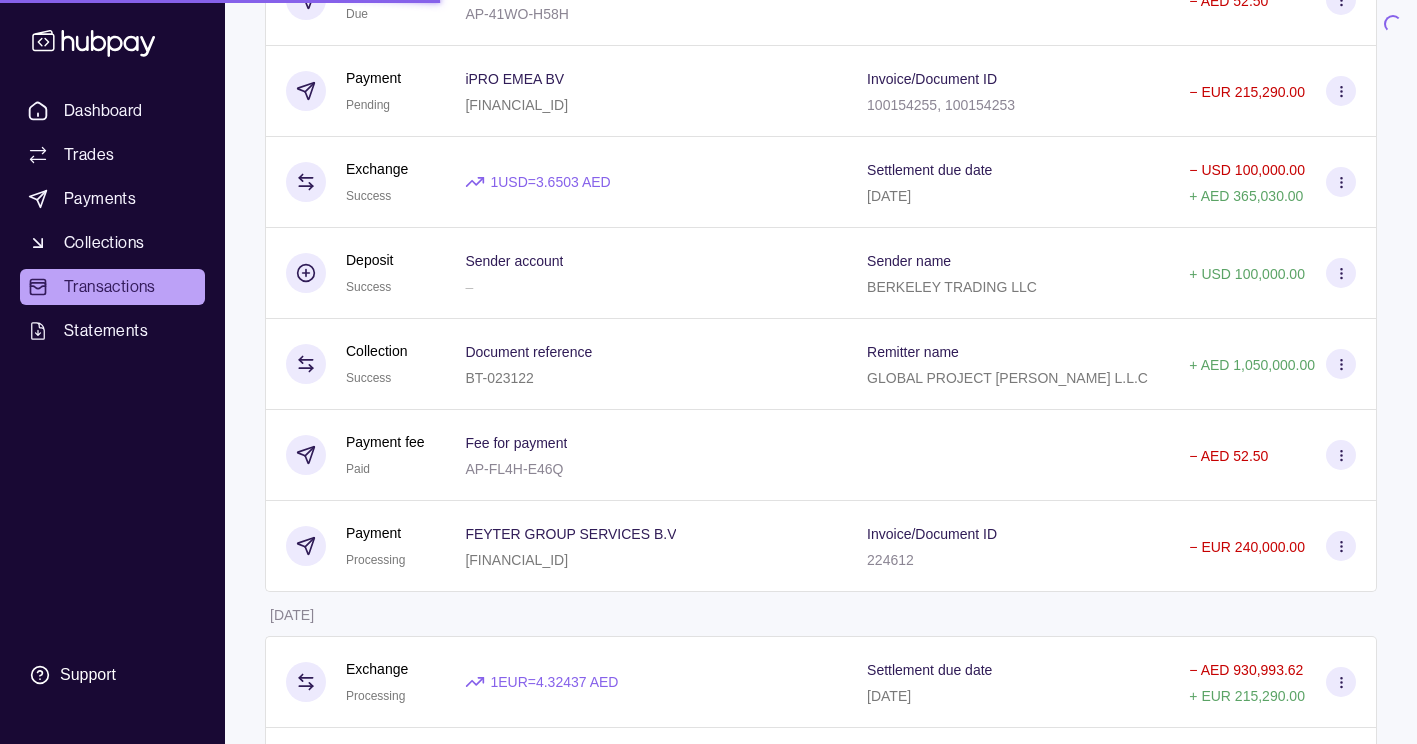 click on "Transactions" at bounding box center [110, 287] 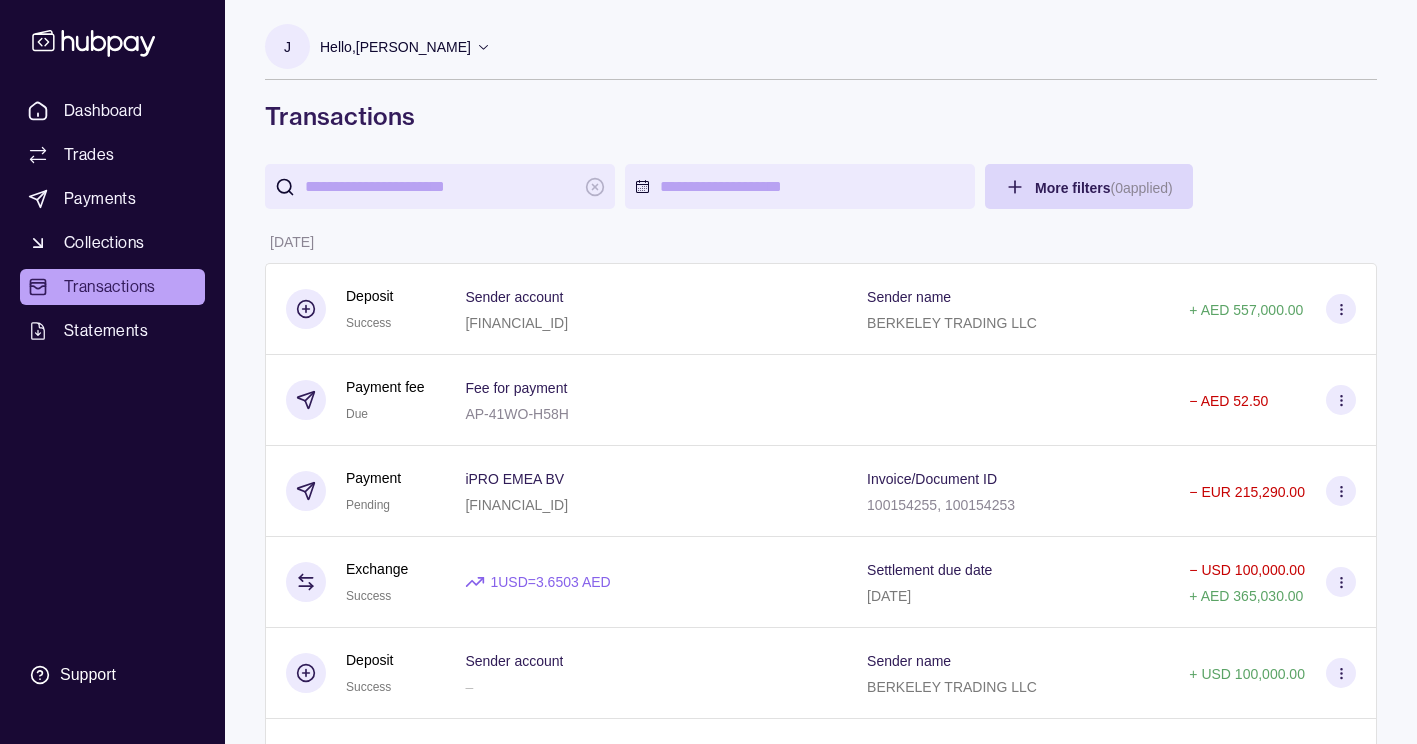 scroll, scrollTop: 400, scrollLeft: 0, axis: vertical 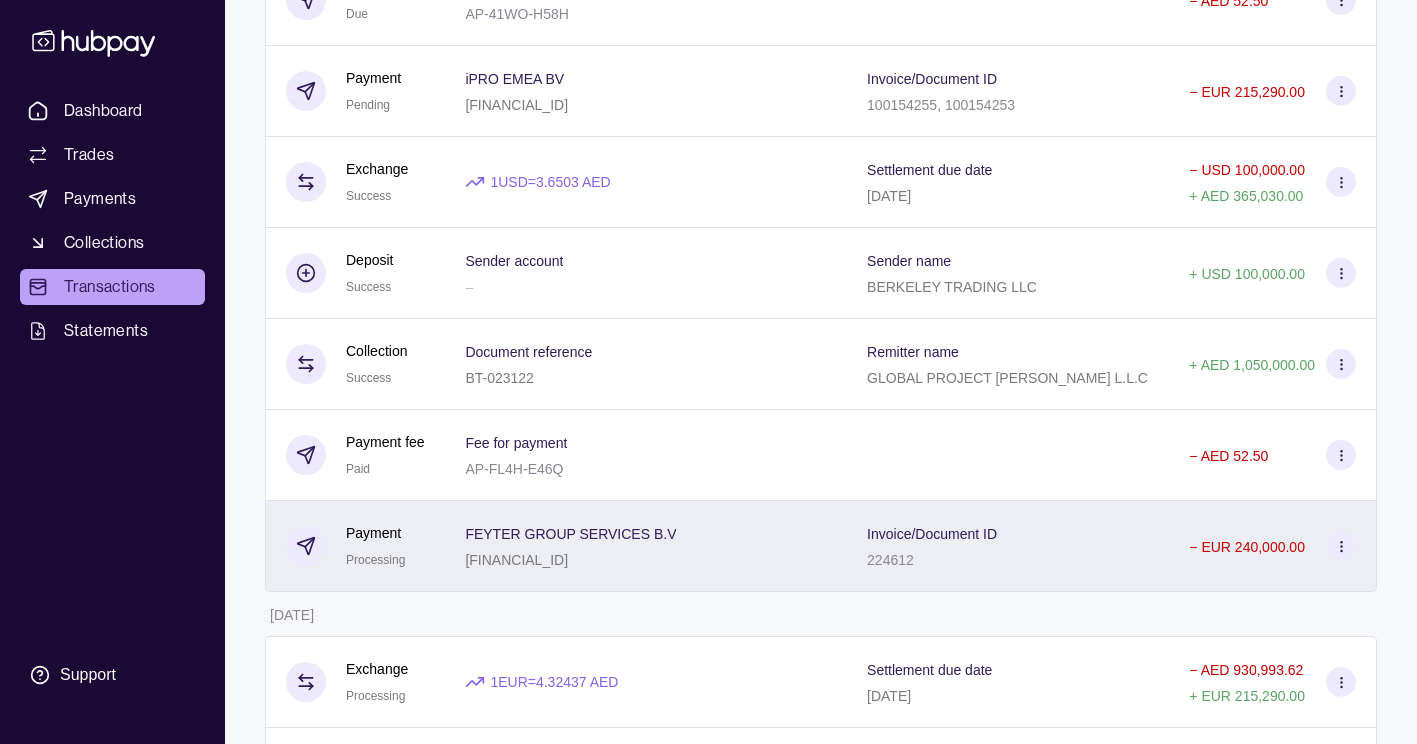 click 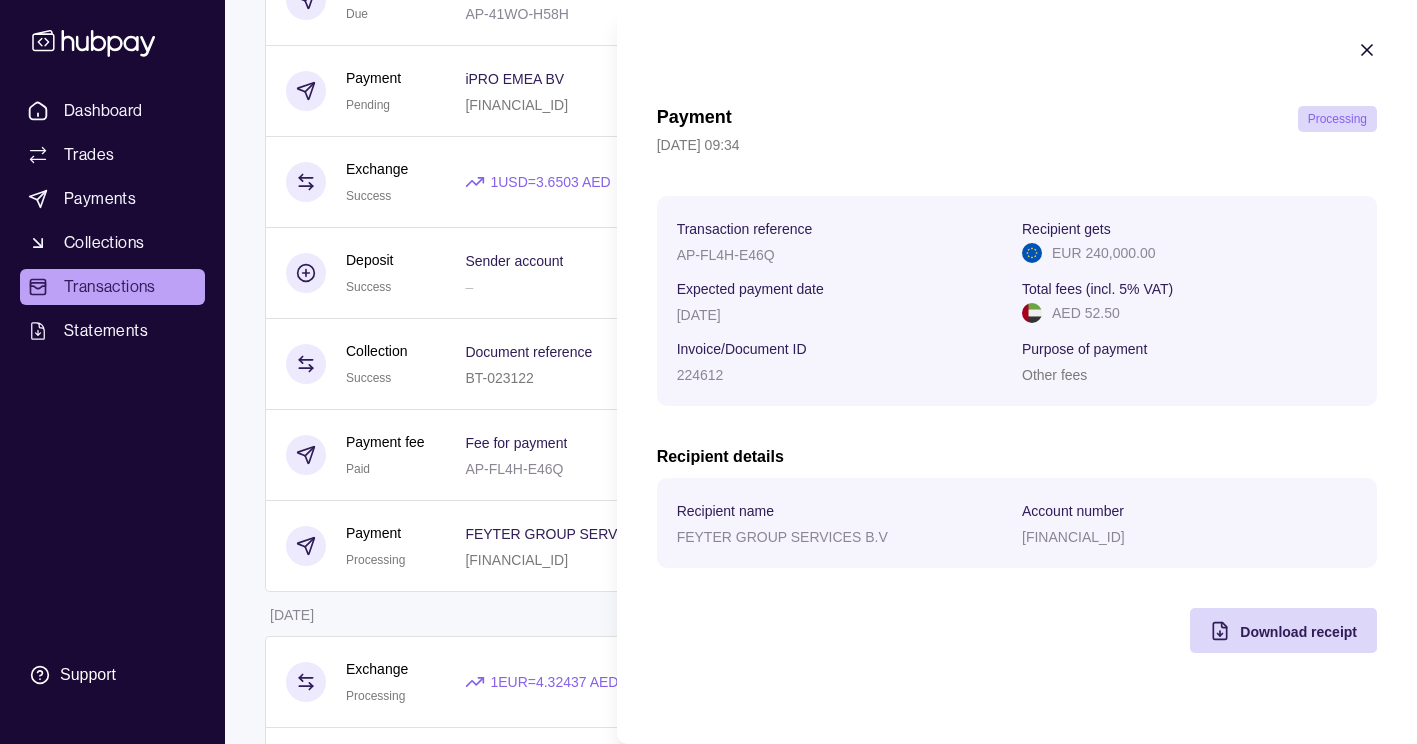 click 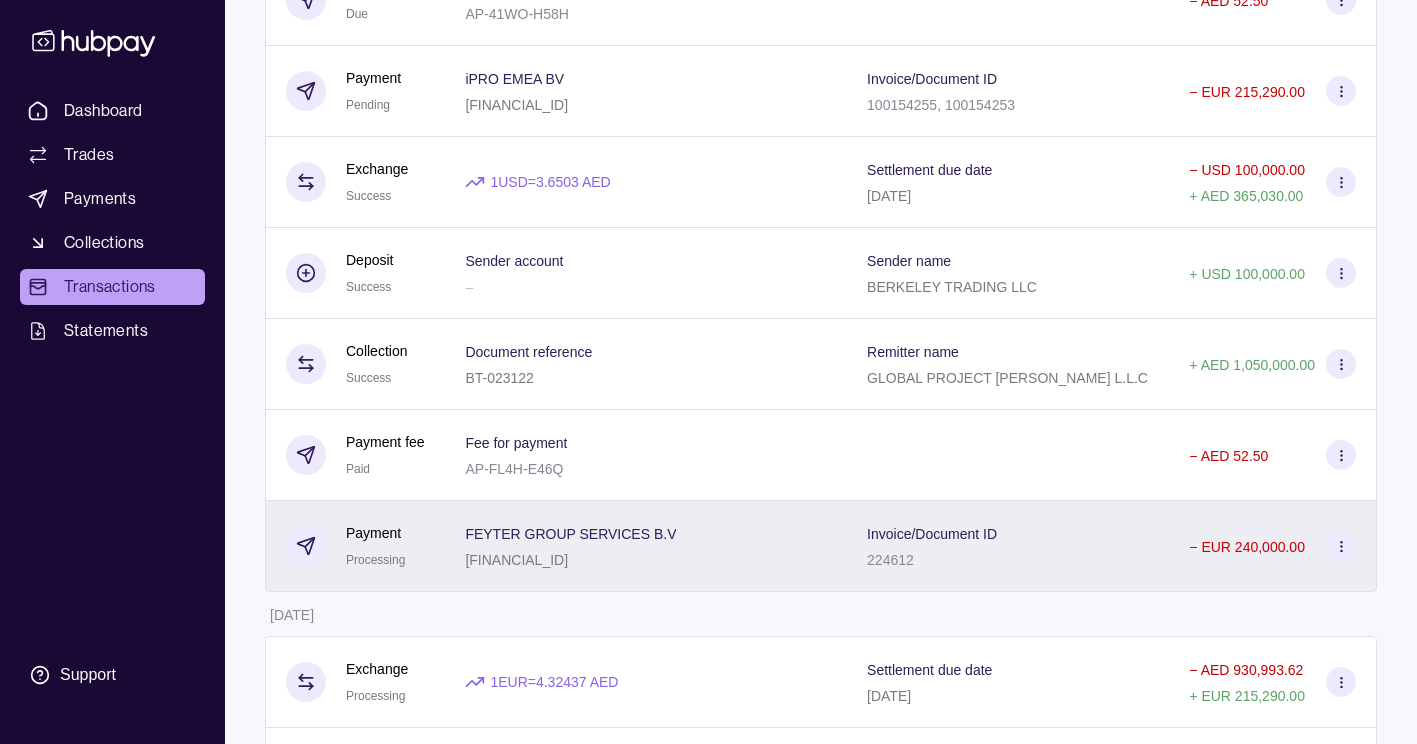 click at bounding box center [1341, 546] 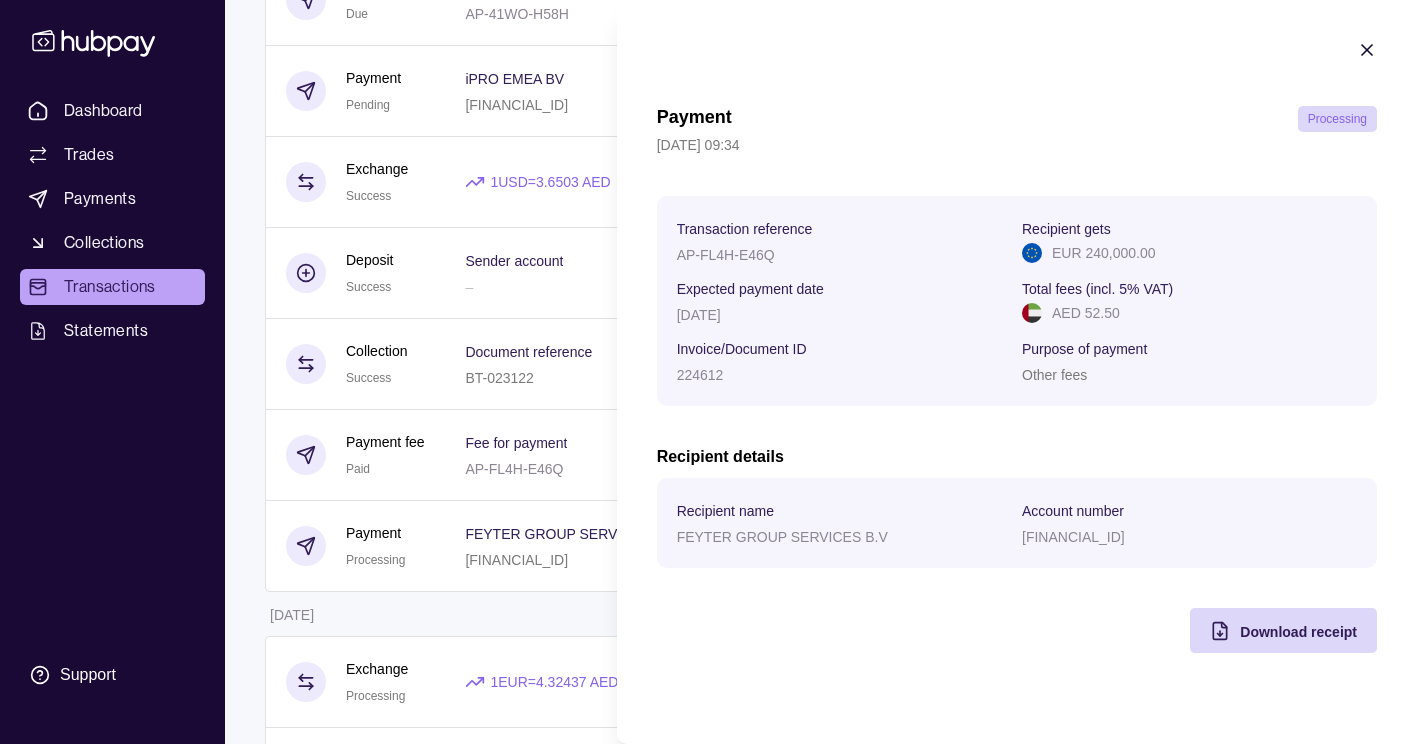 click on "Payment Processing 08 Jul 2025 | 09:34 Transaction reference AP-FL4H-E46Q Recipient gets EUR 240,000.00 Expected payment date 08 Jul 2025 Total fees (incl. 5% VAT) AED 52.50 Invoice/Document ID 224612 Purpose of payment Other fees Recipient details Recipient name FEYTER GROUP SERVICES B.V Account number NL24INGB0107107570 Download receipt" at bounding box center [1017, 346] 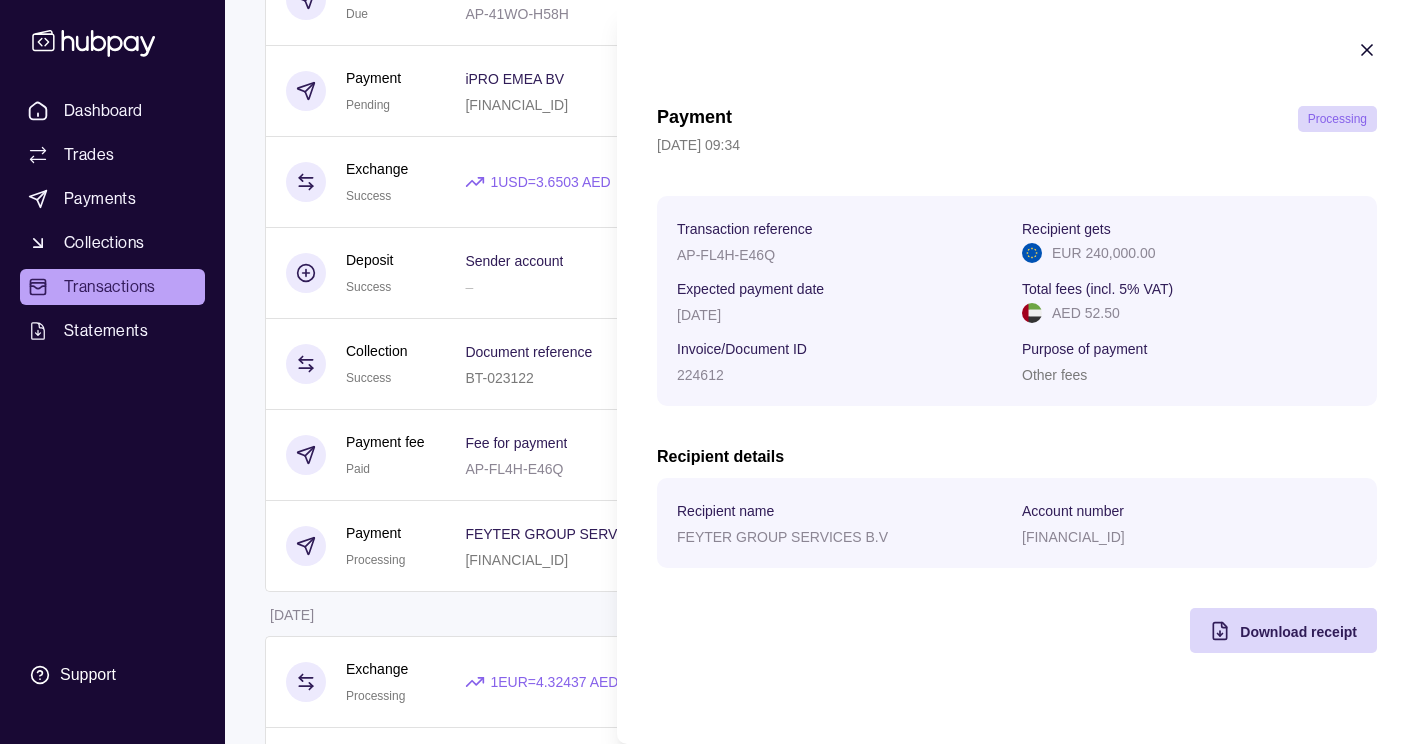click 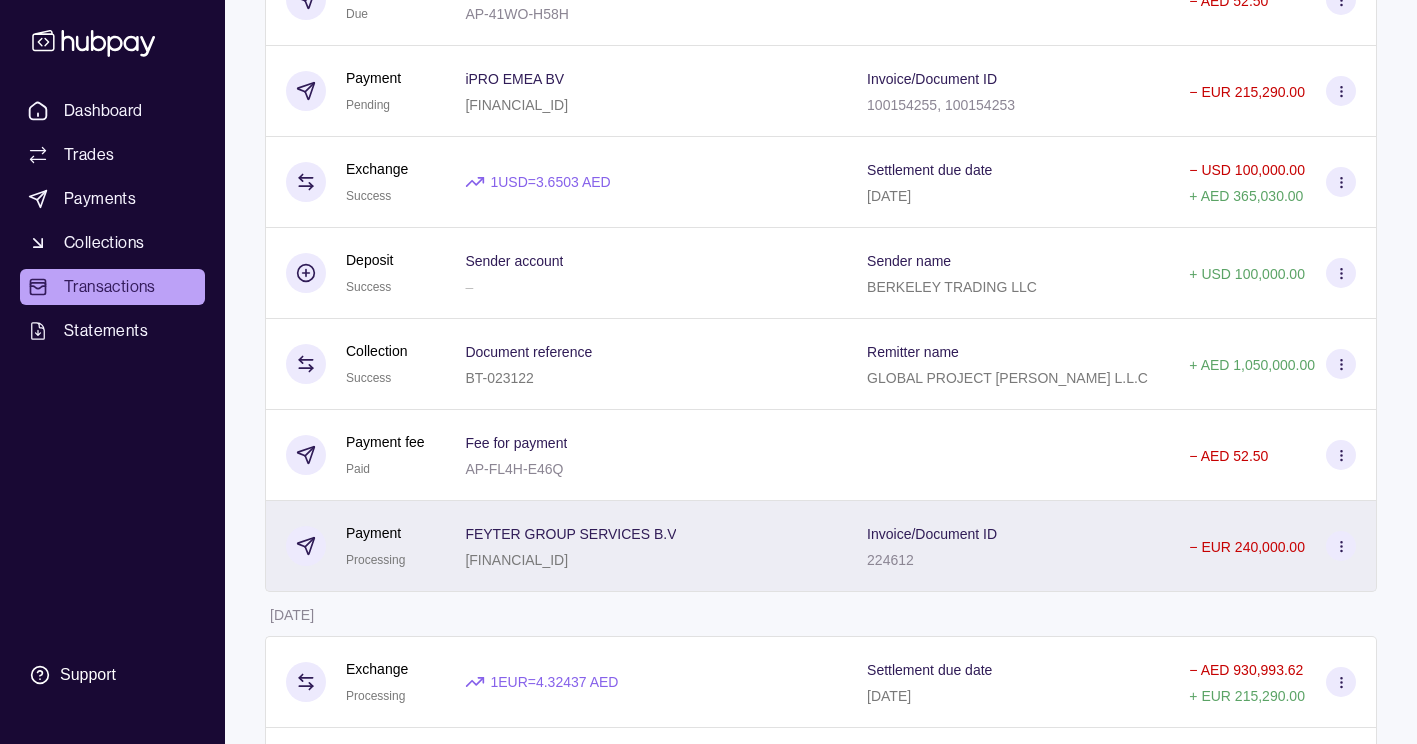click 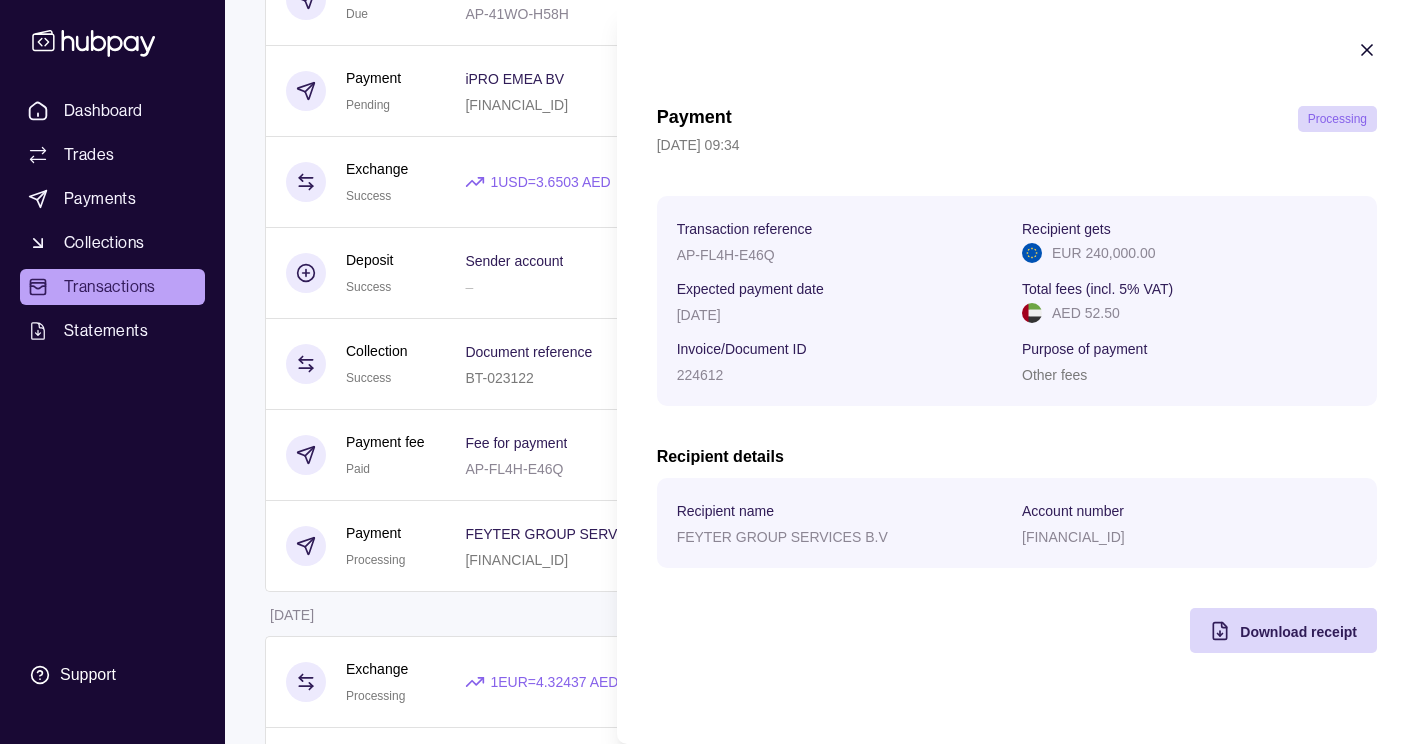 click 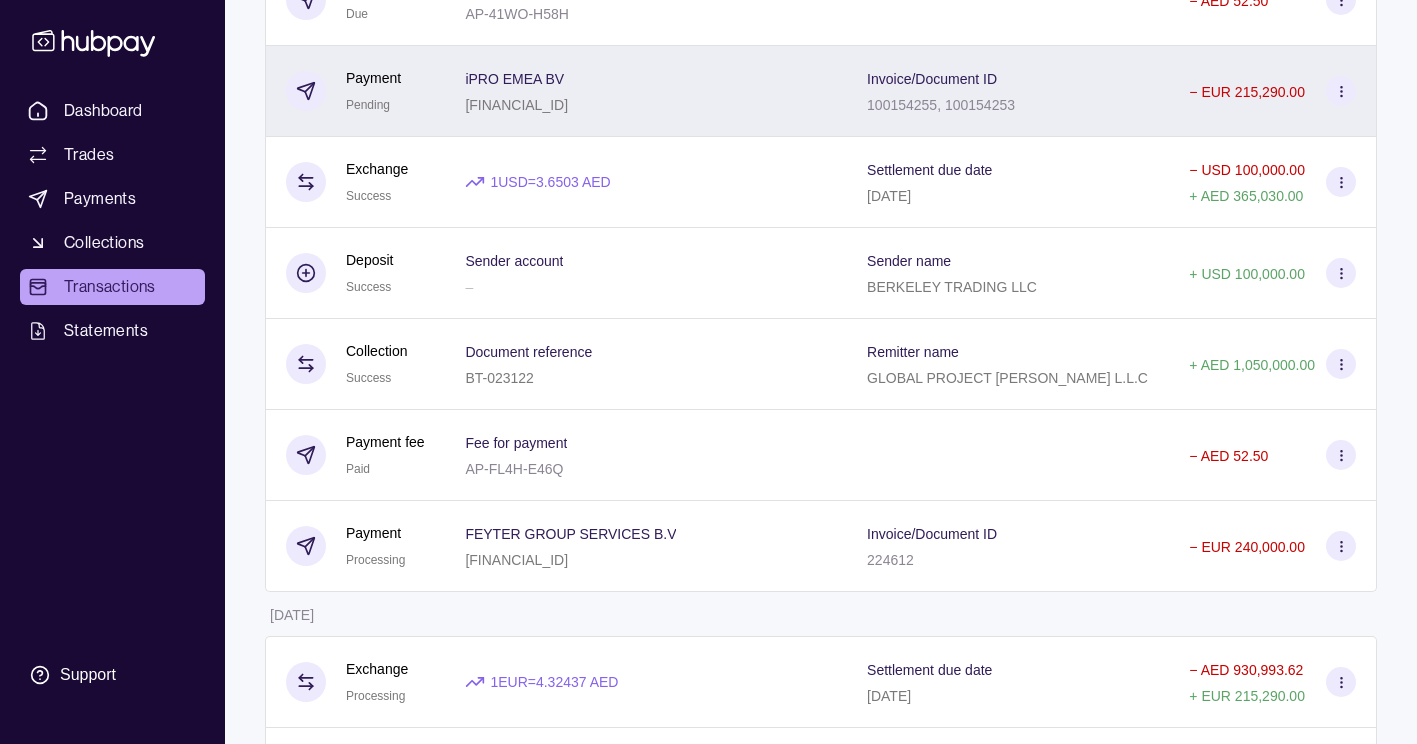 click 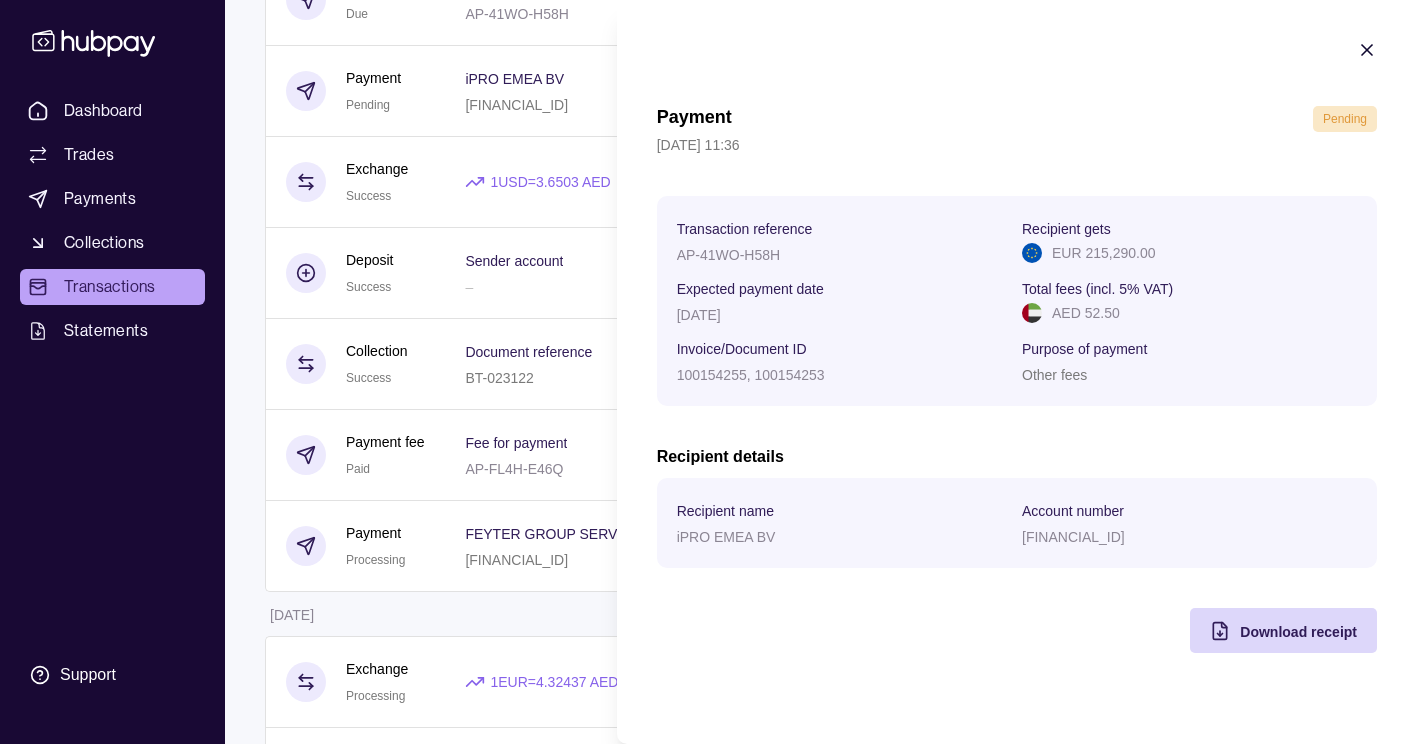 click 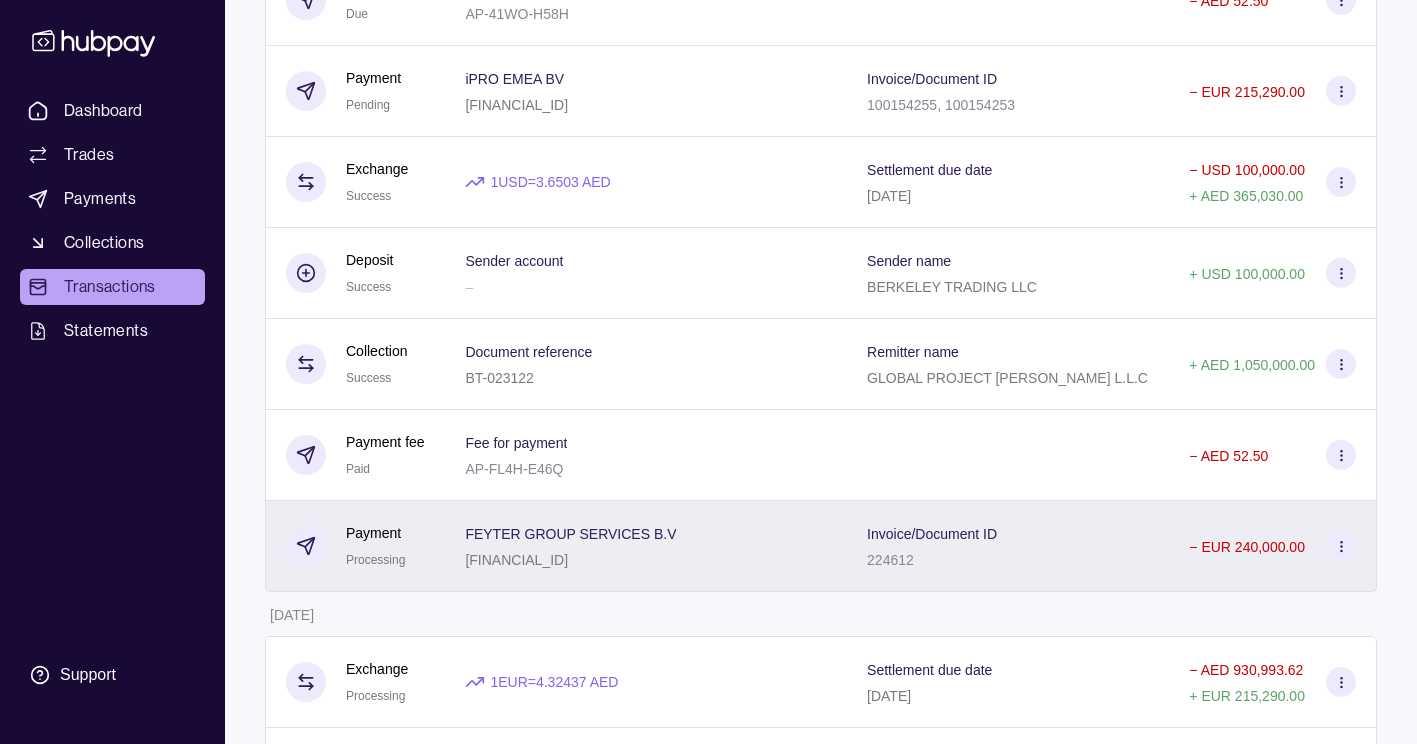 click 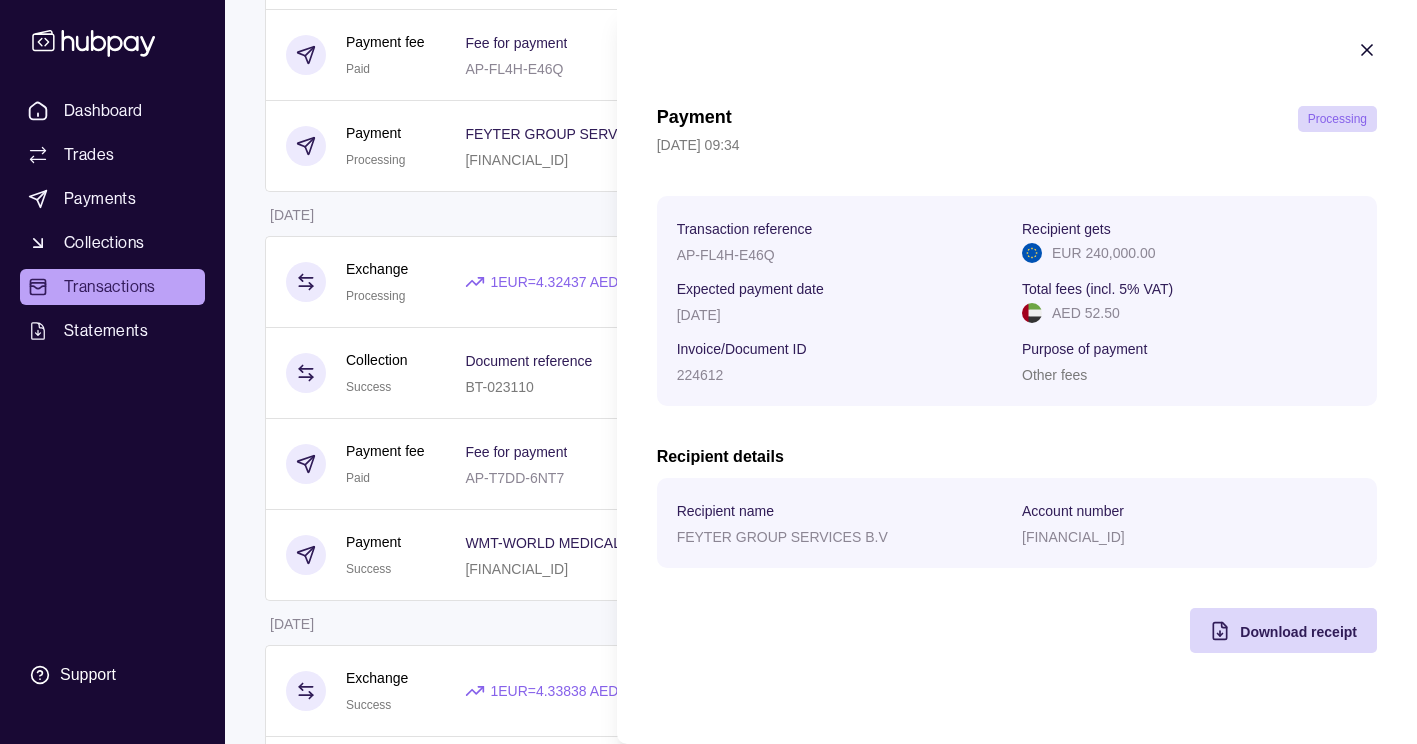 scroll, scrollTop: 0, scrollLeft: 0, axis: both 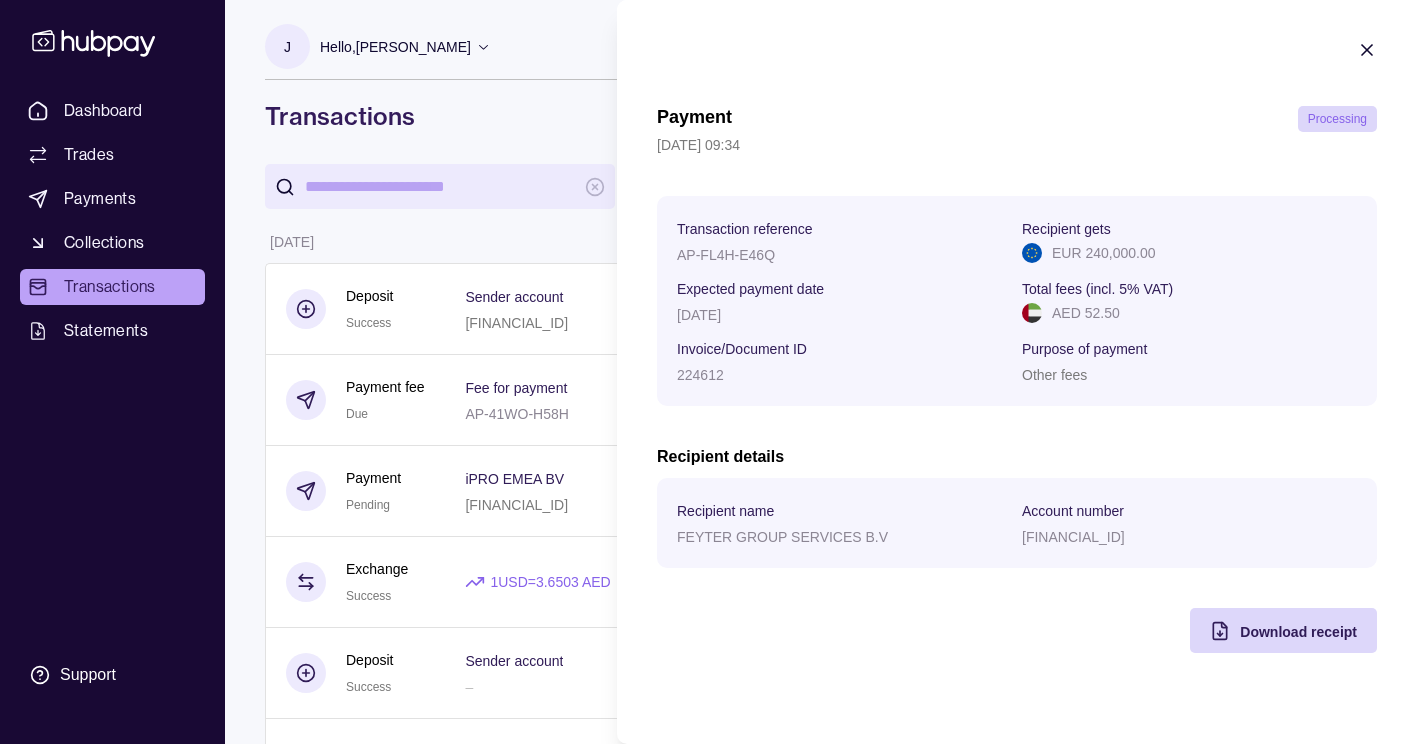 click 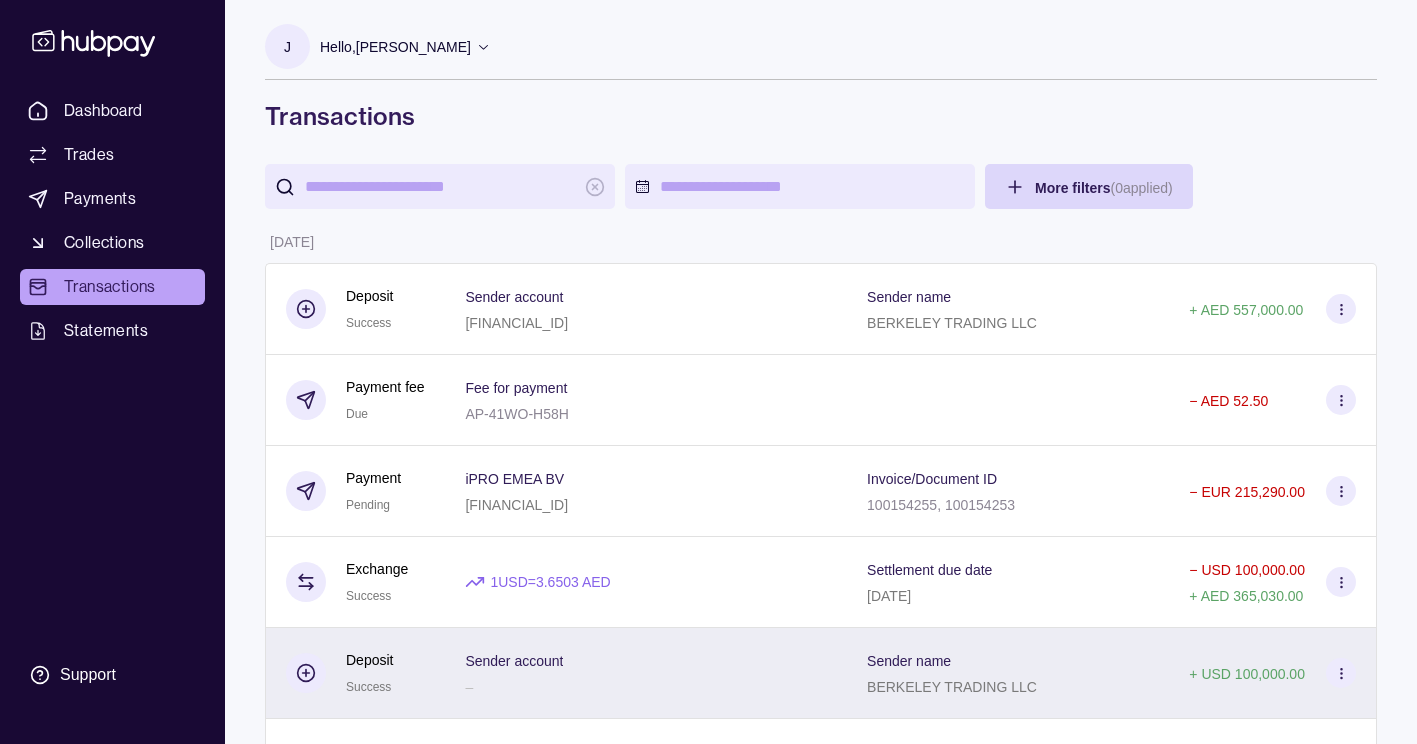 scroll, scrollTop: 400, scrollLeft: 0, axis: vertical 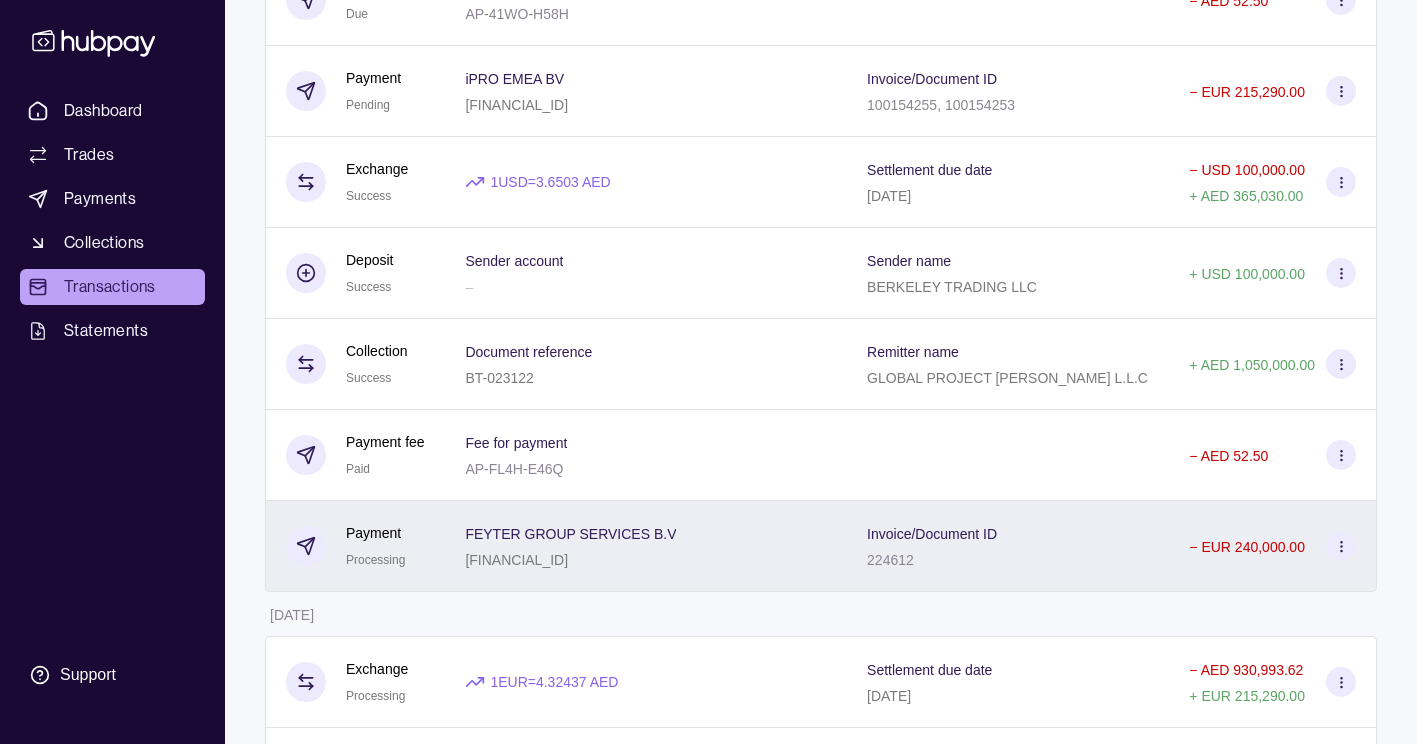 click 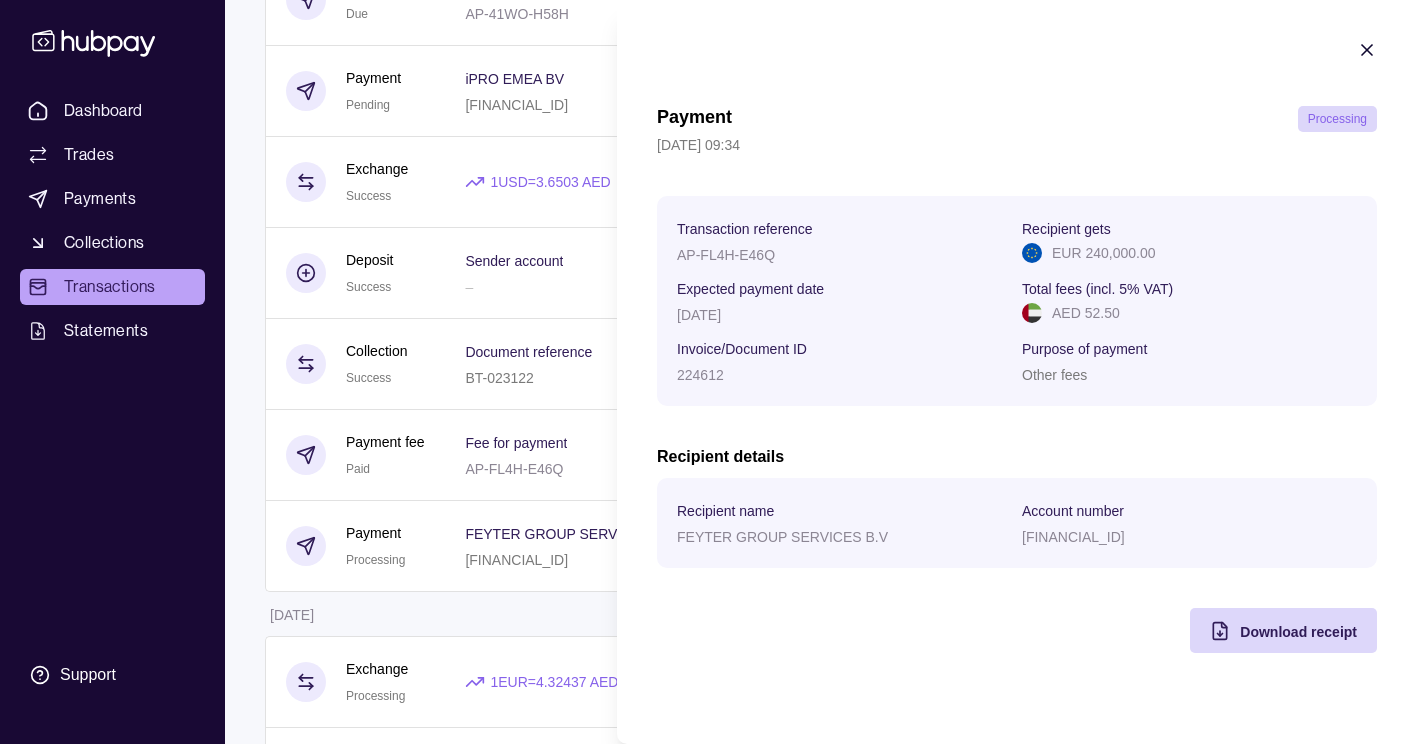 click 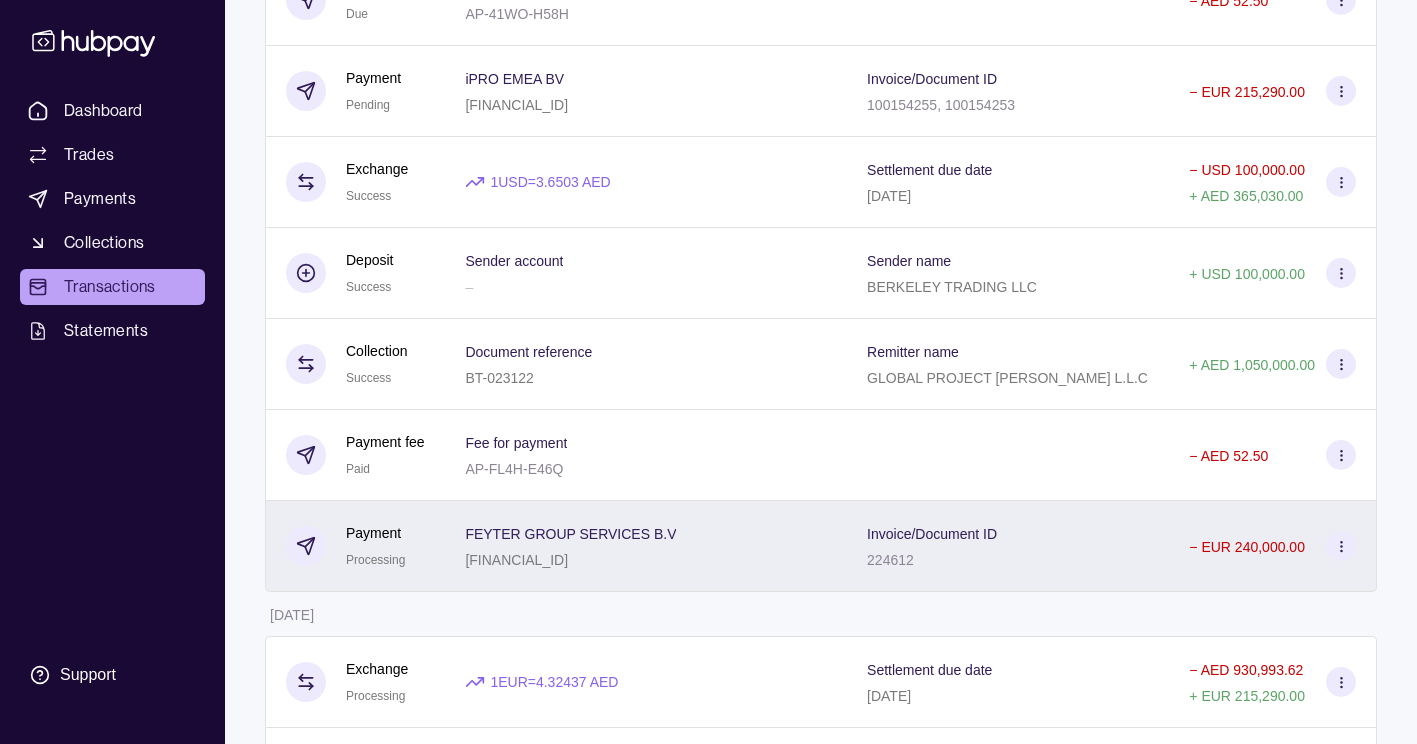click at bounding box center [1341, 546] 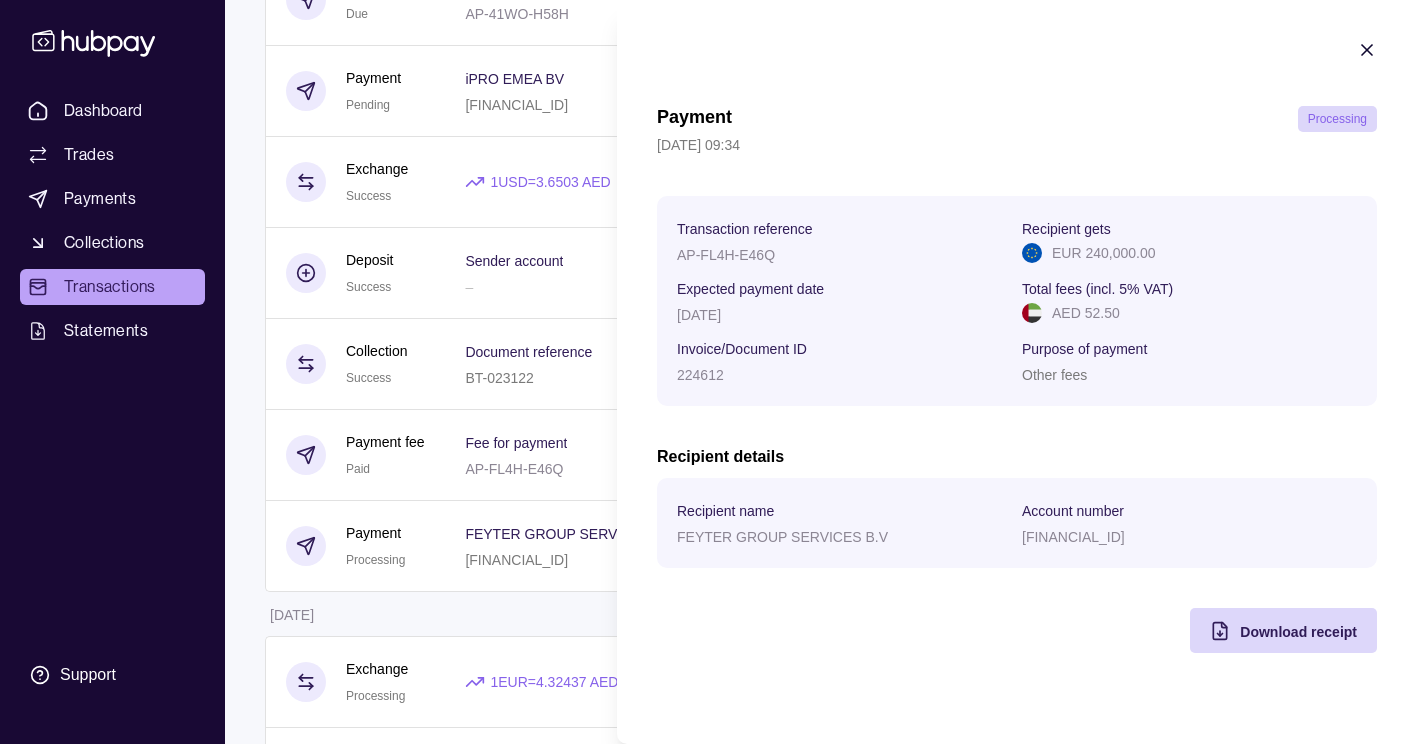 click 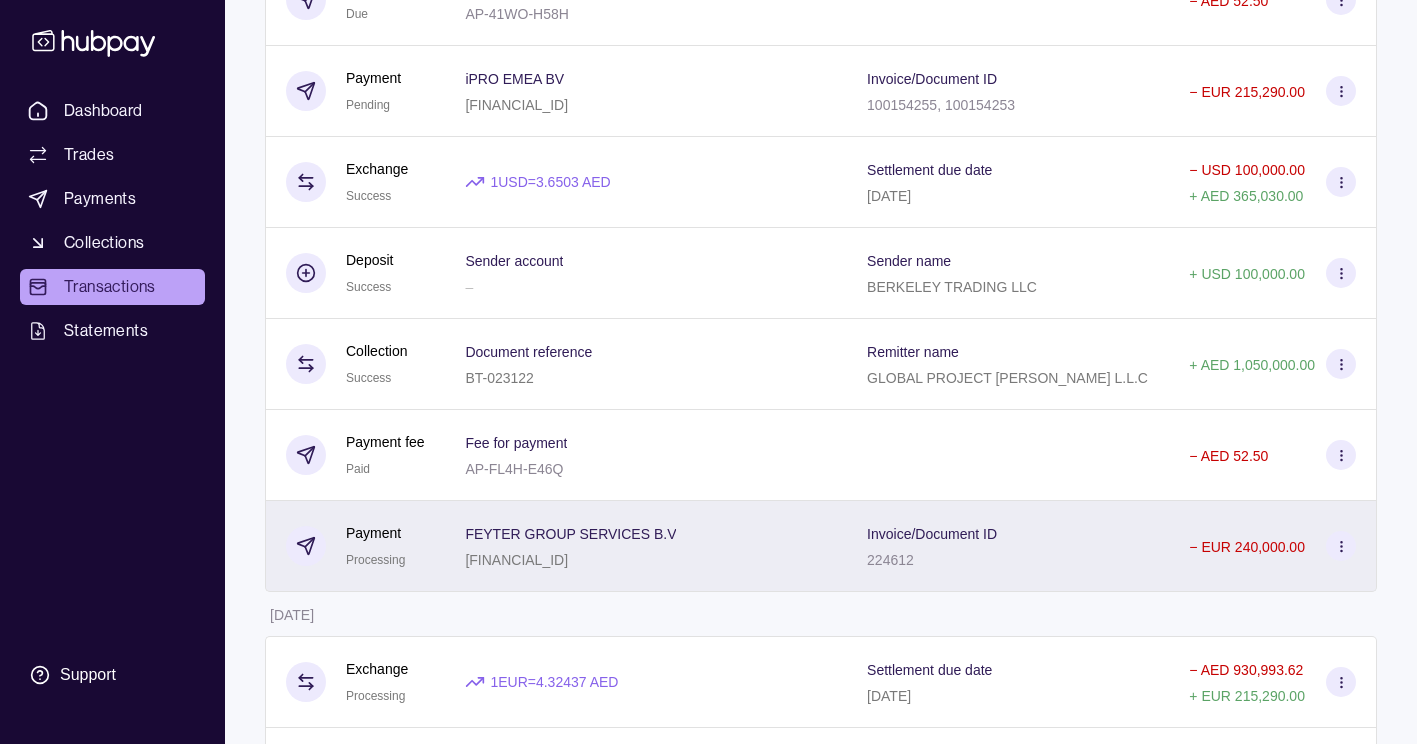 click 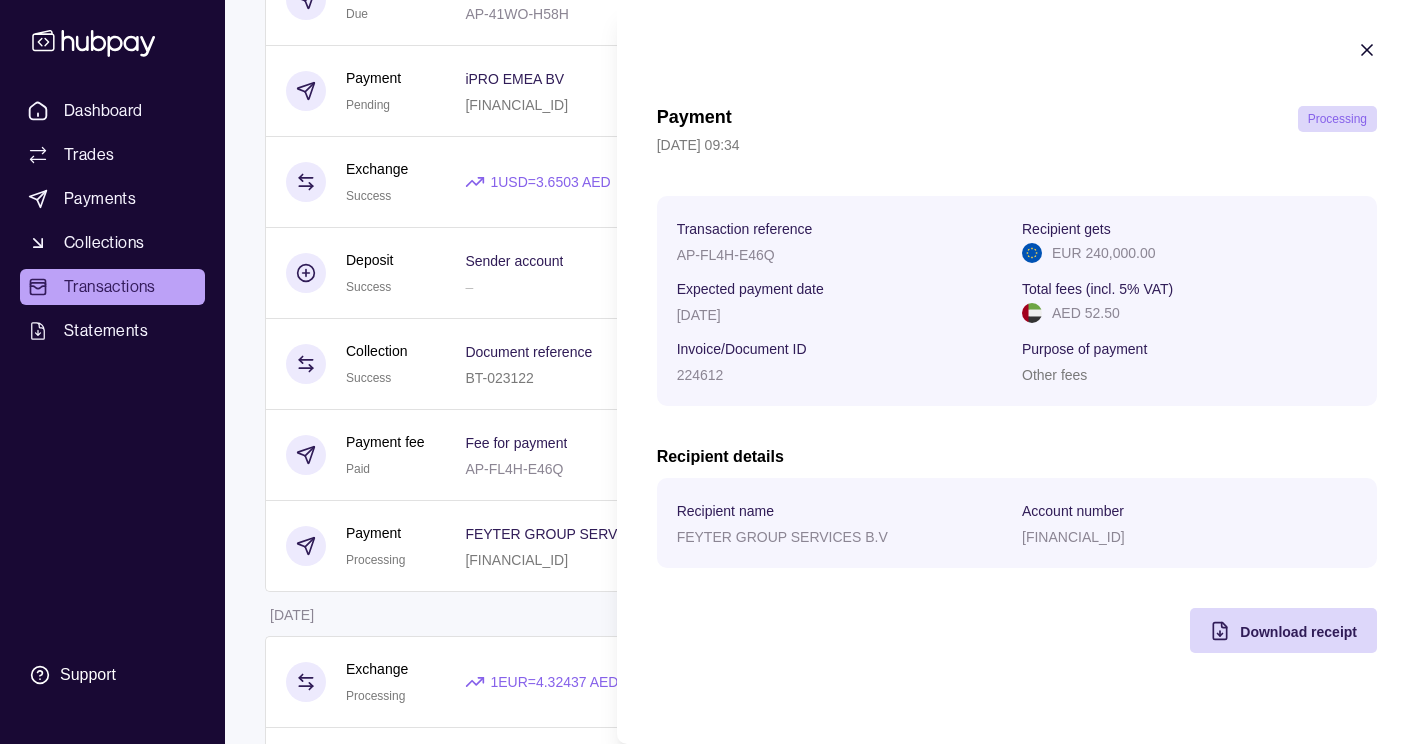 click 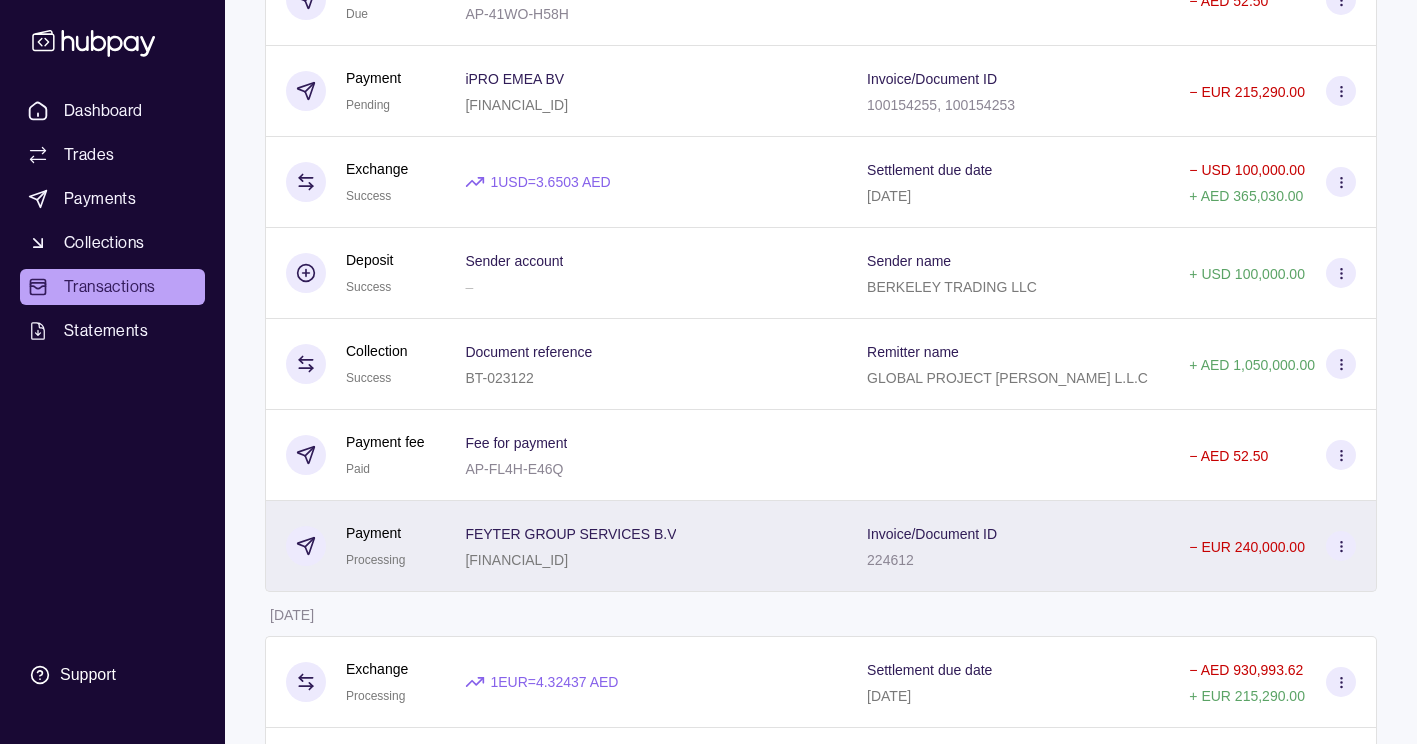click on "−   EUR 240,000.00" at bounding box center (1273, 546) 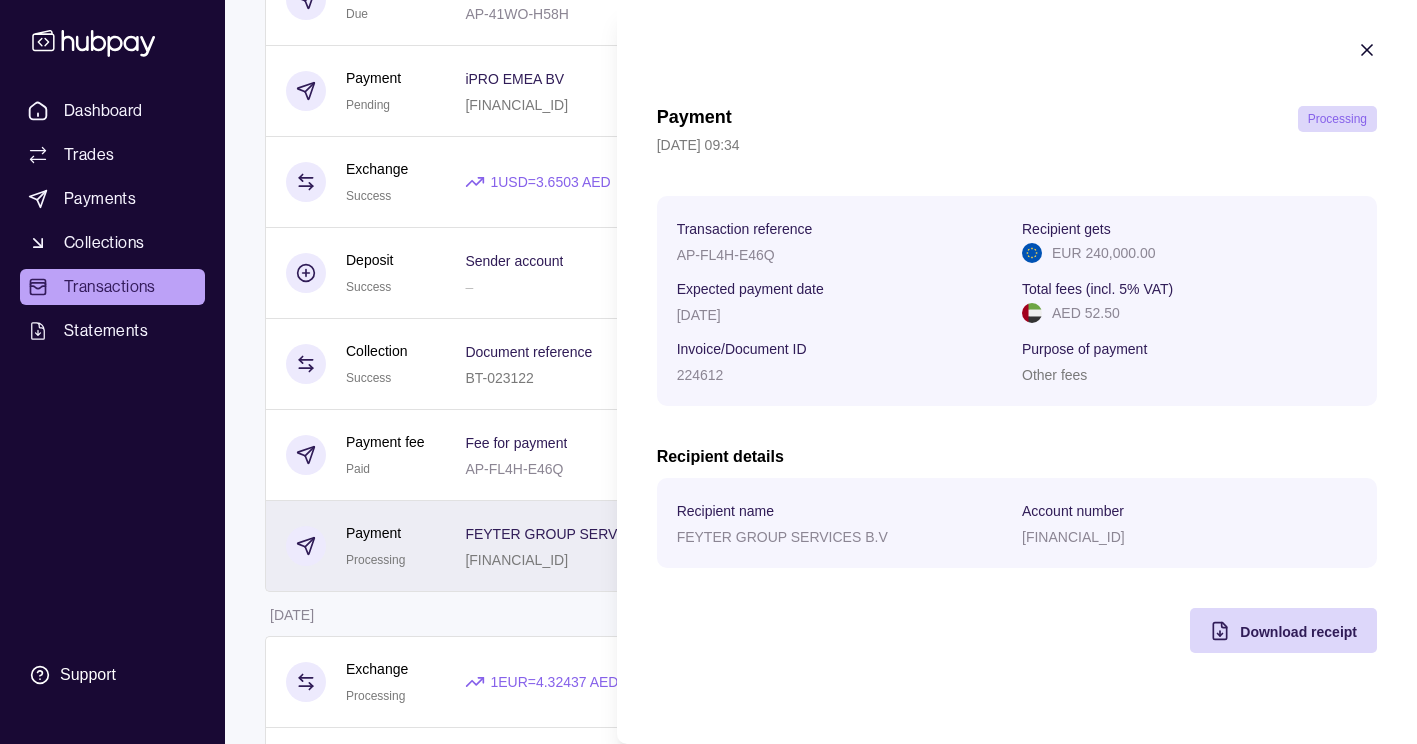 type 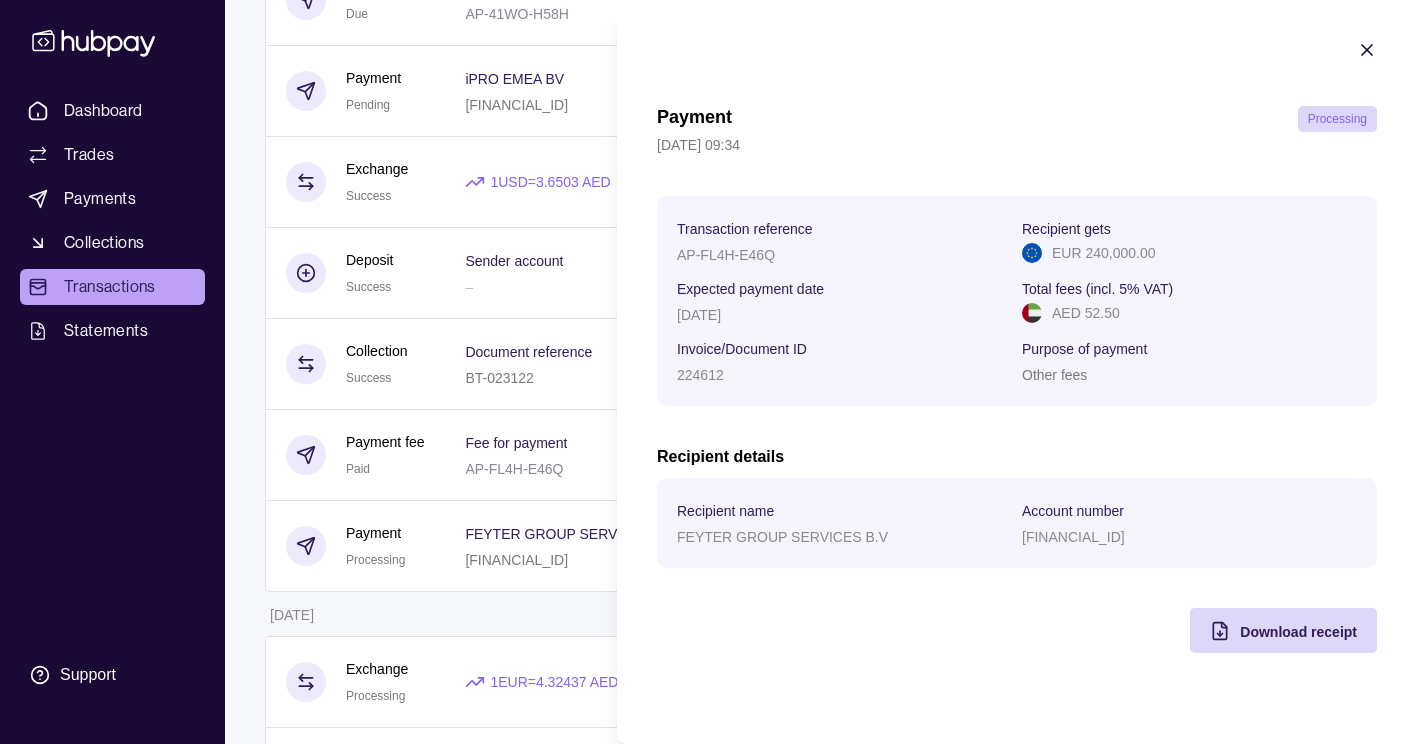click on "Payment Processing 08 Jul 2025 | 09:34 Transaction reference AP-FL4H-E46Q Recipient gets EUR 240,000.00 Expected payment date 08 Jul 2025 Total fees (incl. 5% VAT) AED 52.50 Invoice/Document ID 224612 Purpose of payment Other fees Recipient details Recipient name FEYTER GROUP SERVICES B.V Account number NL24INGB0107107570 Download receipt" at bounding box center [1017, 346] 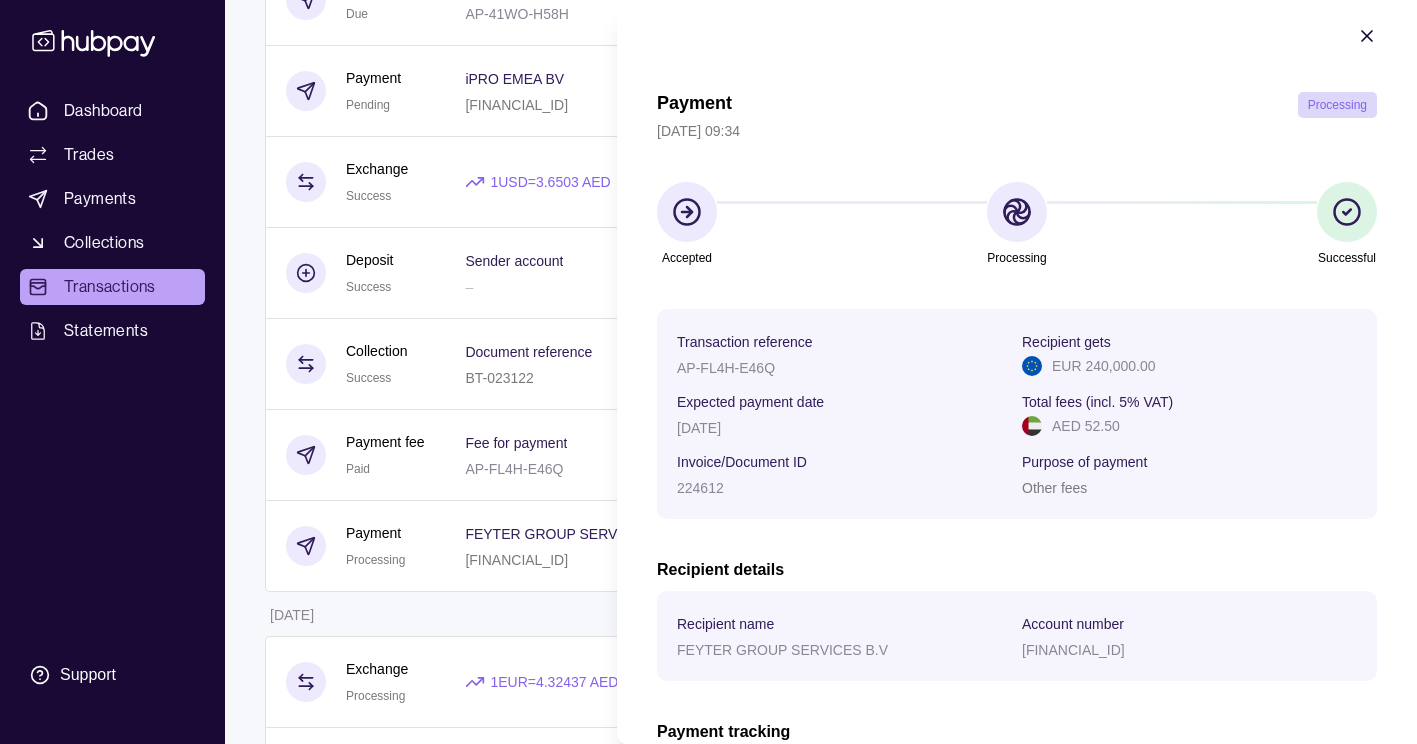 scroll, scrollTop: 0, scrollLeft: 0, axis: both 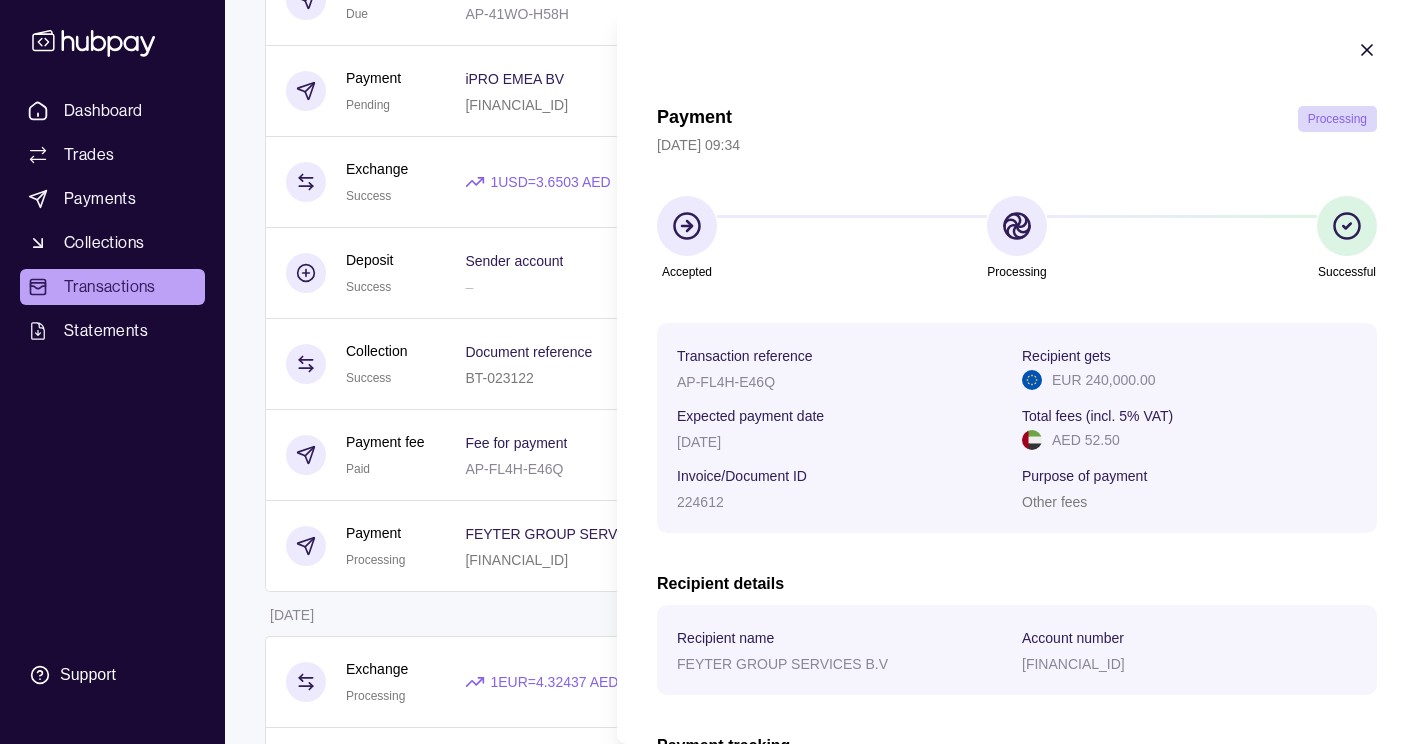click 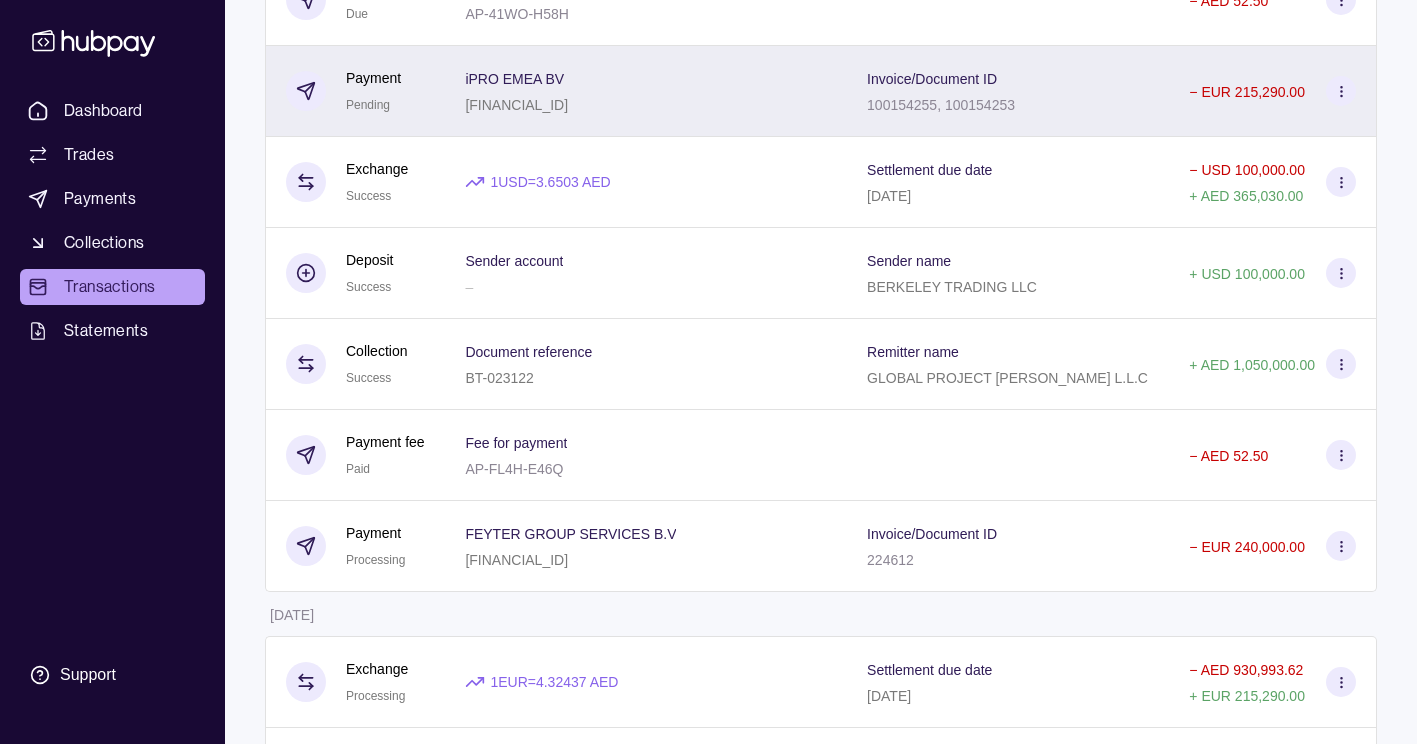 click at bounding box center (1341, 91) 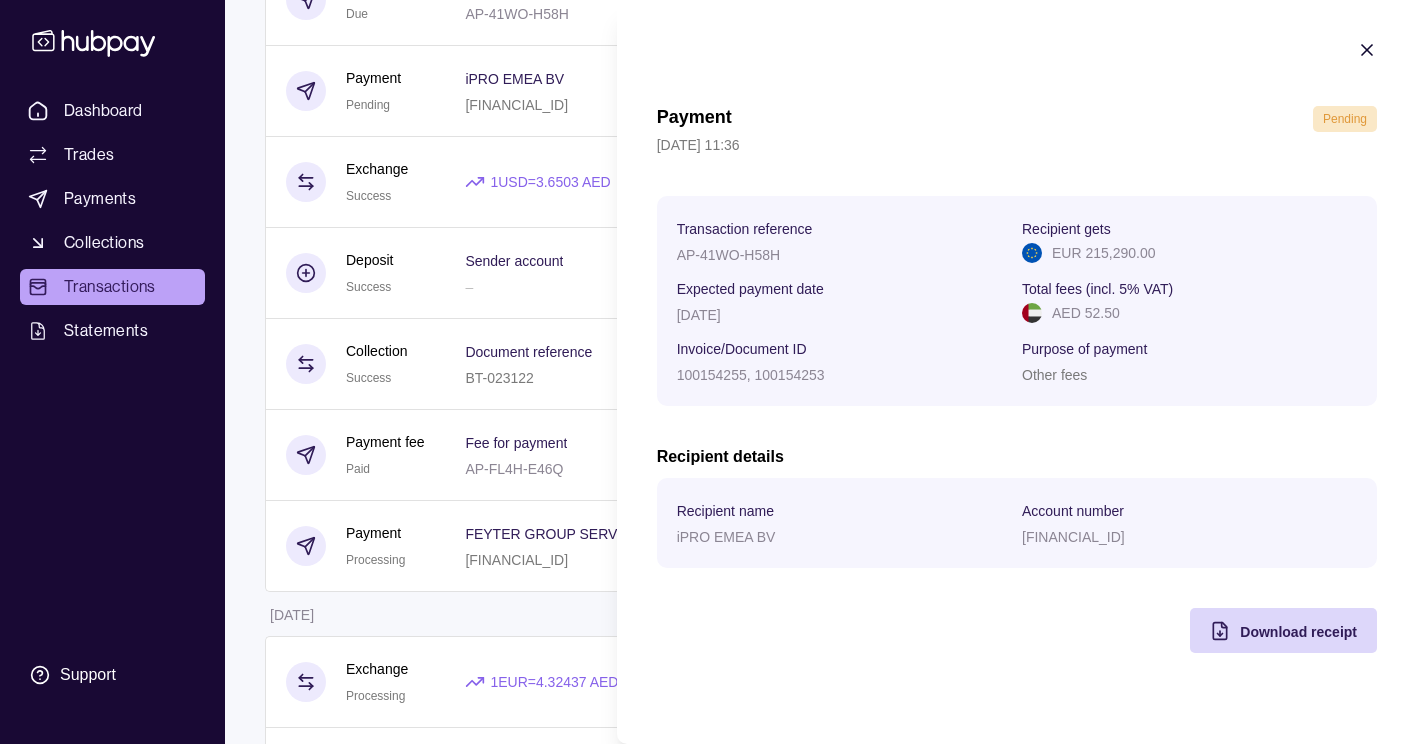 click 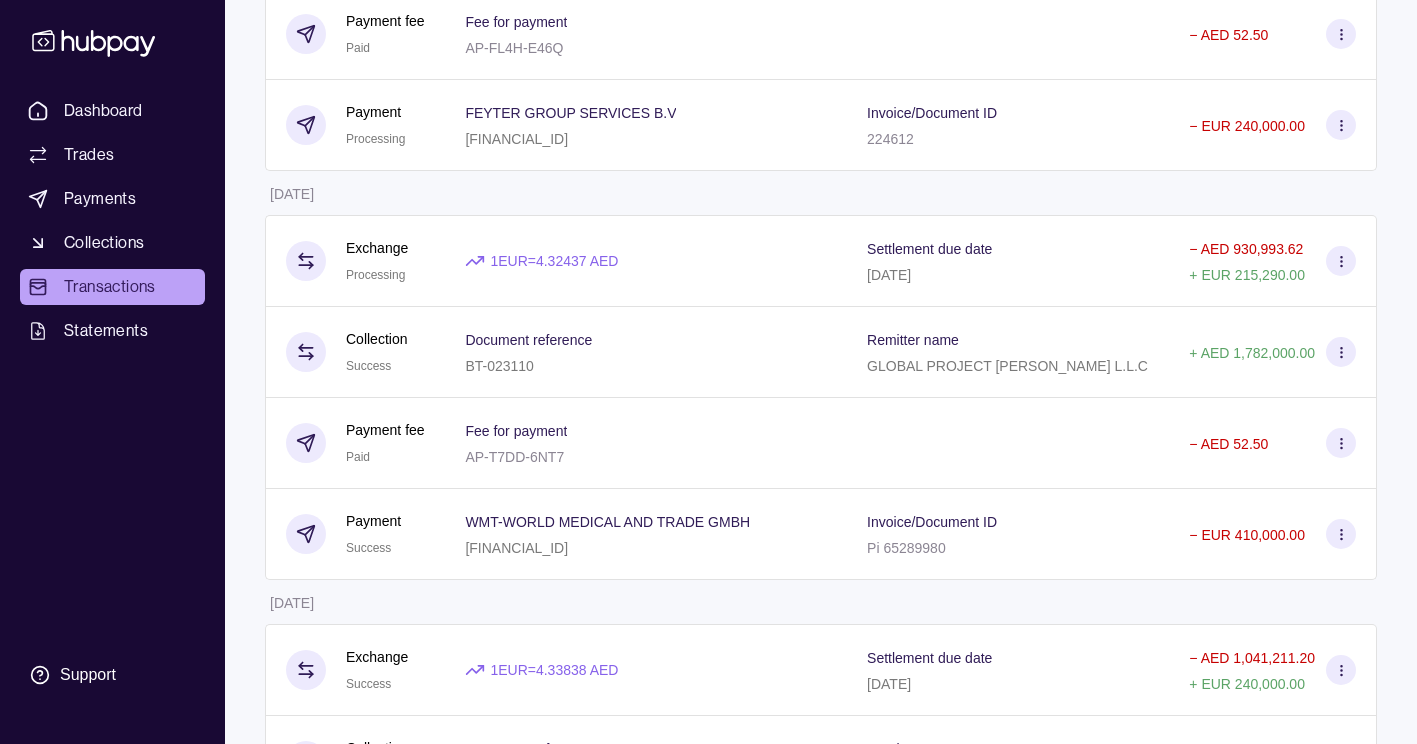 scroll, scrollTop: 800, scrollLeft: 0, axis: vertical 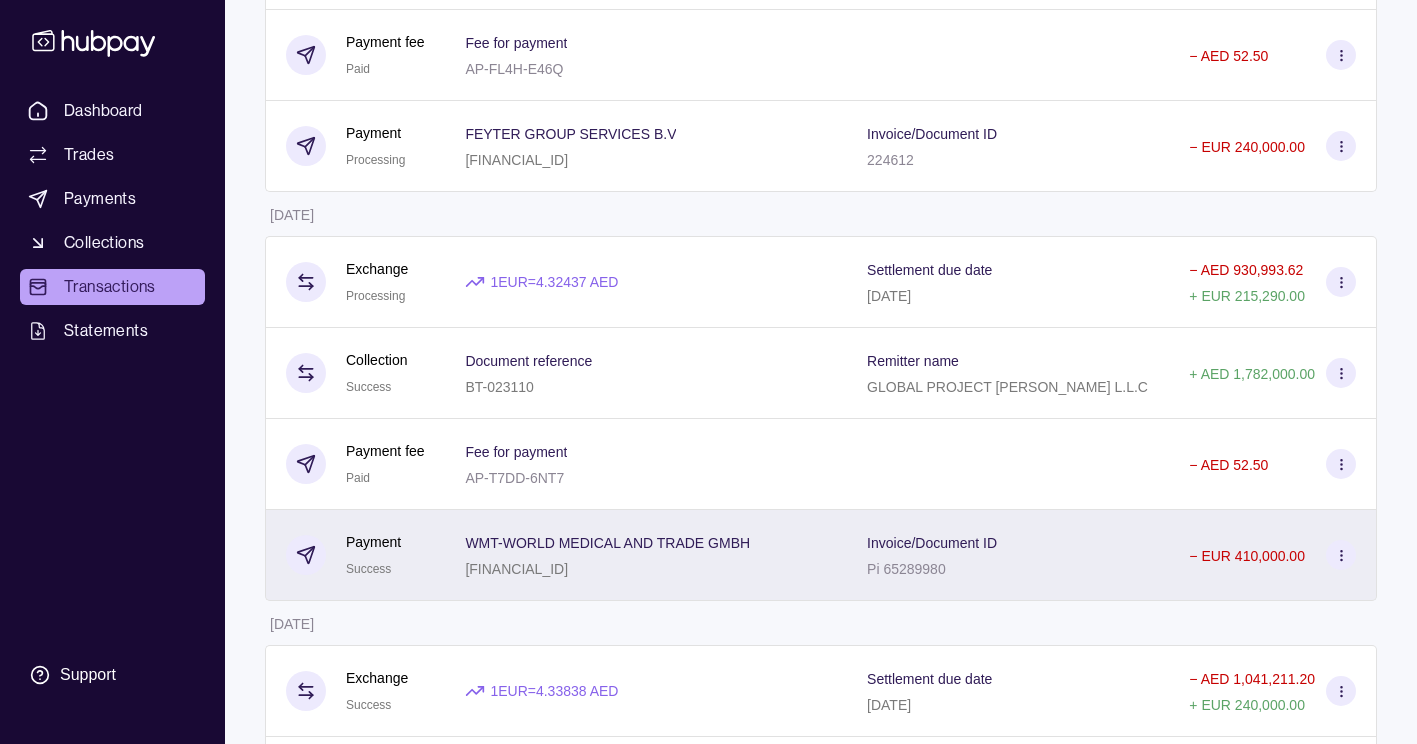 click 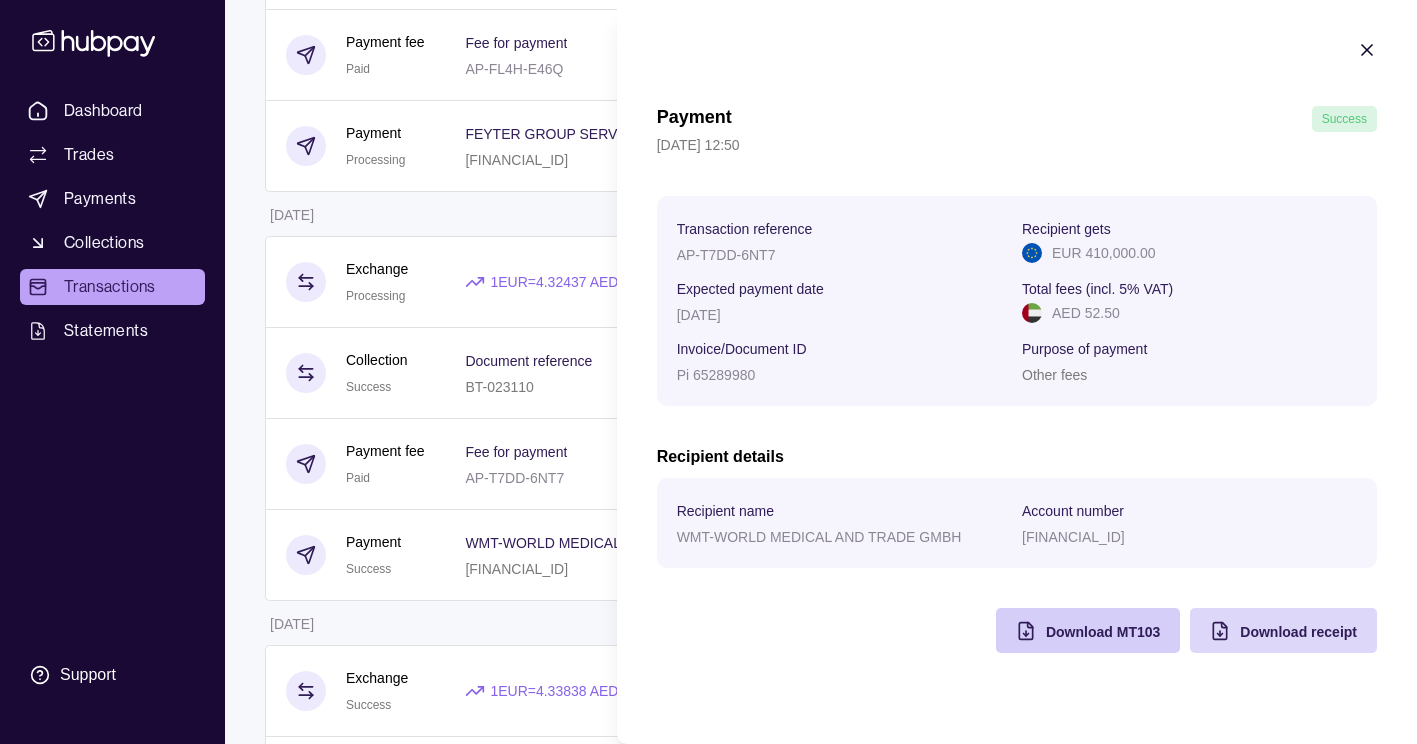 click on "Download MT103" at bounding box center (1103, 631) 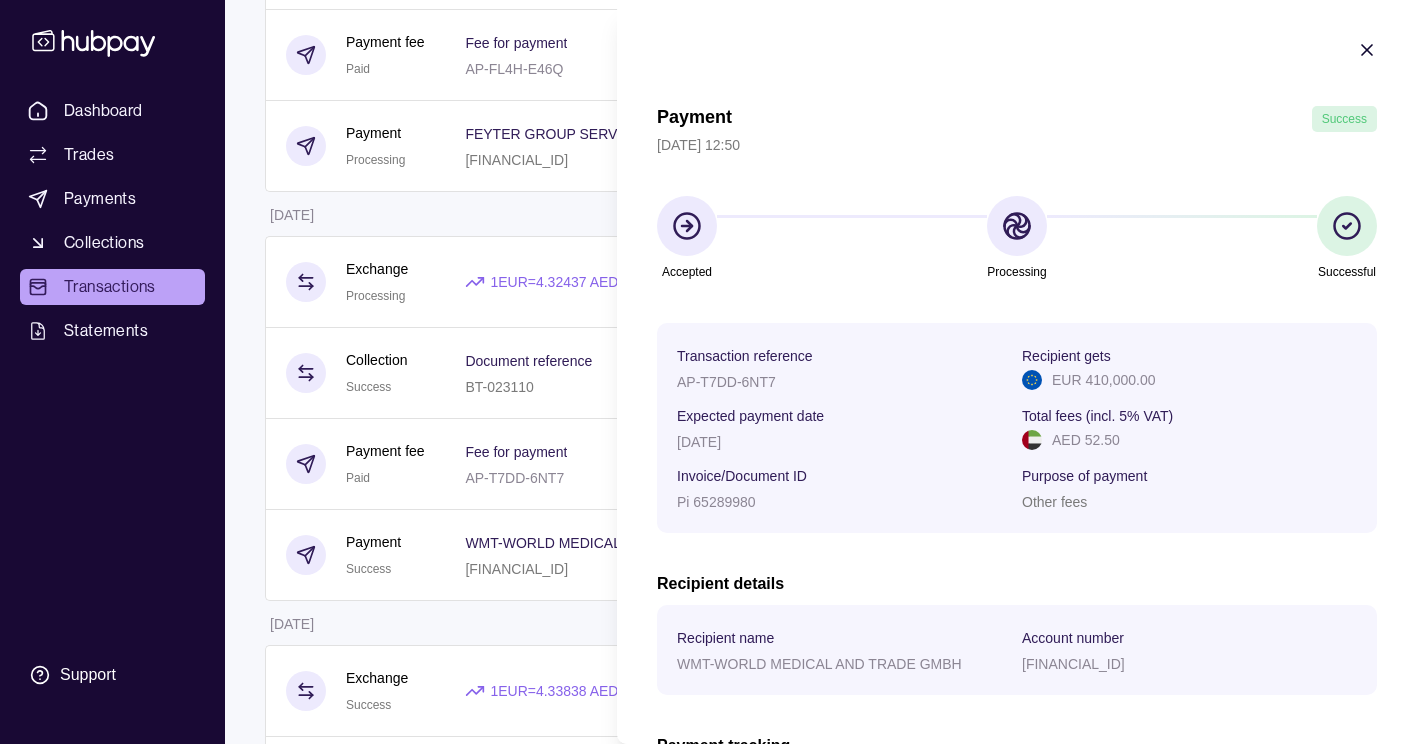 click 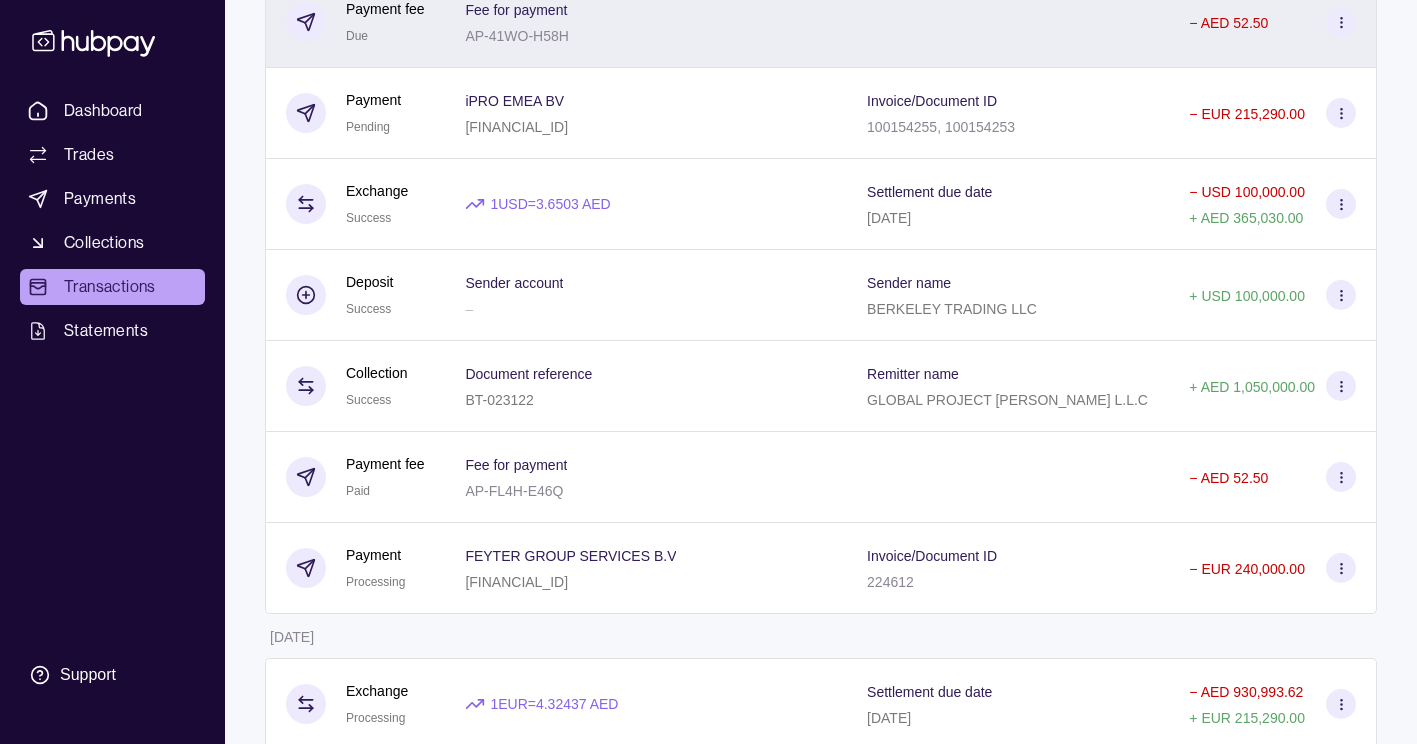 scroll, scrollTop: 400, scrollLeft: 0, axis: vertical 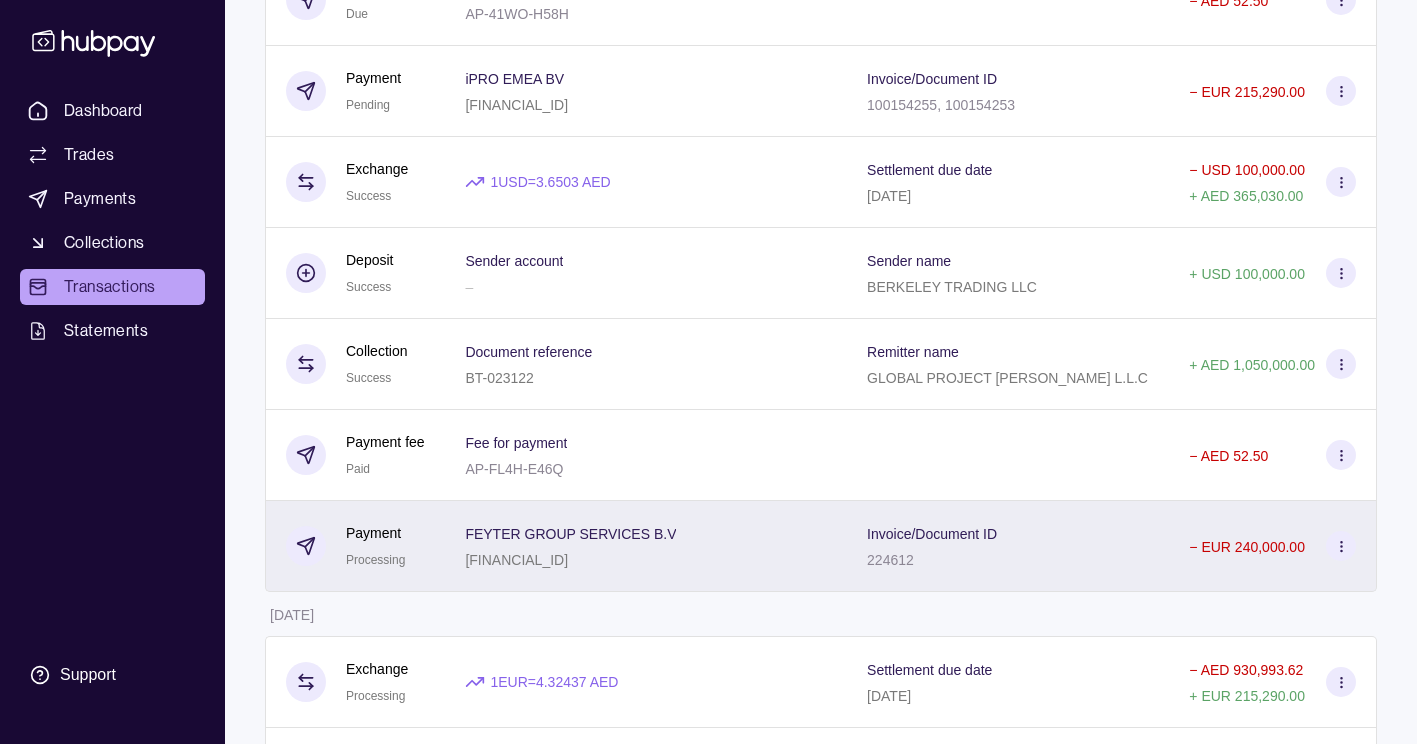 click 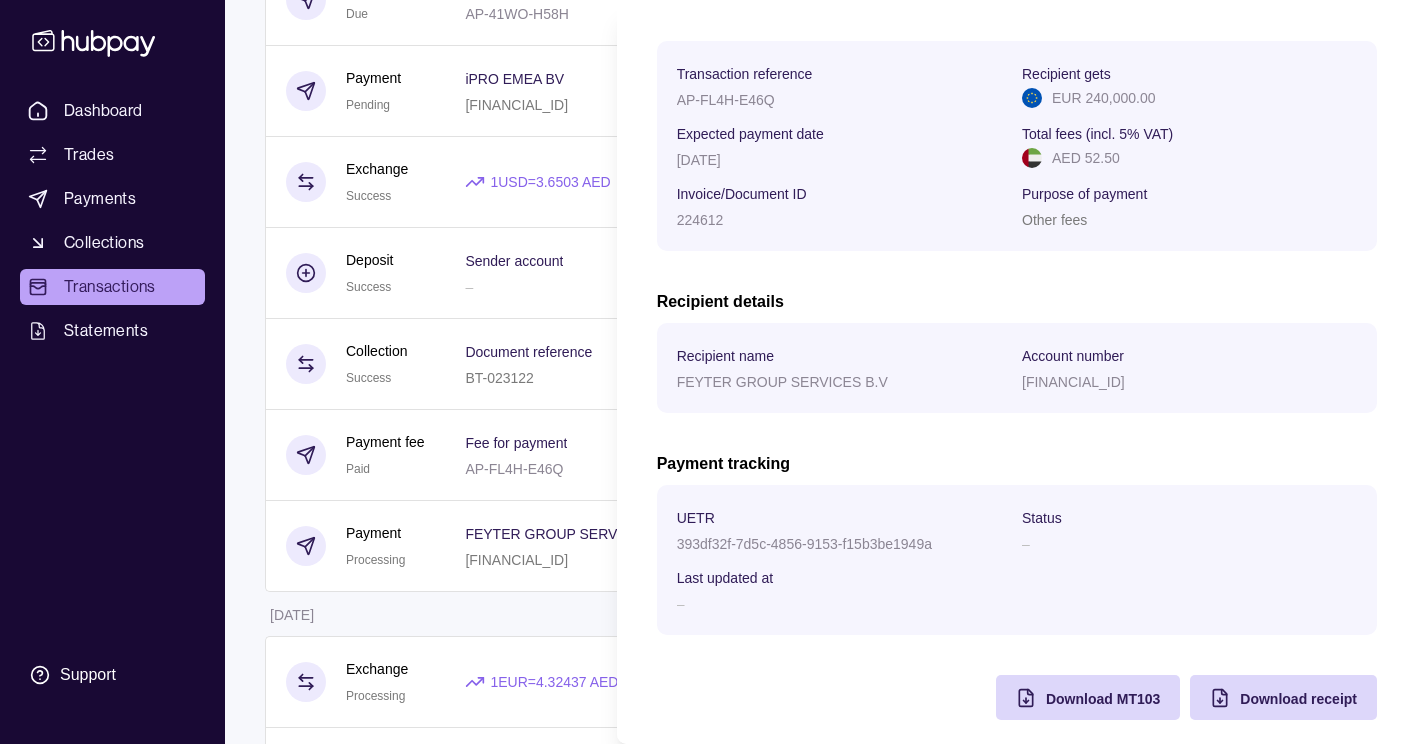 scroll, scrollTop: 298, scrollLeft: 0, axis: vertical 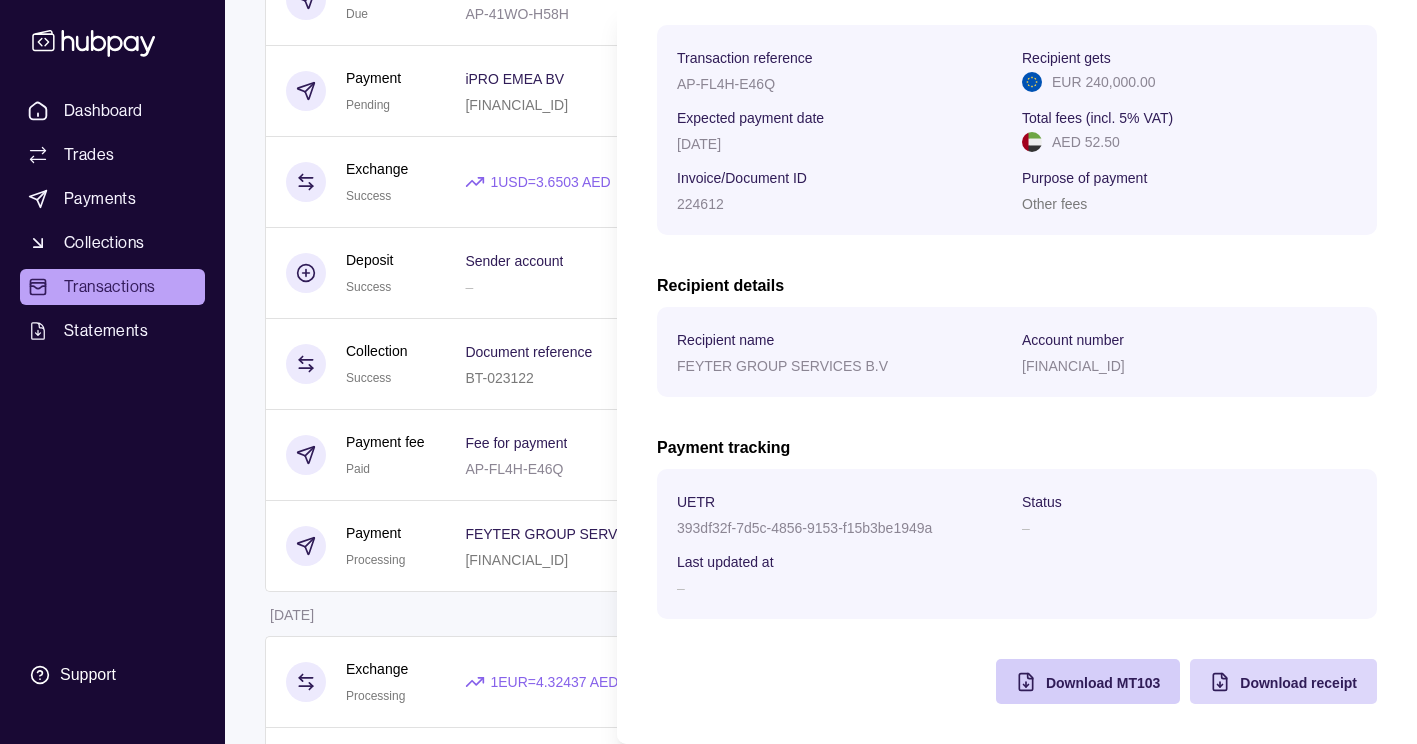 click on "Download MT103" at bounding box center [1103, 683] 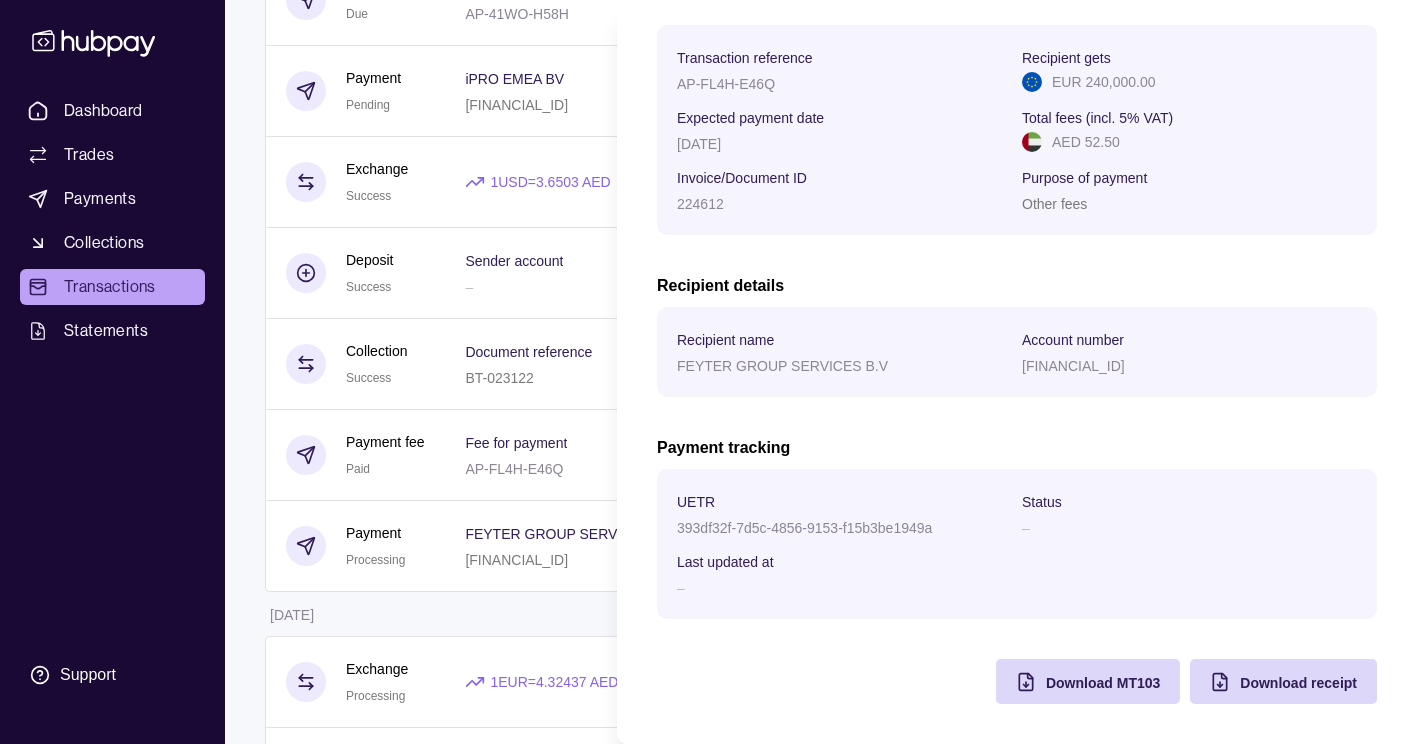 click on "Payment Processing 08 Jul 2025 | 09:34 Accepted Processing Successful Transaction reference AP-FL4H-E46Q Recipient gets EUR 240,000.00 Expected payment date 08 Jul 2025 Total fees (incl. 5% VAT) AED 52.50 Invoice/Document ID 224612 Purpose of payment Other fees Recipient details Recipient name FEYTER GROUP SERVICES B.V Account number NL24INGB0107107570 Payment tracking UETR 393df32f-7d5c-4856-9153-f15b3be1949a Status – Last updated at – Download MT103 Download receipt" at bounding box center (1017, 223) 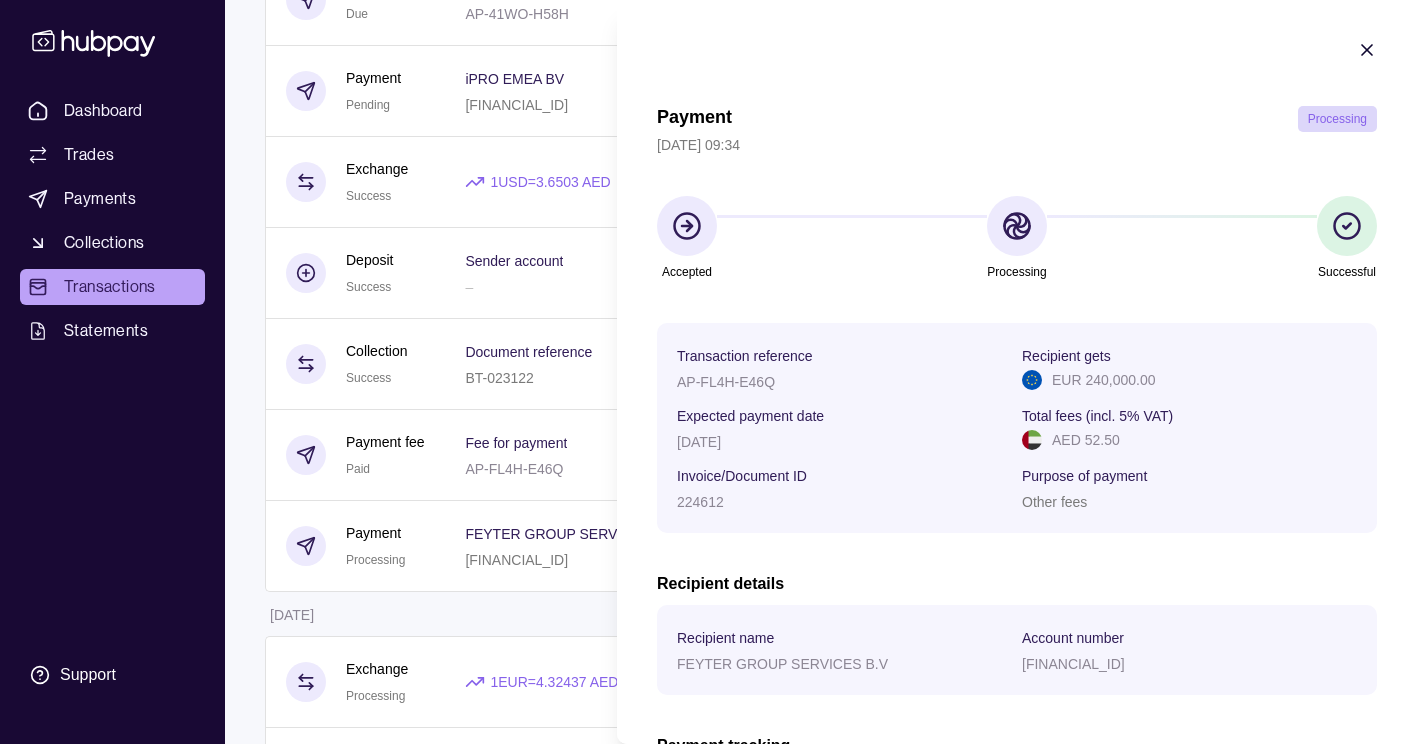 click 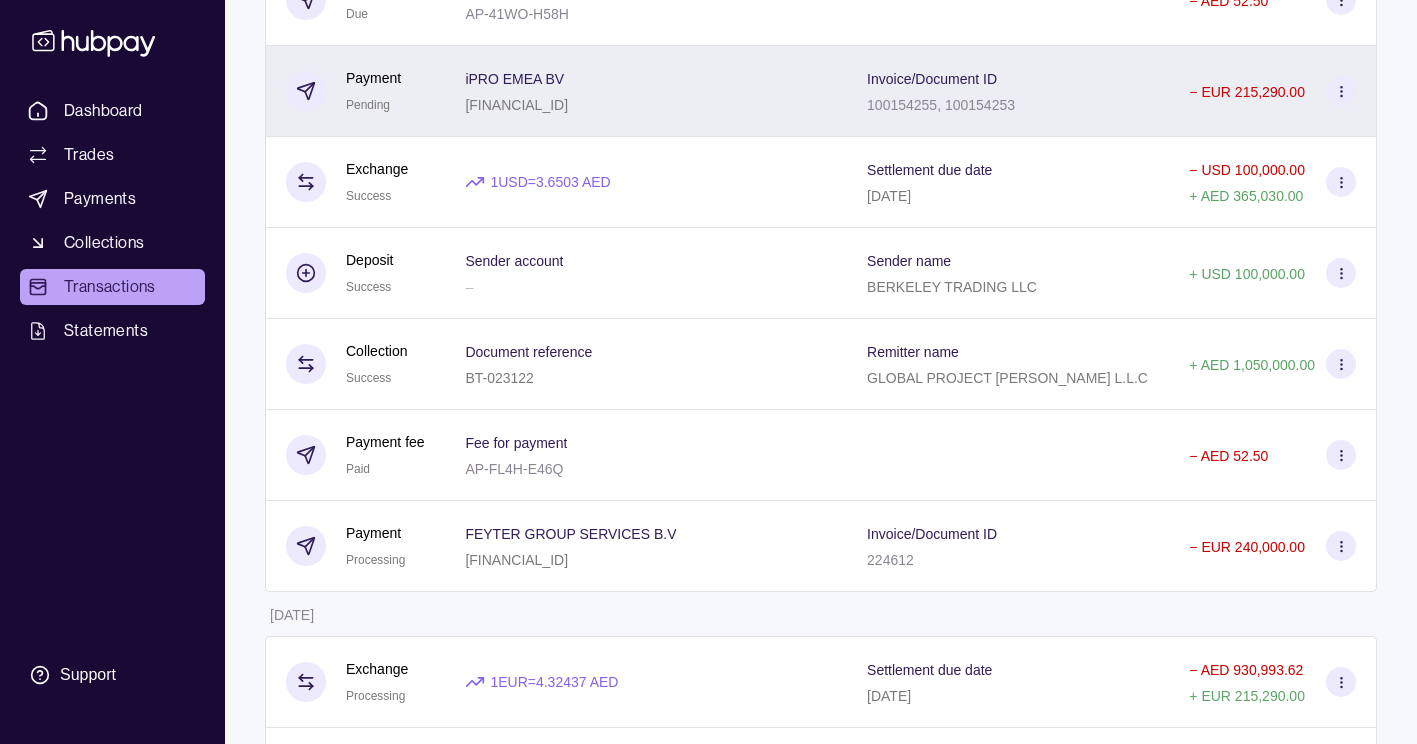 click 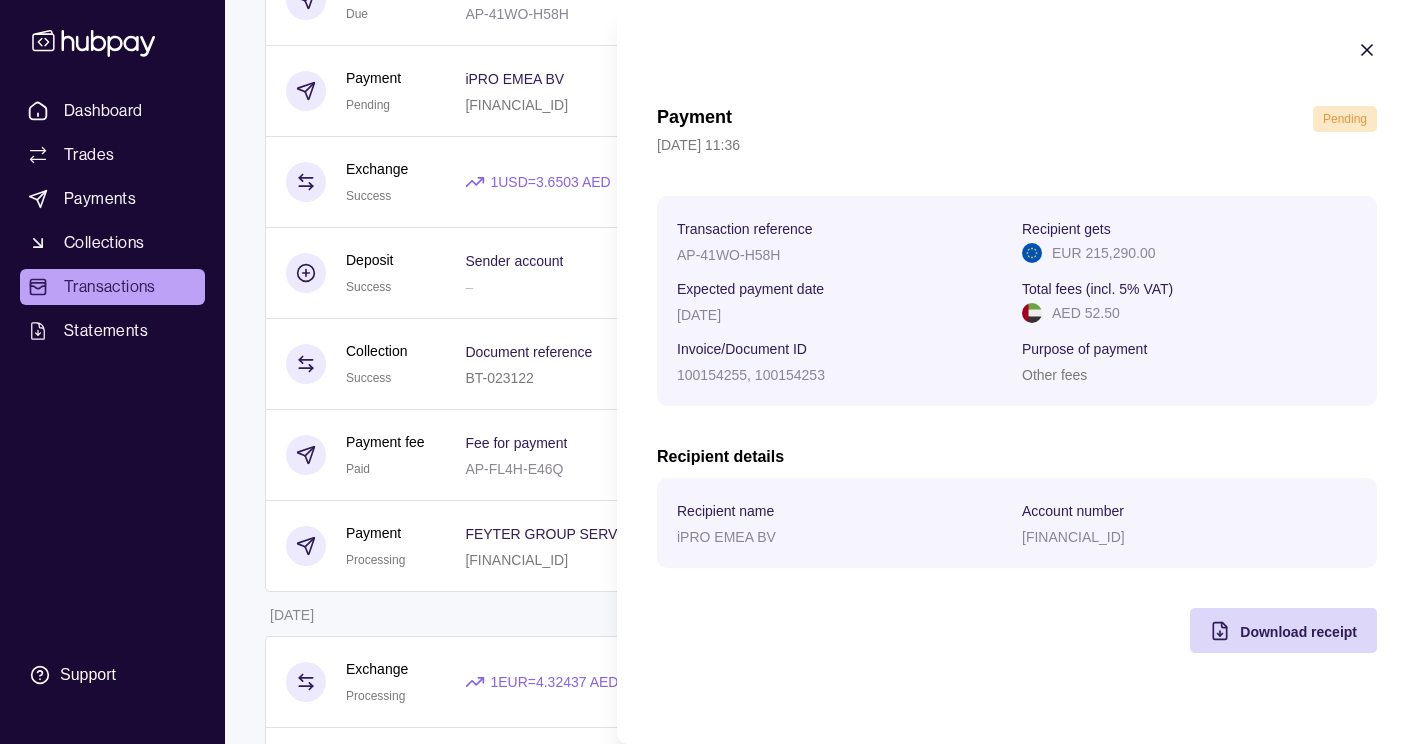 click 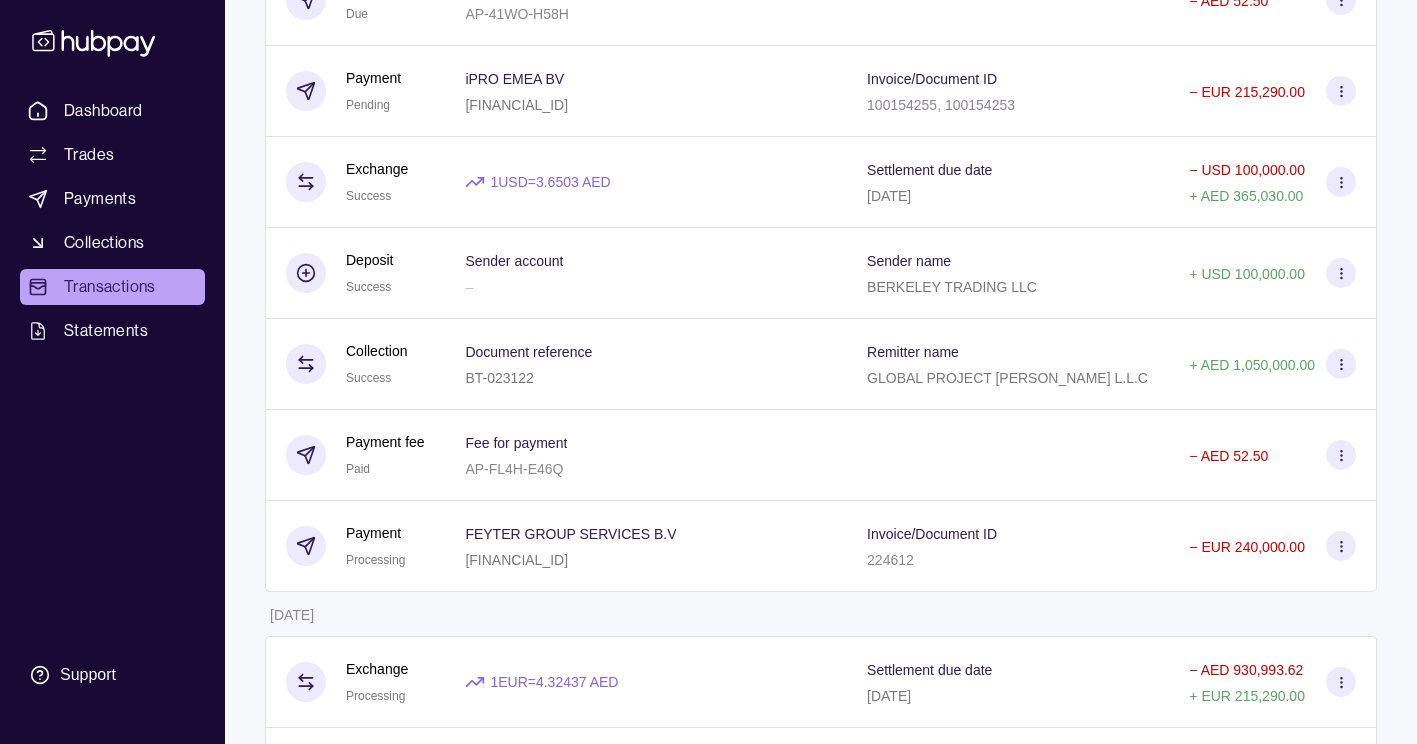click at bounding box center [1341, 546] 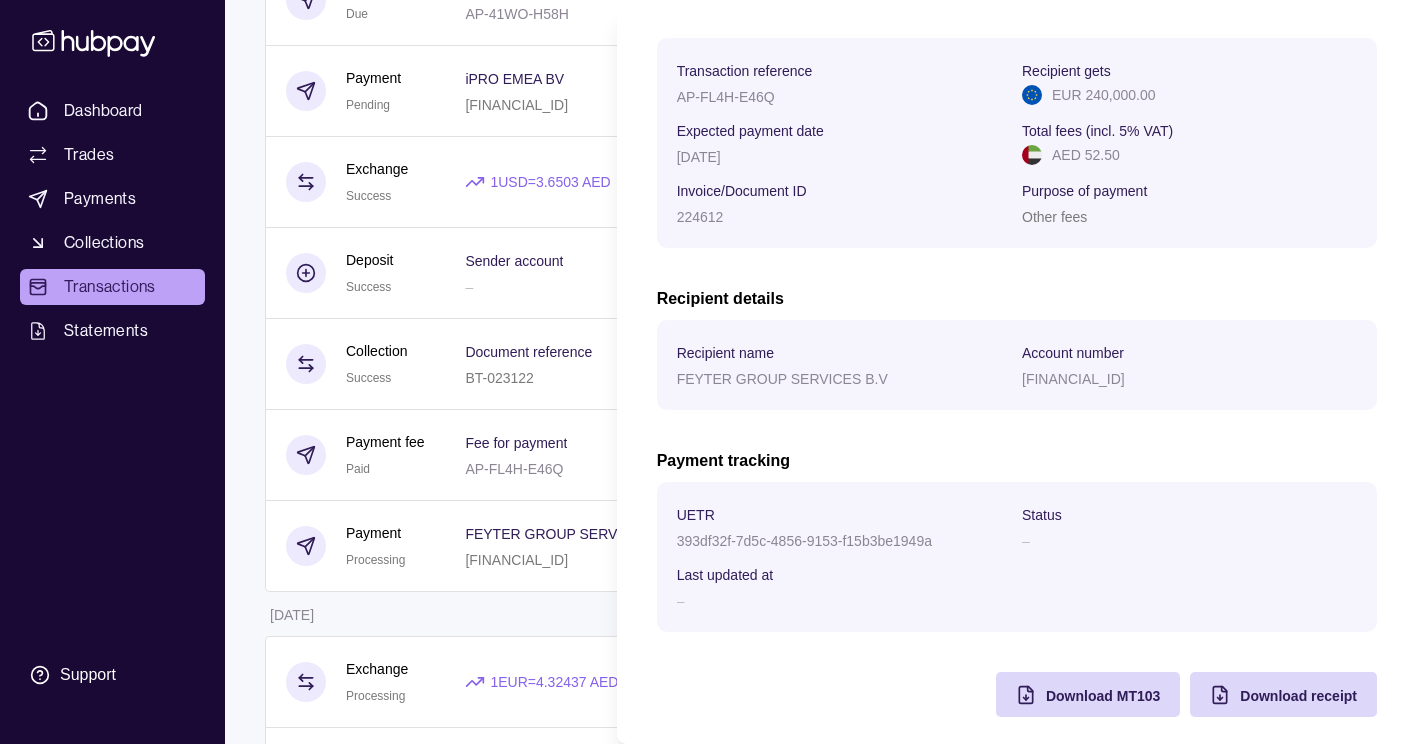 scroll, scrollTop: 298, scrollLeft: 0, axis: vertical 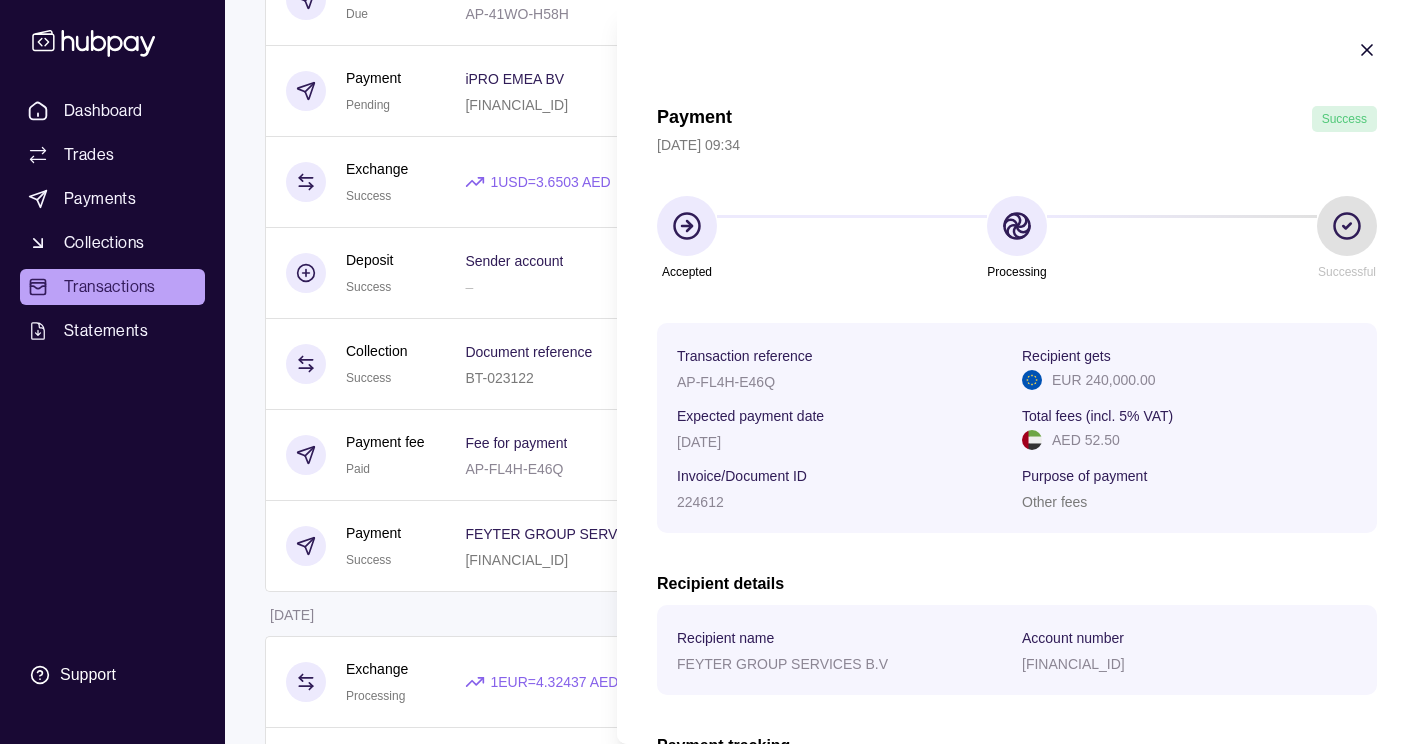 click 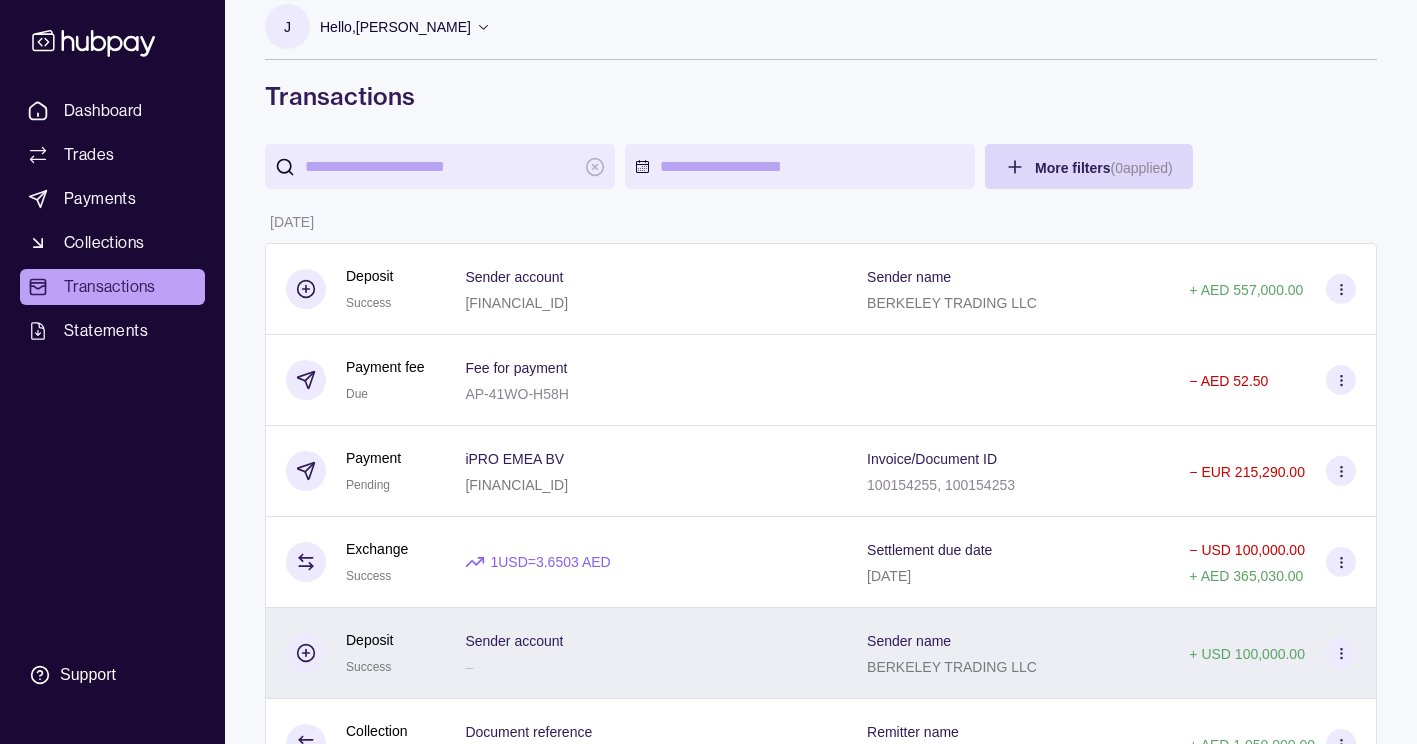 scroll, scrollTop: 0, scrollLeft: 0, axis: both 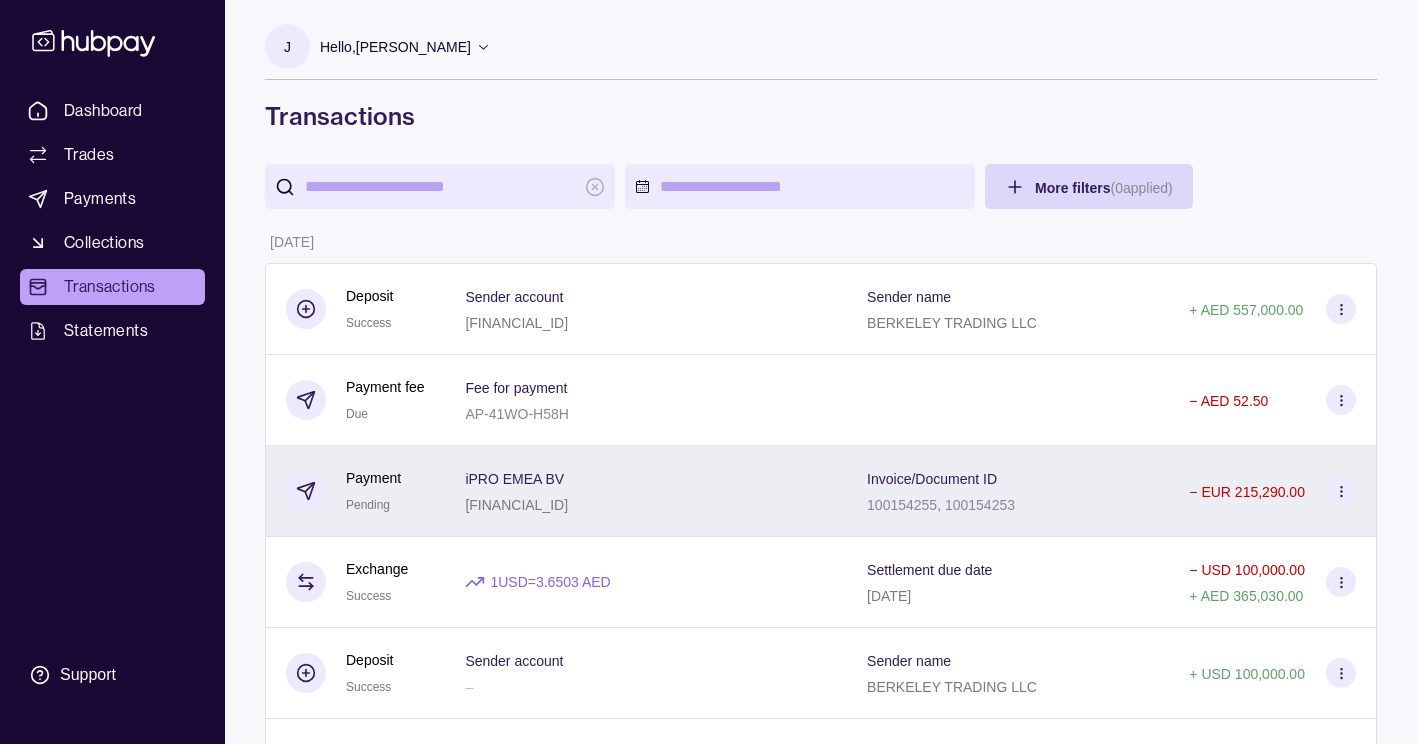 click 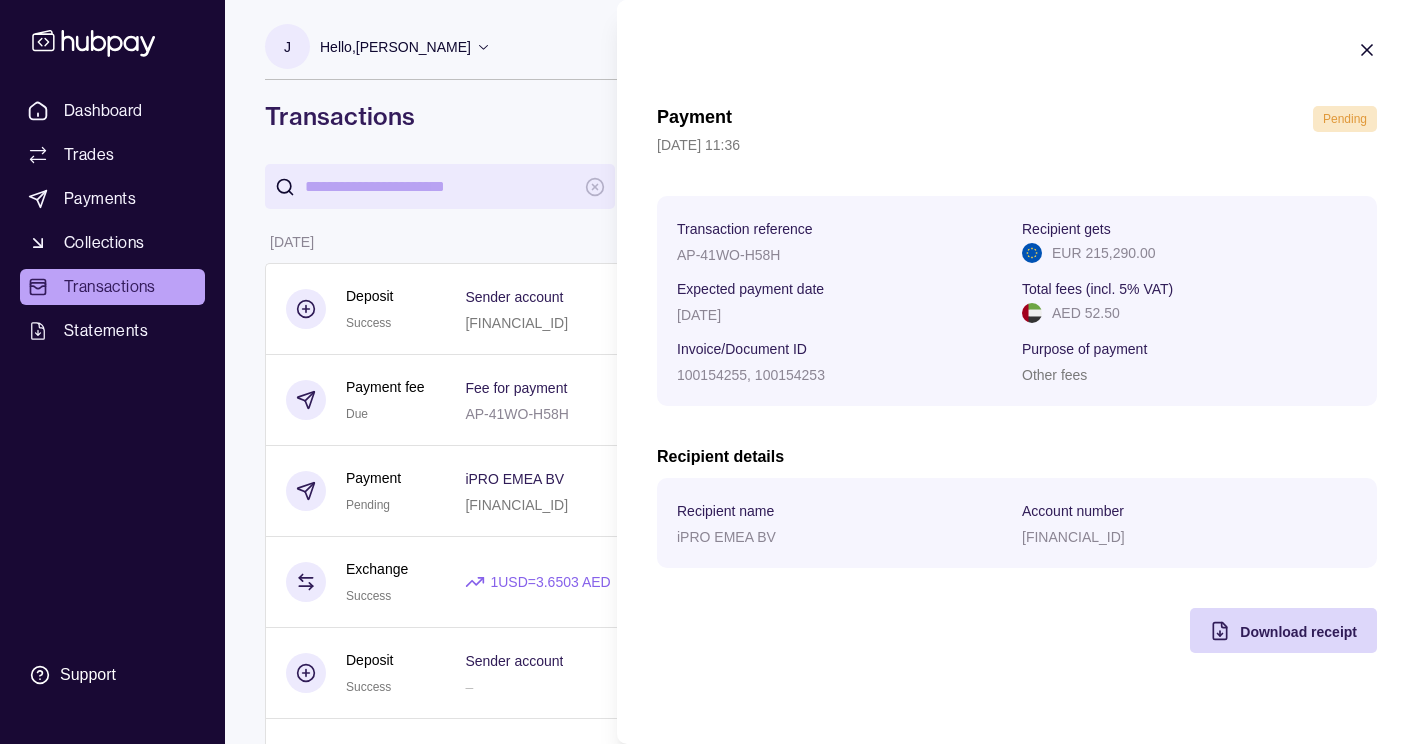 click 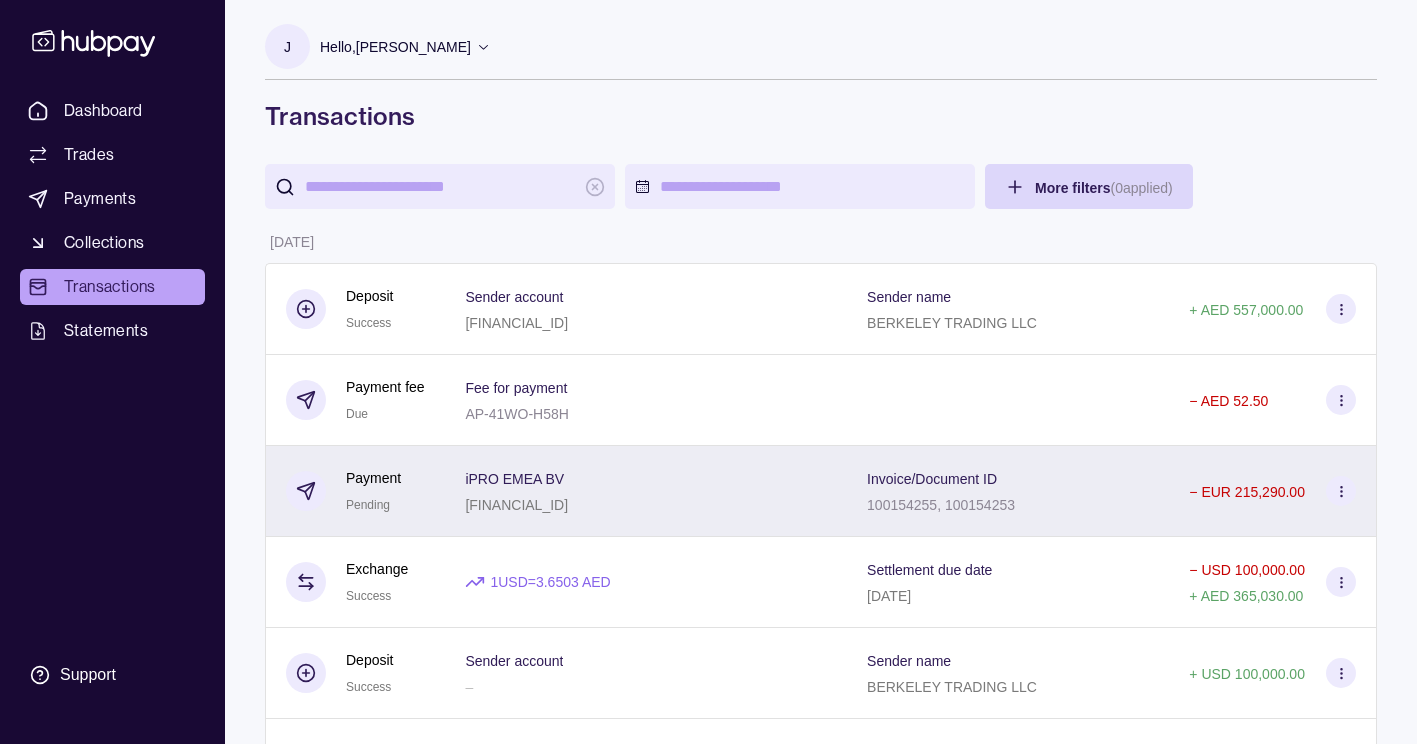 click at bounding box center (1341, 491) 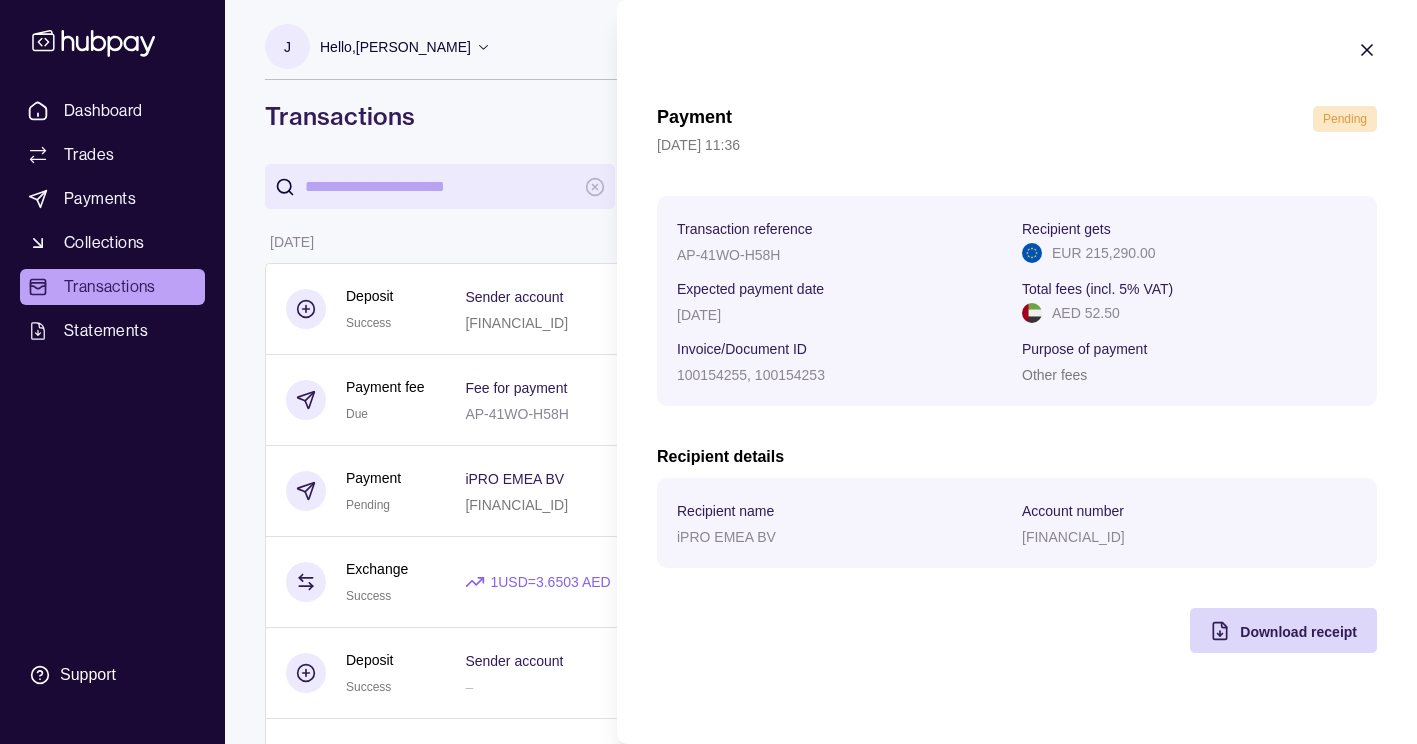 click 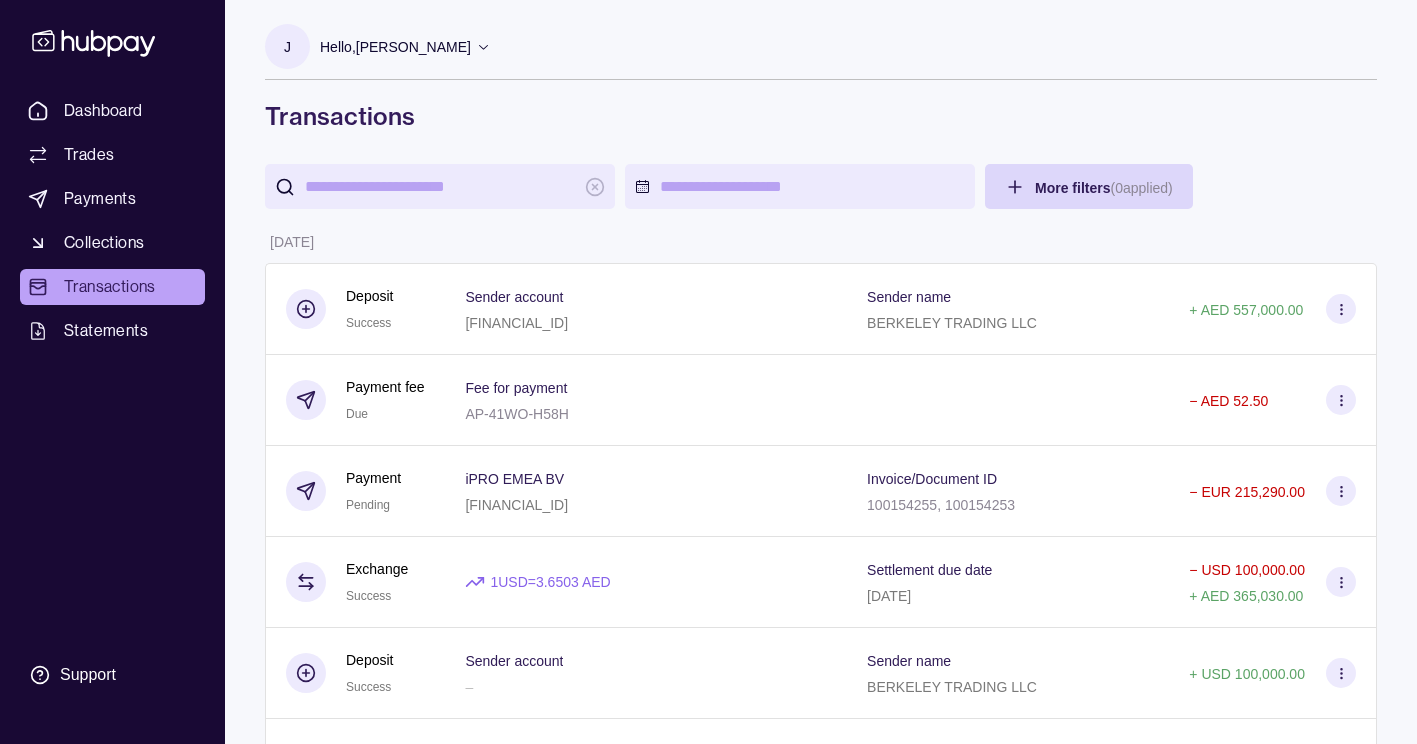 click on "−   EUR 215,290.00" at bounding box center (1272, 491) 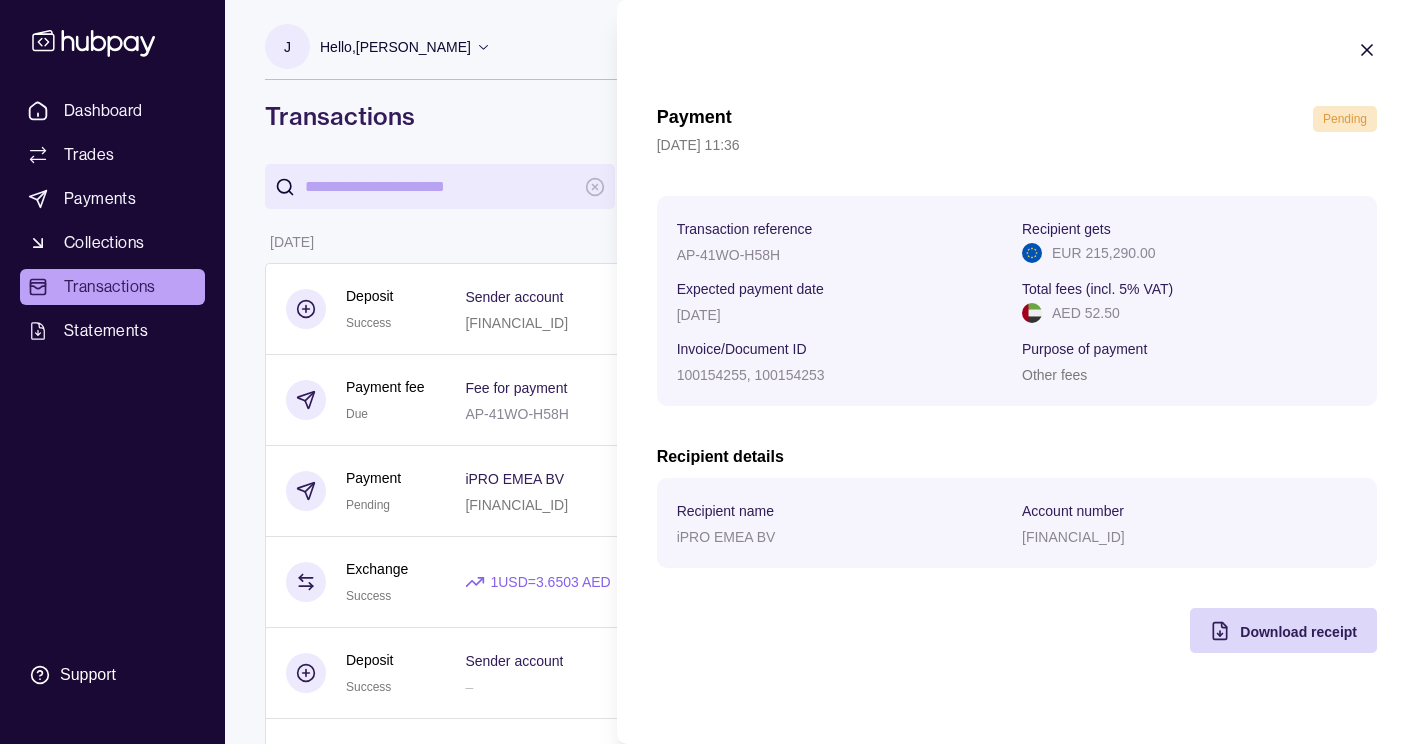 type 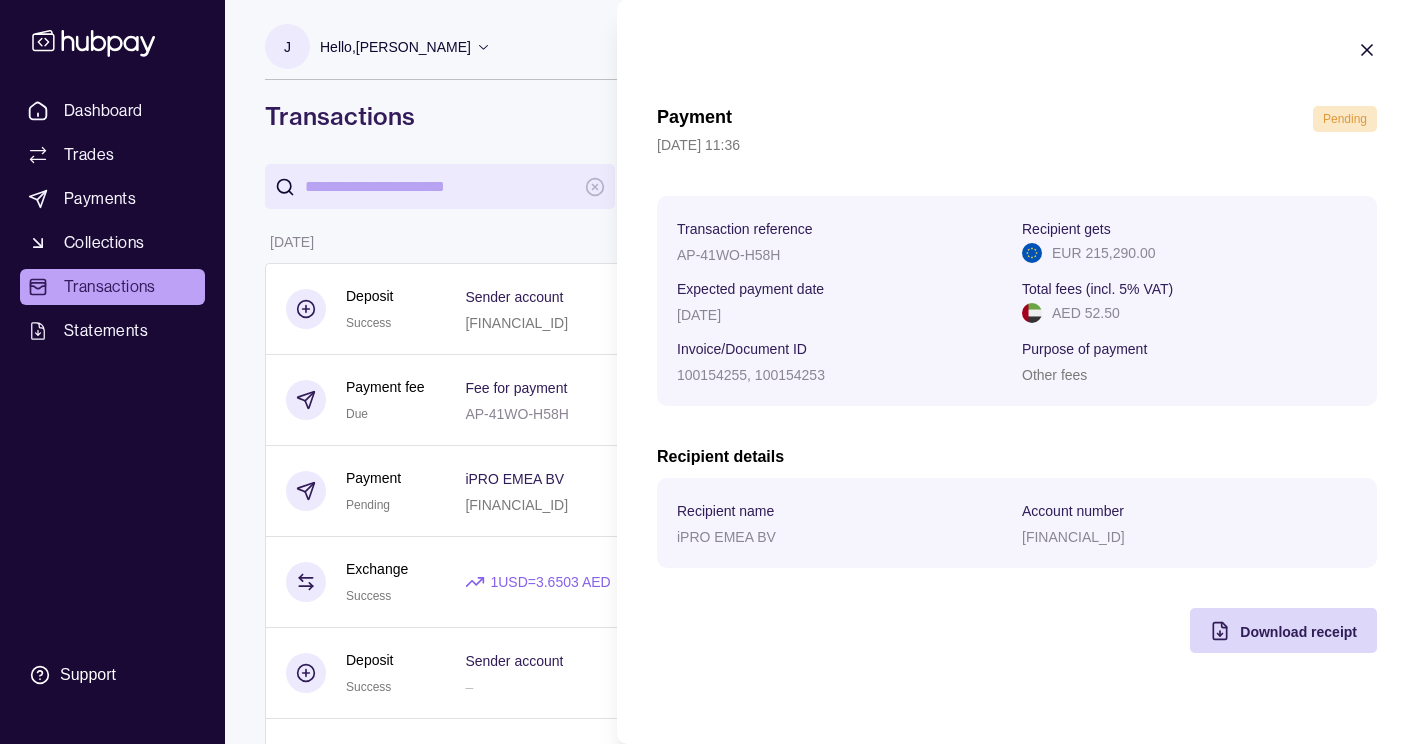 click 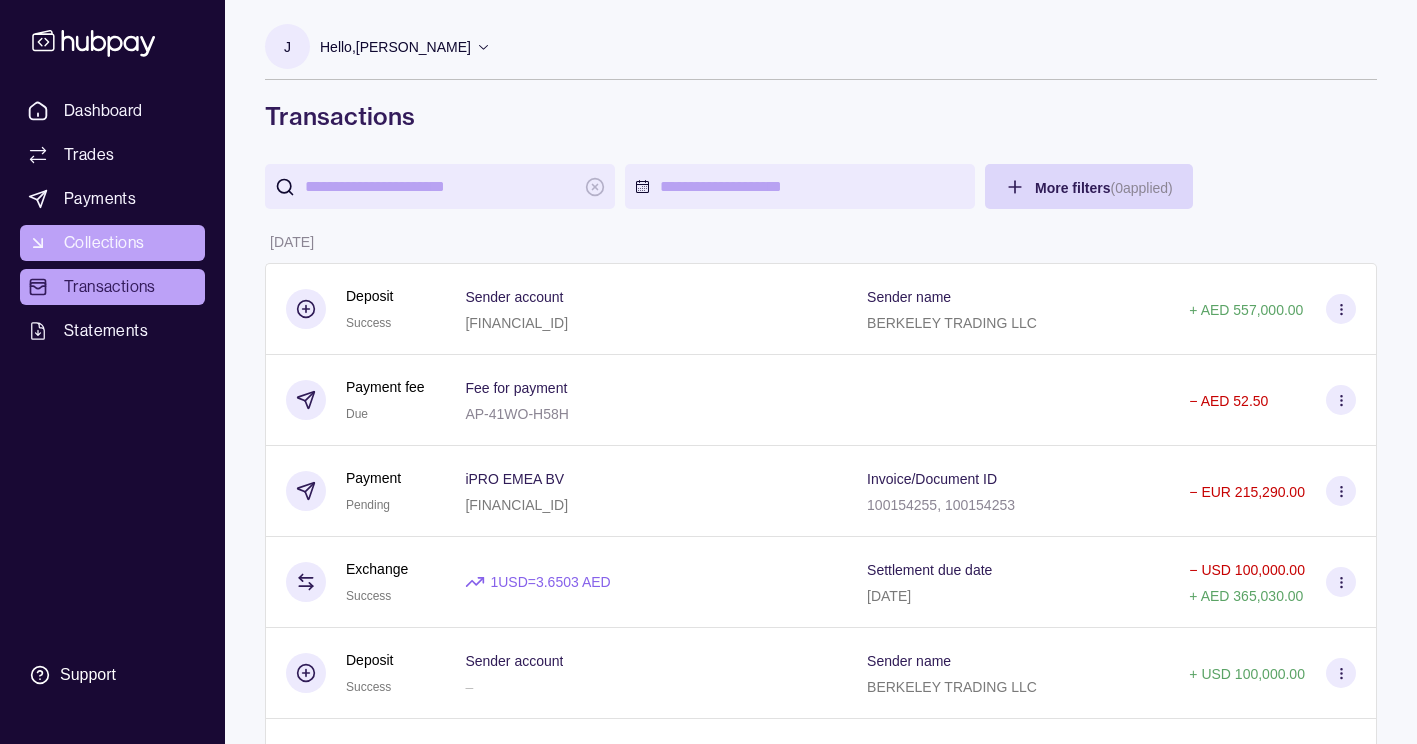 click on "Collections" at bounding box center [104, 243] 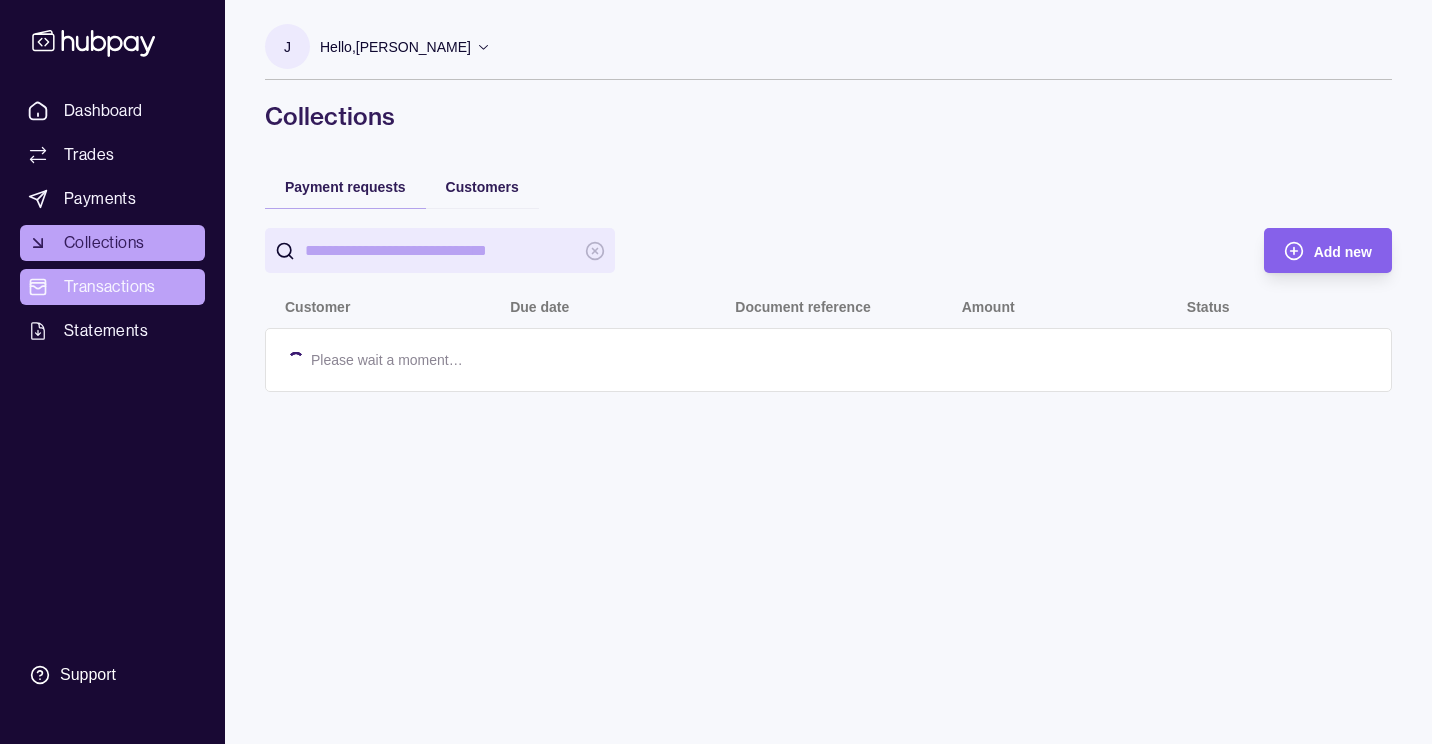 click on "Transactions" at bounding box center (110, 287) 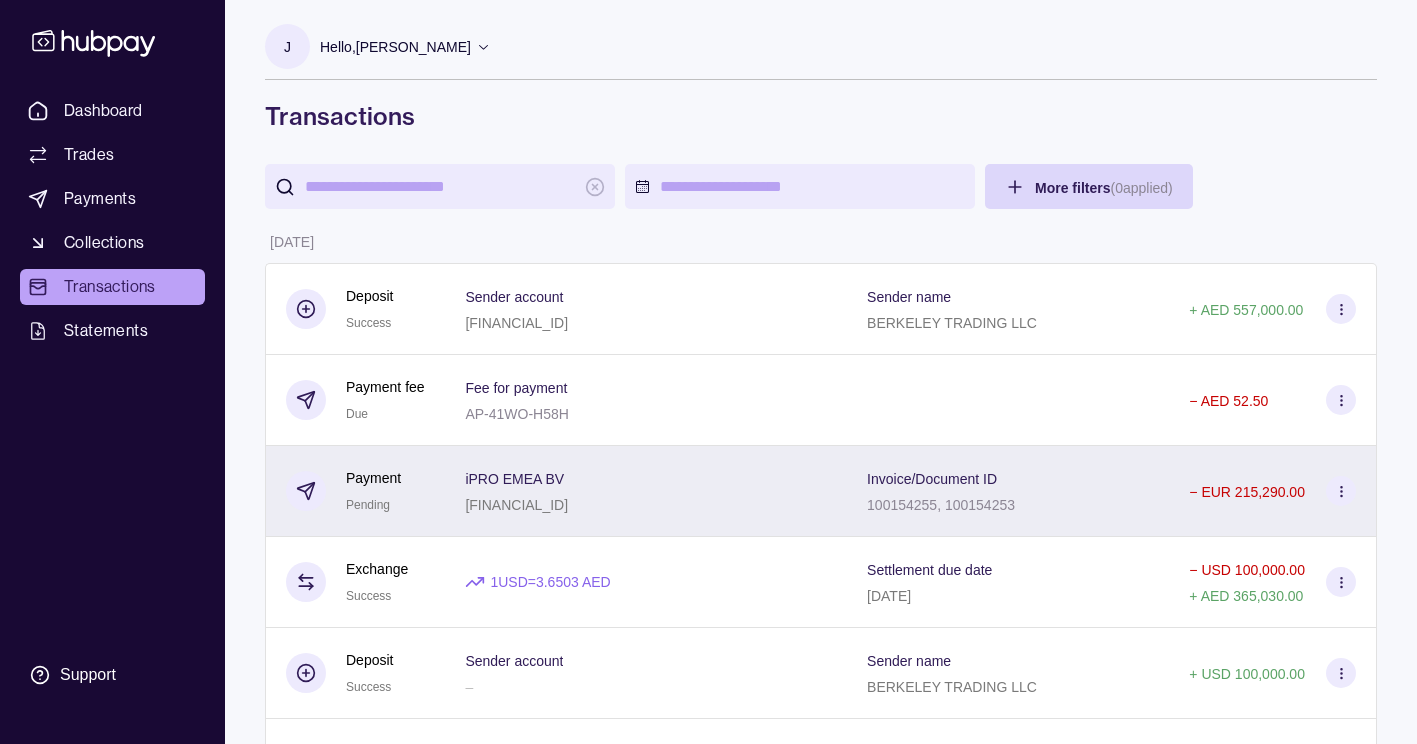 click at bounding box center (1341, 491) 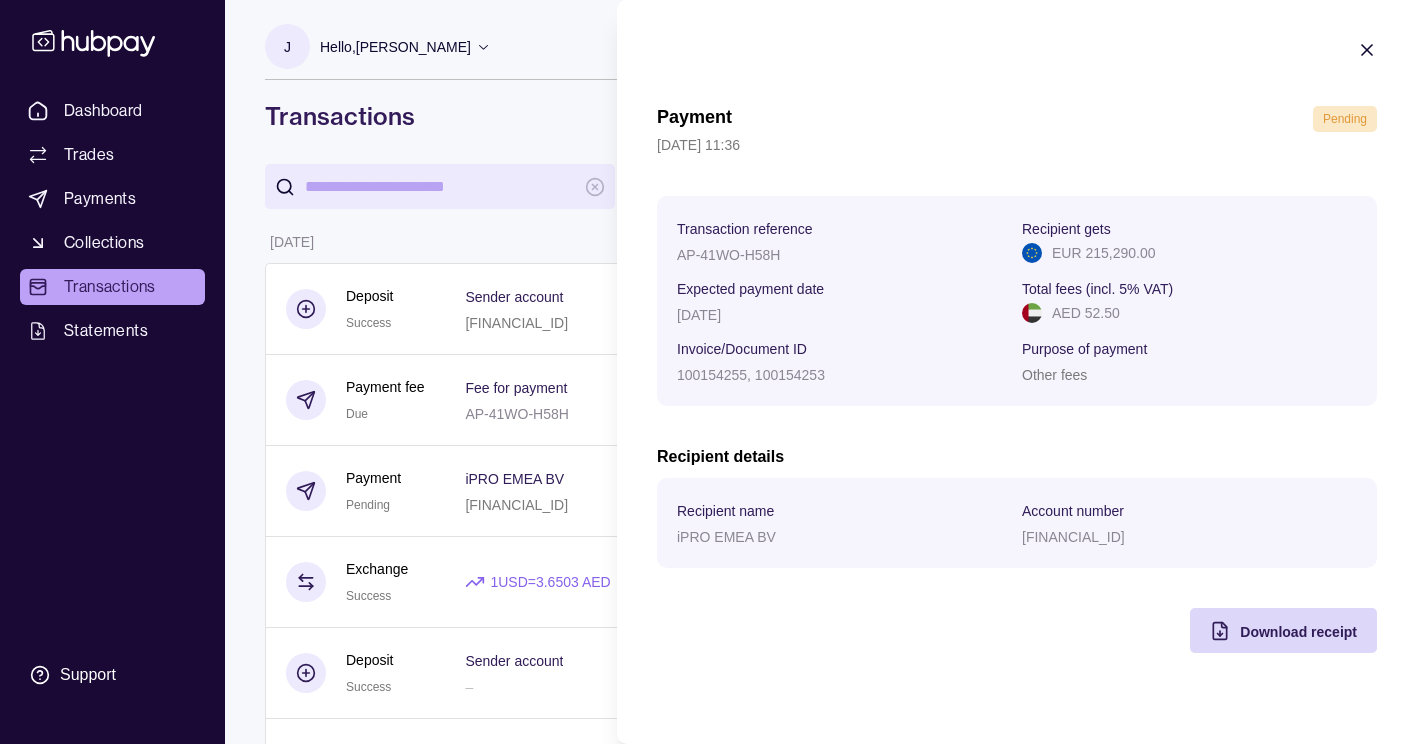 click on "Payment Pending 08 Jul 2025 | 11:36 Transaction reference AP-41WO-H58H Recipient gets EUR 215,290.00 Expected payment date 08 Jul 2025 Total fees (incl. 5% VAT) AED 52.50 Invoice/Document ID 100154255, 100154253 Purpose of payment Other fees Recipient details Recipient name iPRO EMEA BV Account number DE53505103000000358558 Download receipt" at bounding box center (1017, 346) 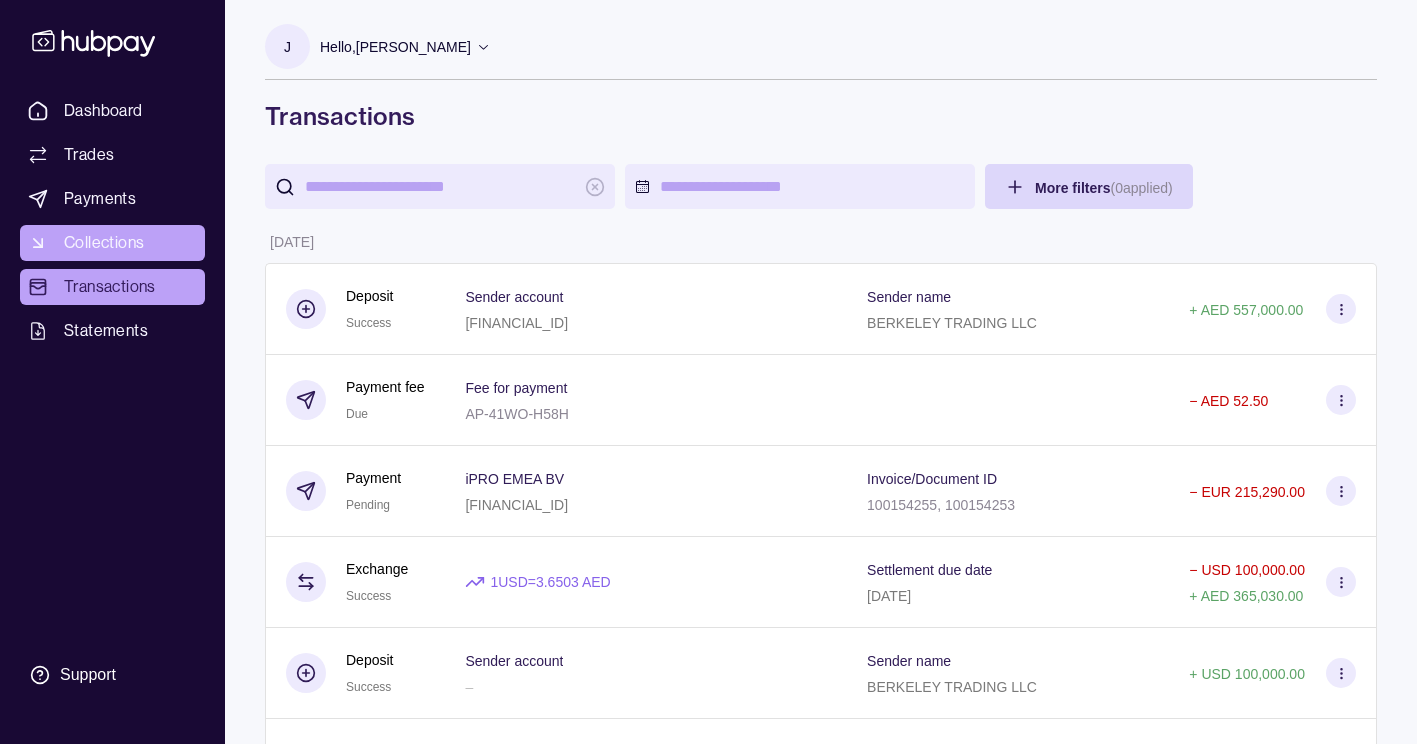 click on "Collections" at bounding box center (104, 243) 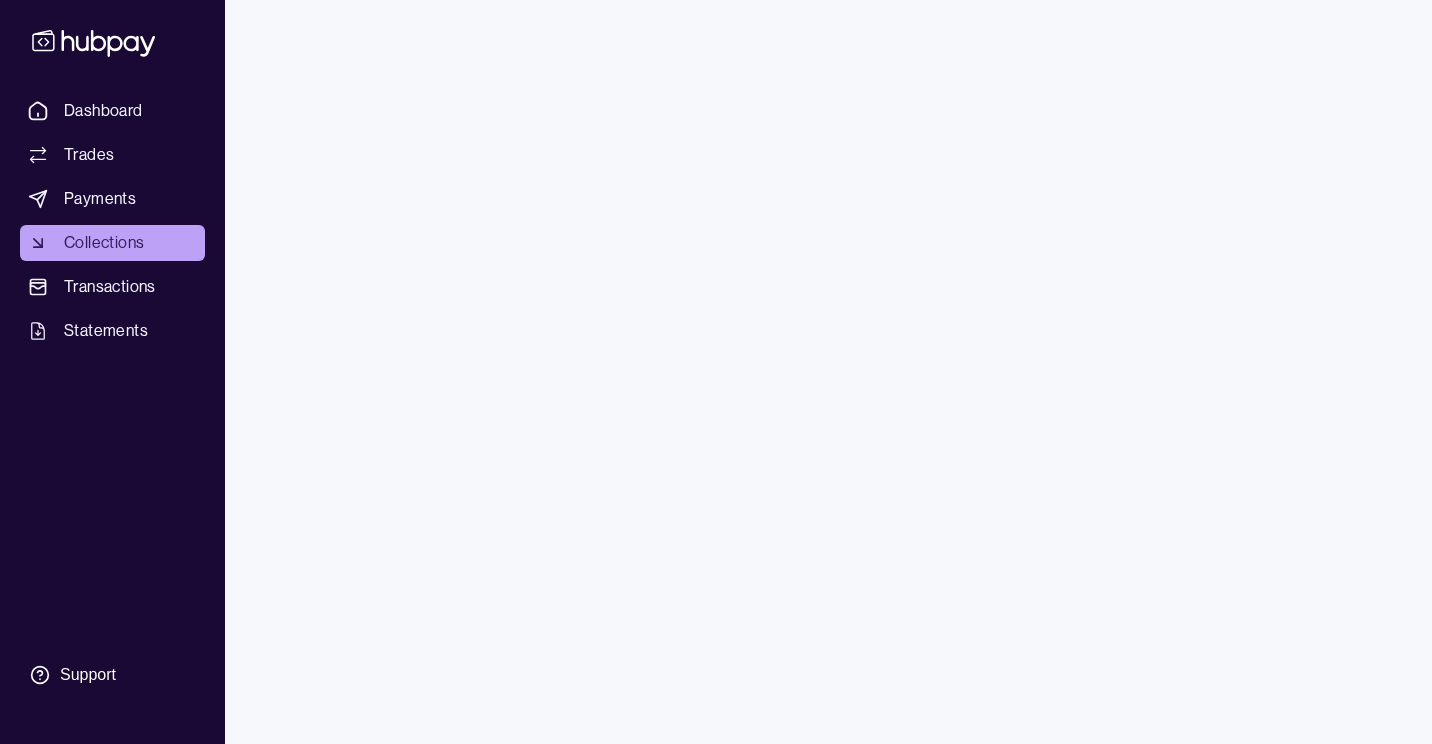 click on "Transactions" at bounding box center (110, 287) 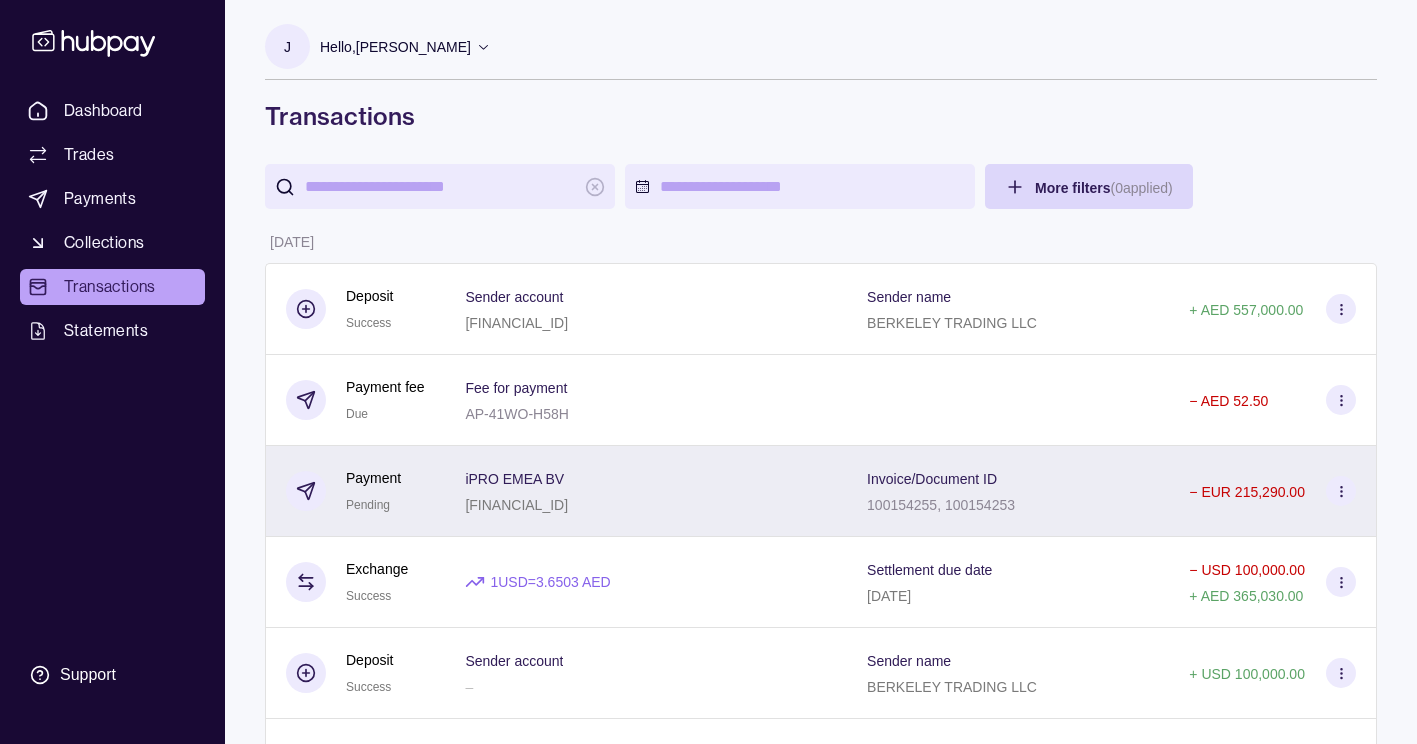 click 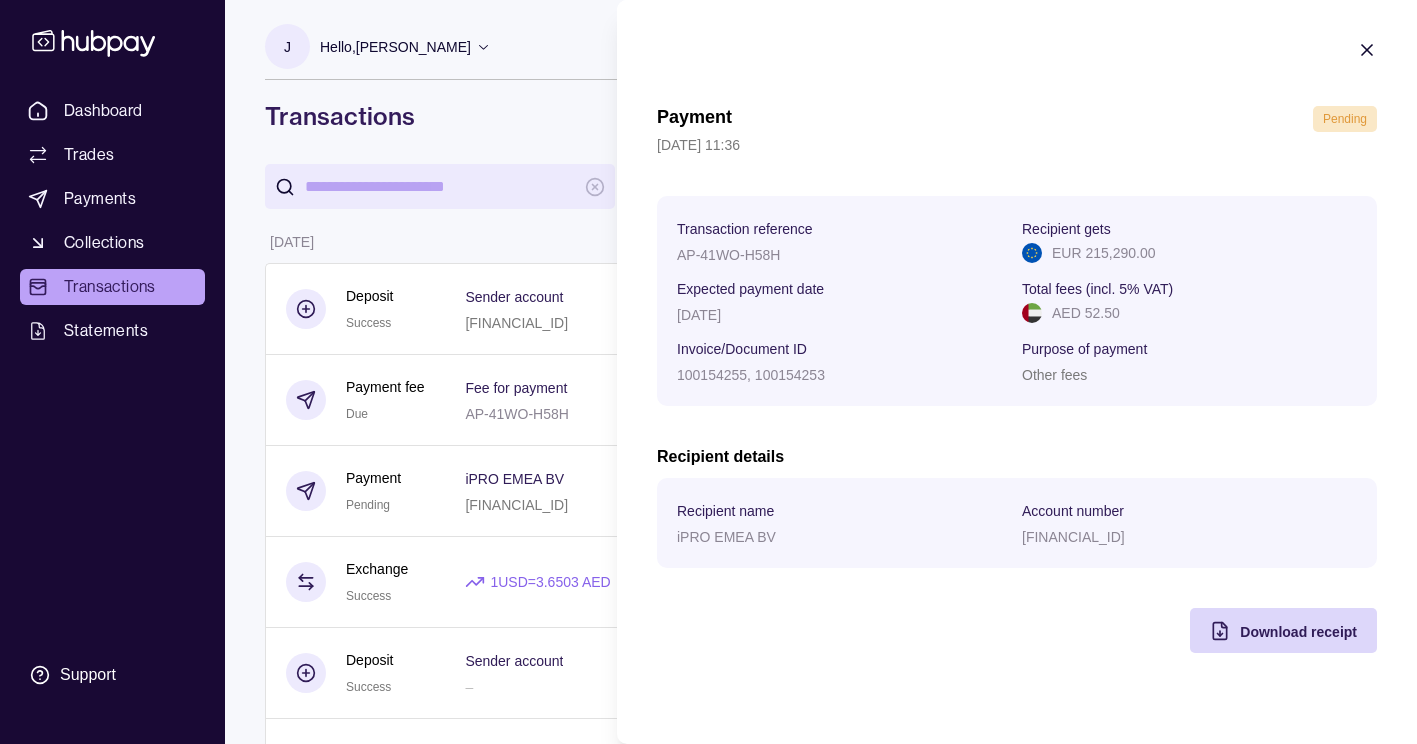 click 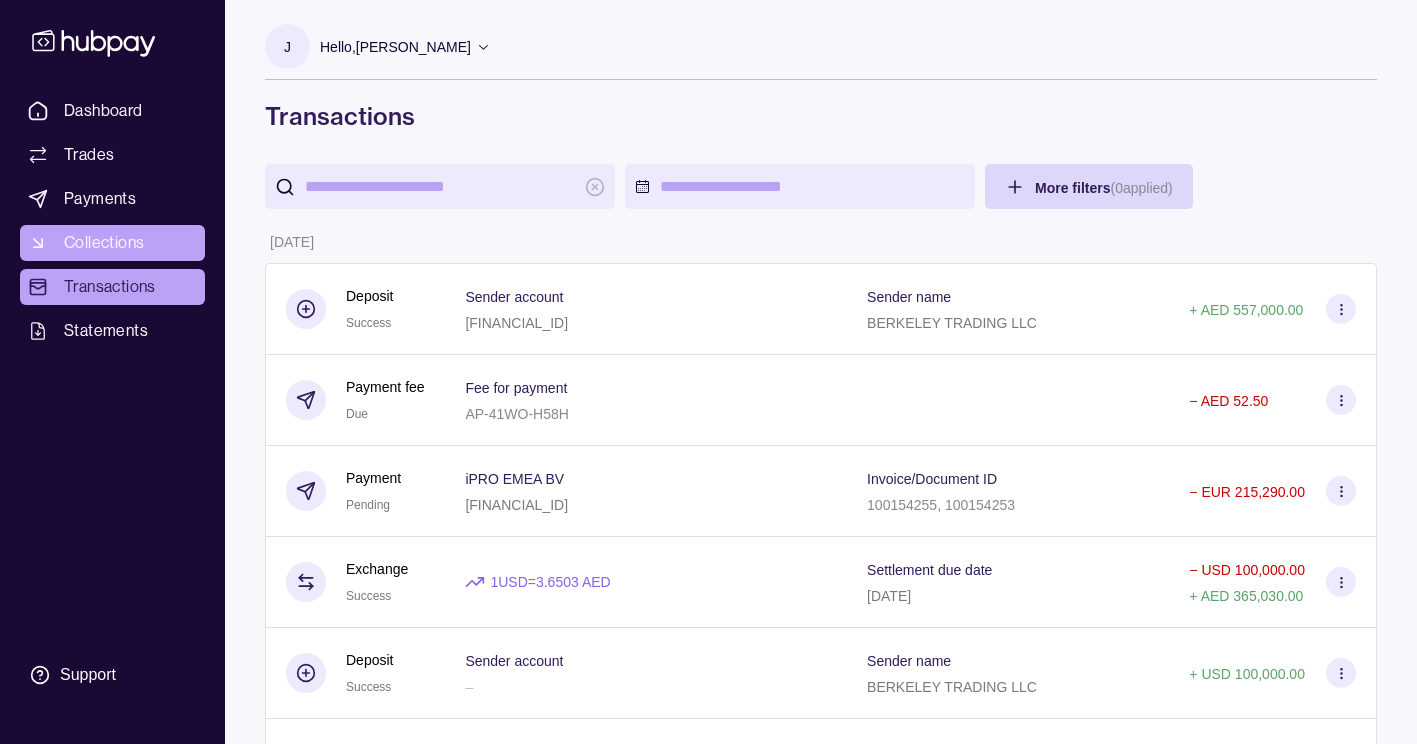 click on "Collections" at bounding box center [104, 243] 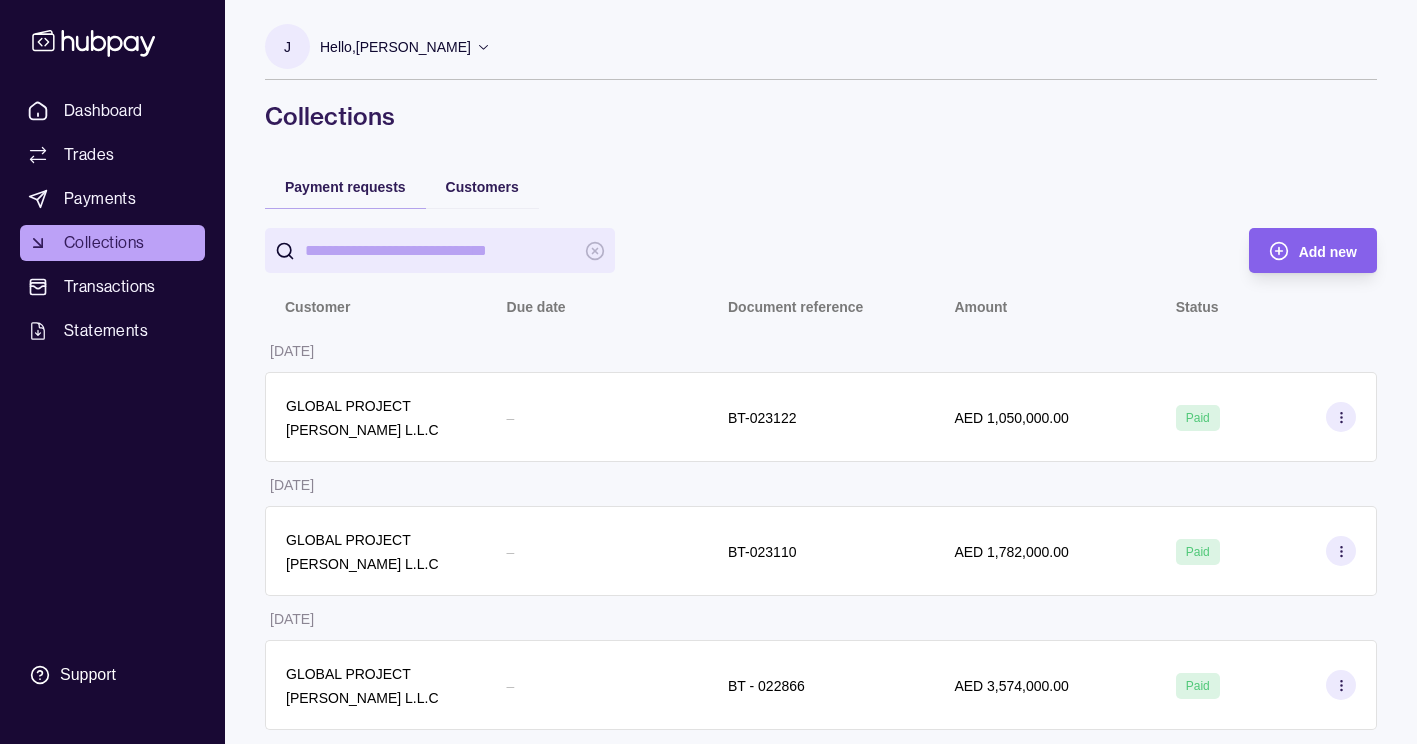 click on "Transactions" at bounding box center [110, 287] 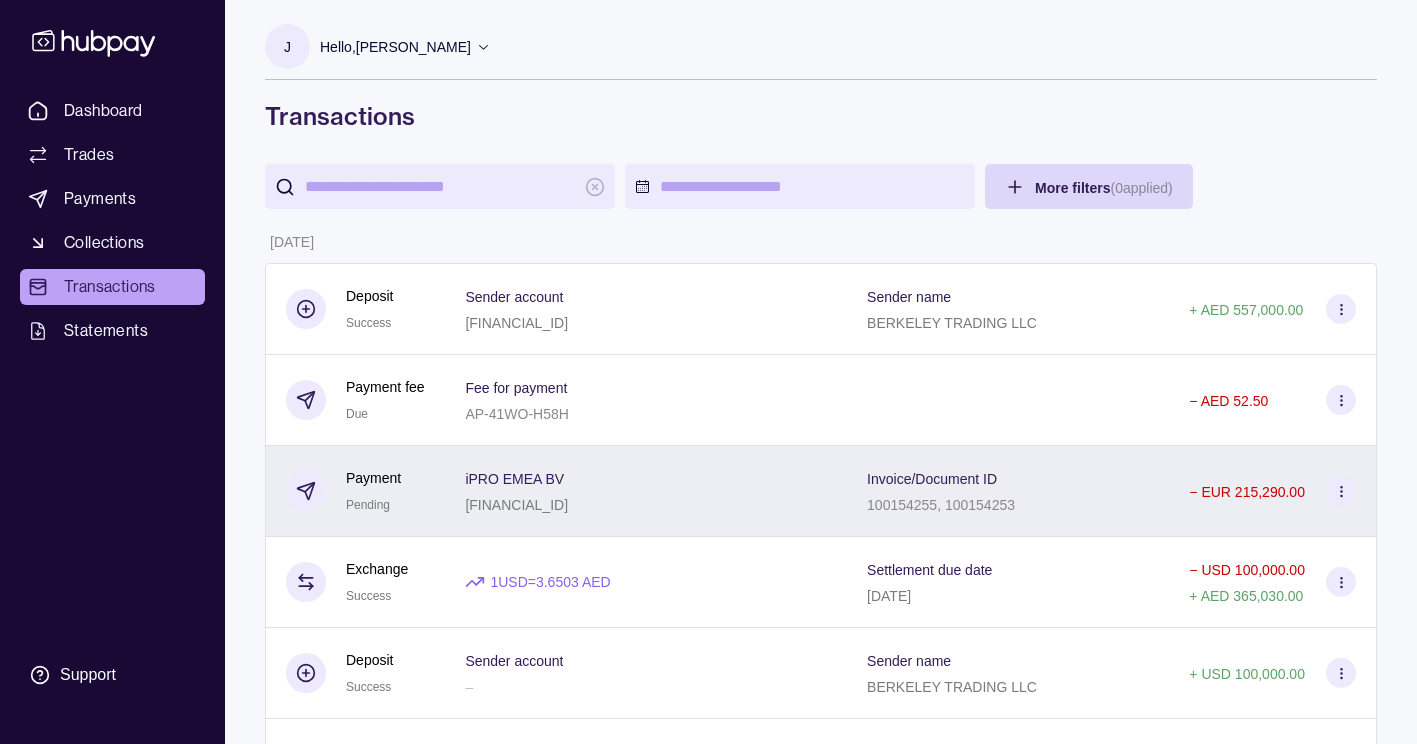 click at bounding box center [1341, 491] 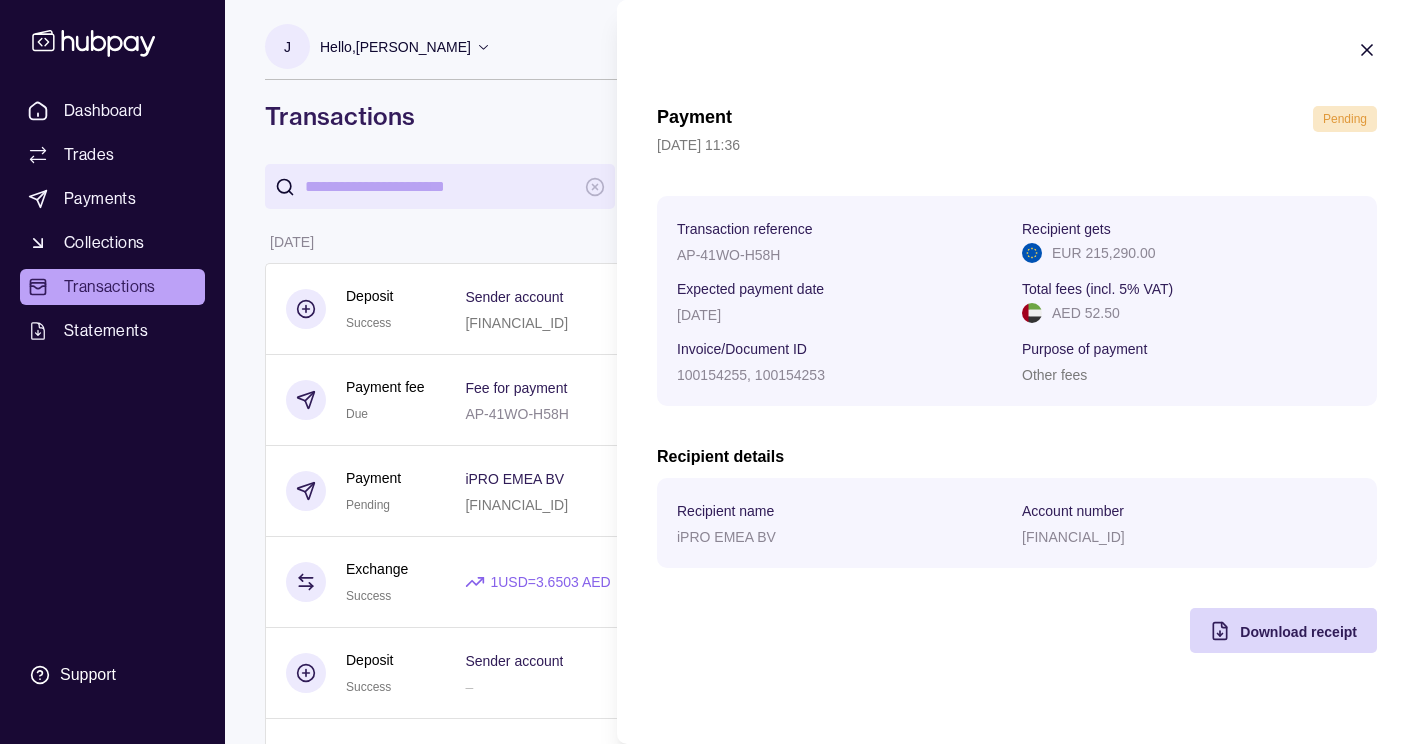 click 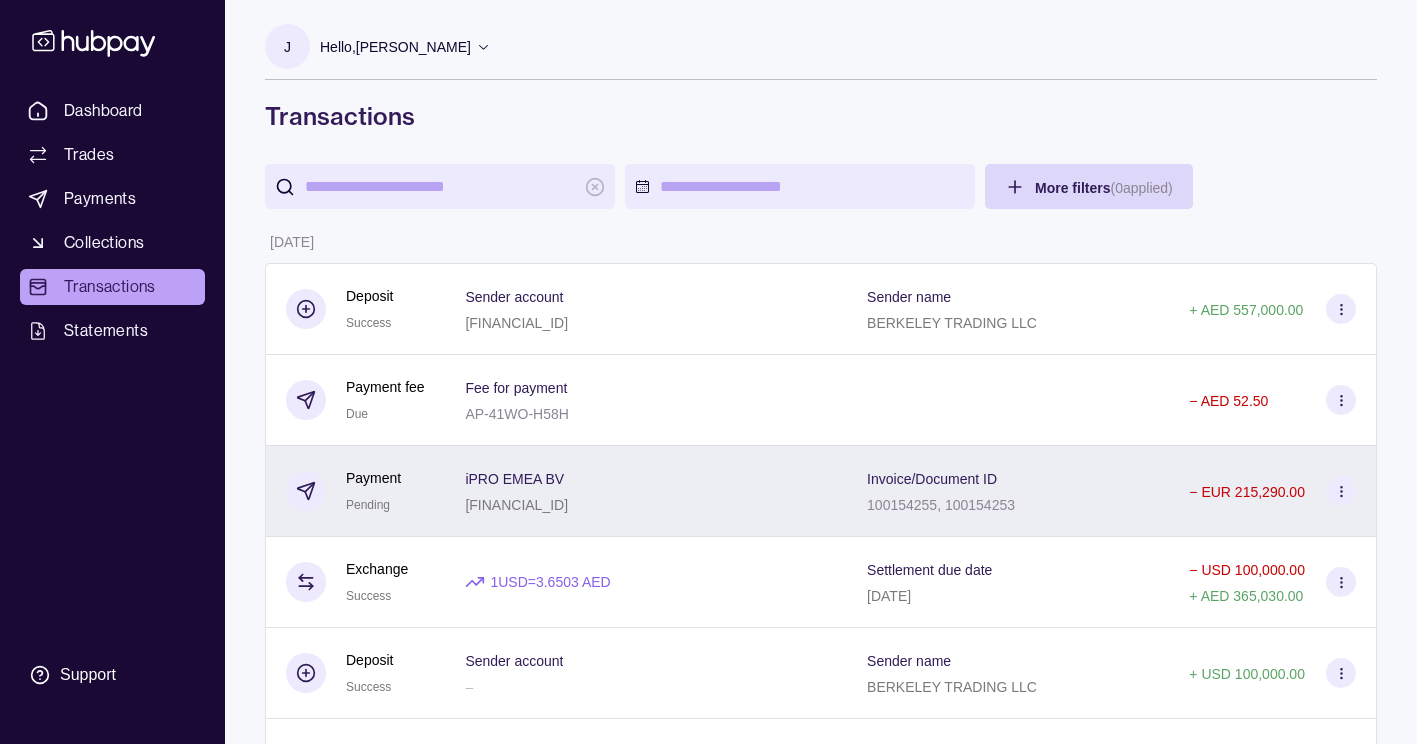 click at bounding box center [1341, 491] 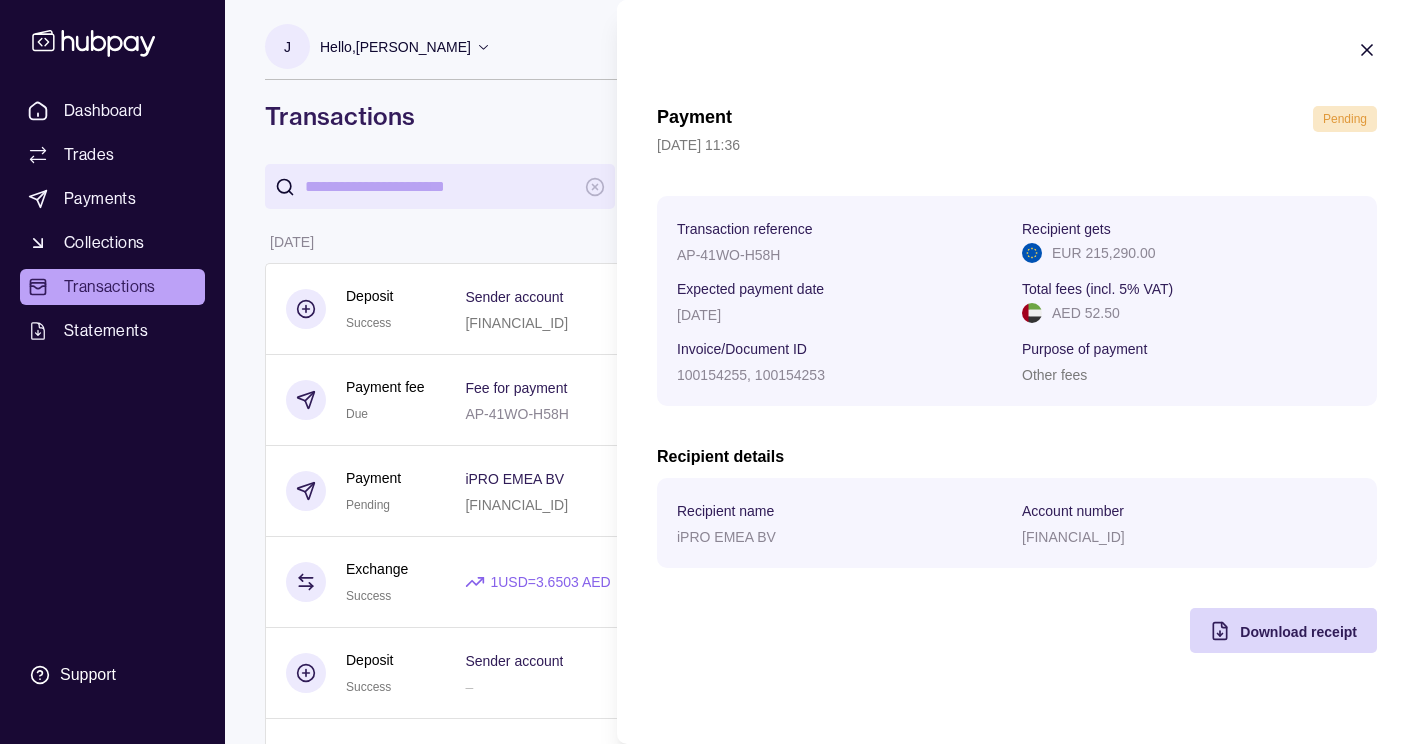 click 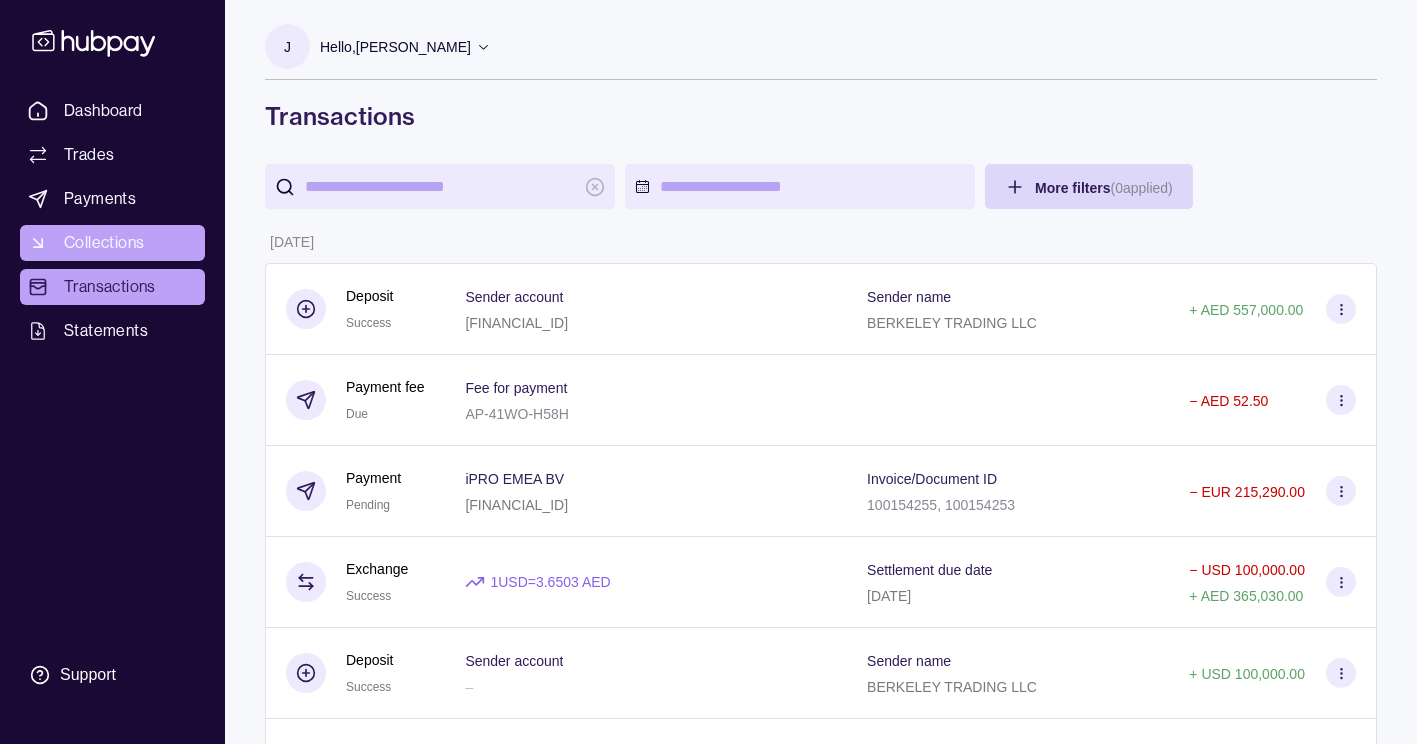 click on "Collections" at bounding box center (104, 243) 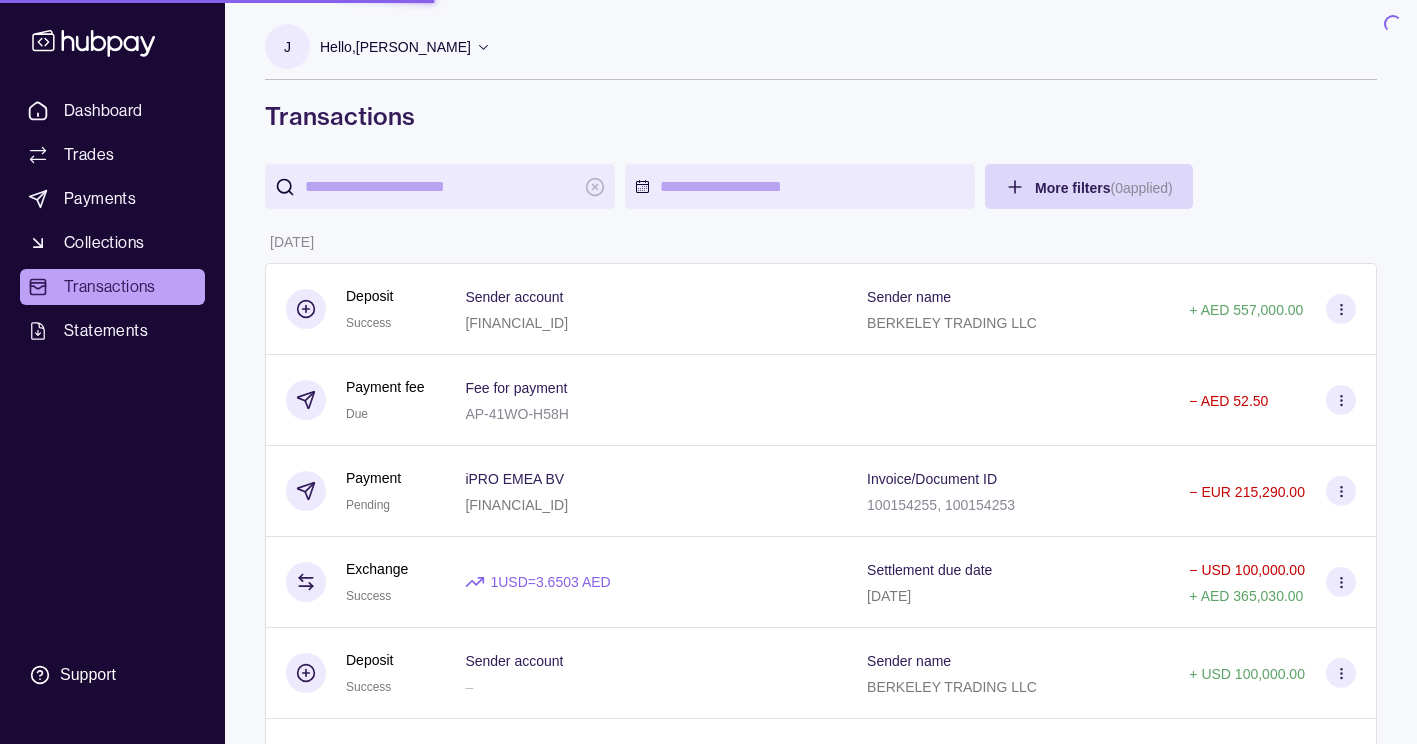 click on "Transactions" at bounding box center [110, 287] 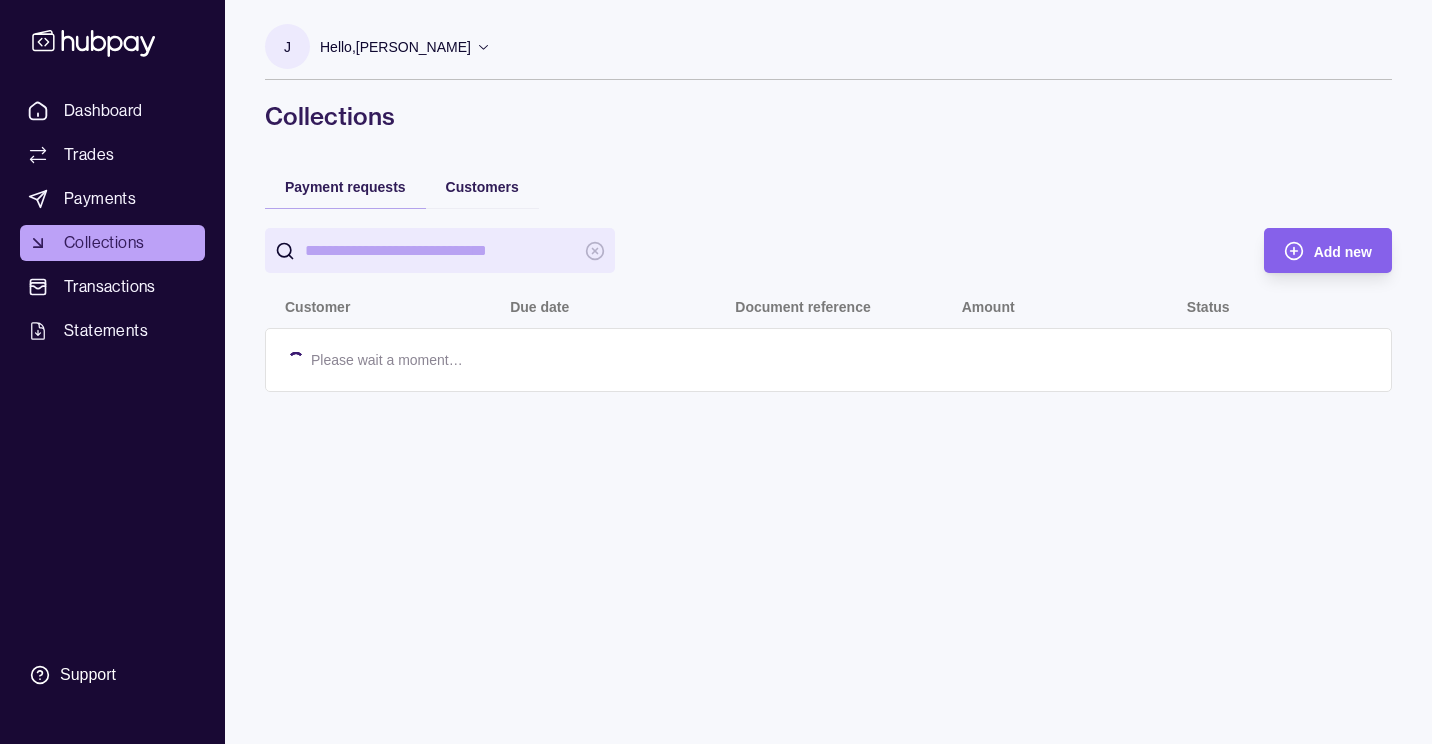 scroll, scrollTop: 0, scrollLeft: 0, axis: both 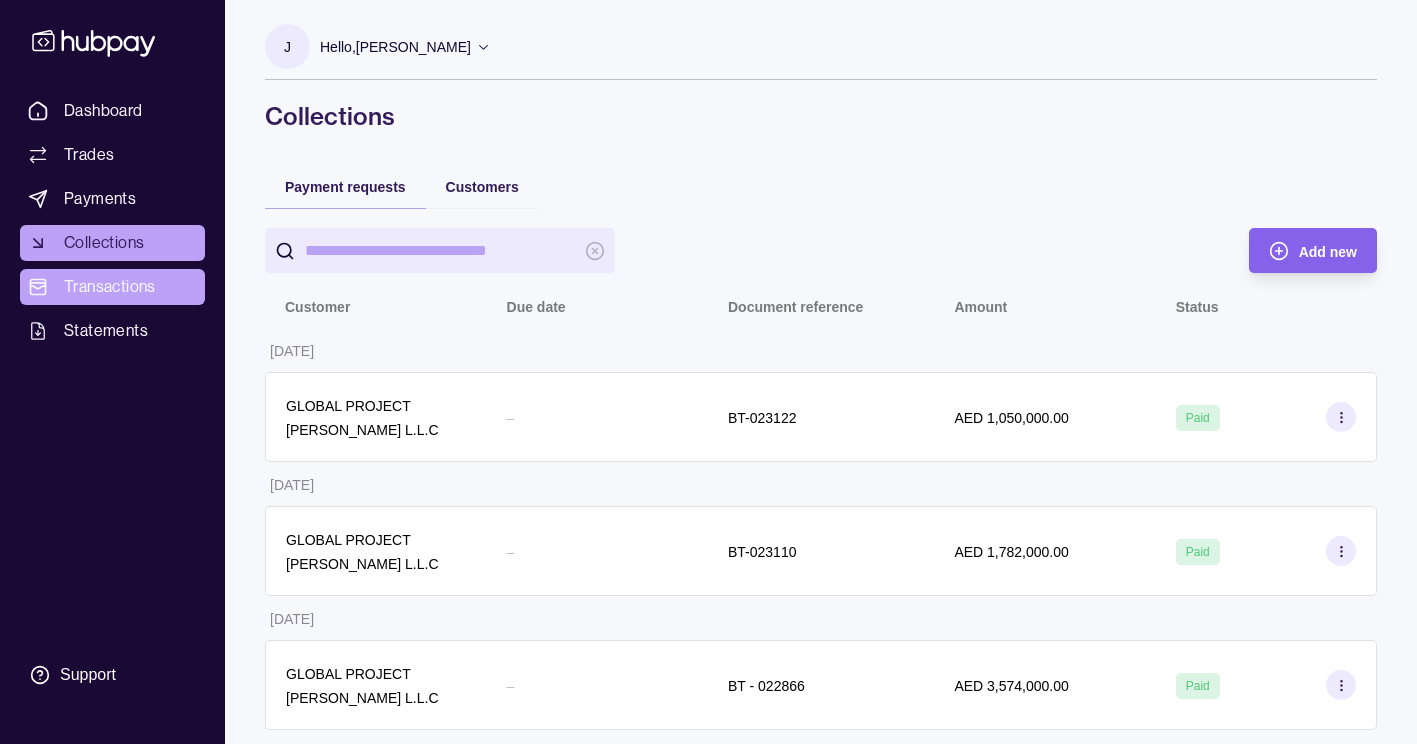 click on "Transactions" at bounding box center [110, 287] 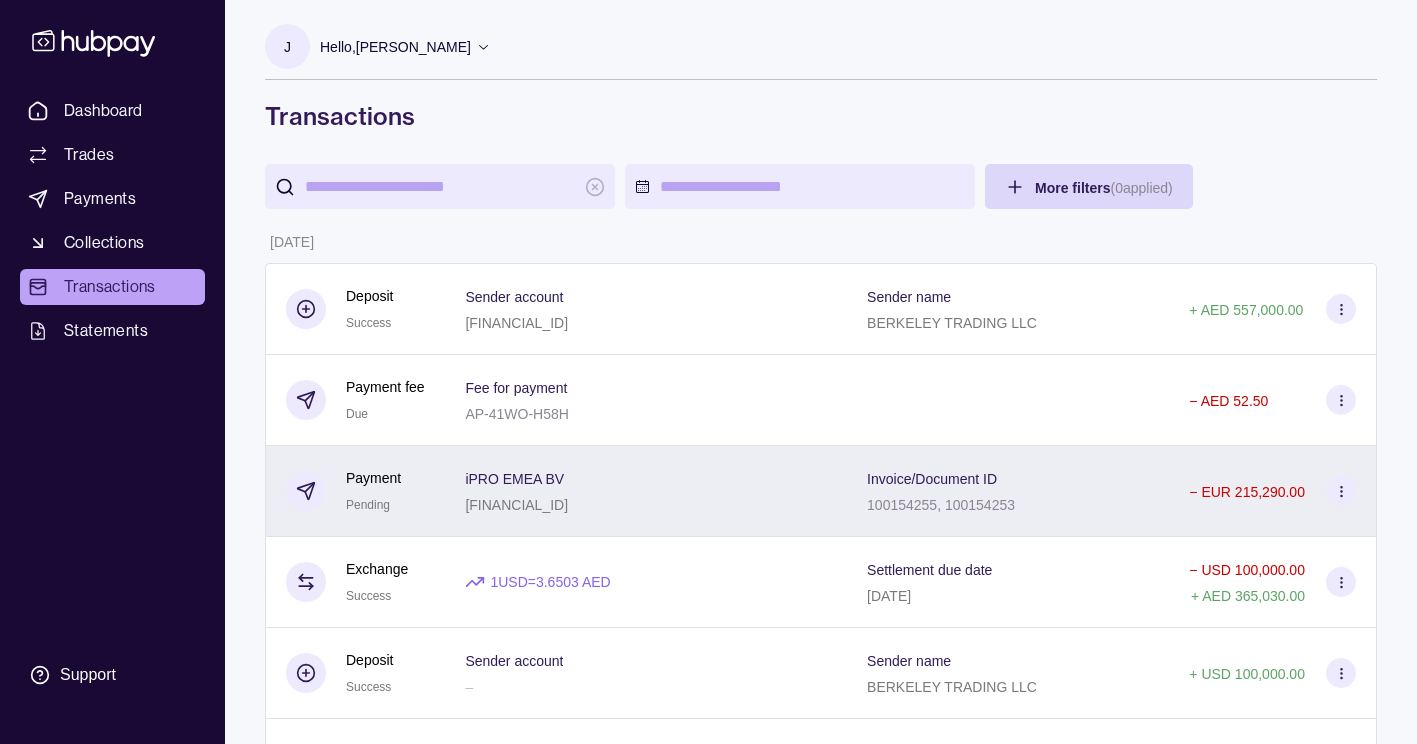 click 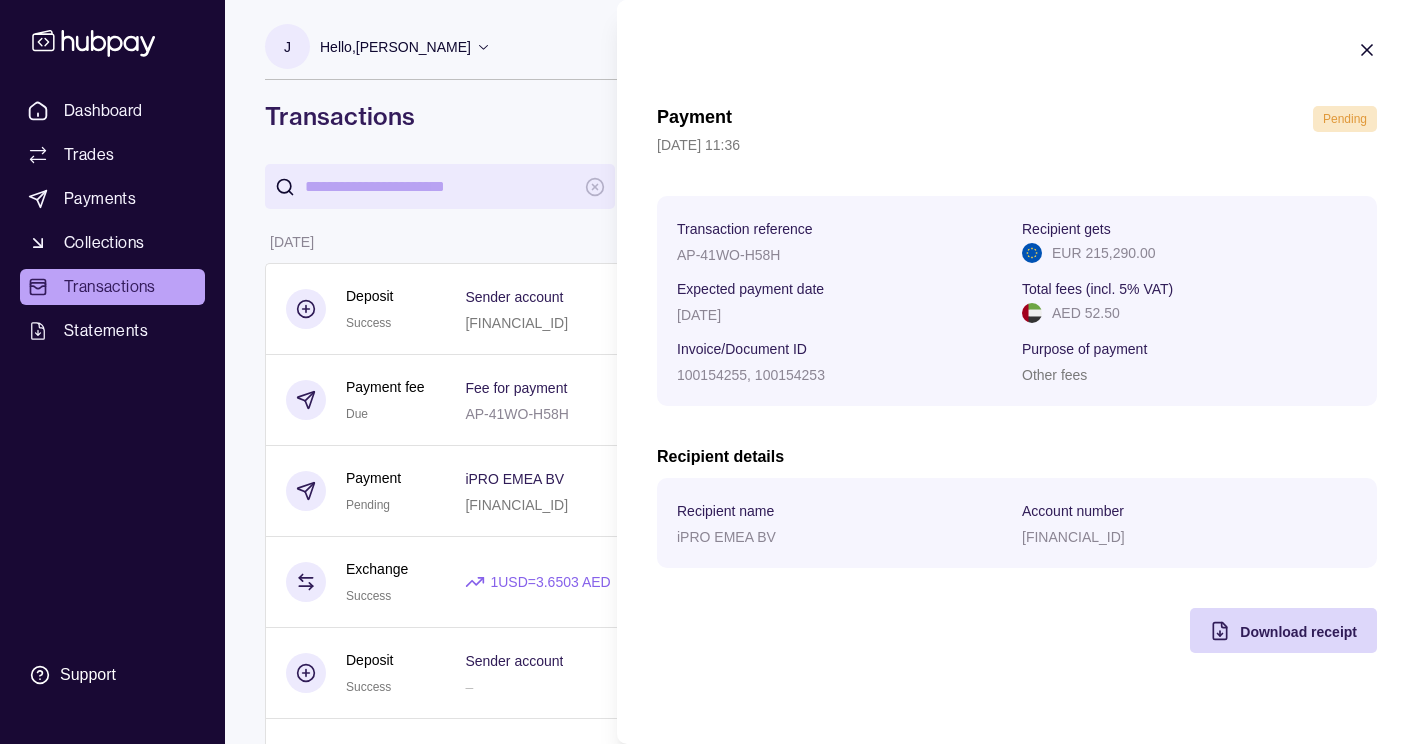 click 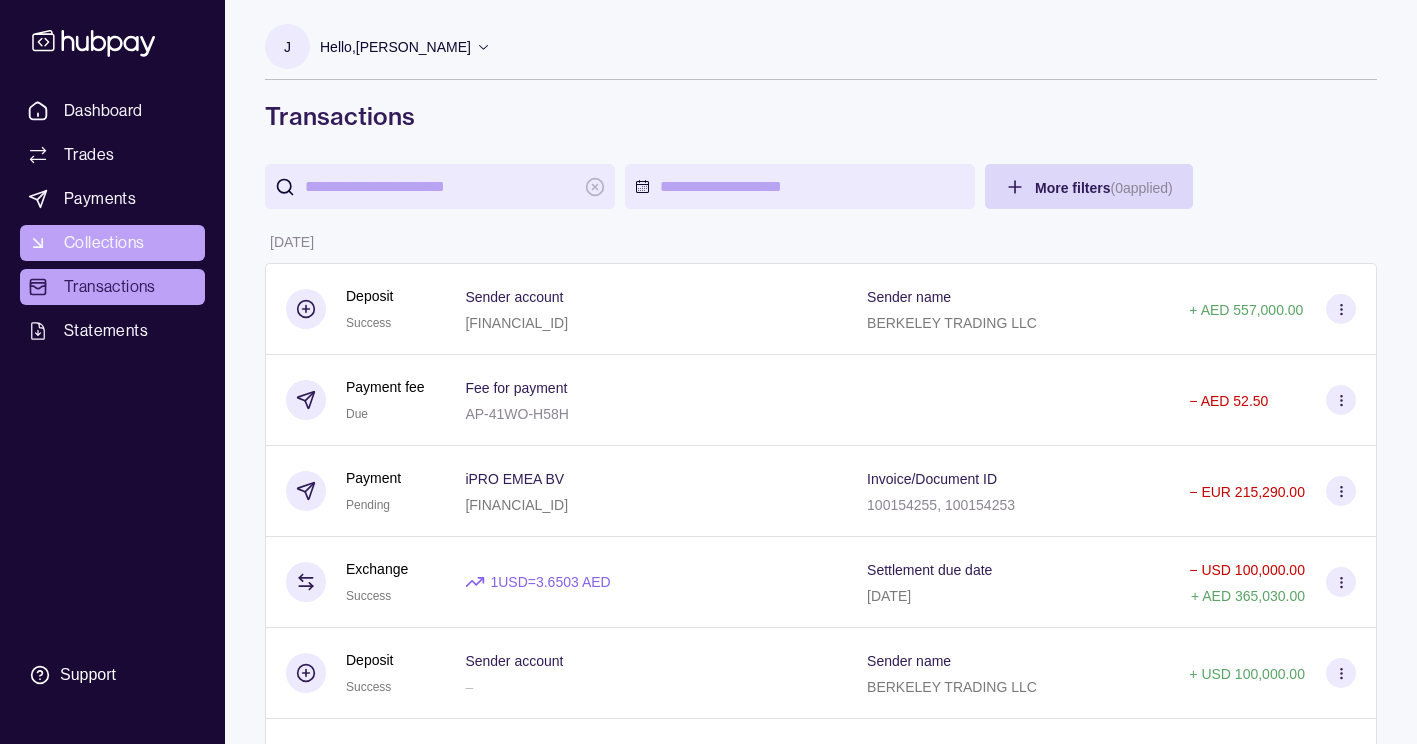 click on "Collections" at bounding box center (104, 243) 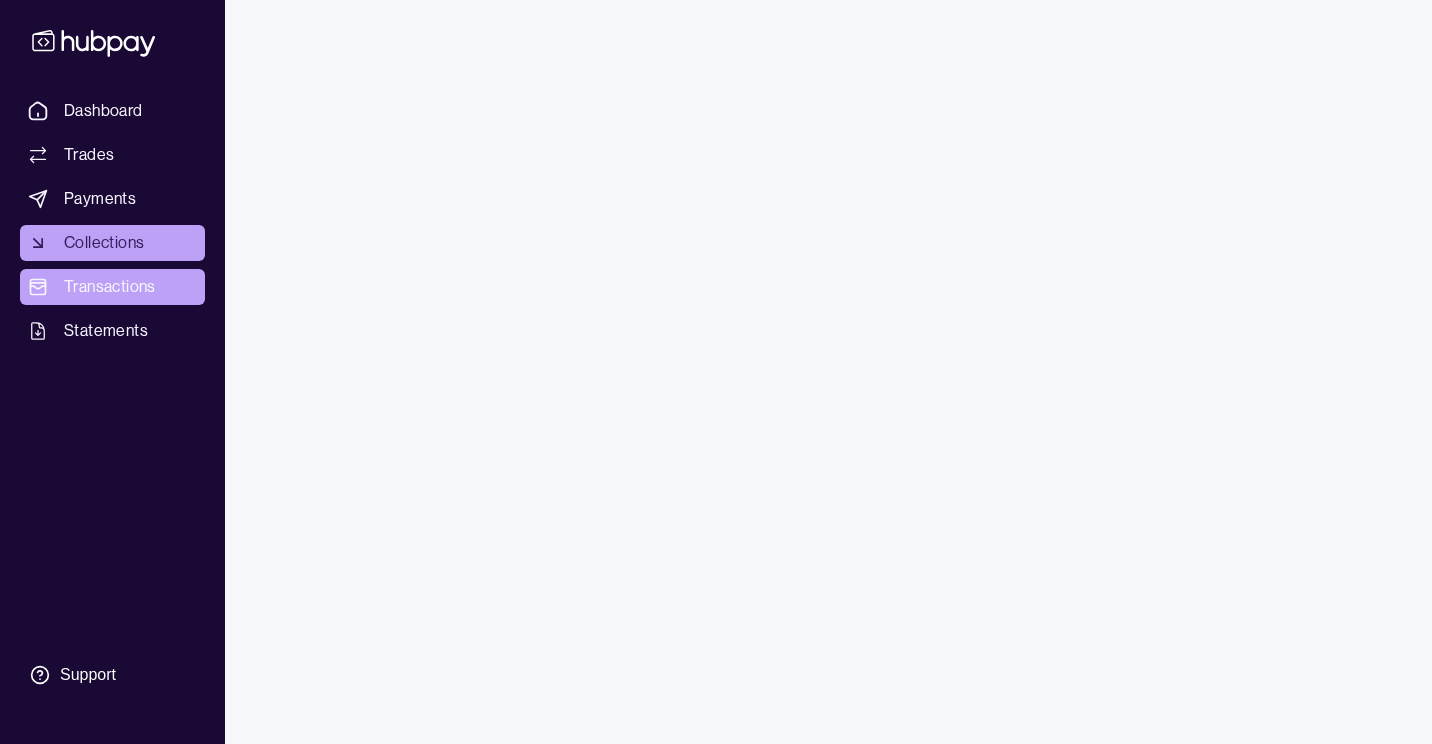 click on "Transactions" at bounding box center [110, 287] 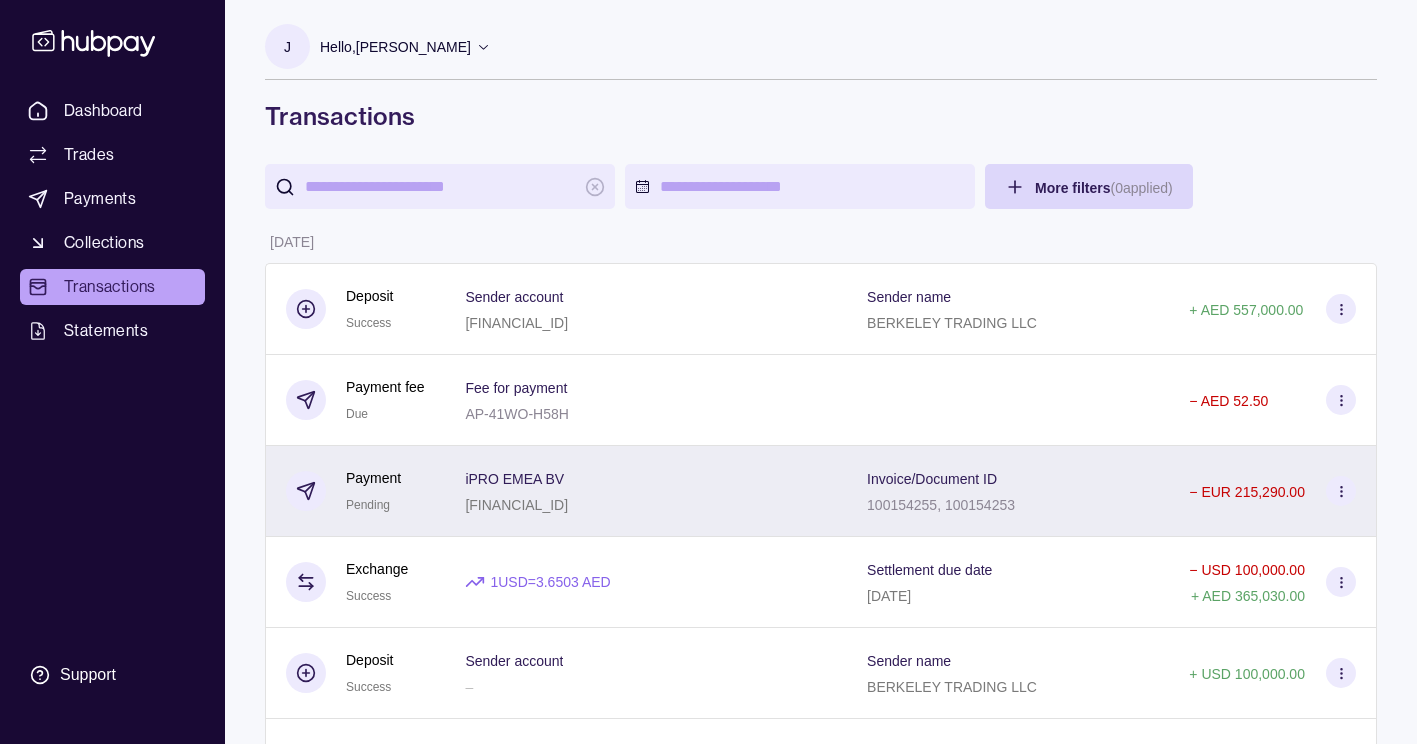click 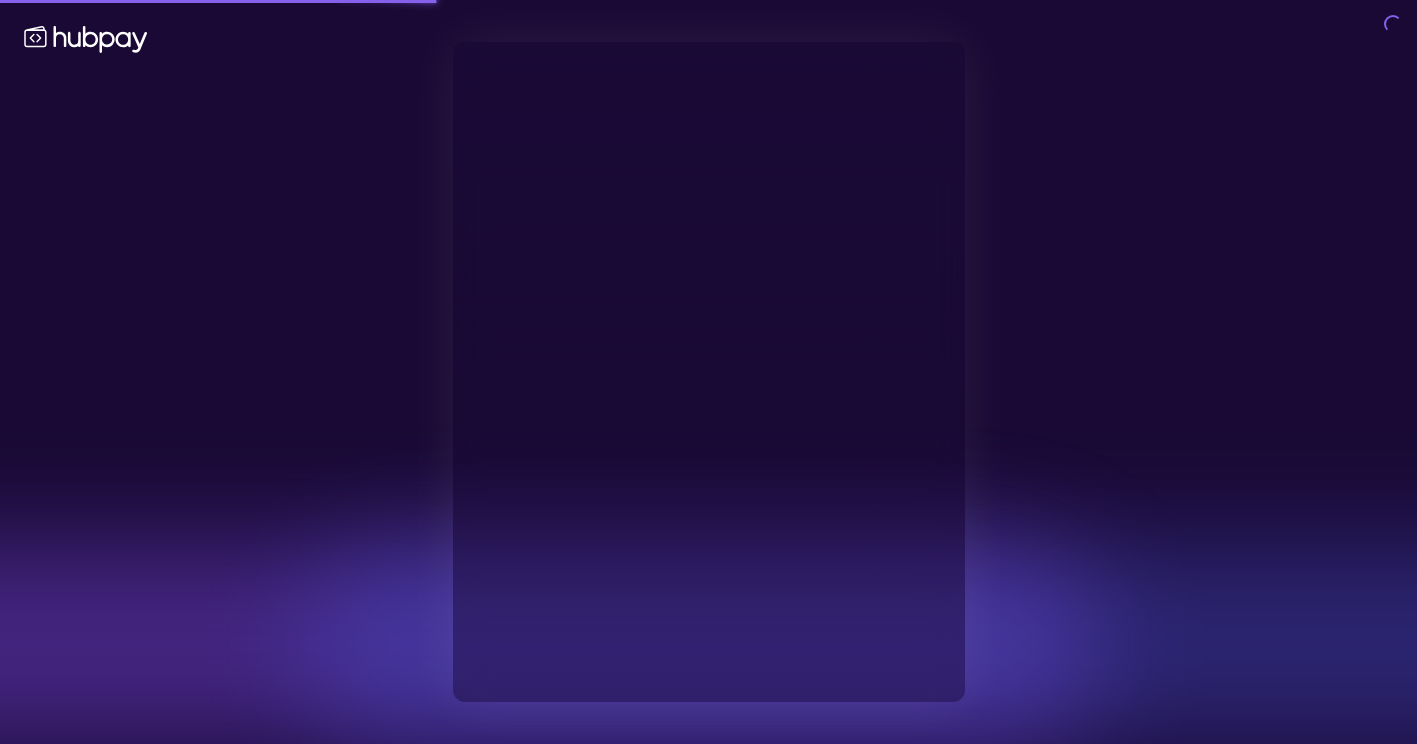 type on "**********" 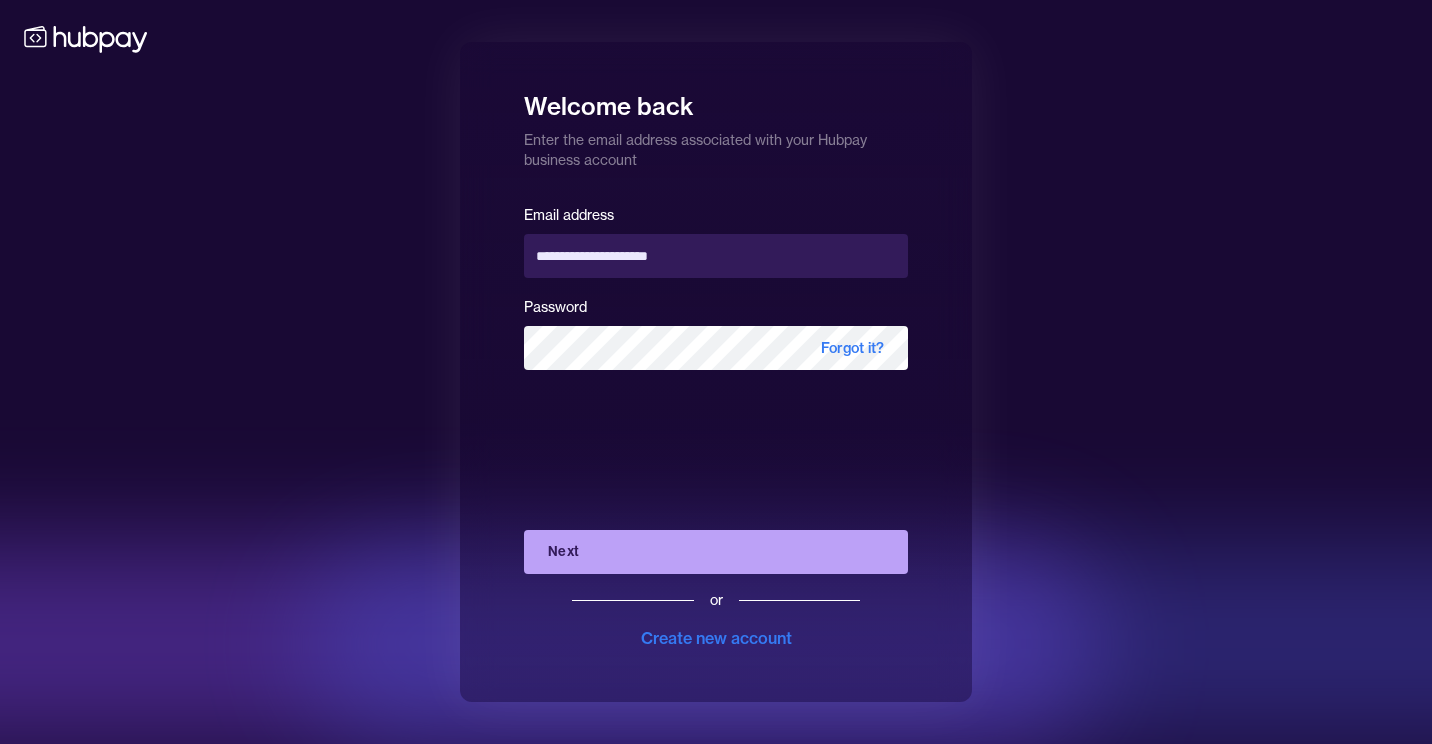 click on "Next" at bounding box center (716, 552) 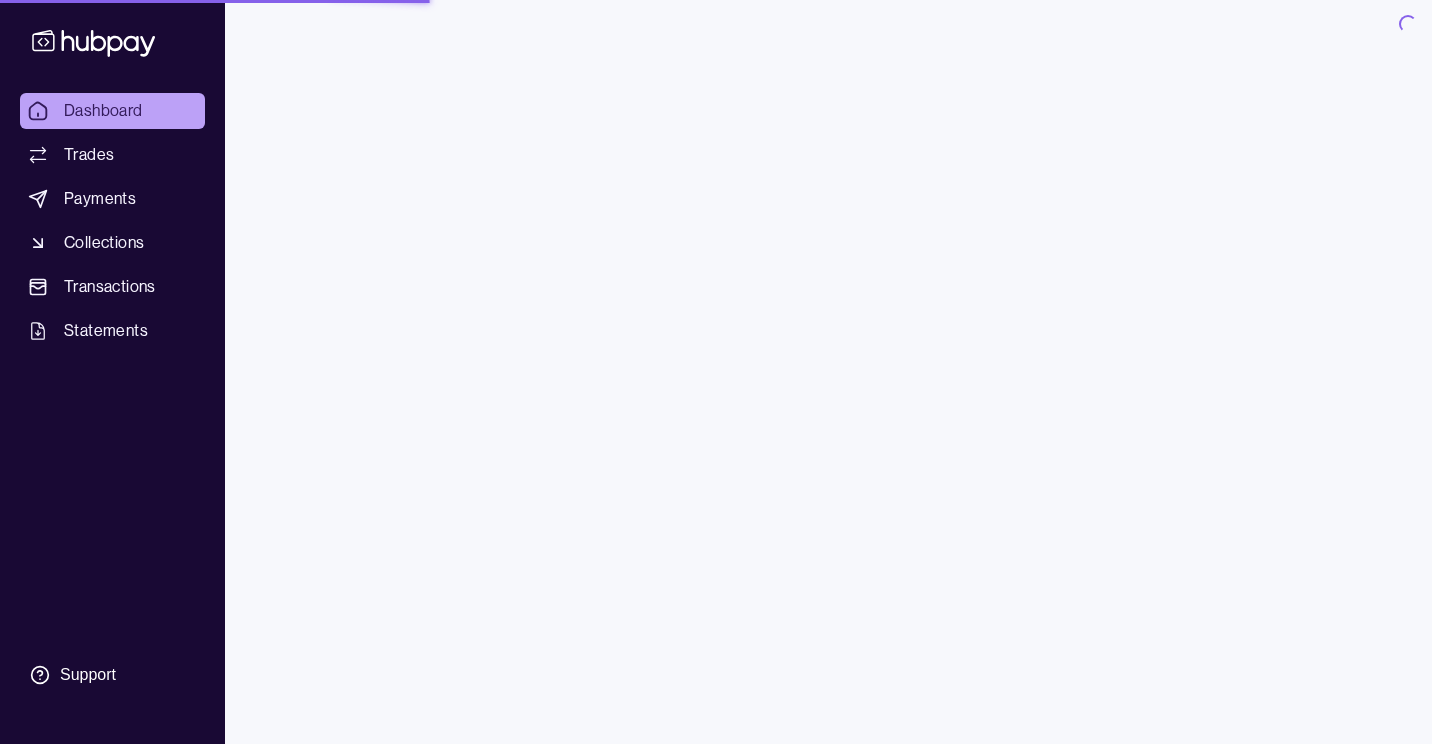 scroll, scrollTop: 0, scrollLeft: 0, axis: both 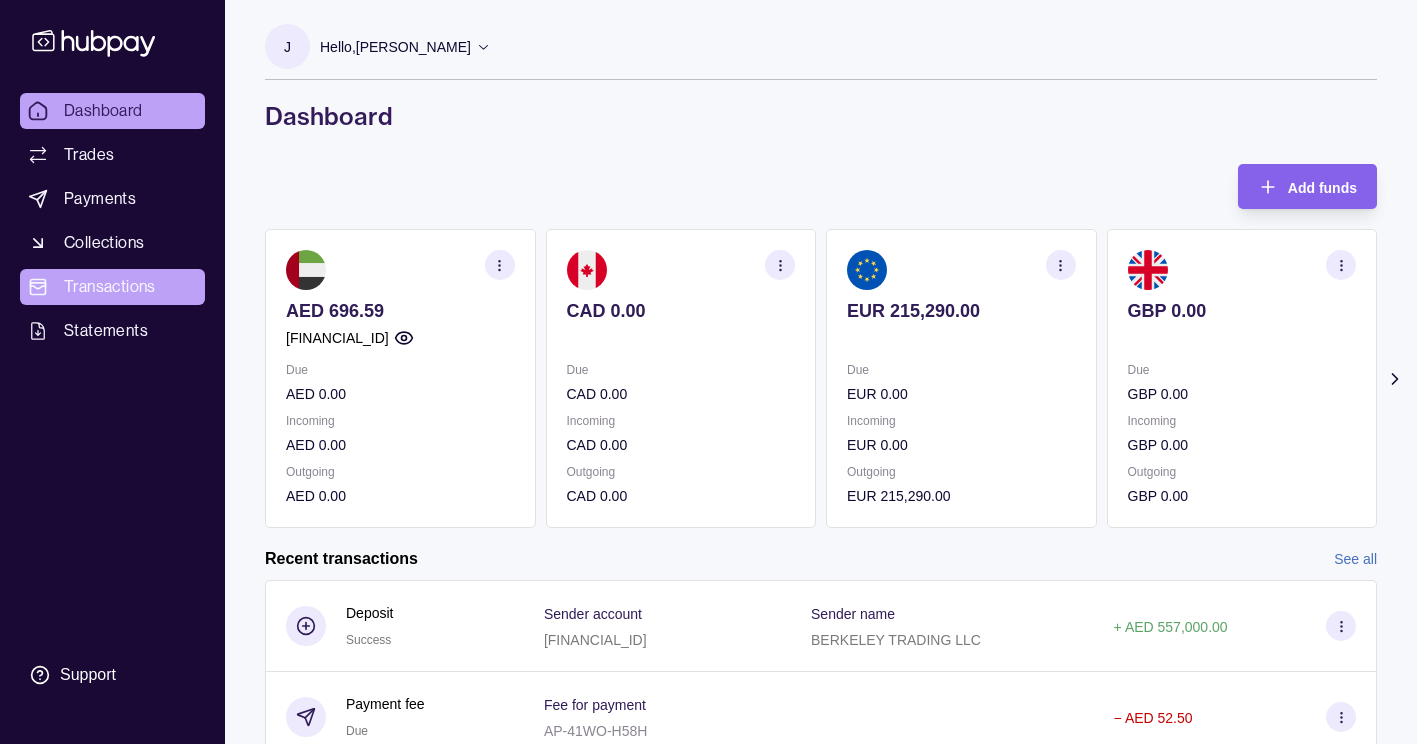 click on "Transactions" at bounding box center (110, 287) 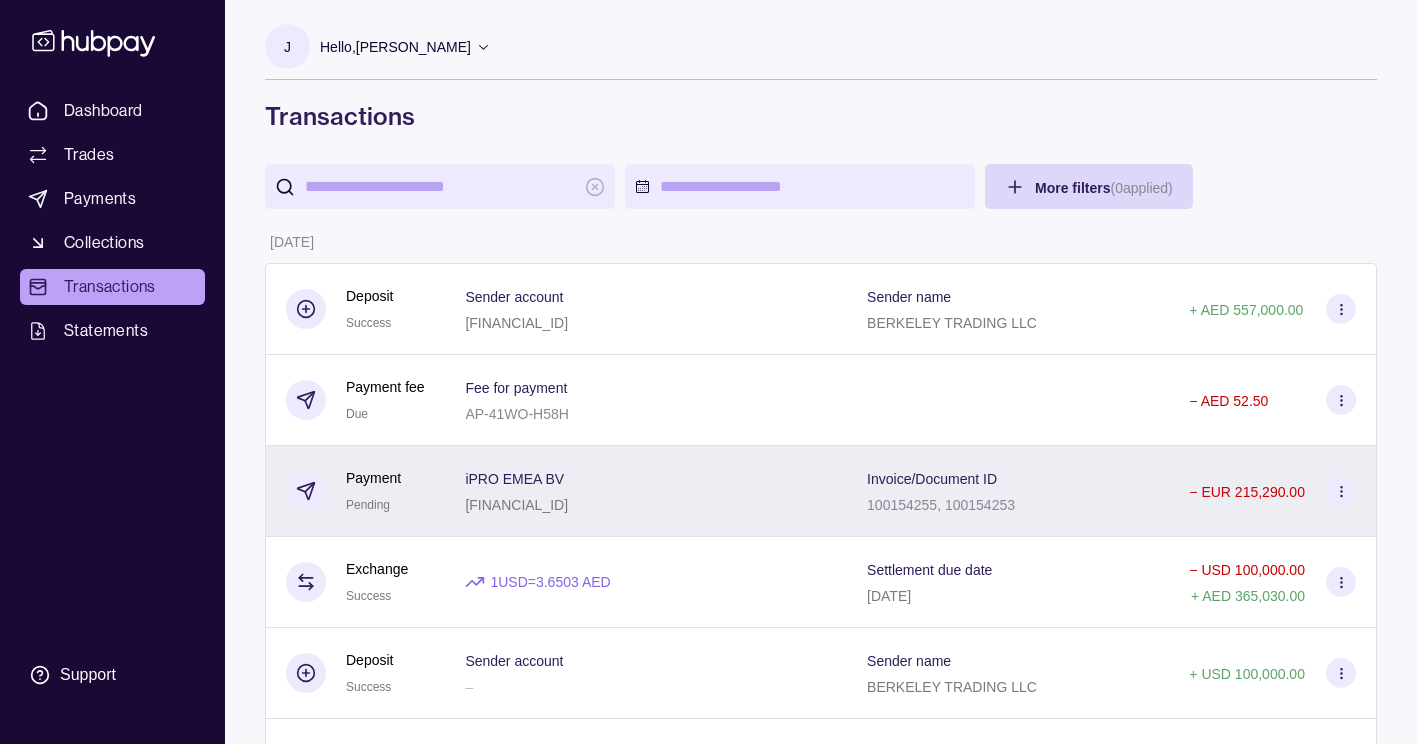 click 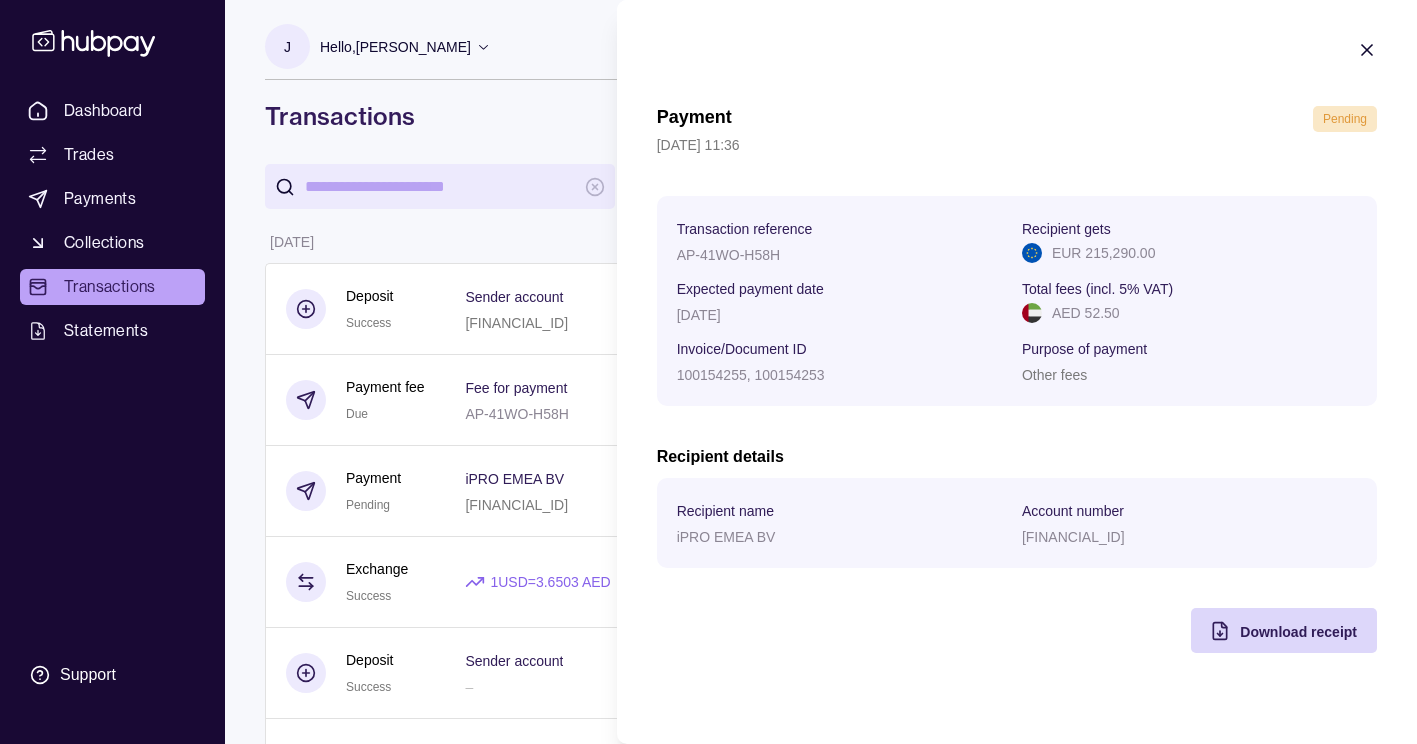 click 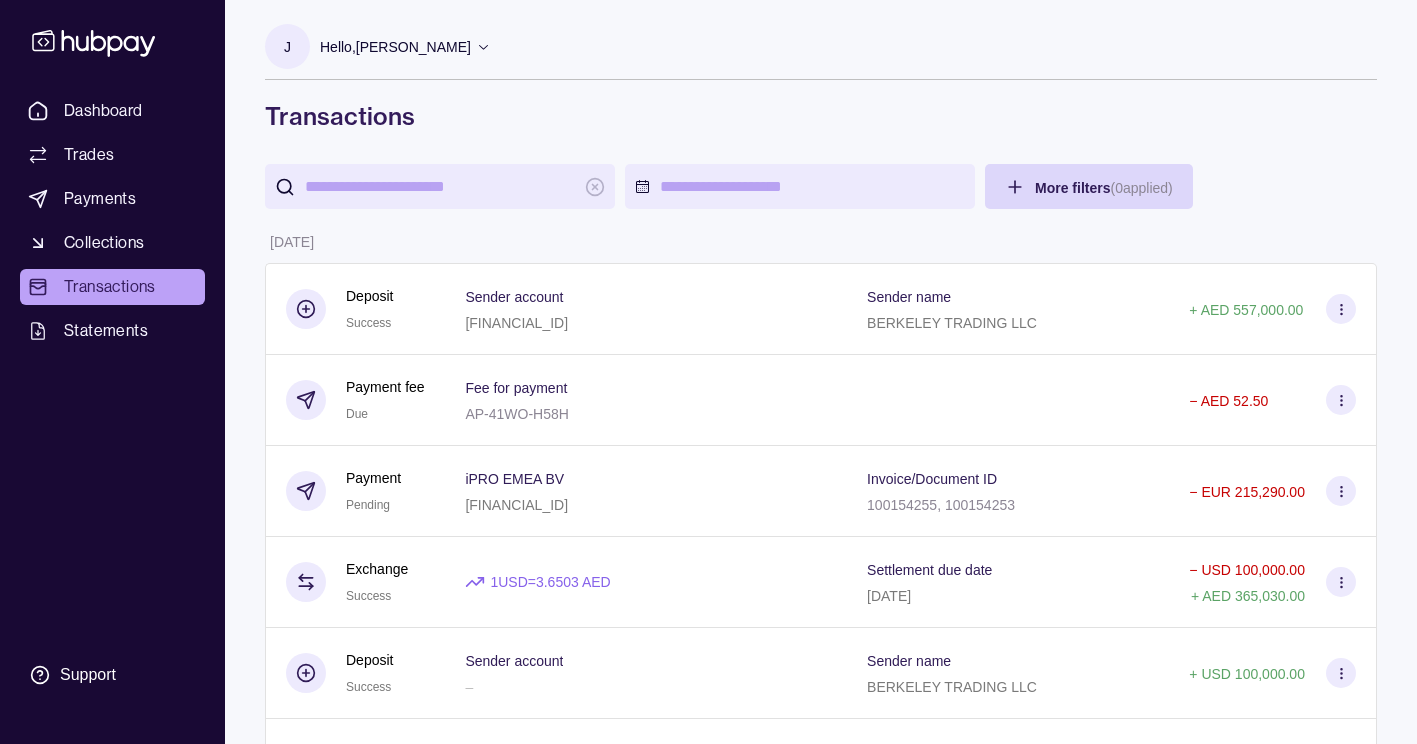 click on "Transactions" at bounding box center (110, 287) 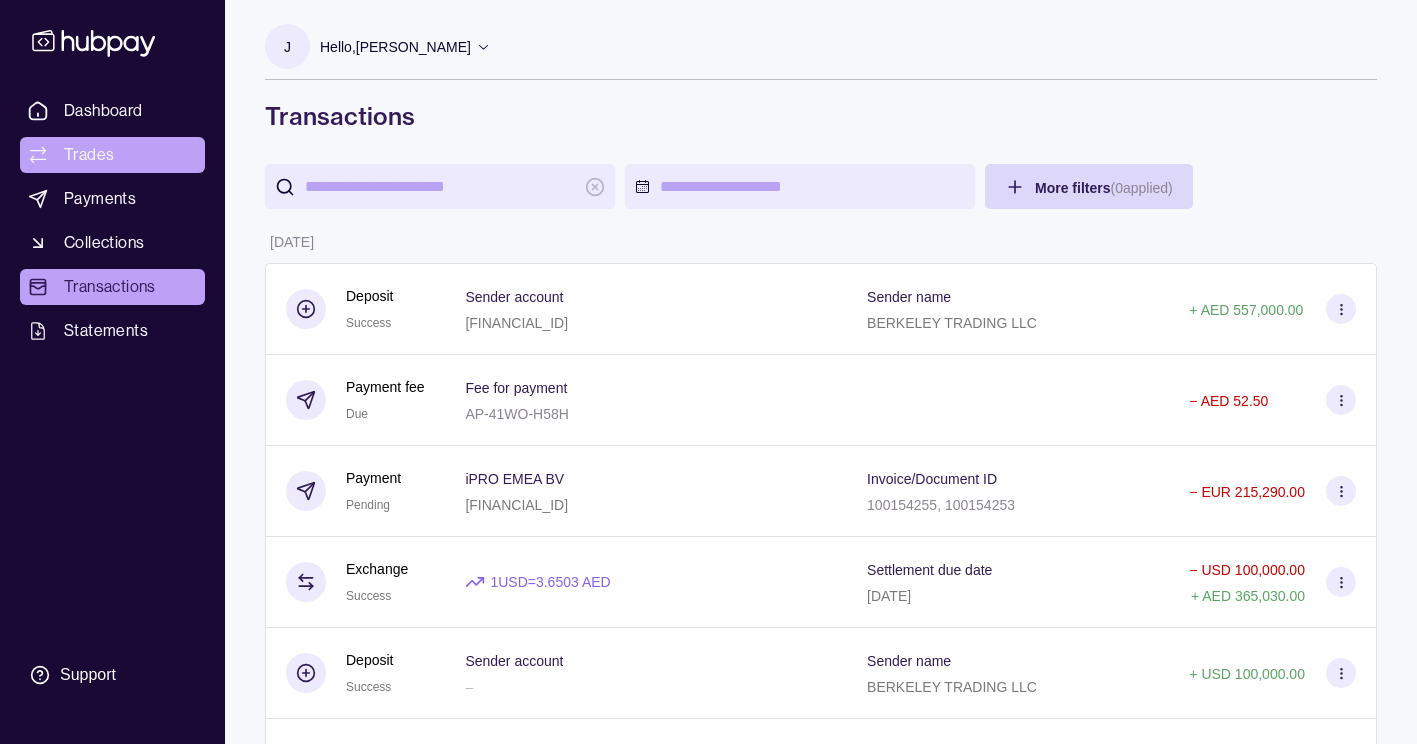 click on "Trades" at bounding box center [89, 155] 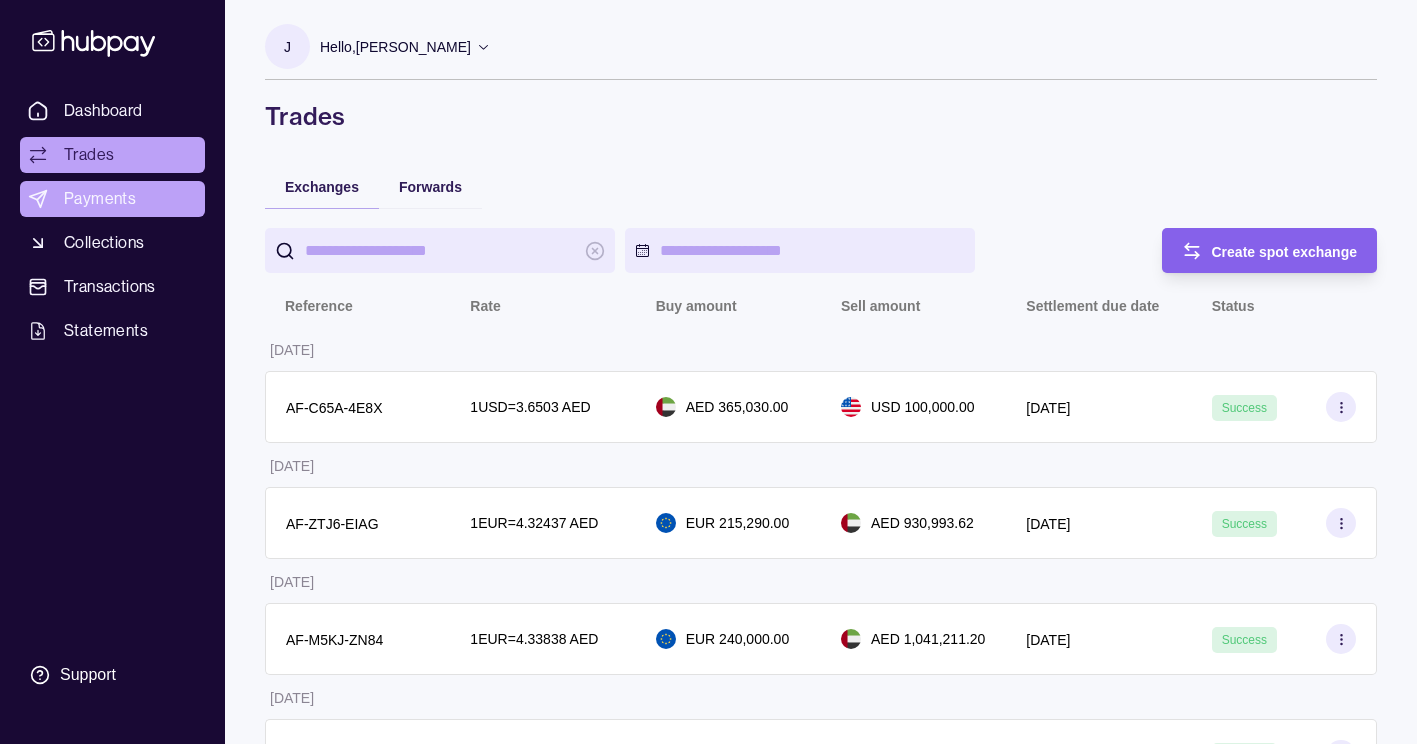 click on "Payments" at bounding box center (100, 199) 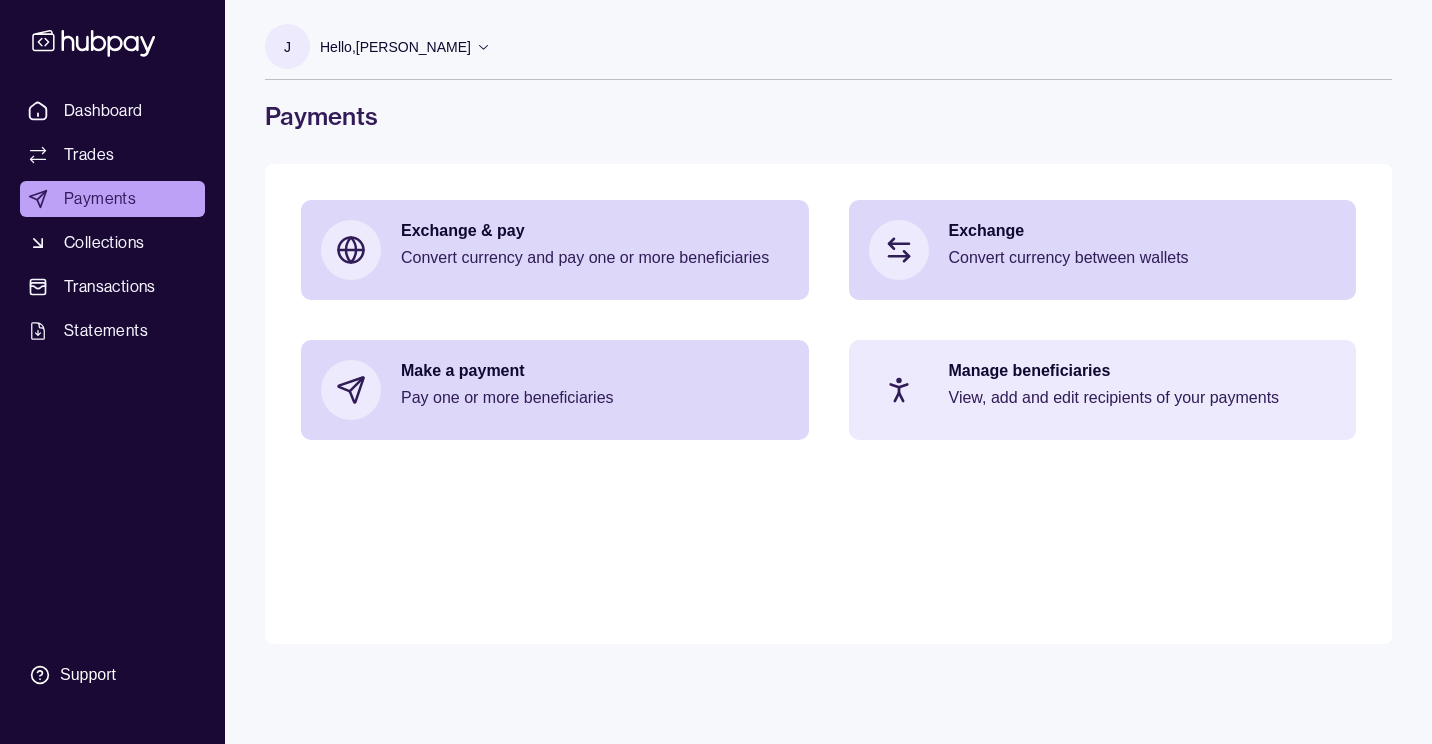 click on "Manage beneficiaries View, add and edit recipients of your payments" at bounding box center [1143, 390] 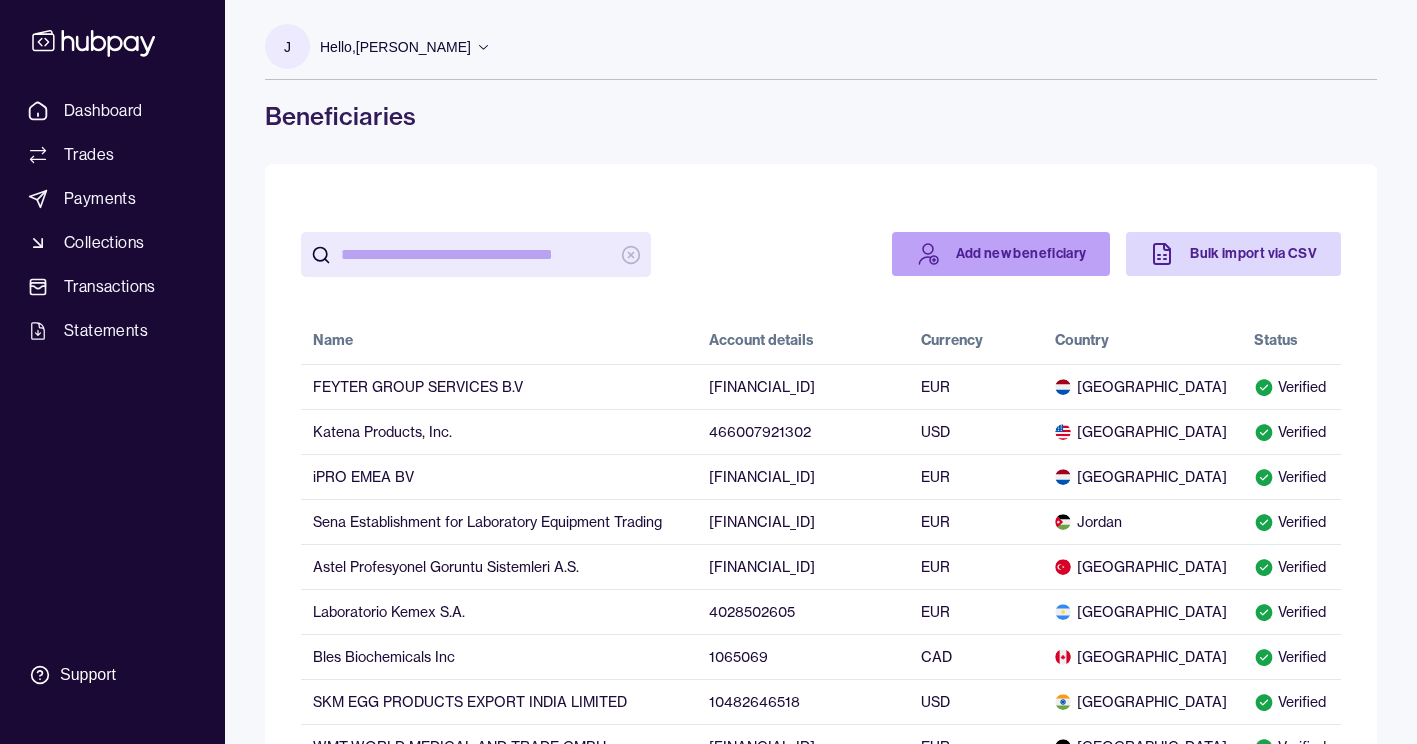 click on "Add new beneficiary" at bounding box center (1001, 254) 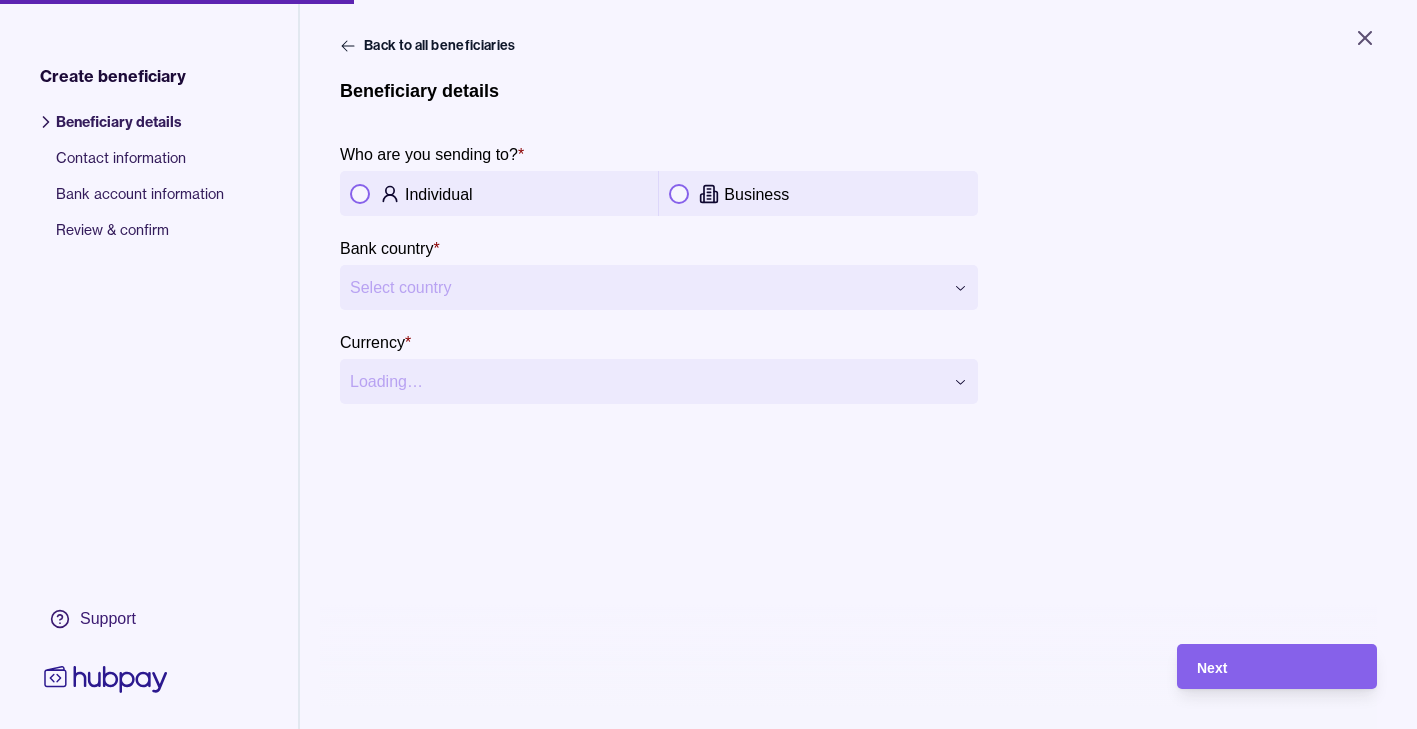 click at bounding box center [679, 194] 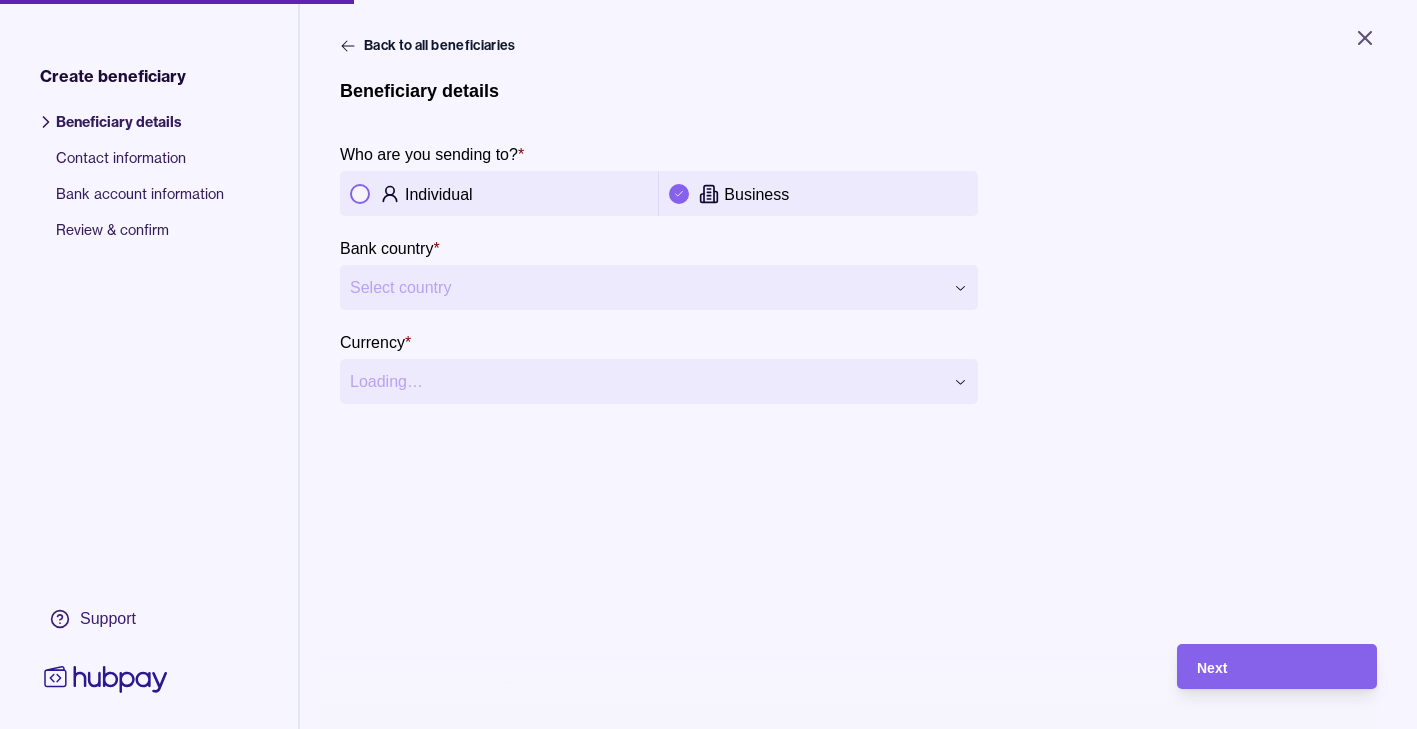 click on "**********" at bounding box center [708, 364] 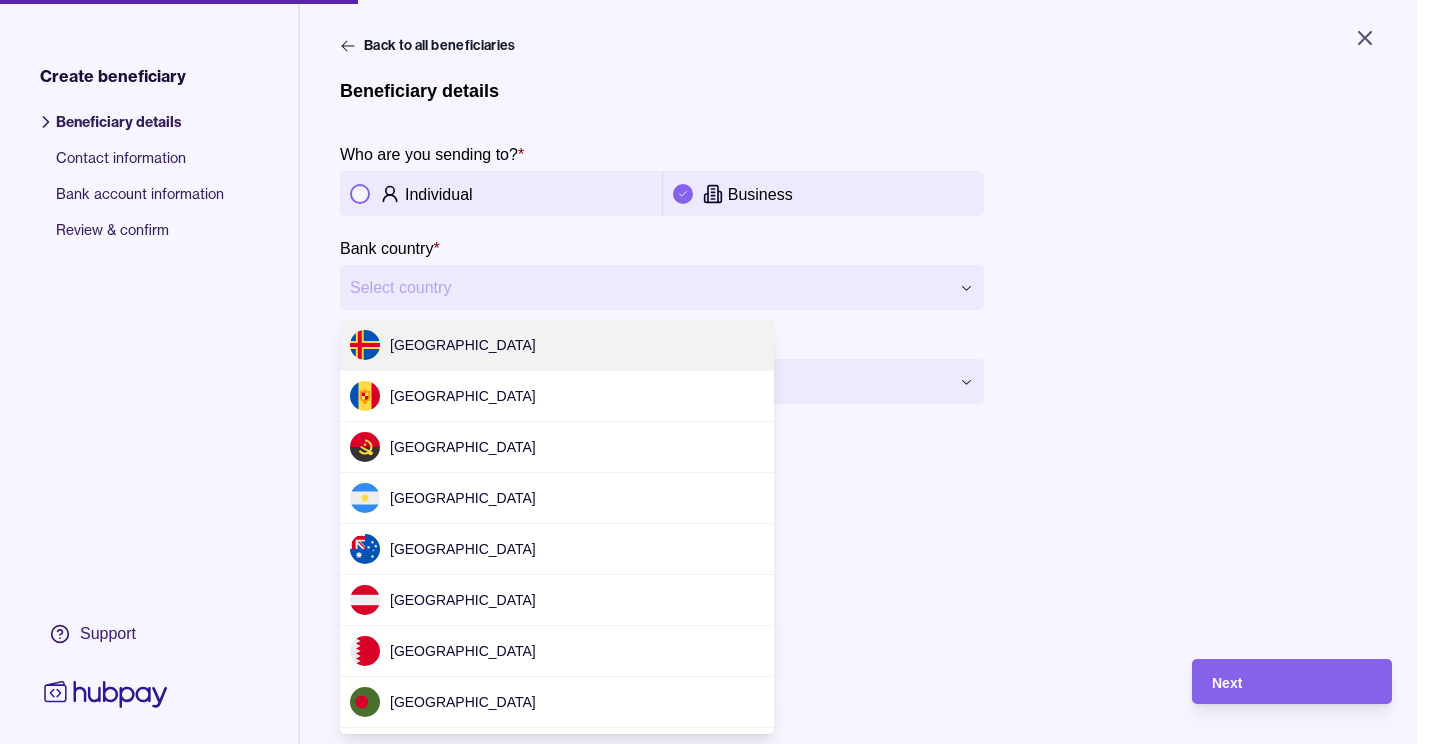 scroll, scrollTop: 583, scrollLeft: 0, axis: vertical 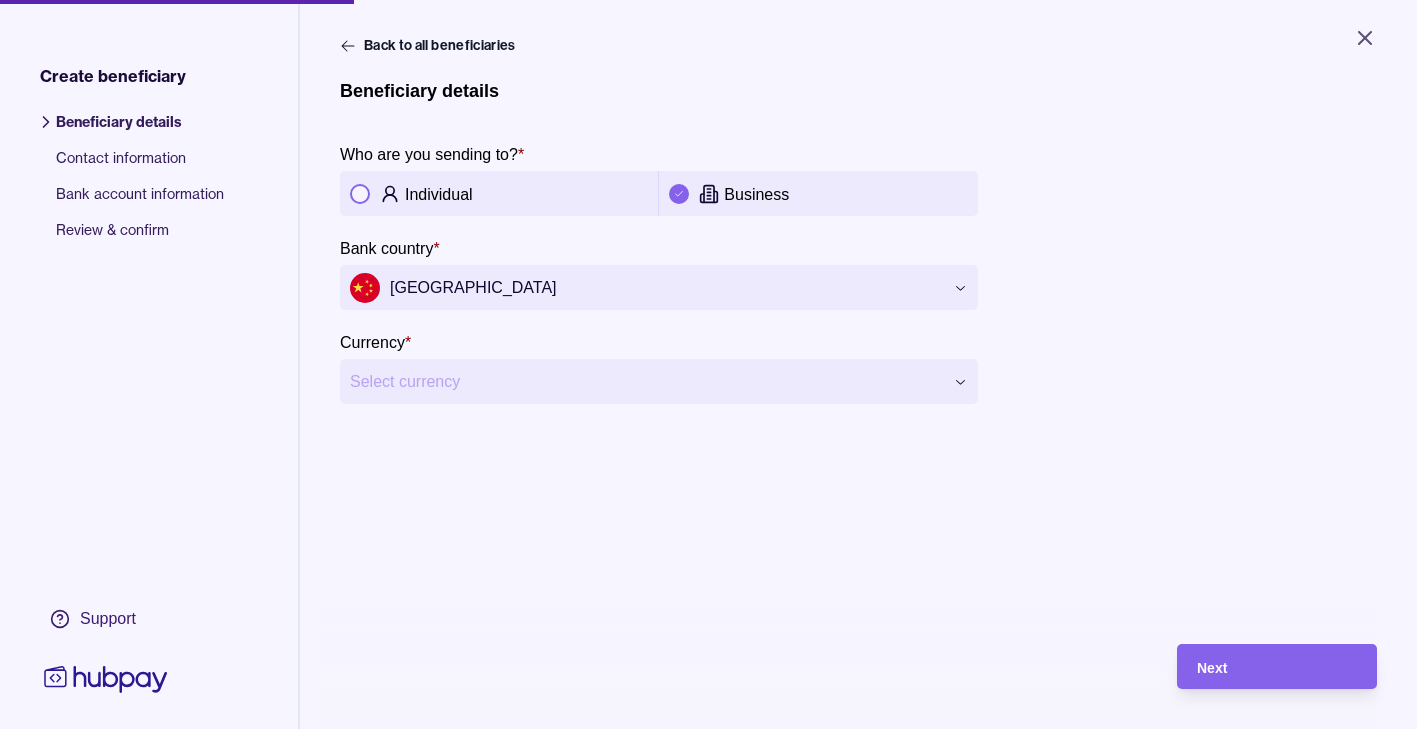 click on "**********" at bounding box center (708, 364) 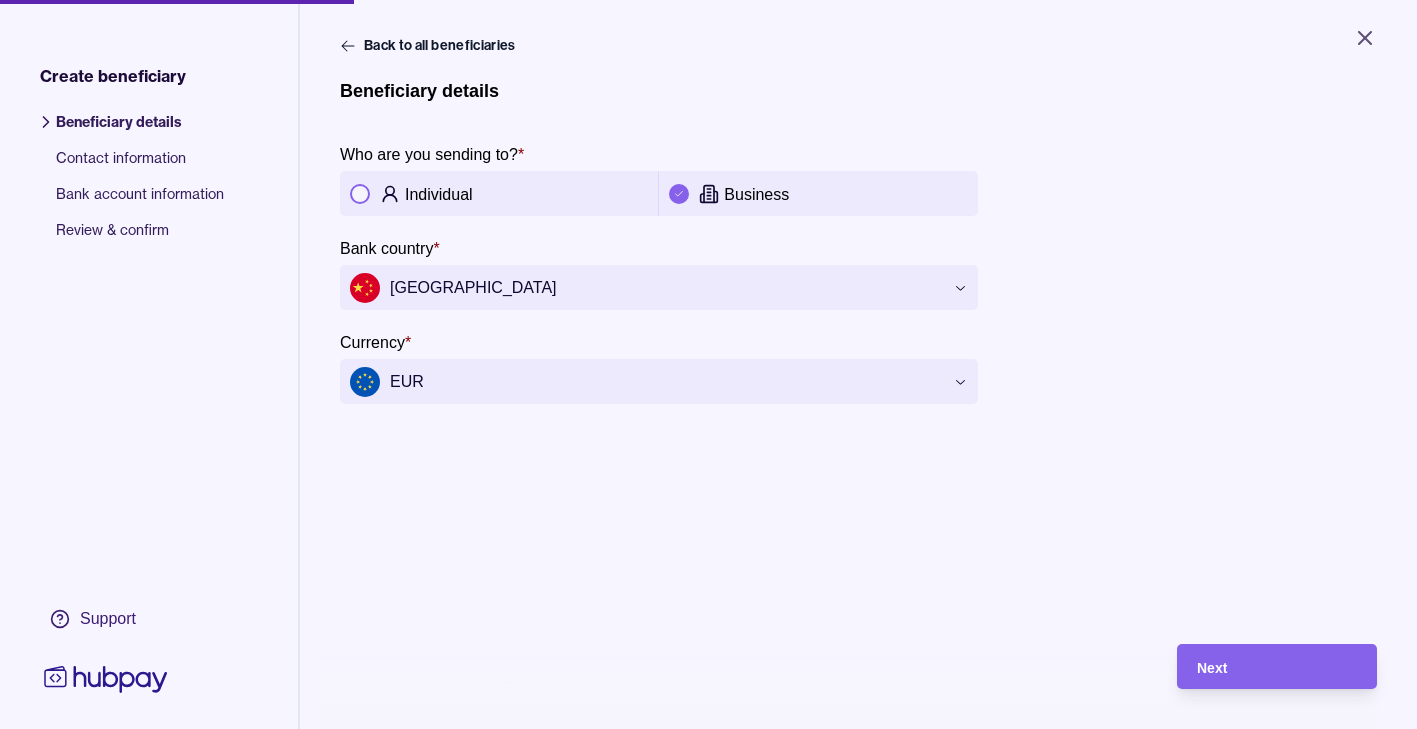 click on "**********" at bounding box center (858, 400) 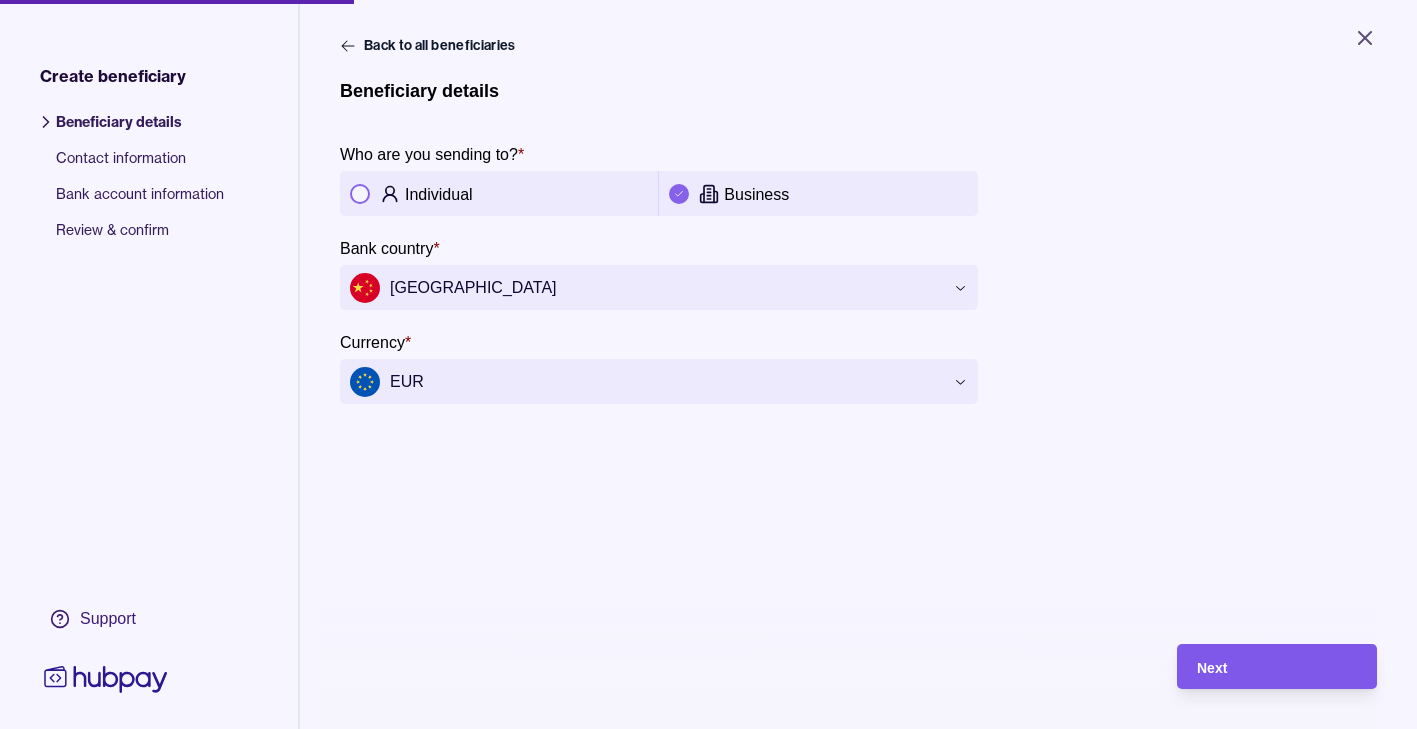 click on "Next" at bounding box center (1262, 666) 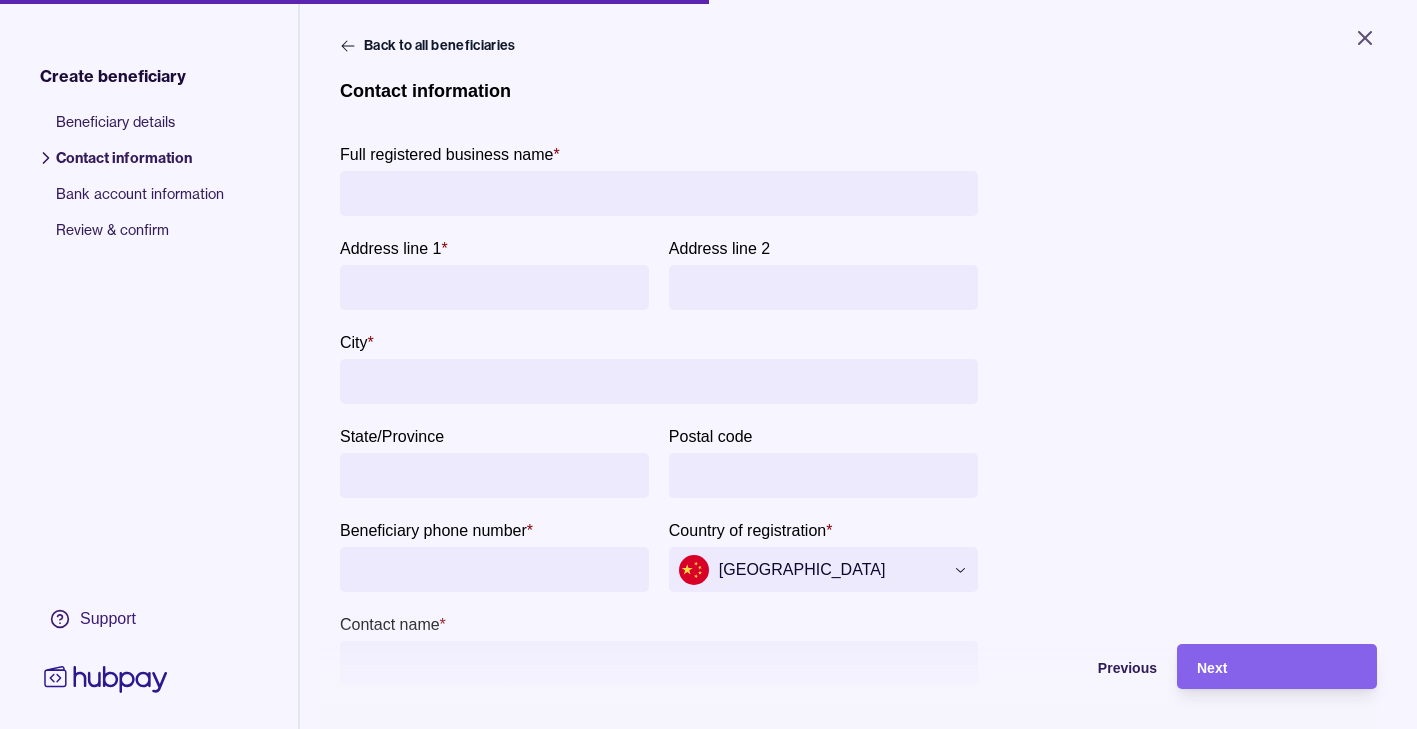 click on "Full registered business name  *" at bounding box center (659, 193) 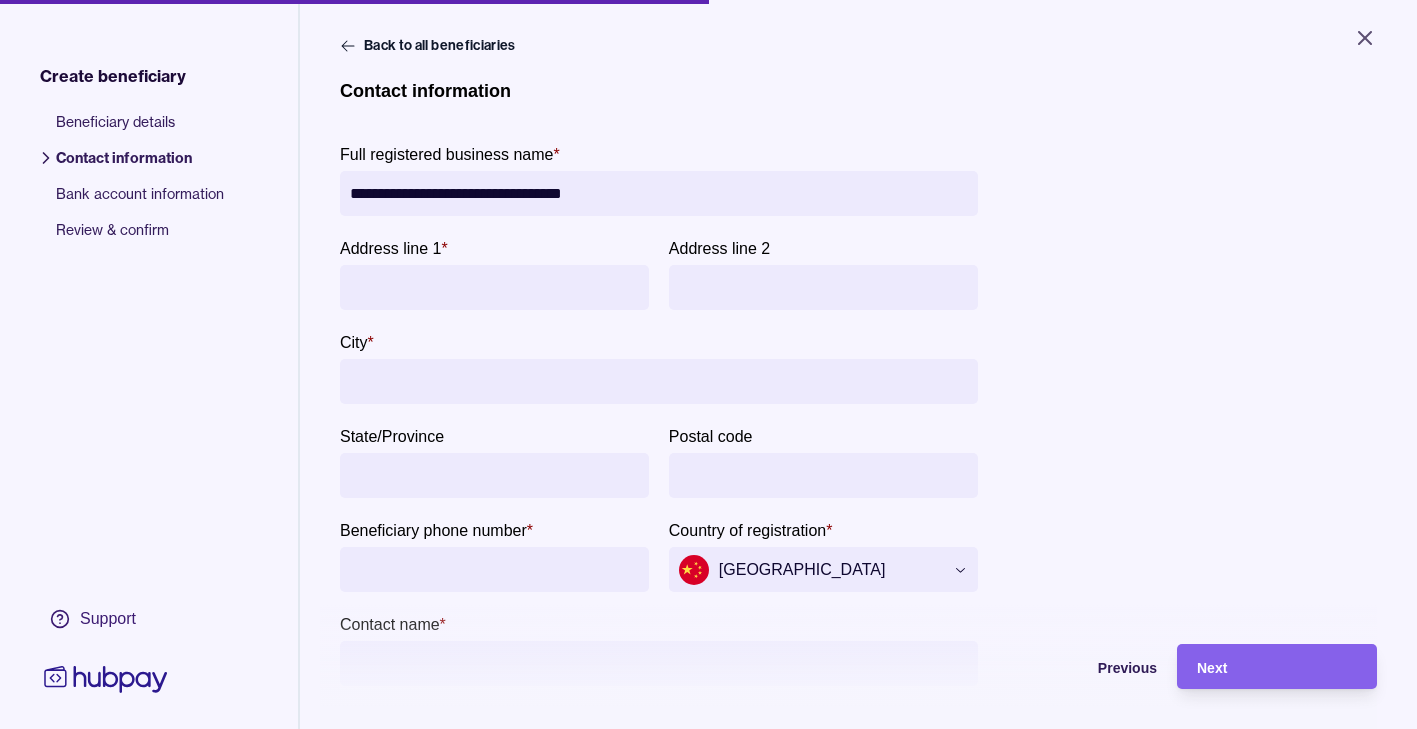 drag, startPoint x: 565, startPoint y: 193, endPoint x: 584, endPoint y: 193, distance: 19 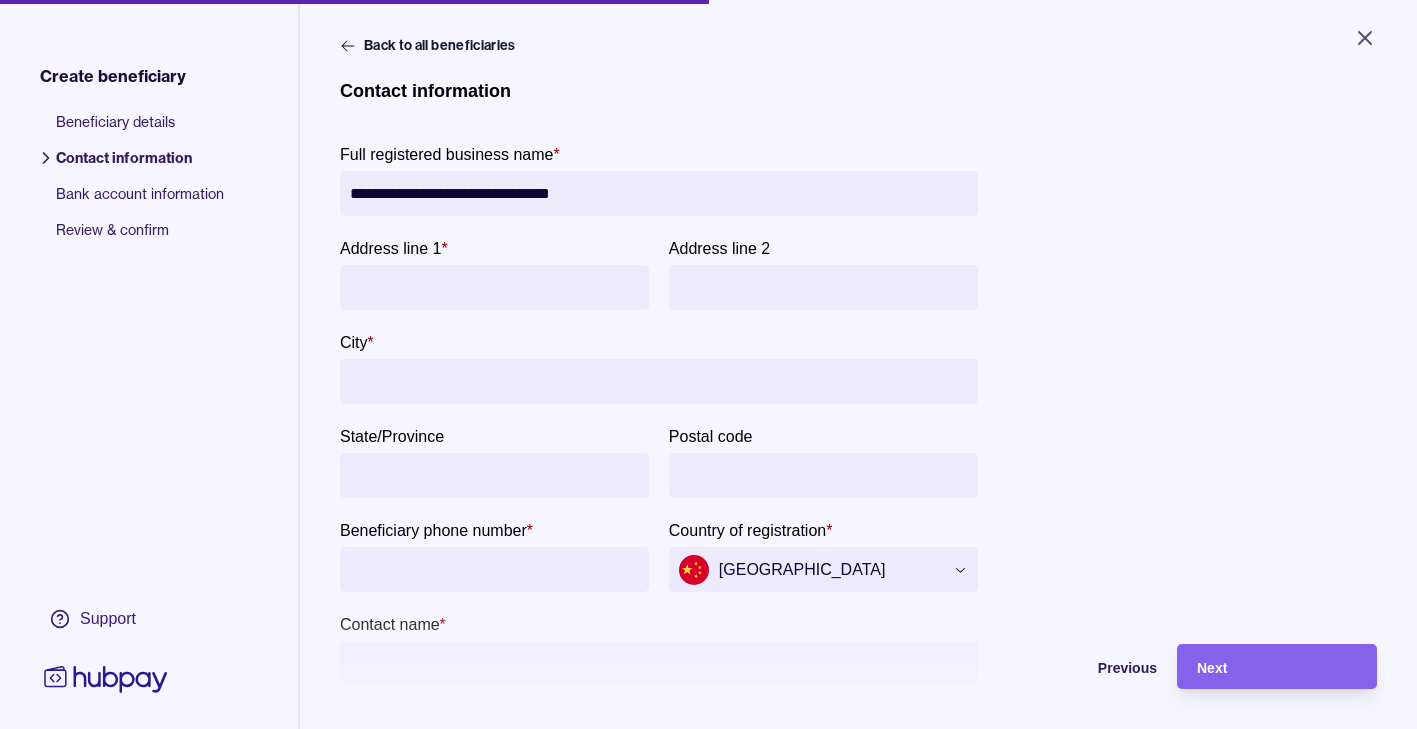 type on "**********" 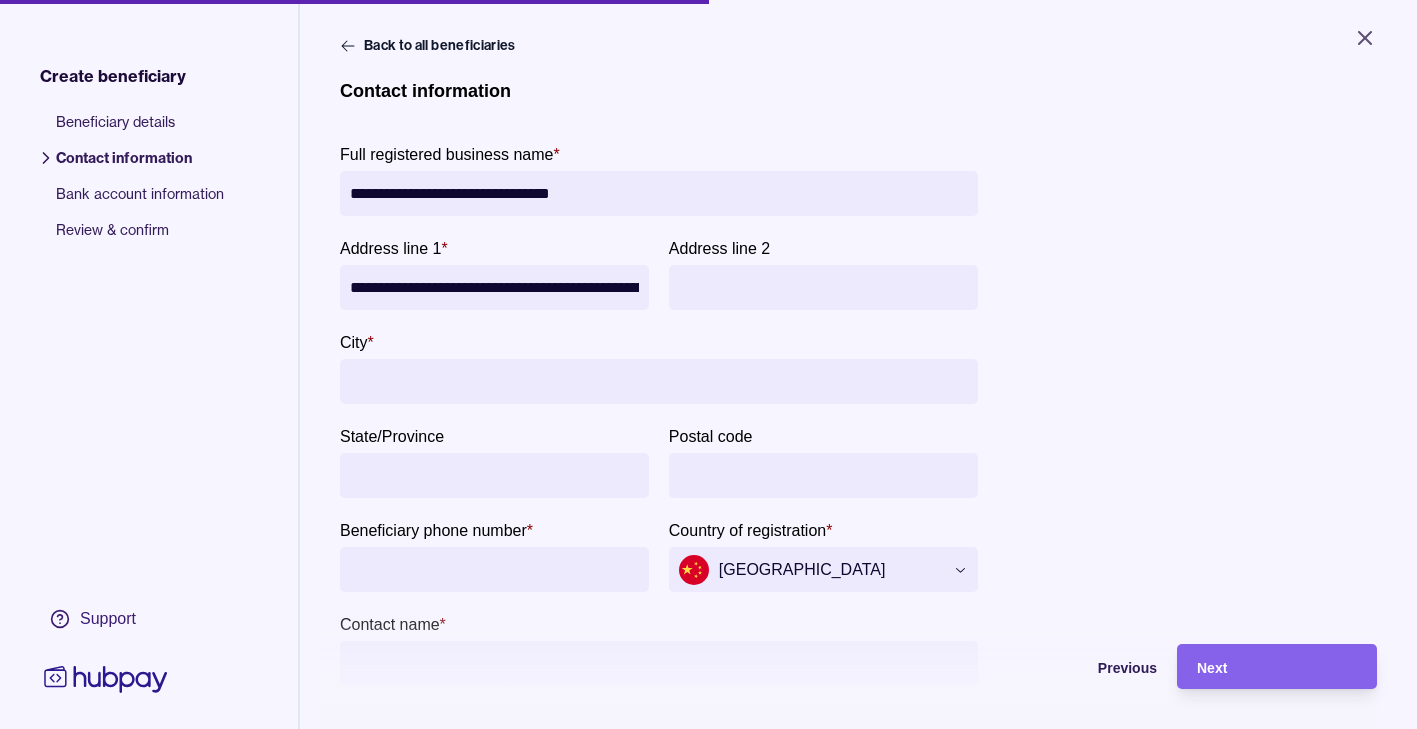 scroll, scrollTop: 0, scrollLeft: 111, axis: horizontal 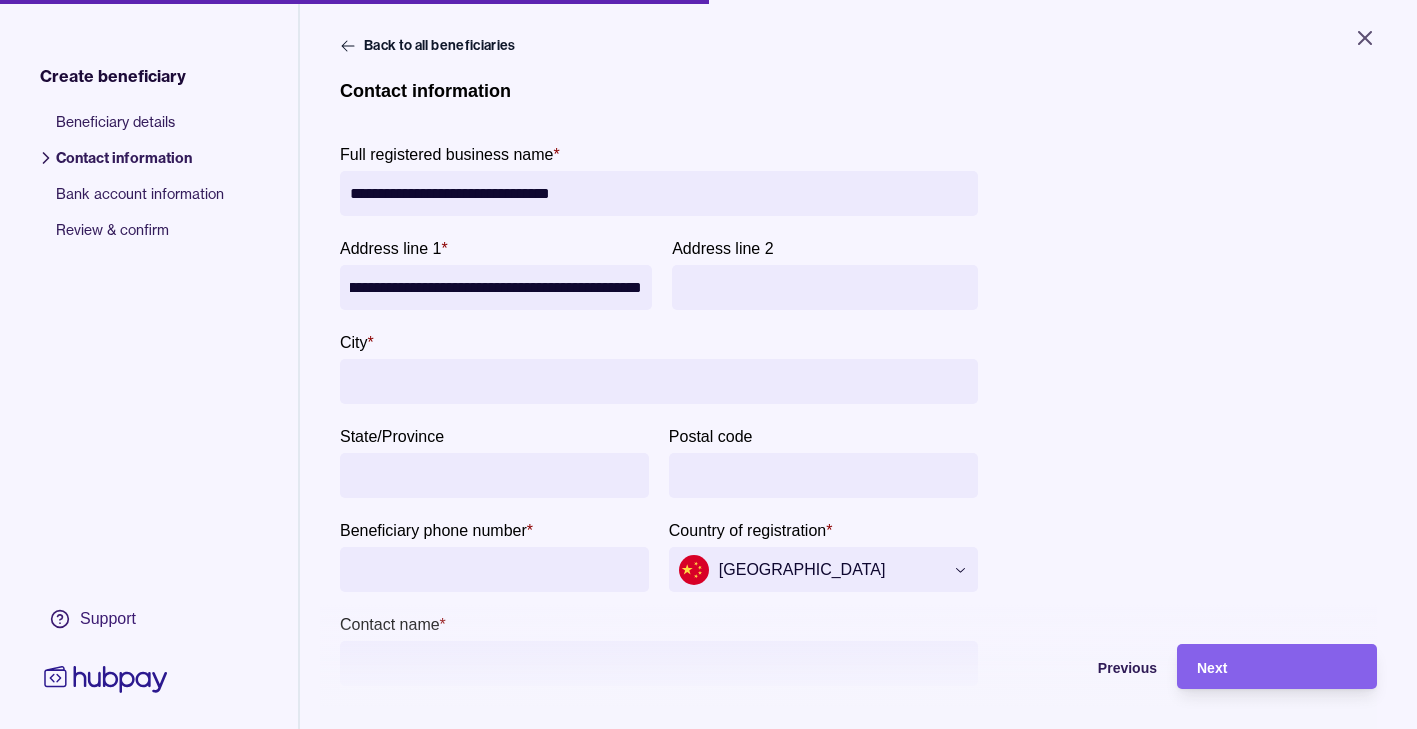 click on "**********" at bounding box center [496, 287] 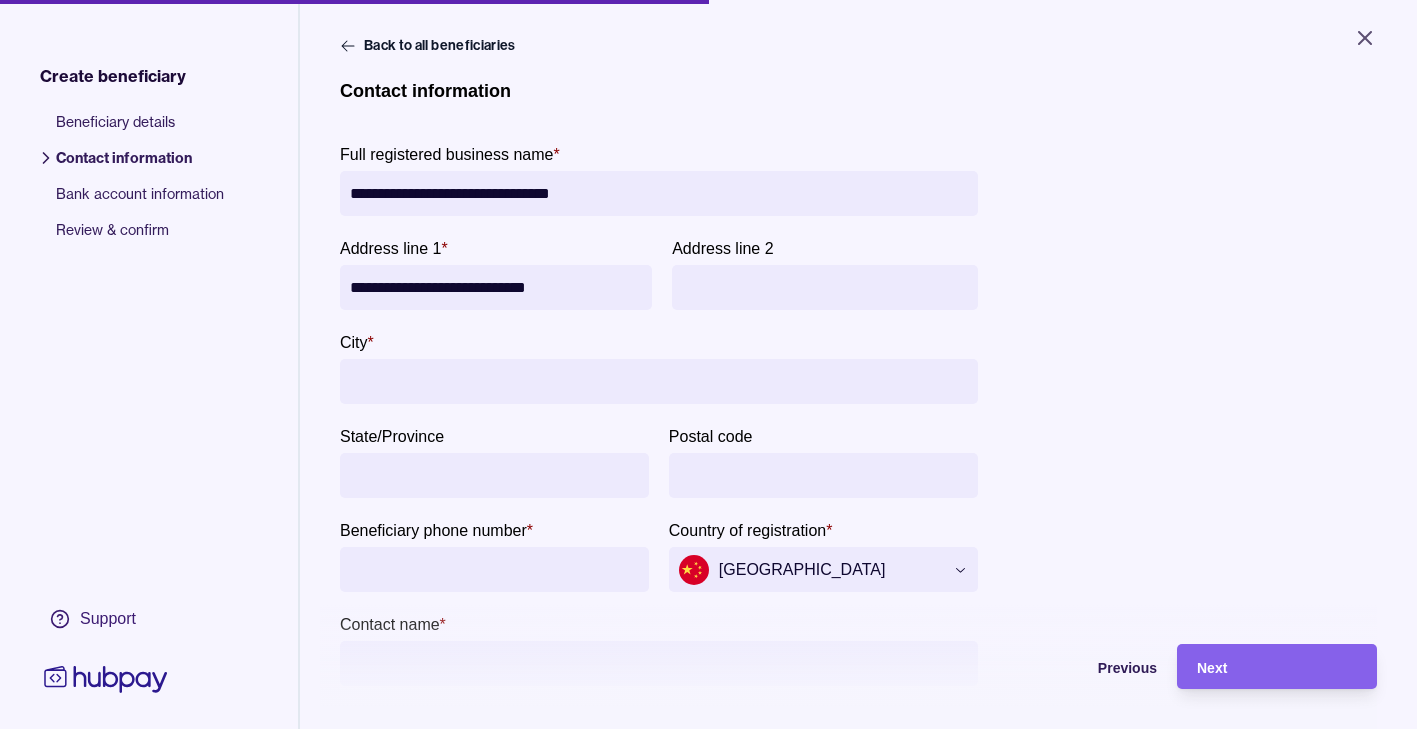 scroll, scrollTop: 0, scrollLeft: 0, axis: both 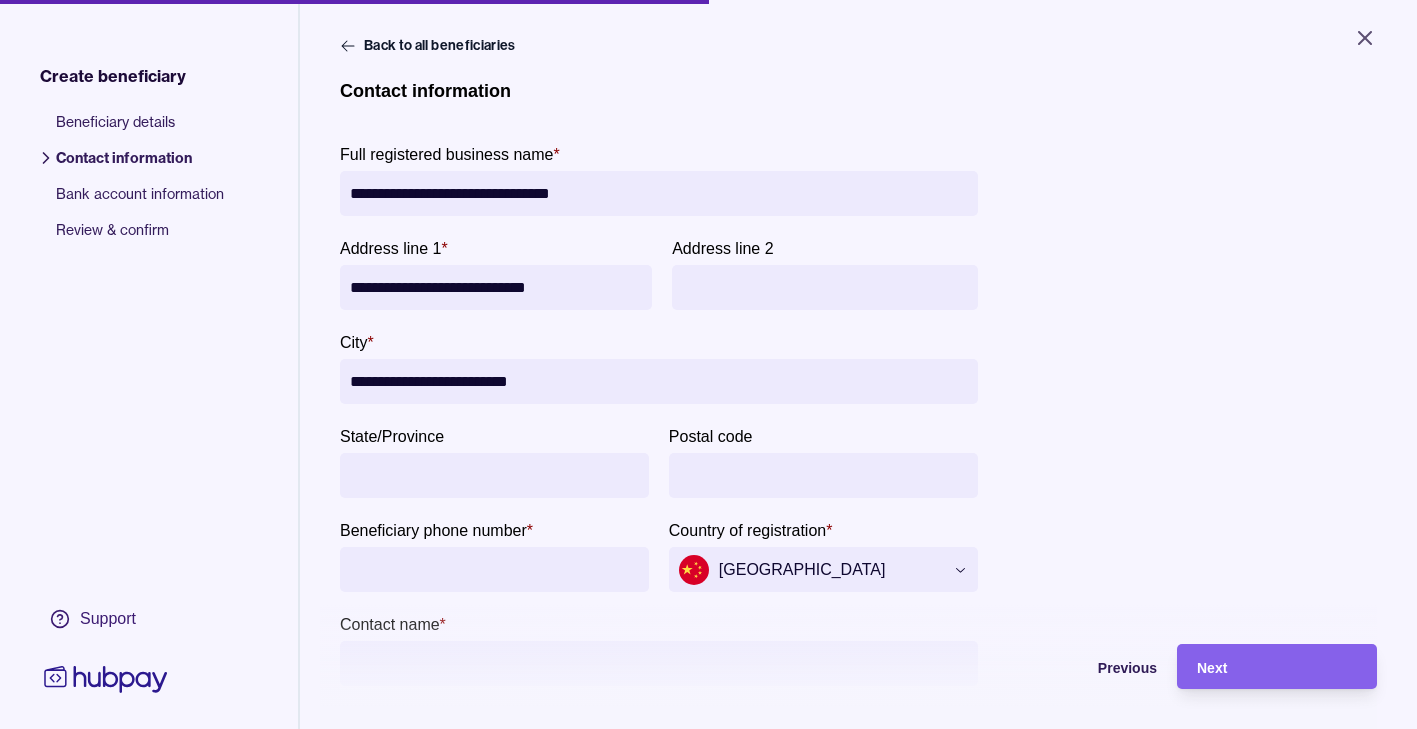 type on "**********" 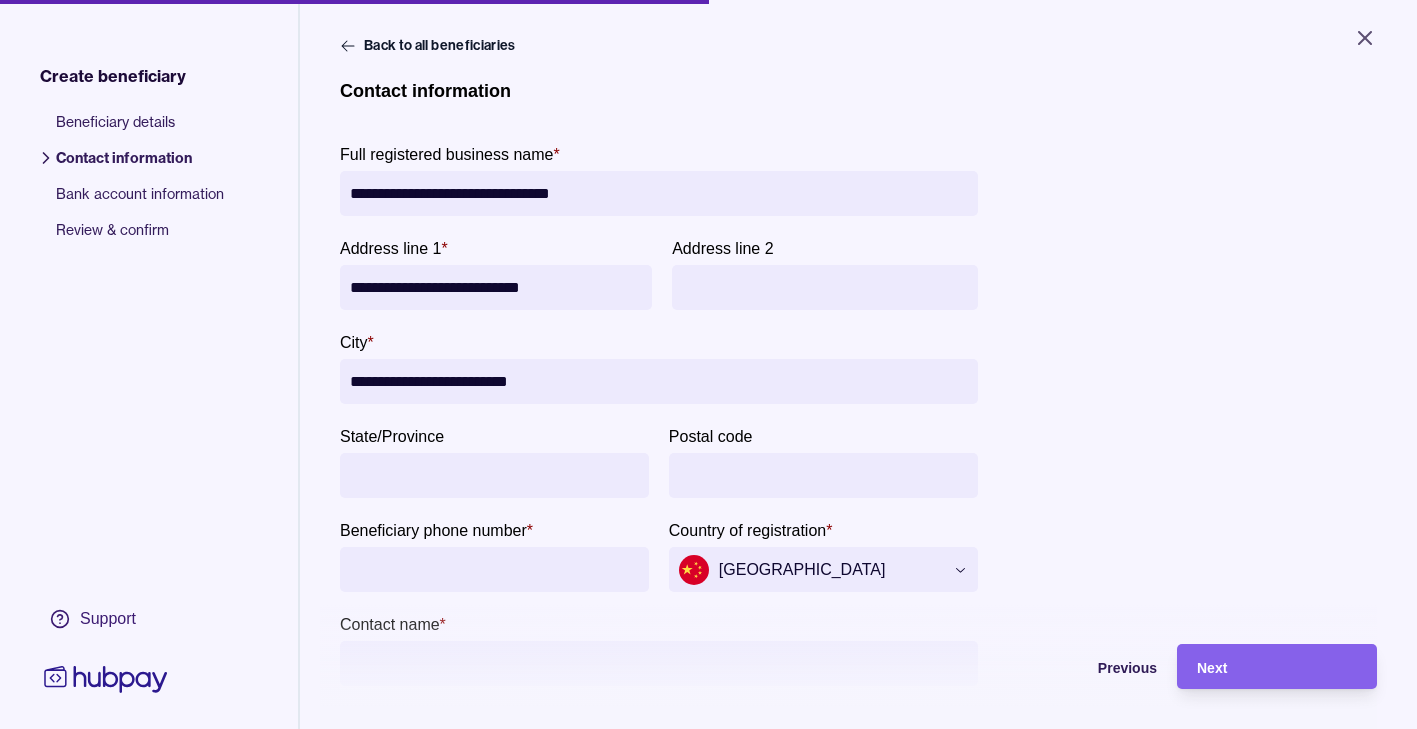 click on "**********" at bounding box center [496, 287] 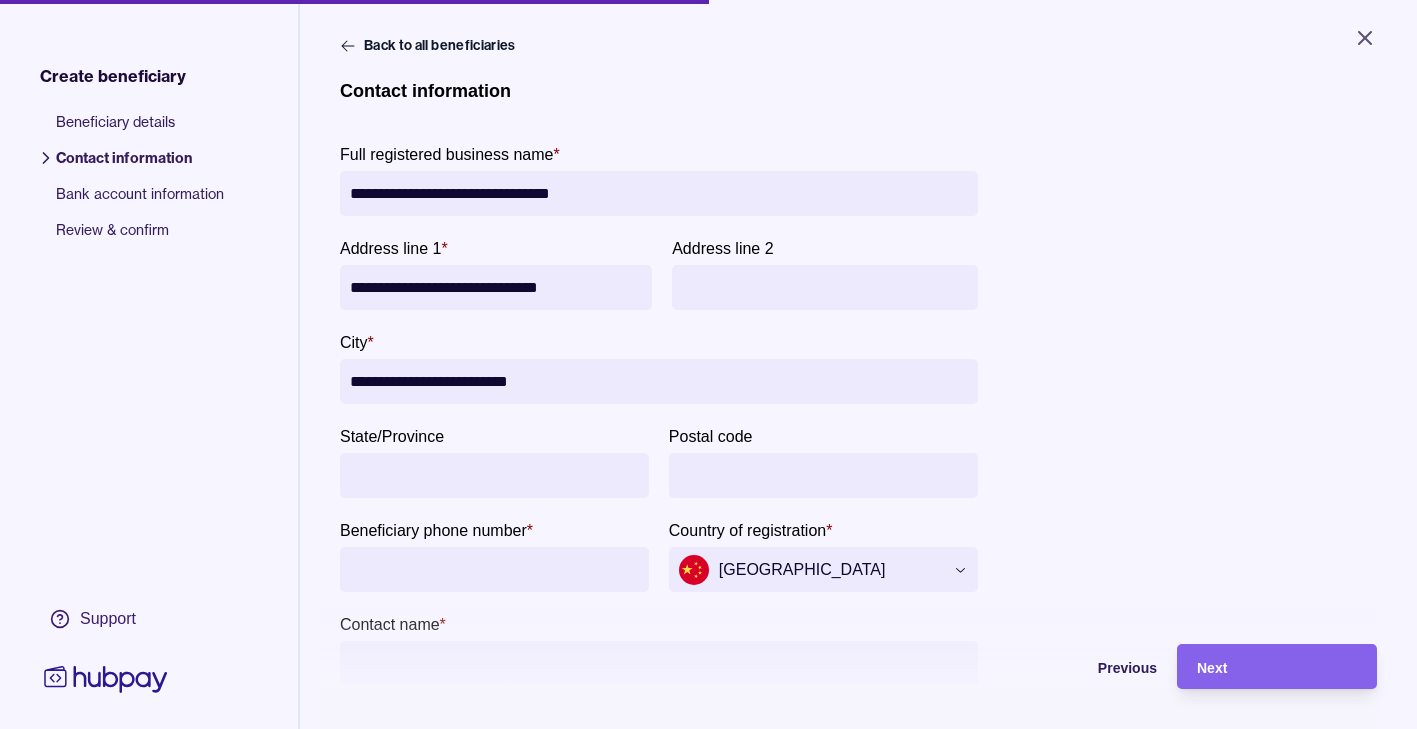 type on "**********" 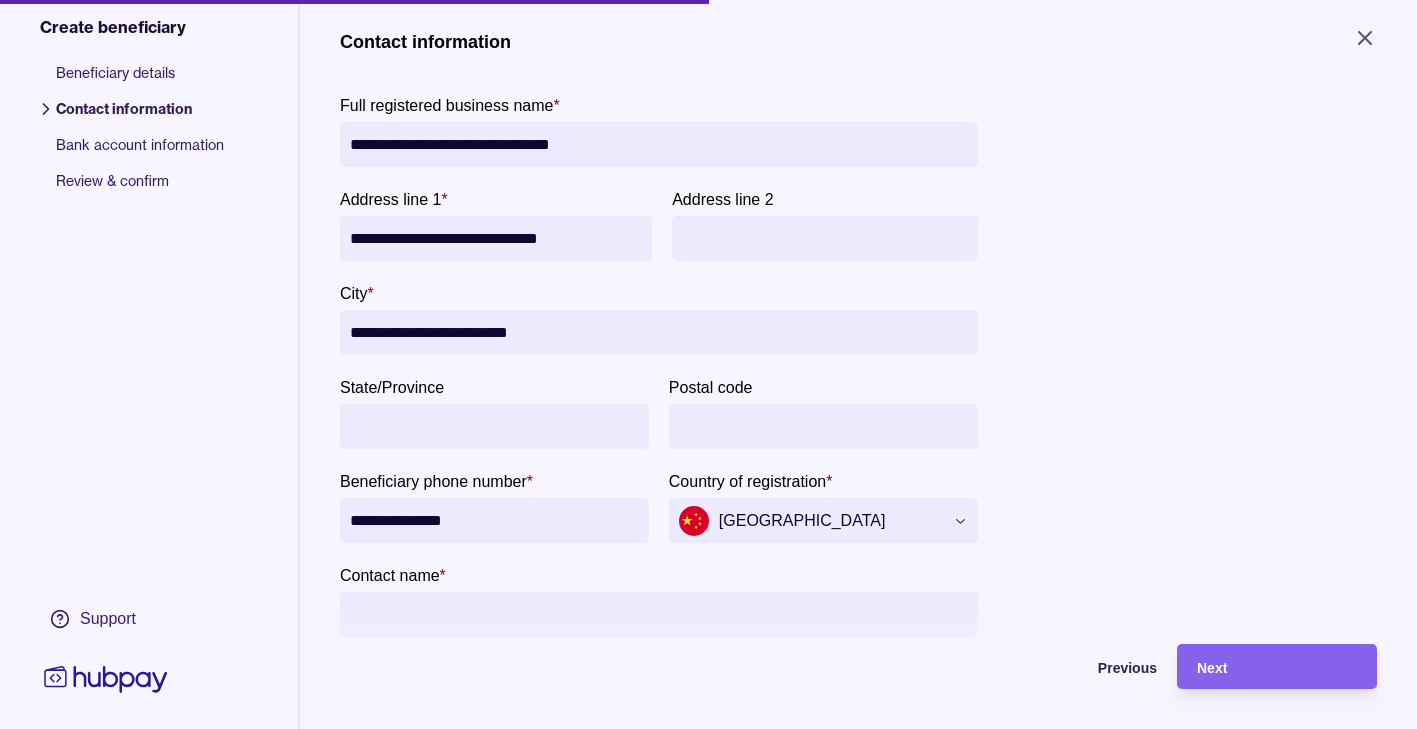 scroll, scrollTop: 52, scrollLeft: 0, axis: vertical 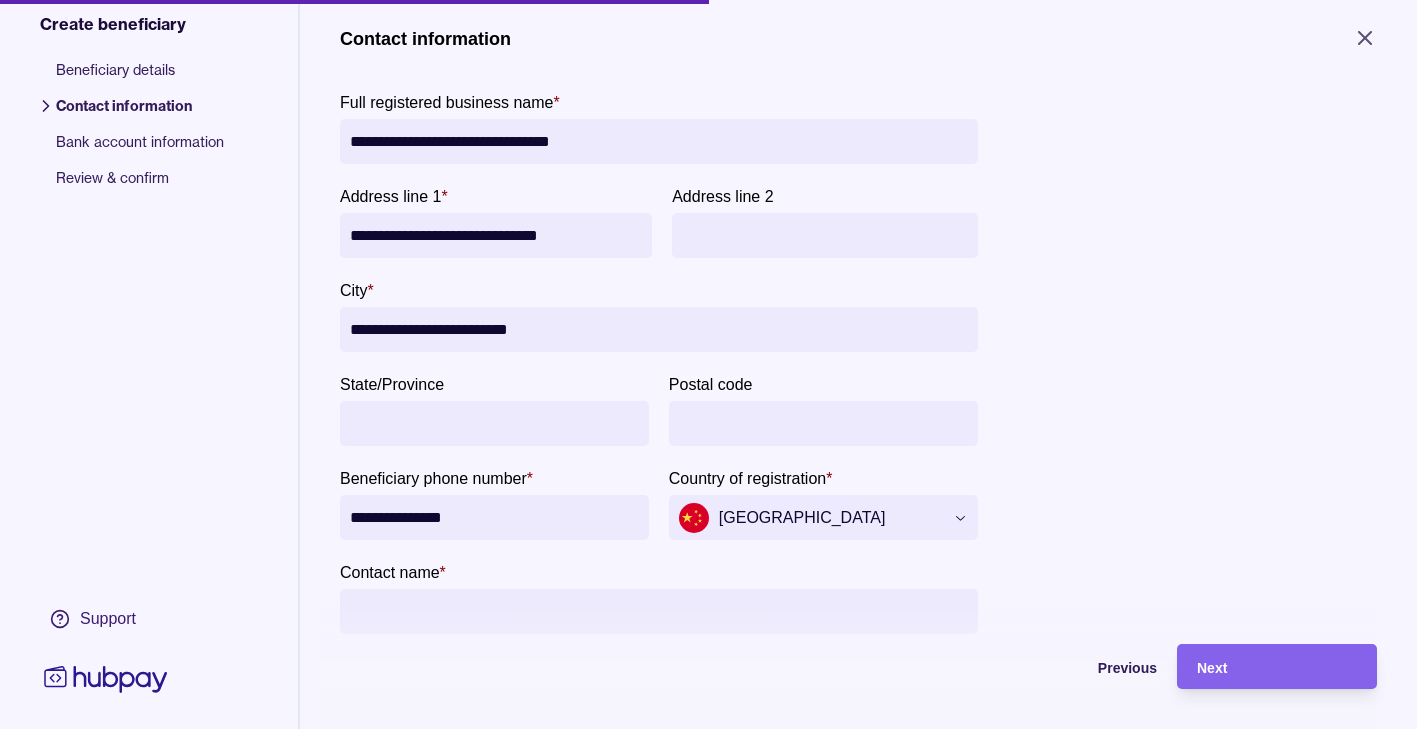 type on "**********" 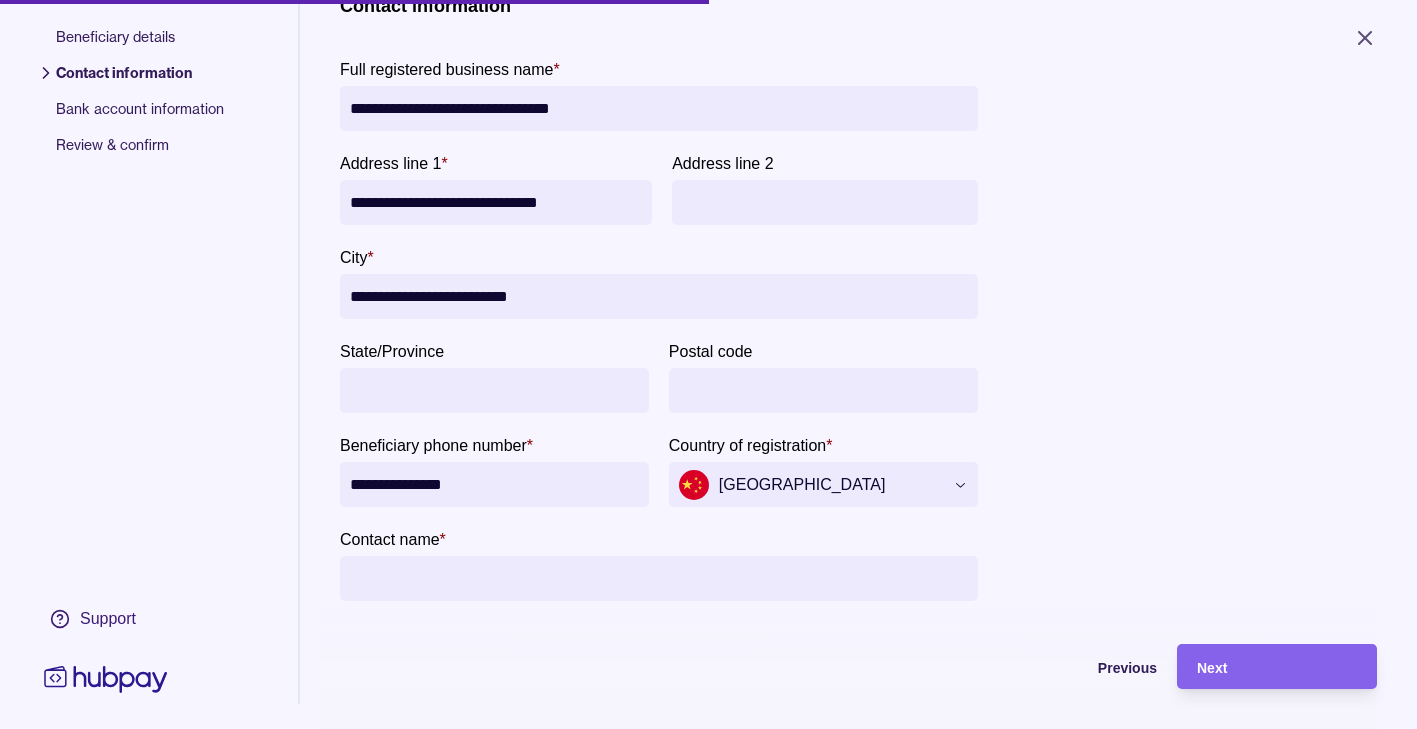 scroll, scrollTop: 87, scrollLeft: 0, axis: vertical 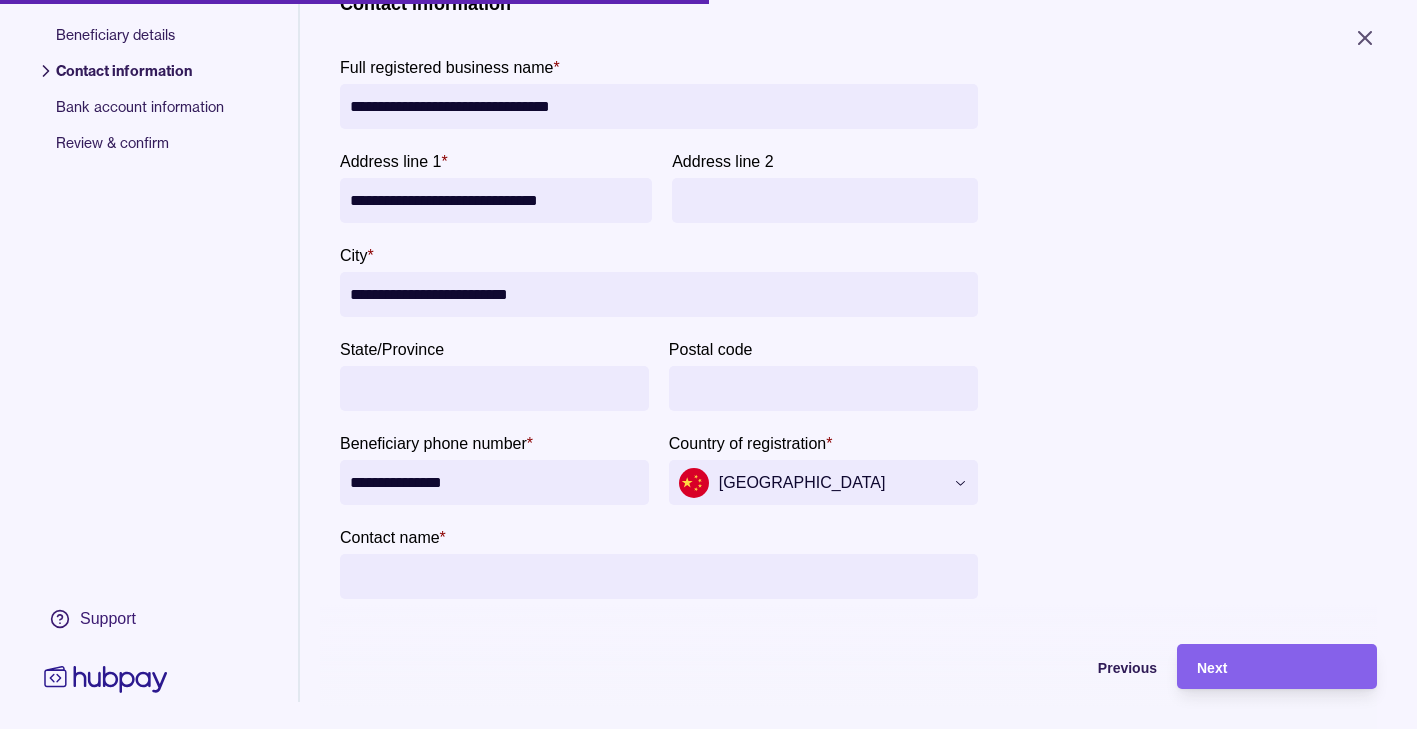 click on "**********" at bounding box center [858, 296] 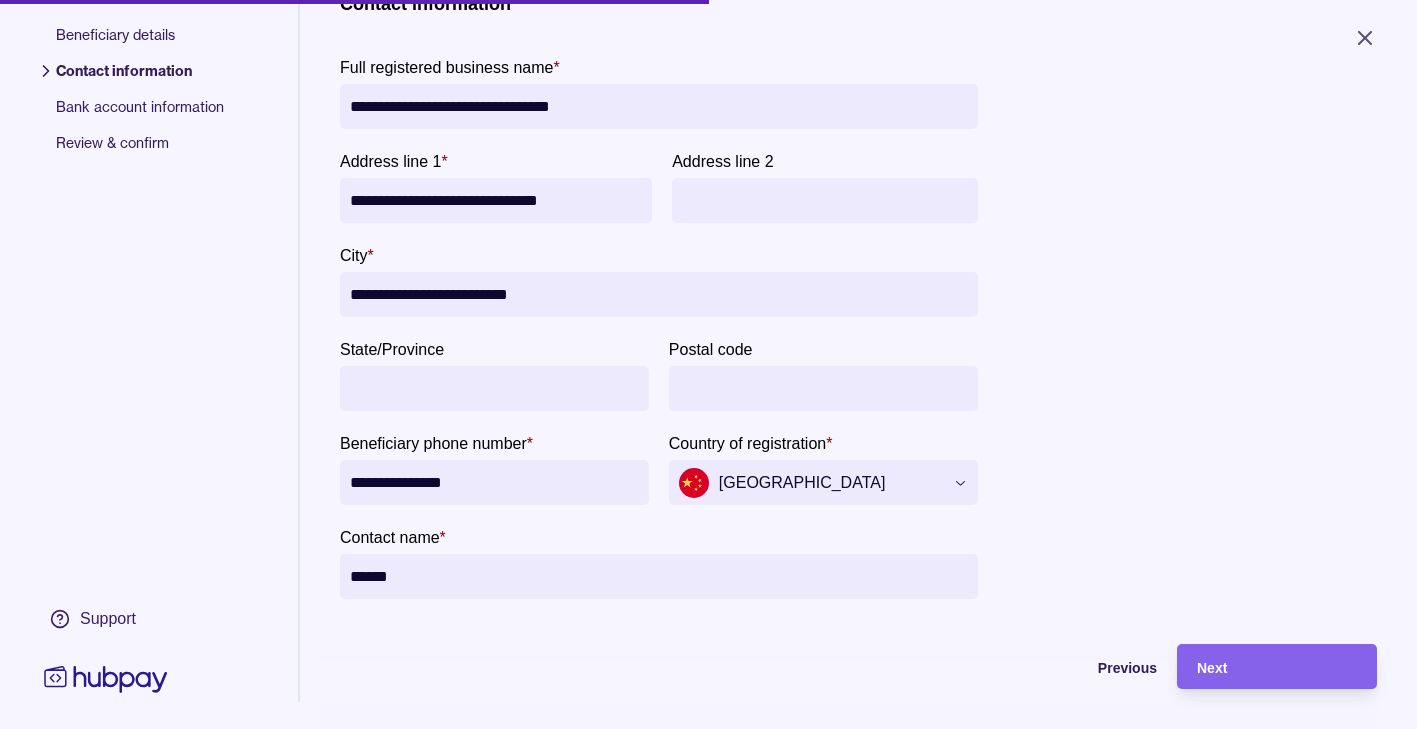 type on "******" 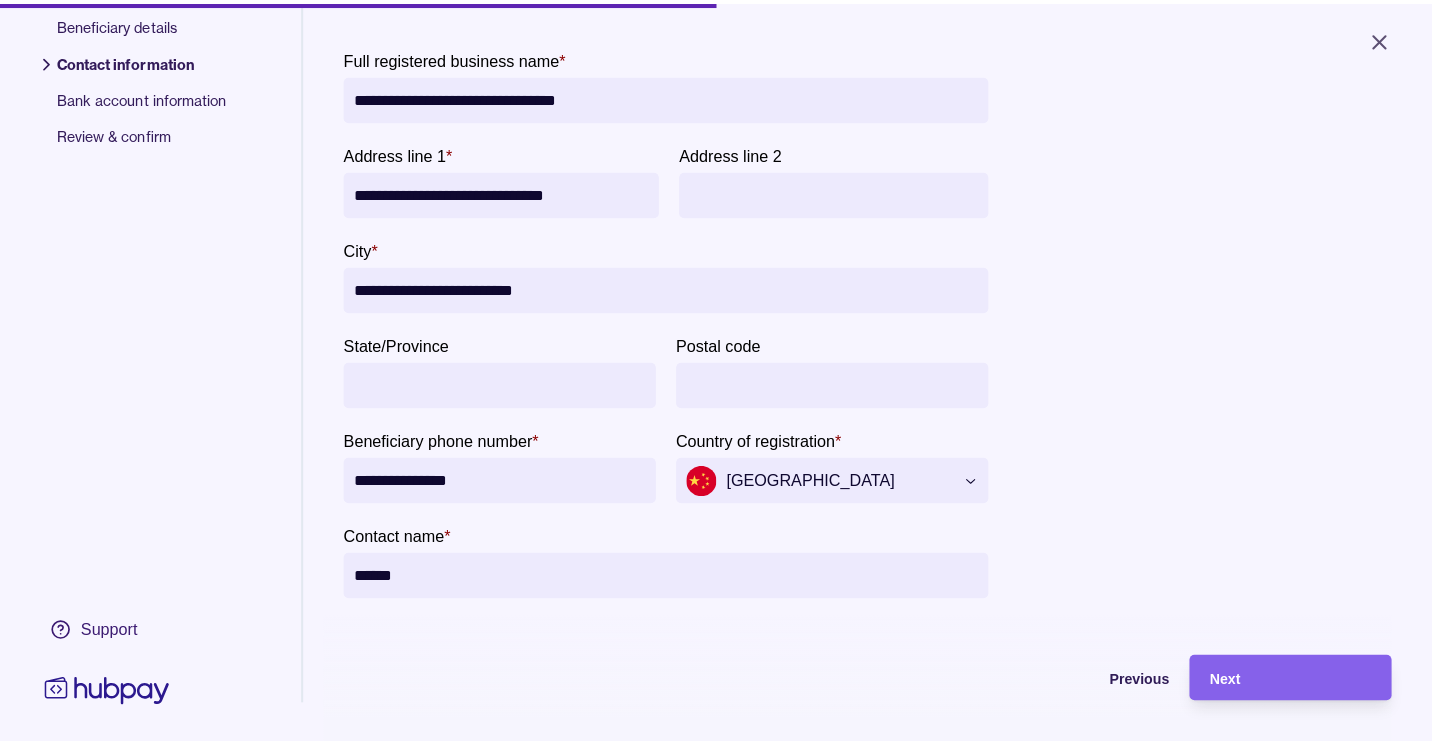 scroll, scrollTop: 101, scrollLeft: 0, axis: vertical 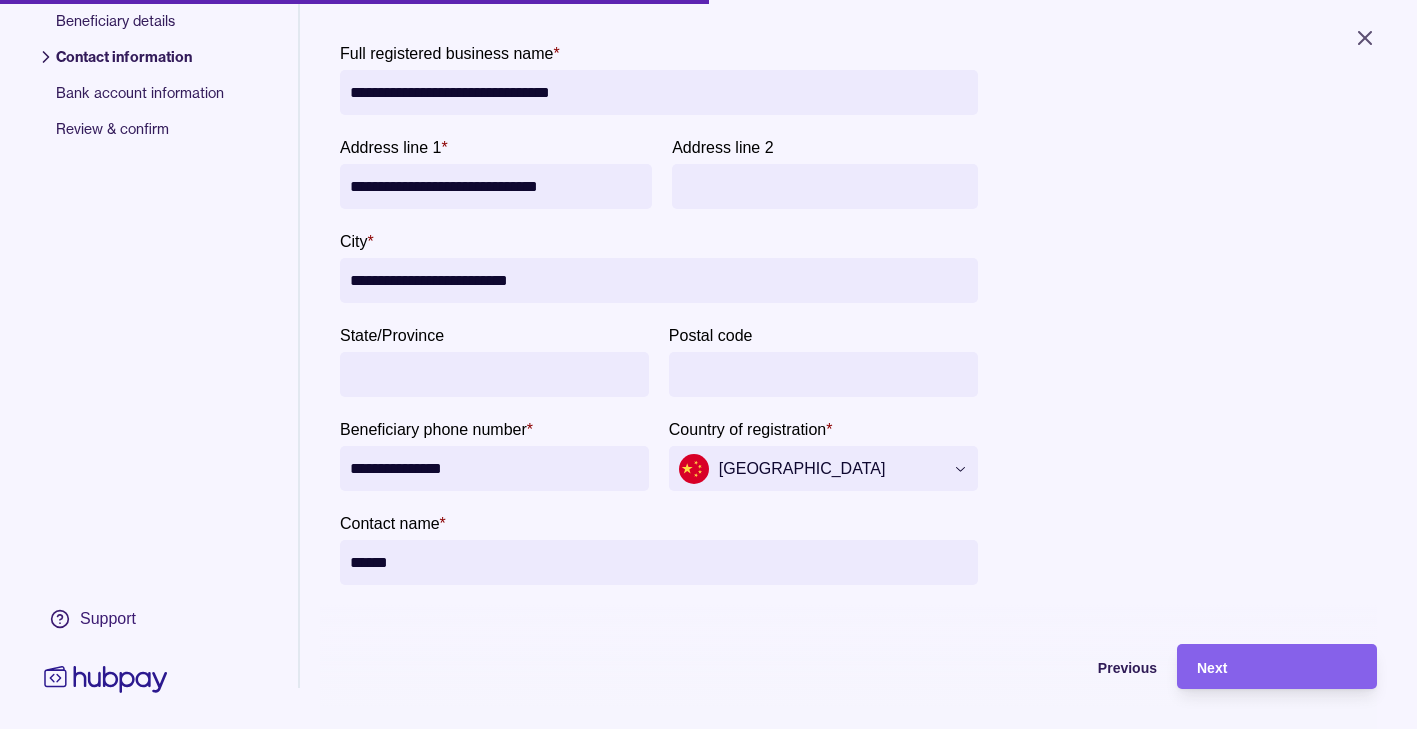 click on "**********" at bounding box center (858, 299) 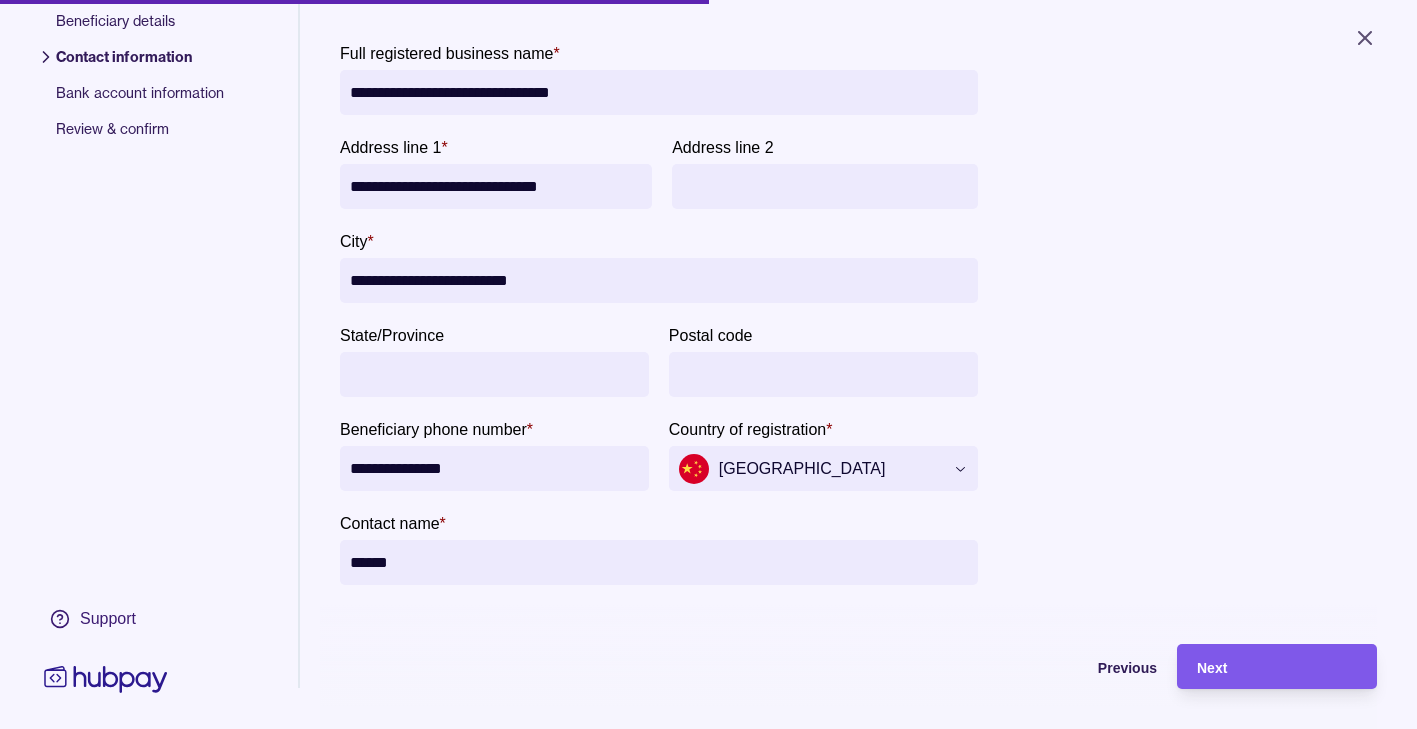 click on "Next" at bounding box center [1277, 667] 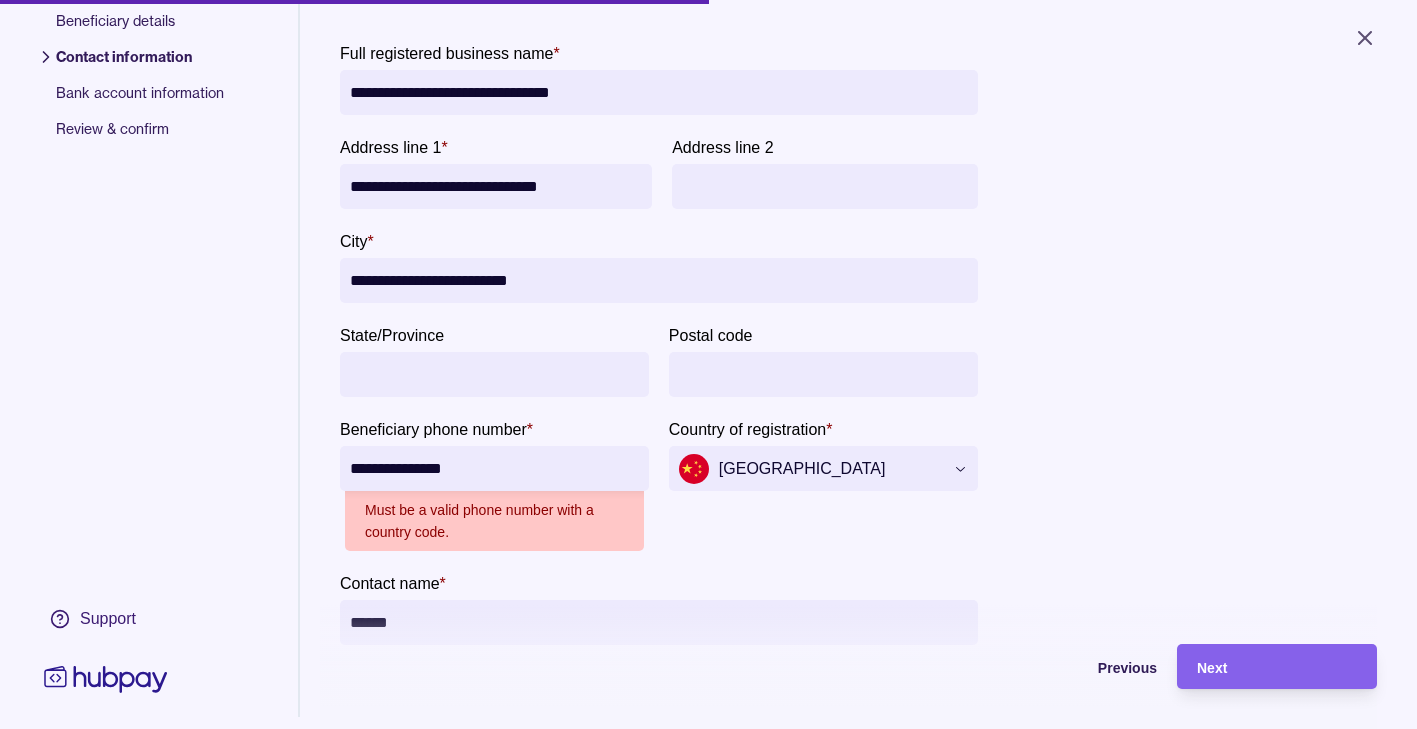 click on "**********" at bounding box center [494, 468] 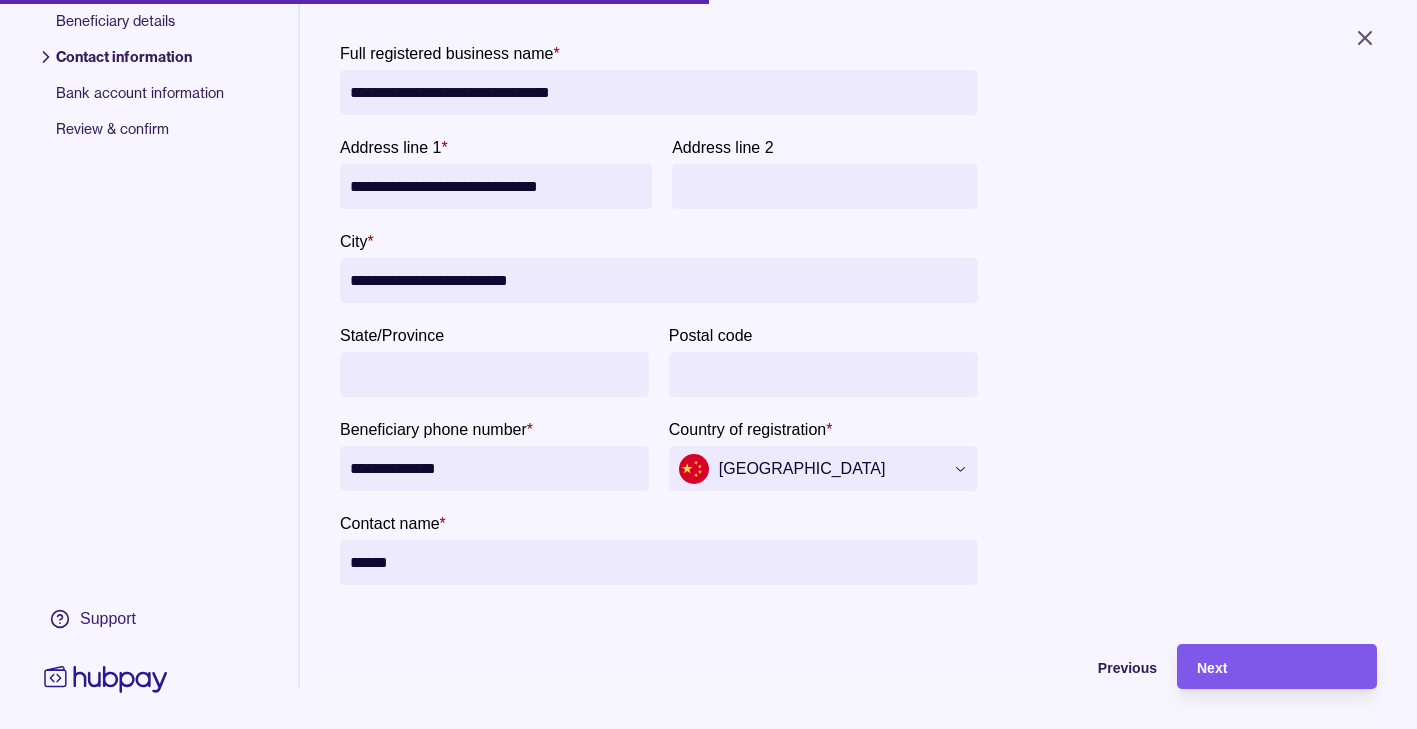 type on "**********" 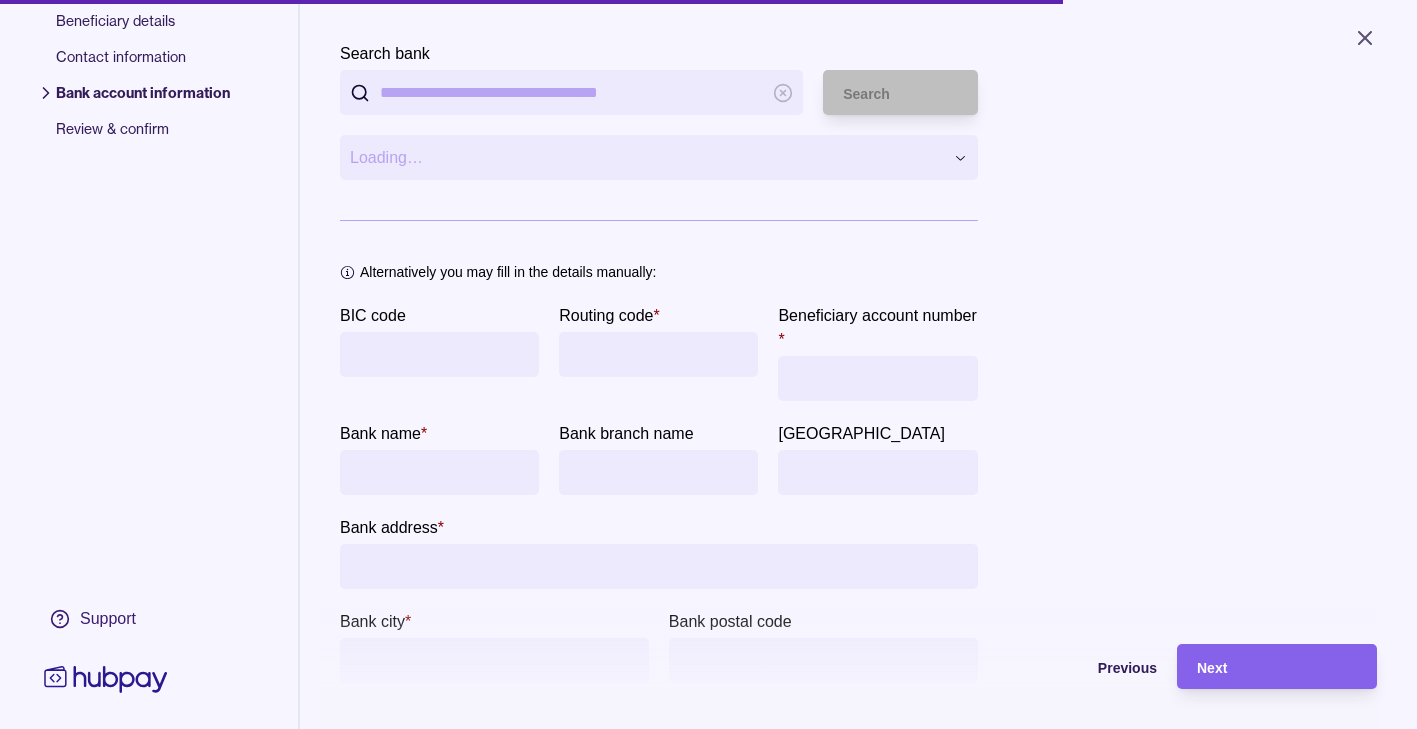 click on "Search bank" at bounding box center [571, 92] 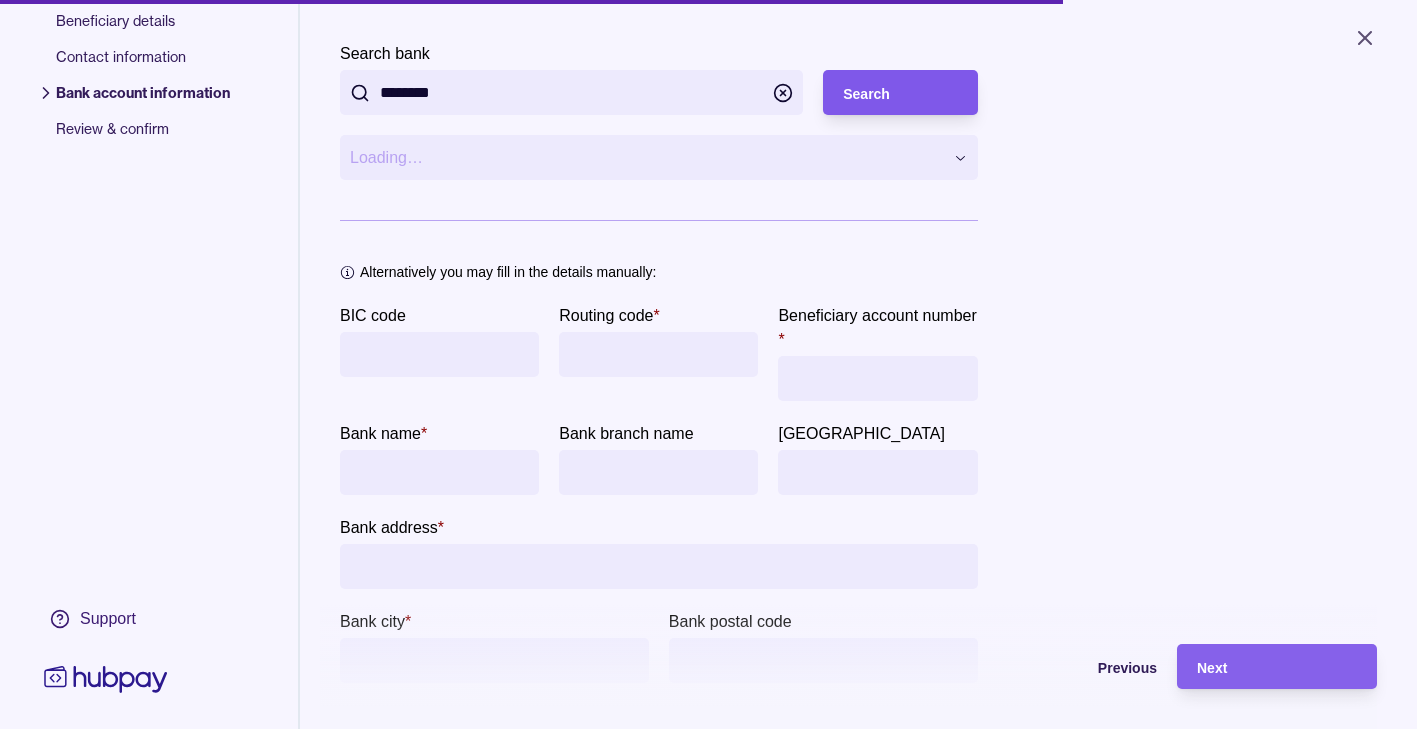 click on "Search" at bounding box center [900, 93] 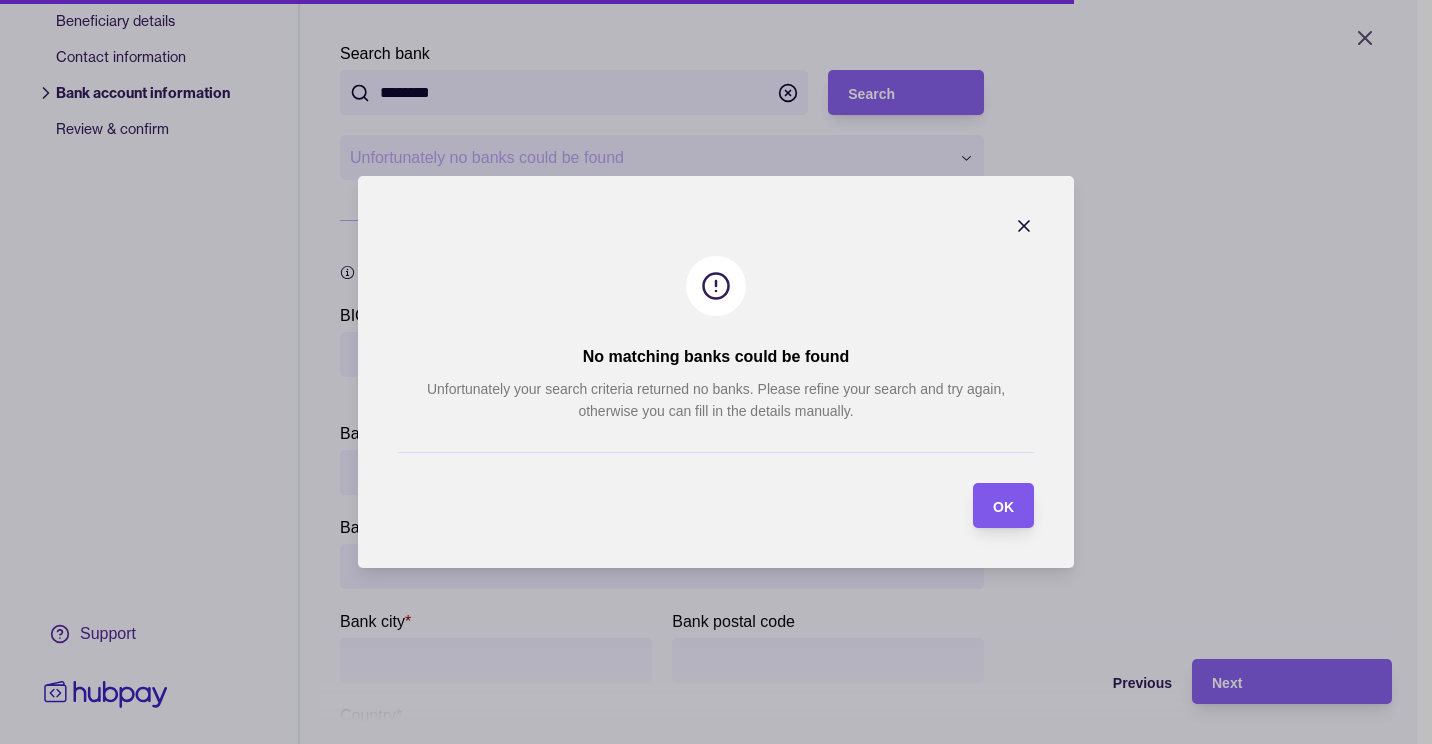 click on "OK" at bounding box center [988, 505] 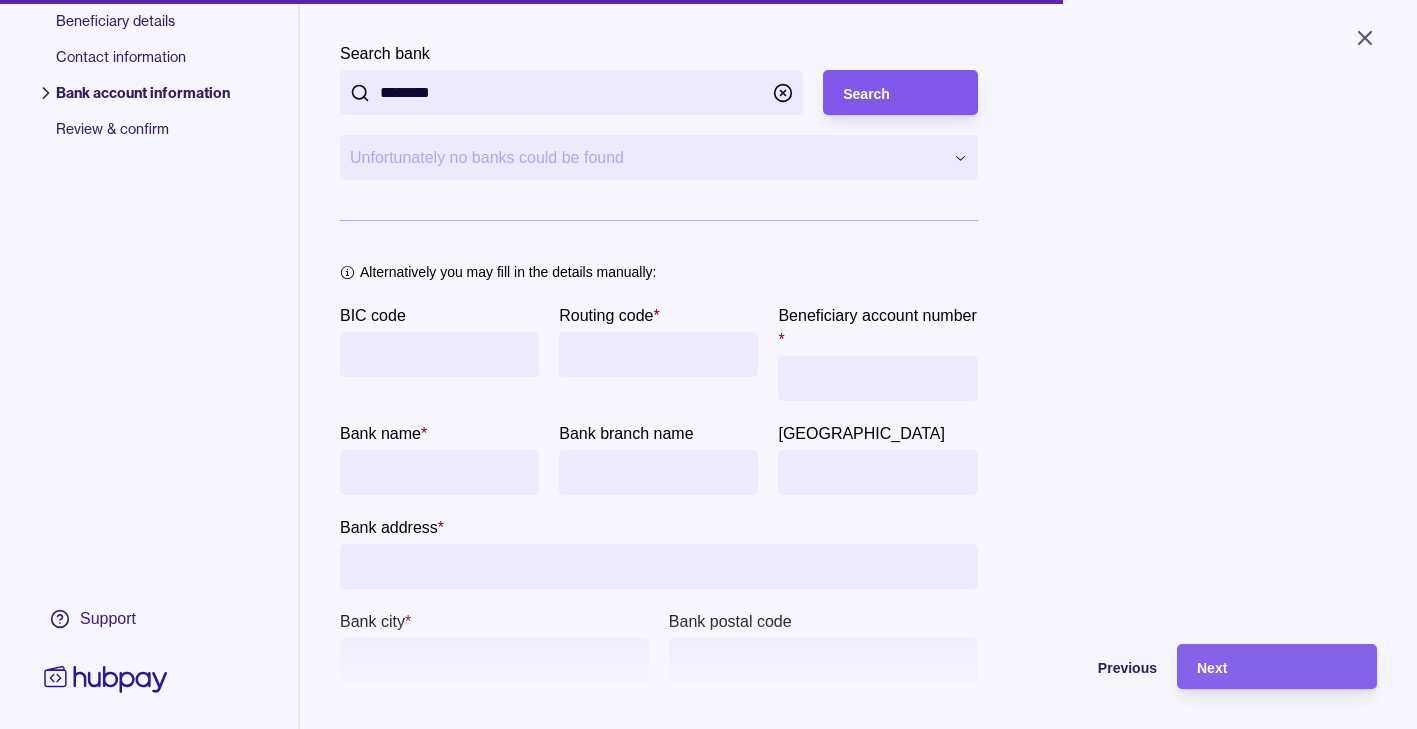 click on "Search" at bounding box center (900, 93) 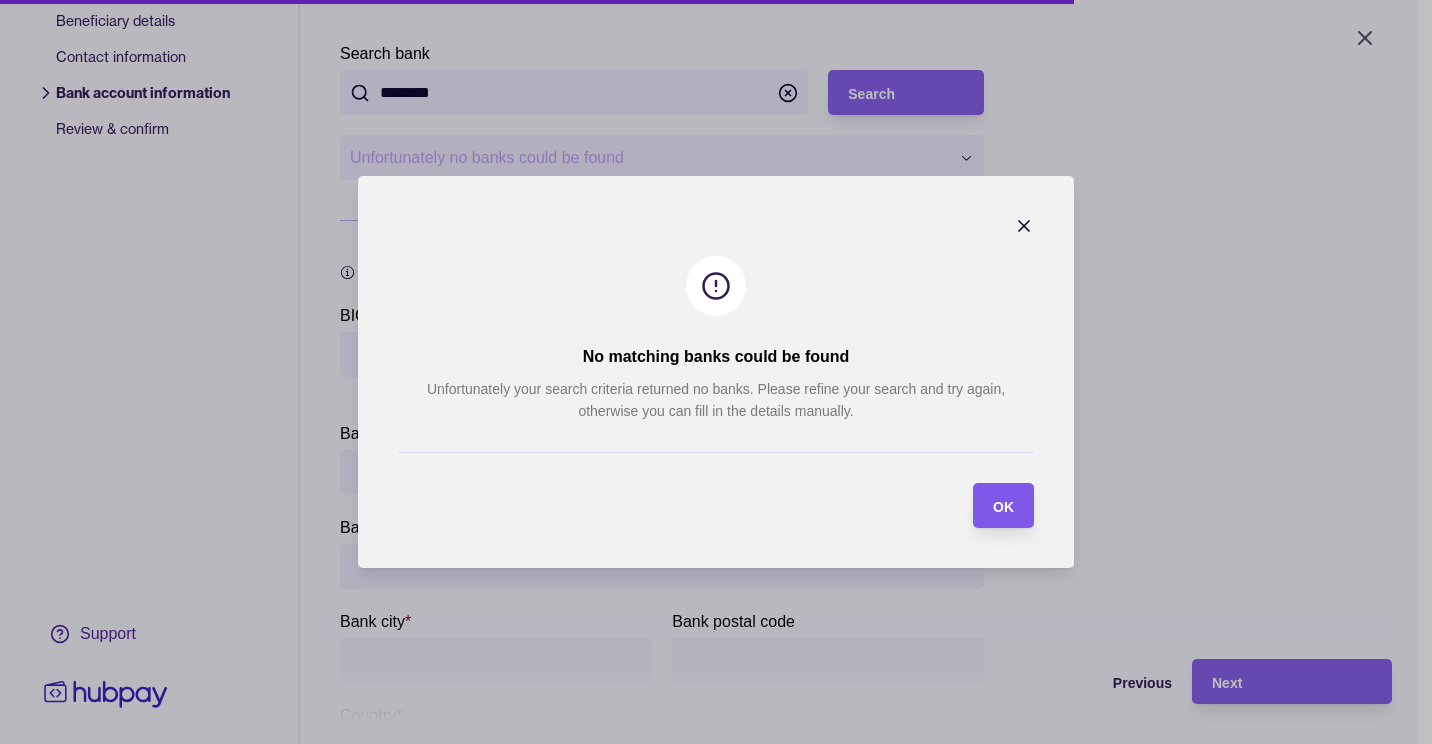 click on "OK" at bounding box center (1003, 506) 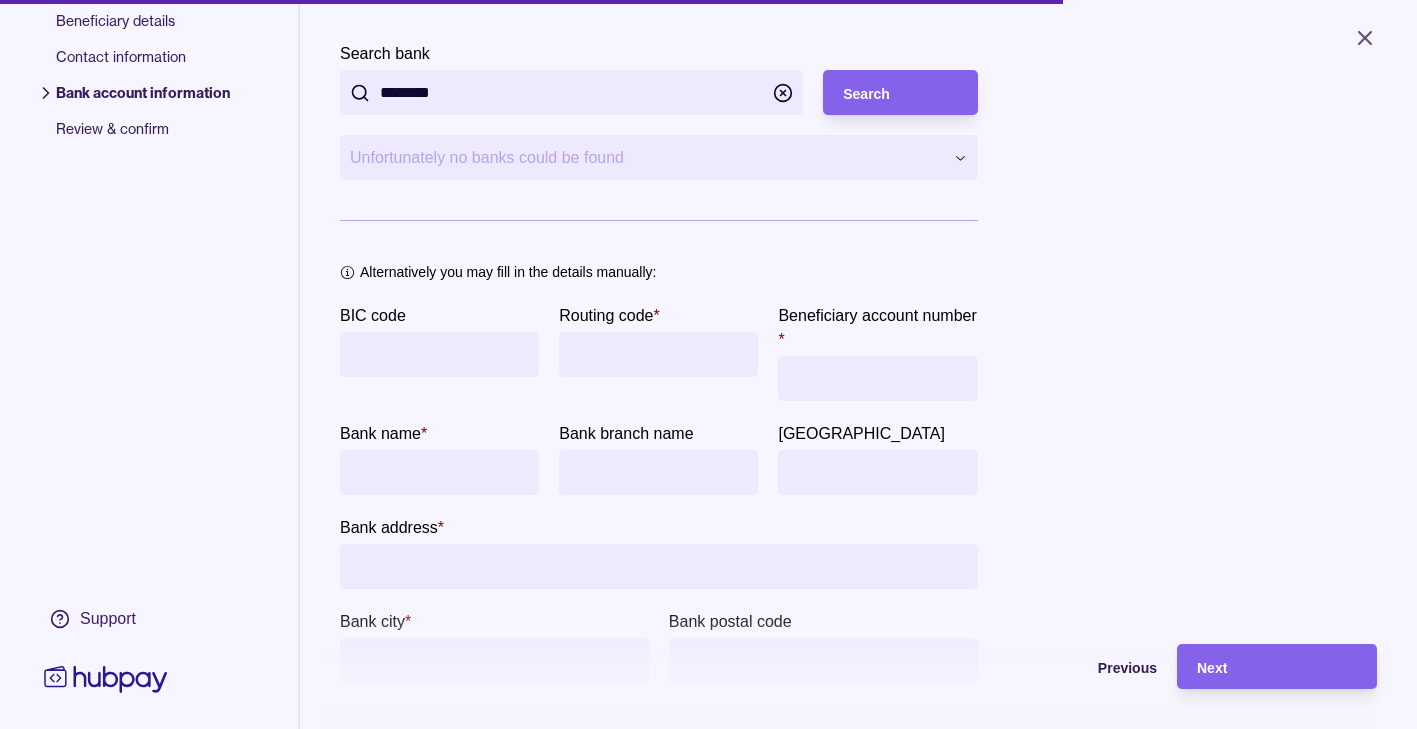drag, startPoint x: 494, startPoint y: 78, endPoint x: 312, endPoint y: 81, distance: 182.02472 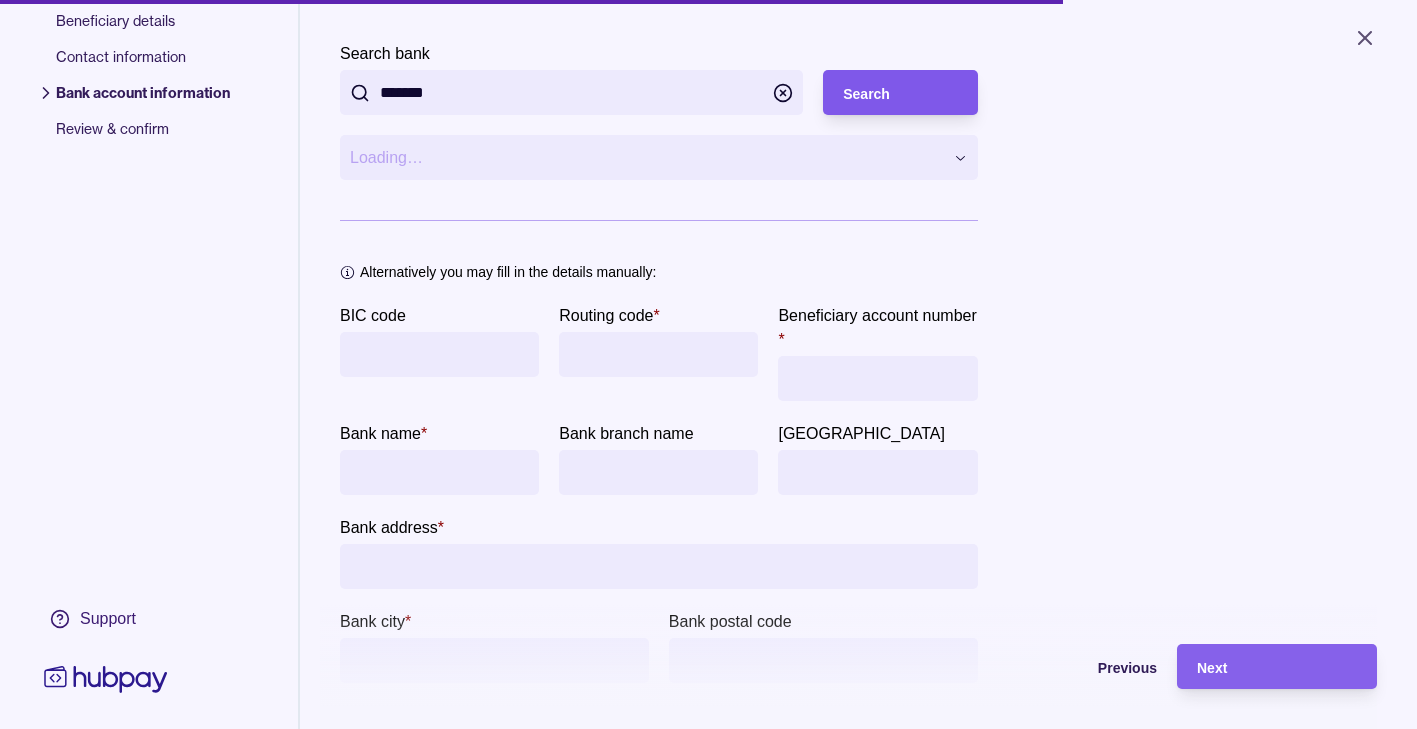 type on "*******" 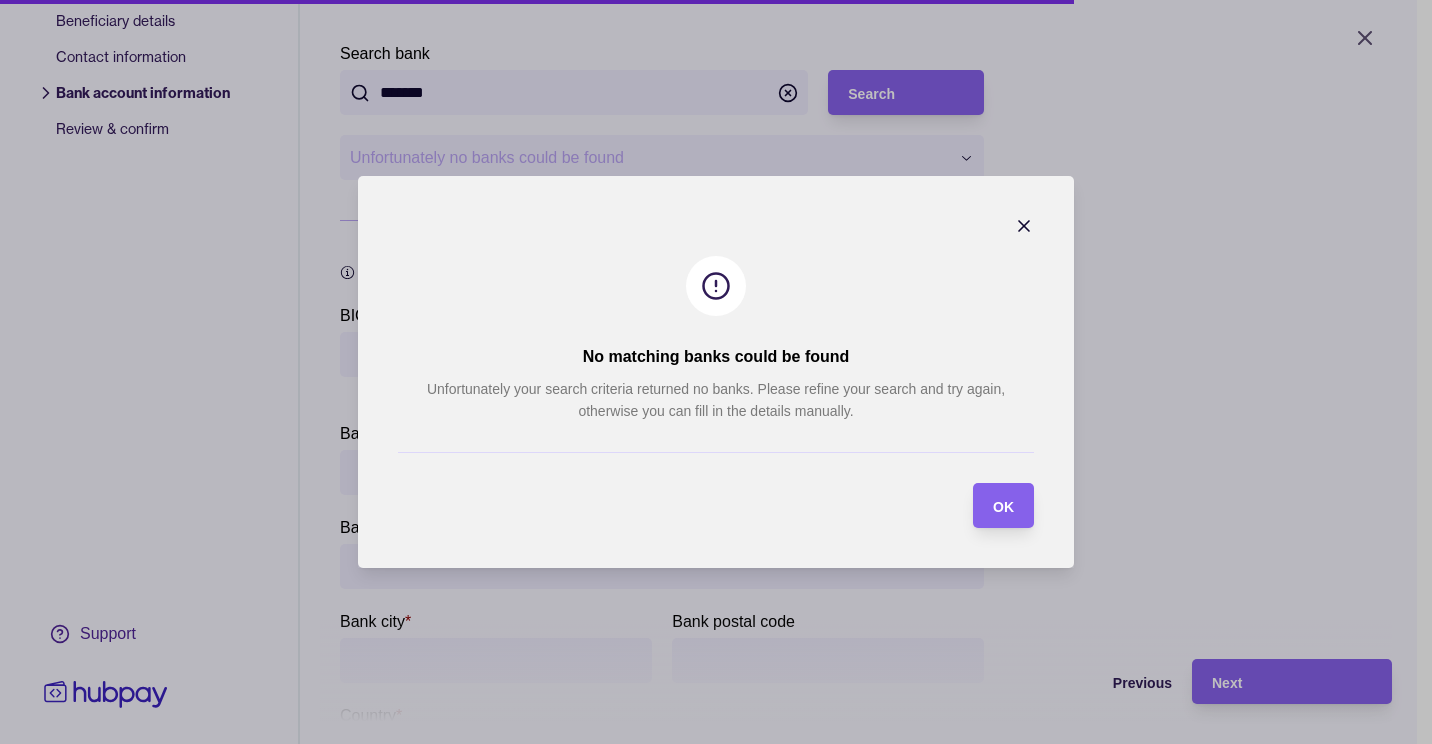 click on "OK" at bounding box center (1003, 506) 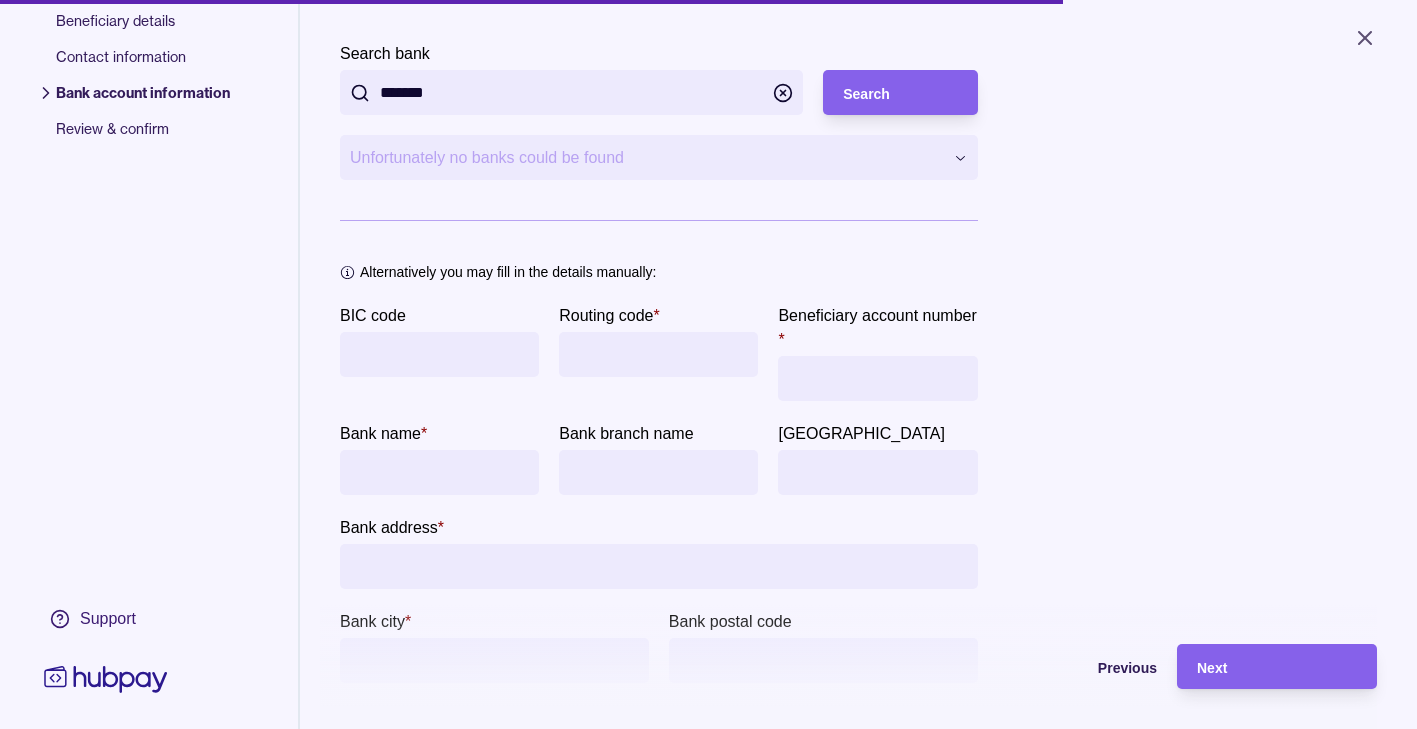 drag, startPoint x: 477, startPoint y: 76, endPoint x: 281, endPoint y: 84, distance: 196.1632 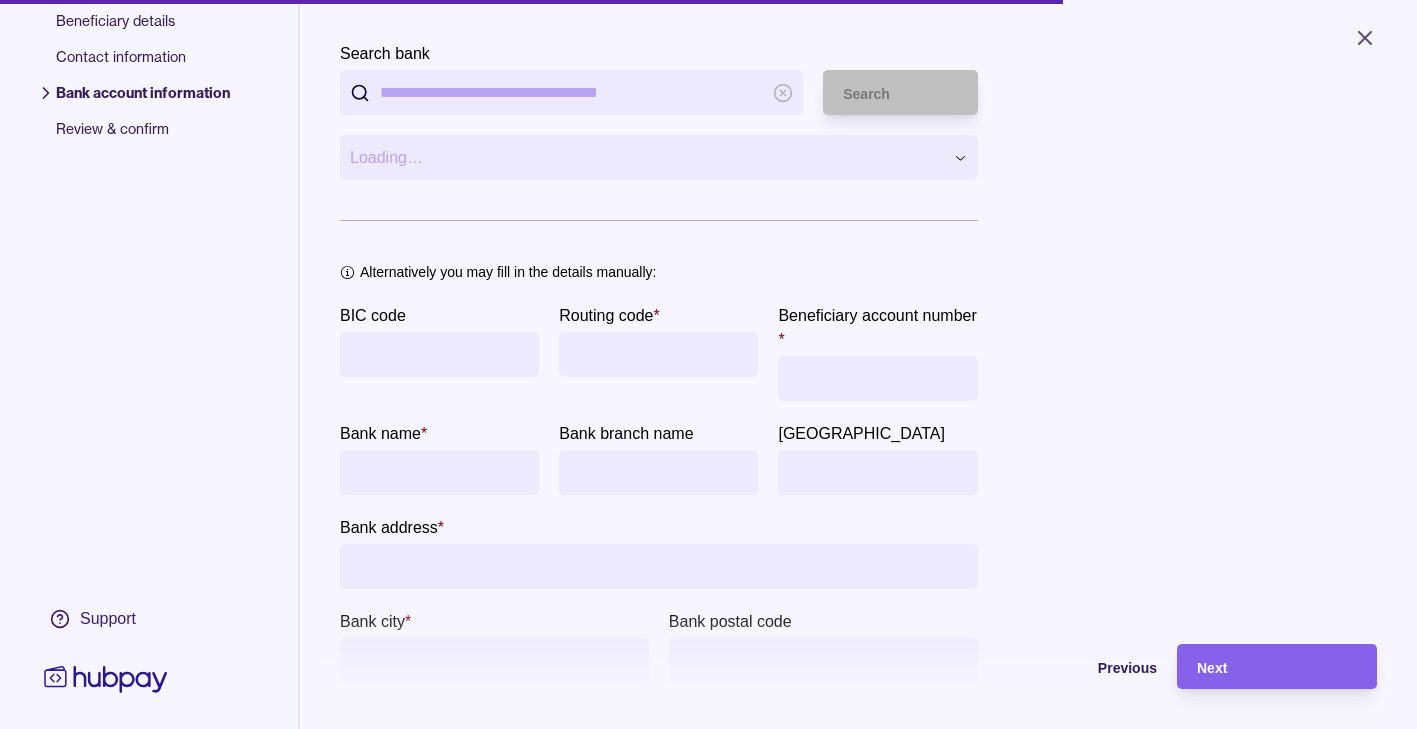 click on "Search bank" at bounding box center (571, 92) 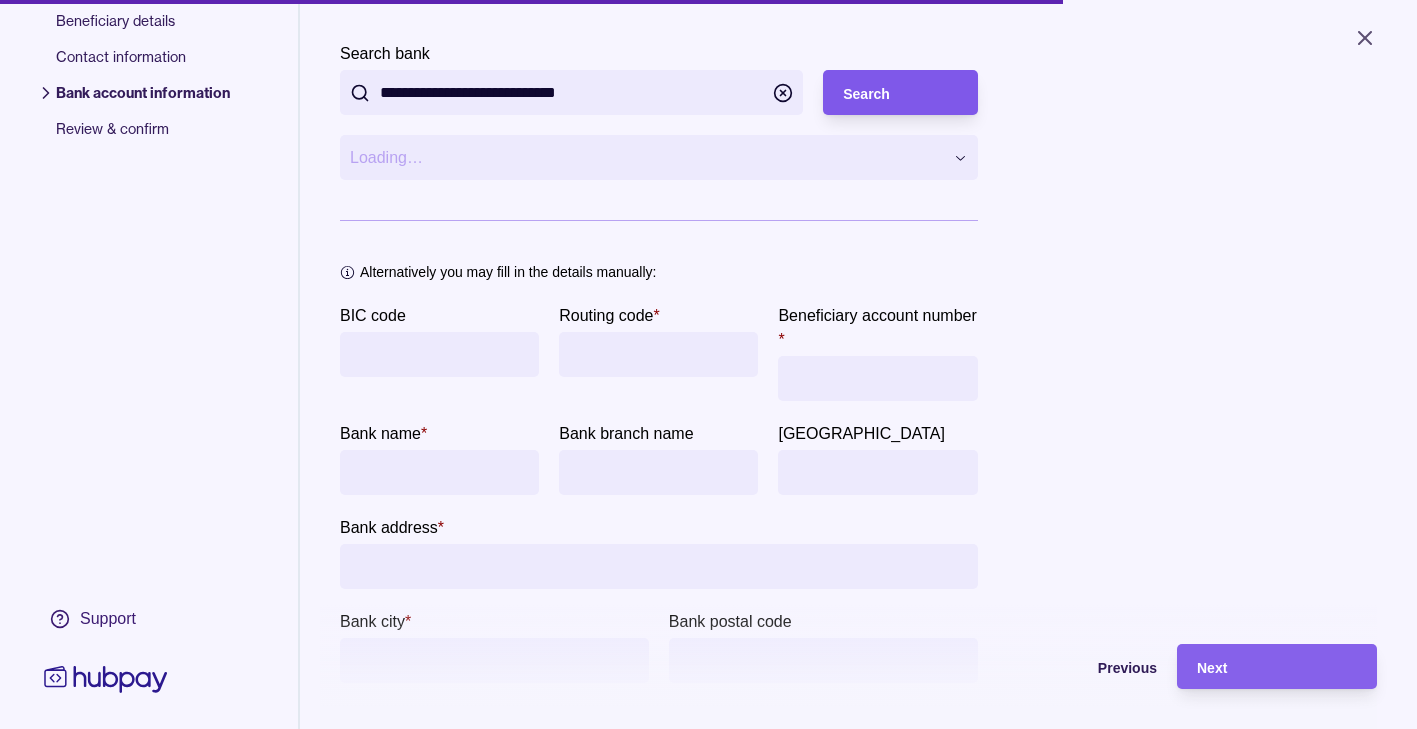 type on "**********" 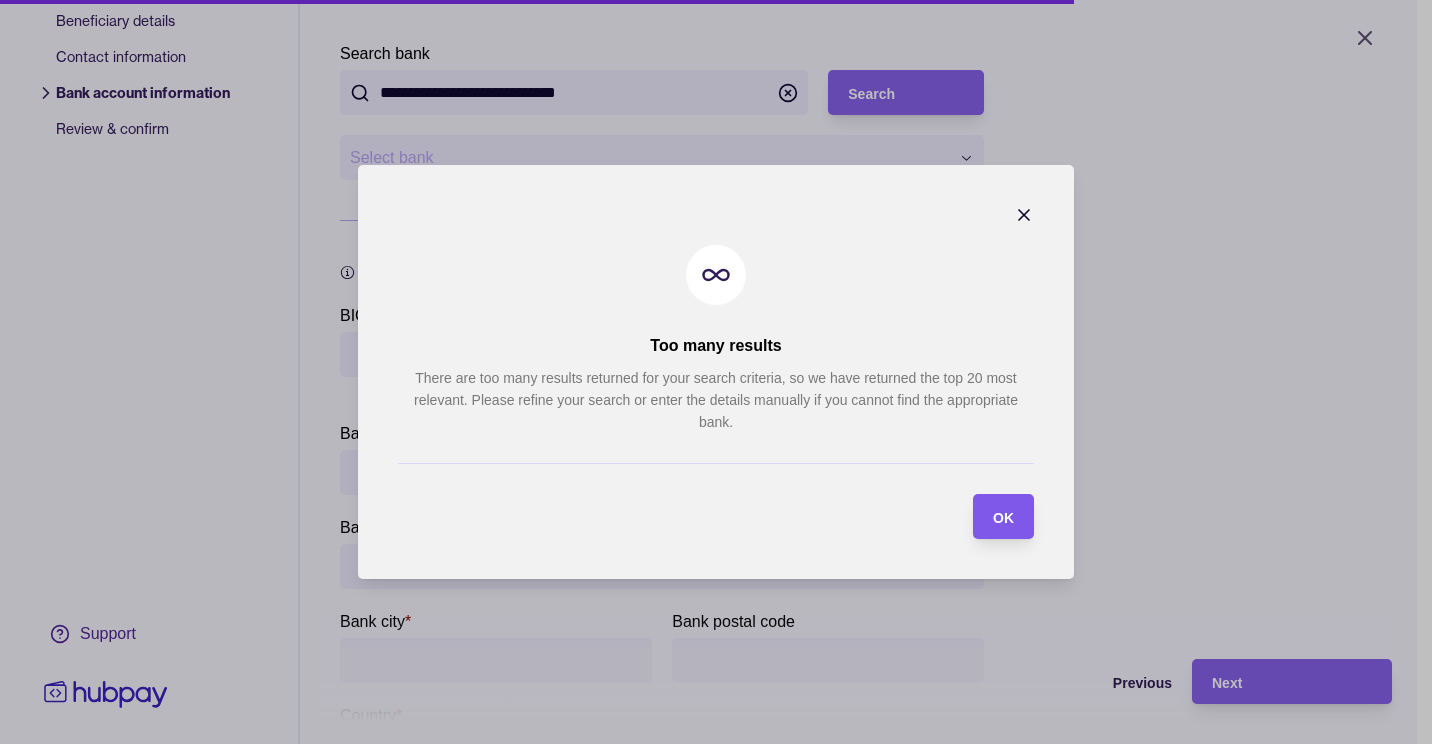 click on "OK" at bounding box center (1003, 516) 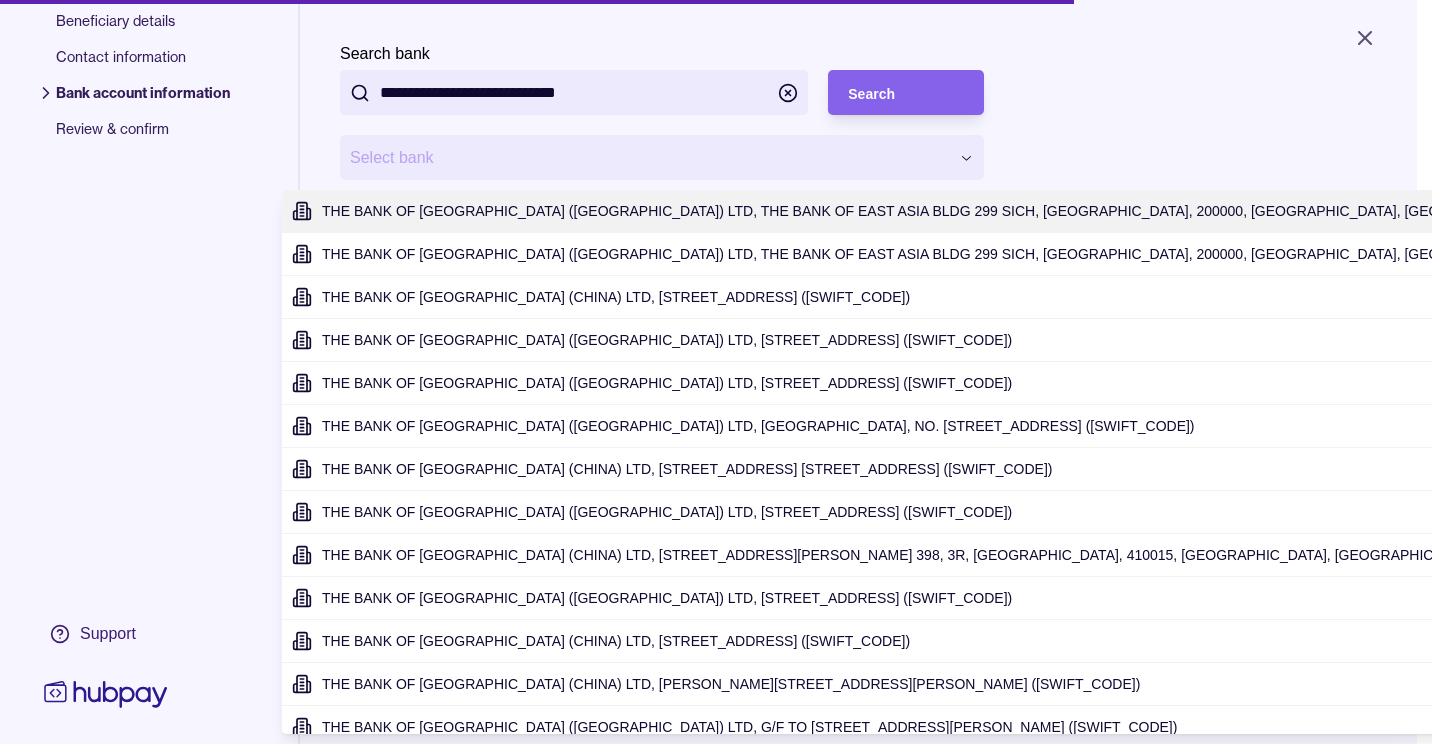 click on "**********" at bounding box center (716, 372) 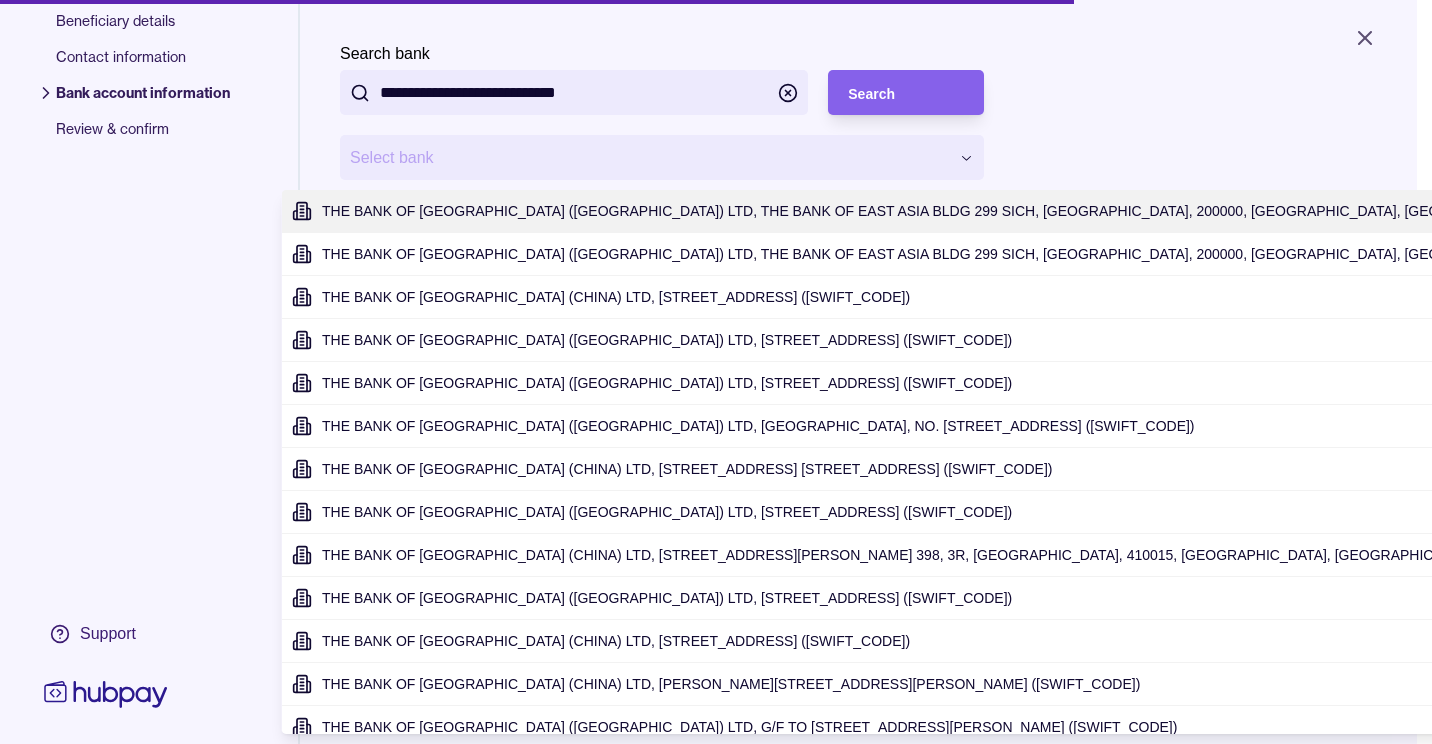 click on "**********" at bounding box center (716, 372) 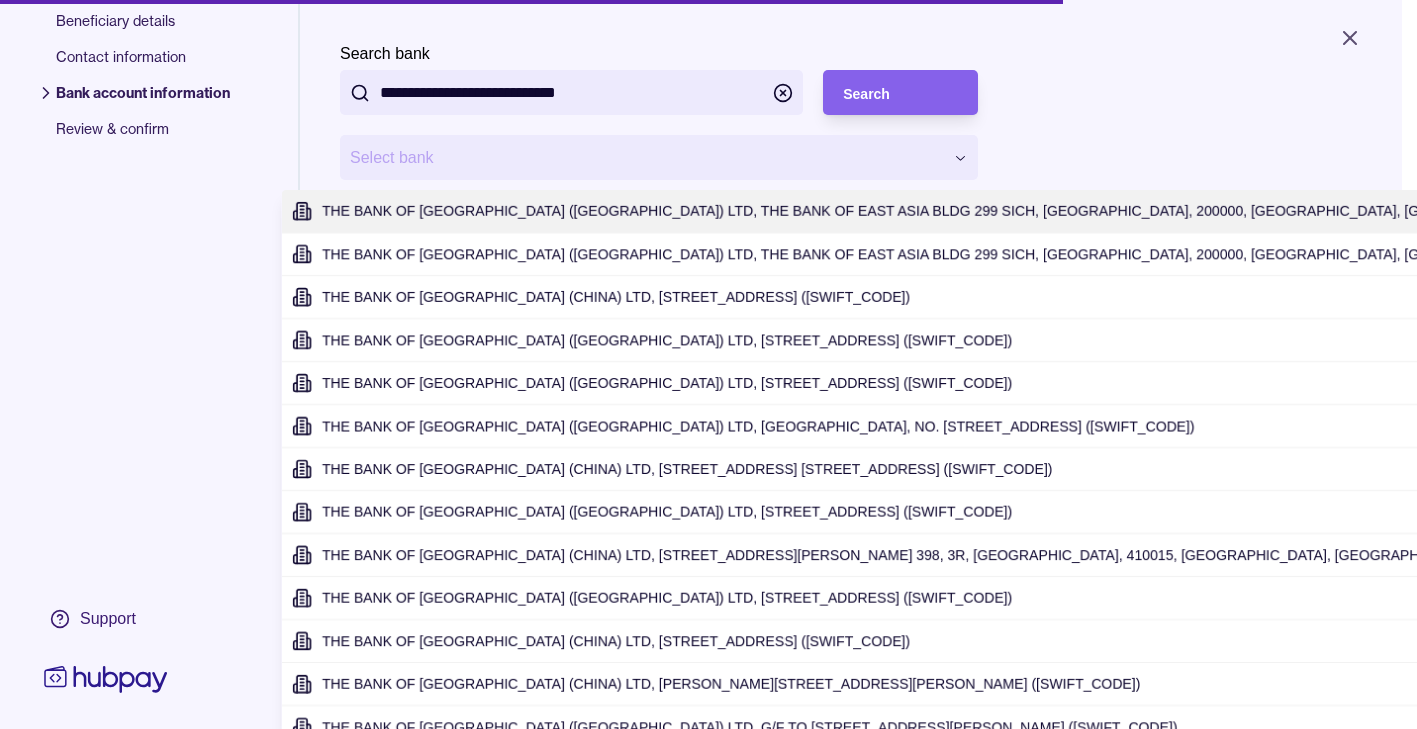 click on "**********" at bounding box center [708, 364] 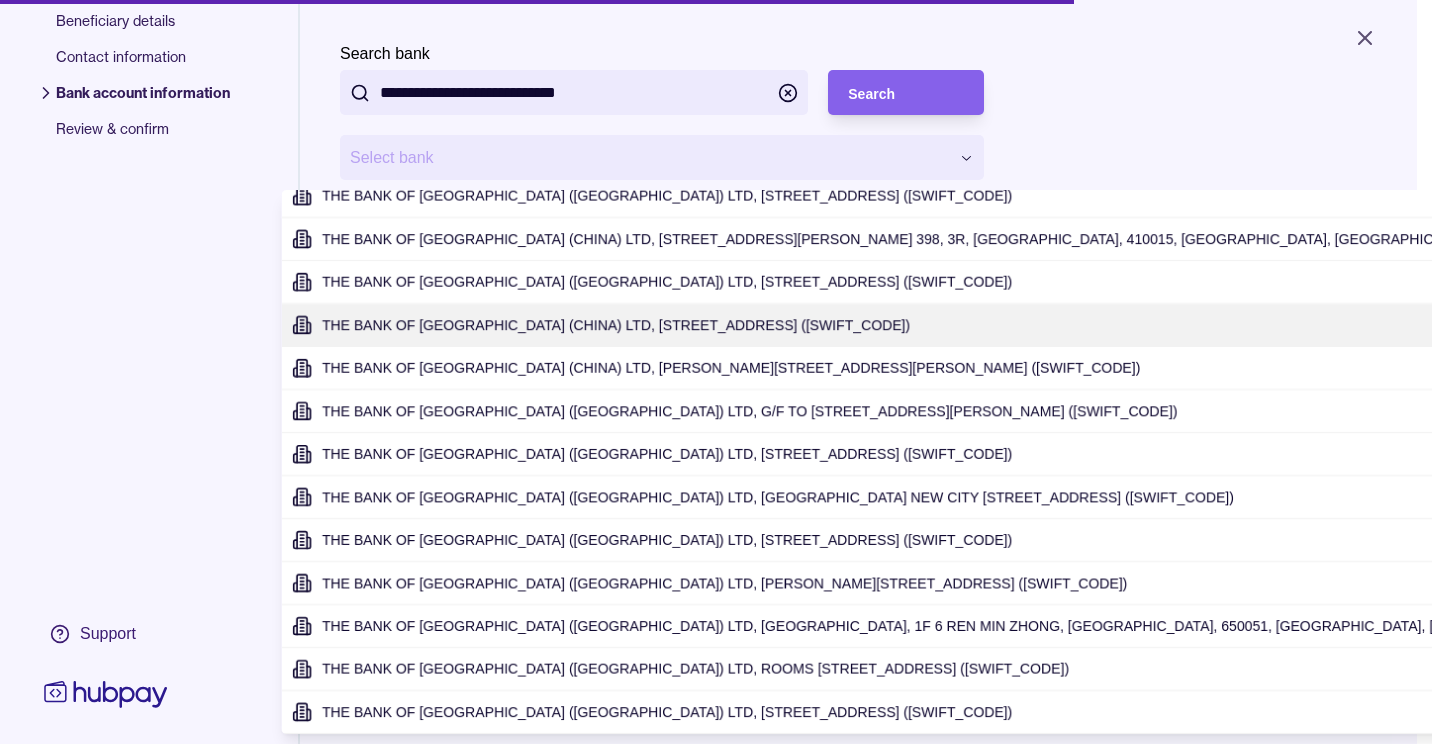 scroll, scrollTop: 0, scrollLeft: 0, axis: both 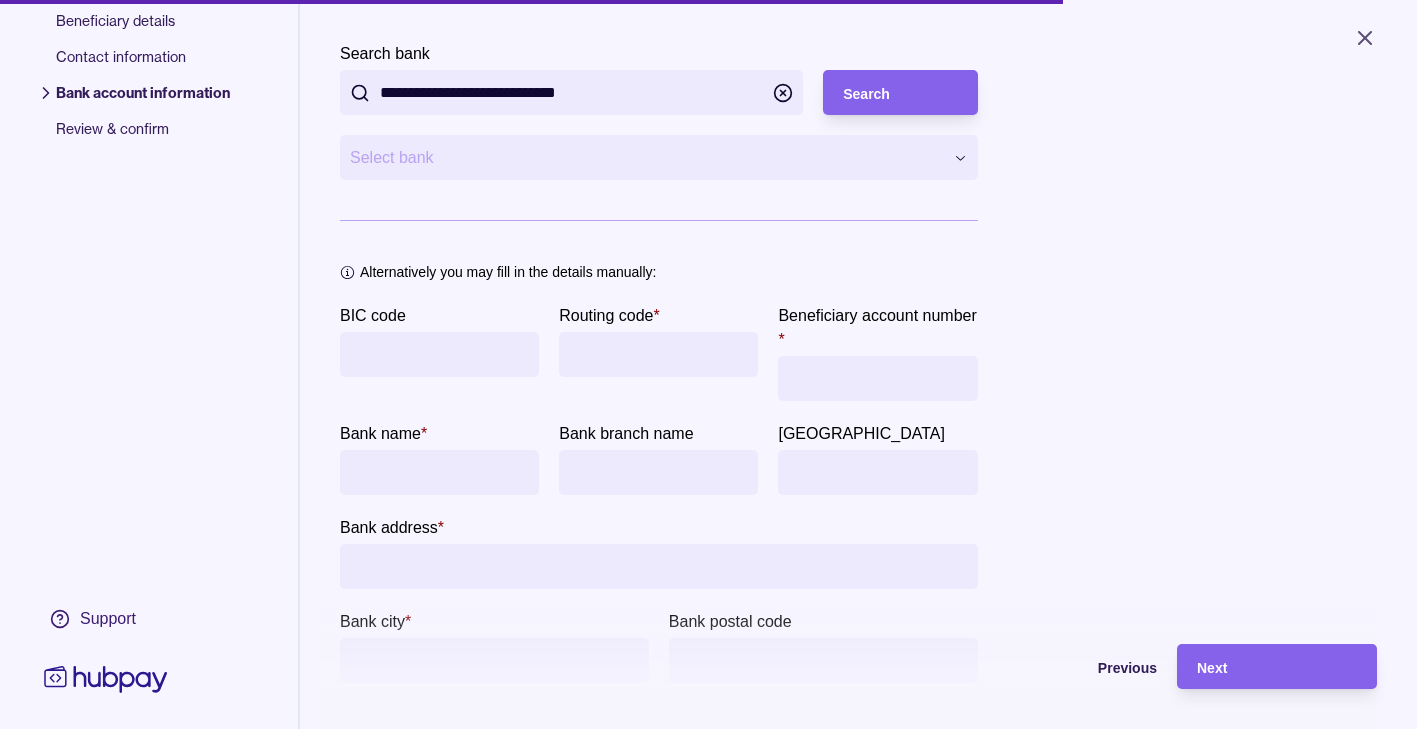 click on "**********" at bounding box center (708, 364) 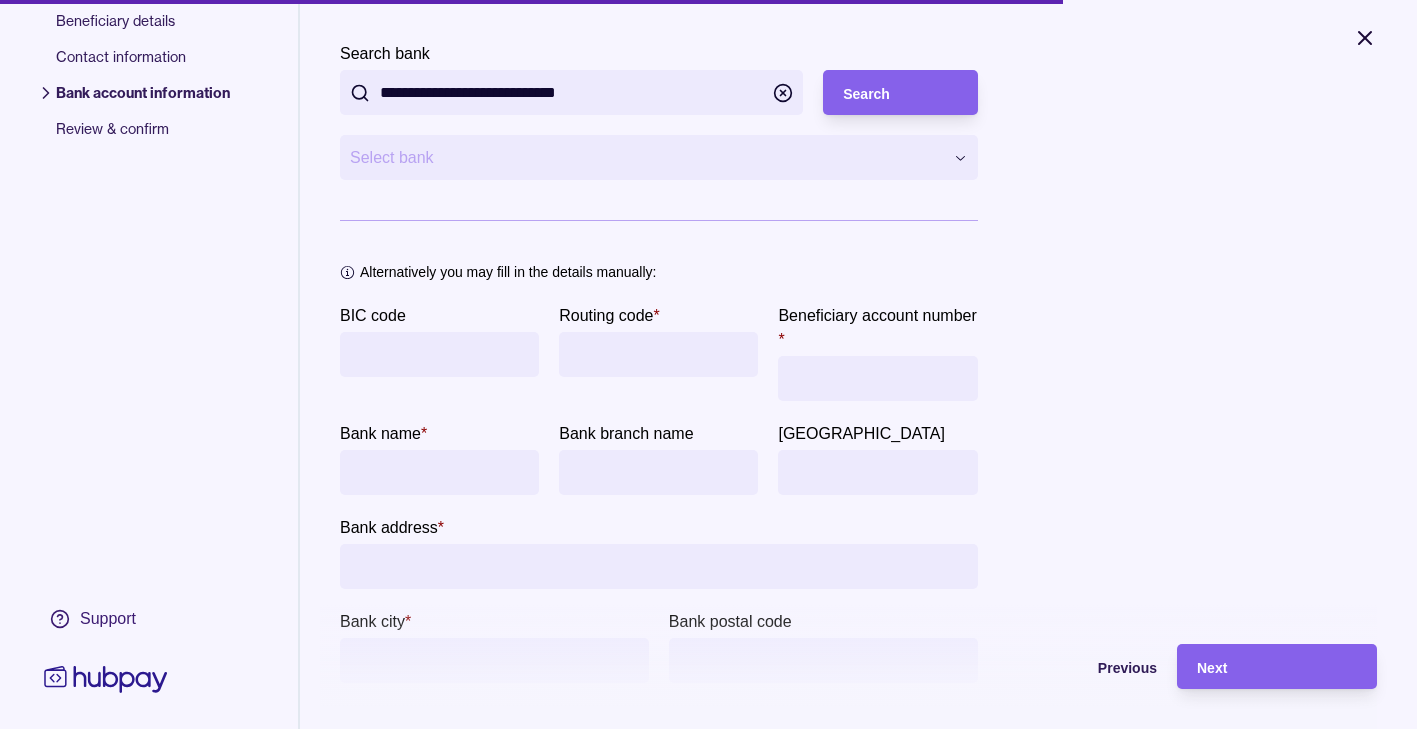 click 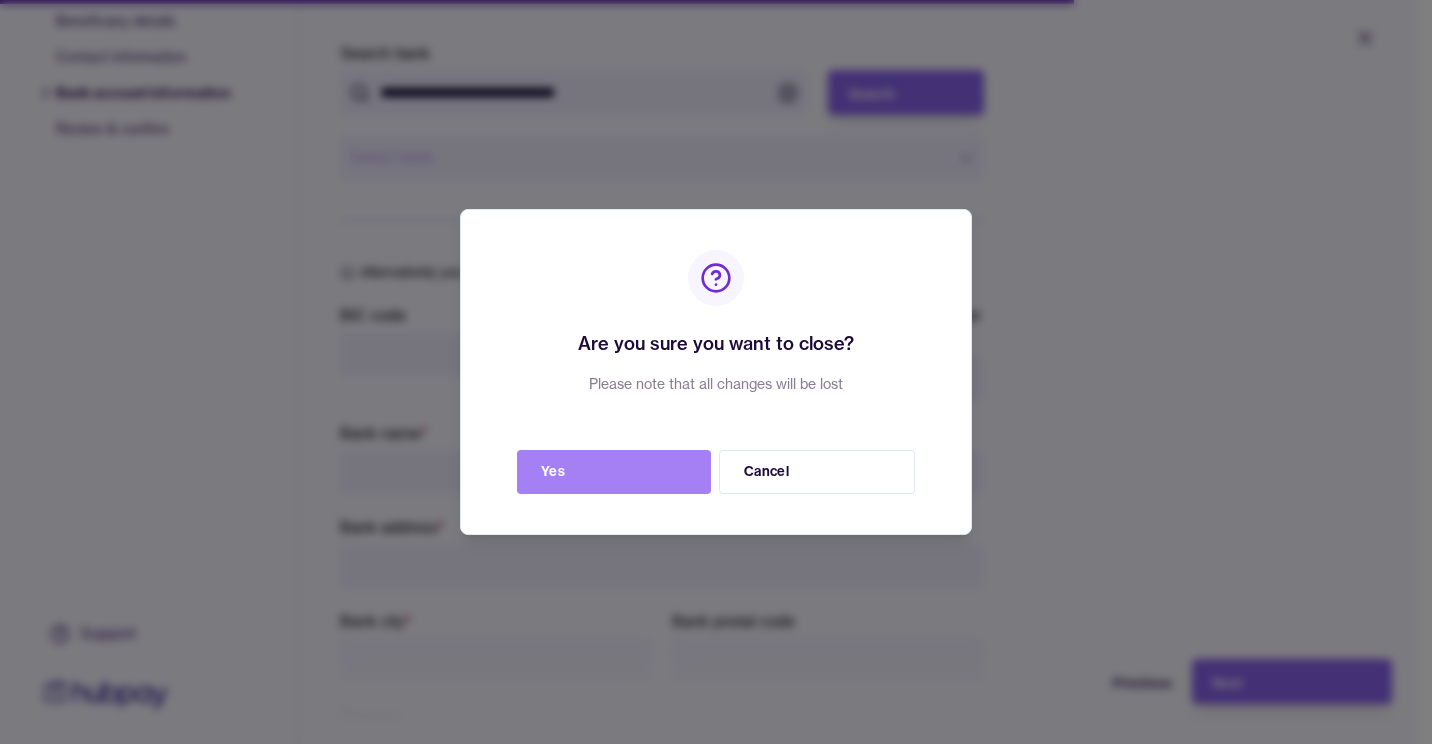 click on "Yes" at bounding box center [614, 472] 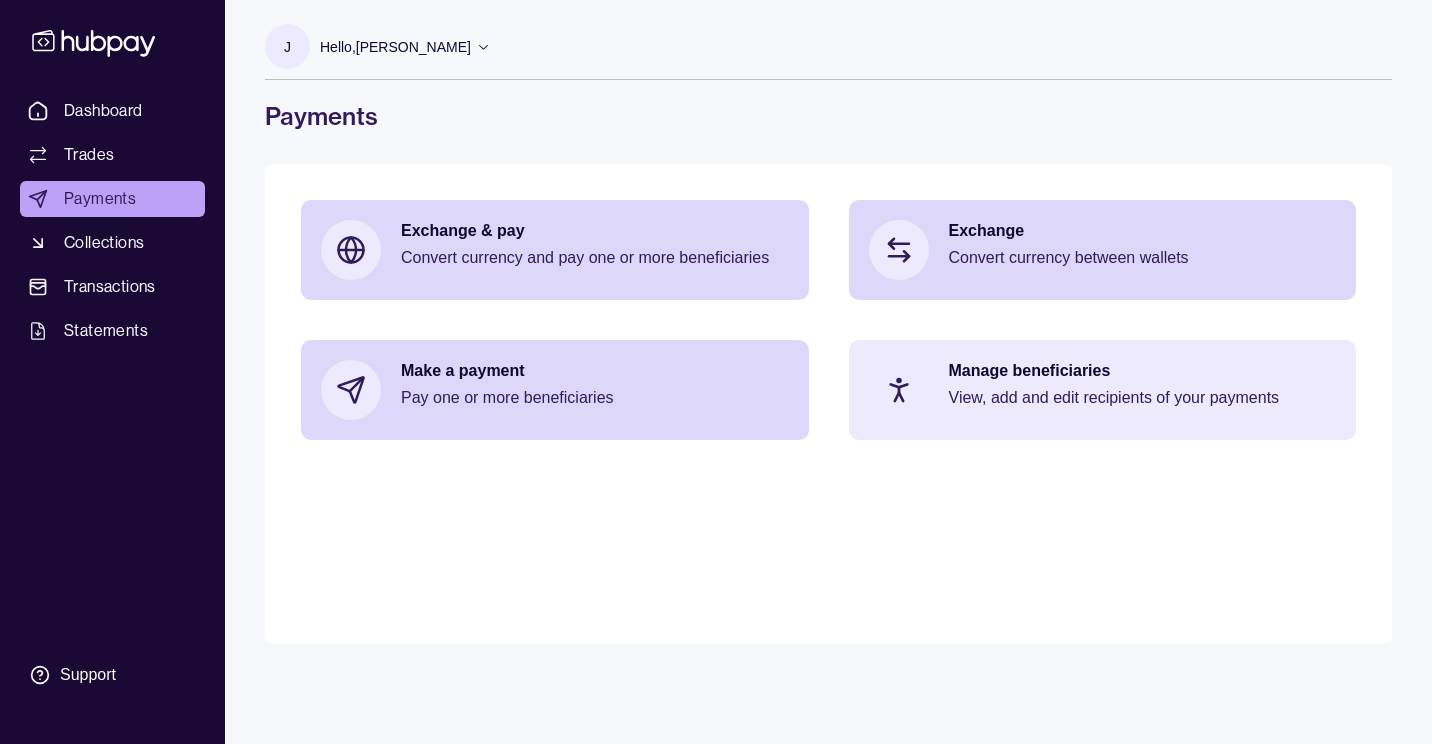 click on "View, add and edit recipients of your payments" at bounding box center [1143, 398] 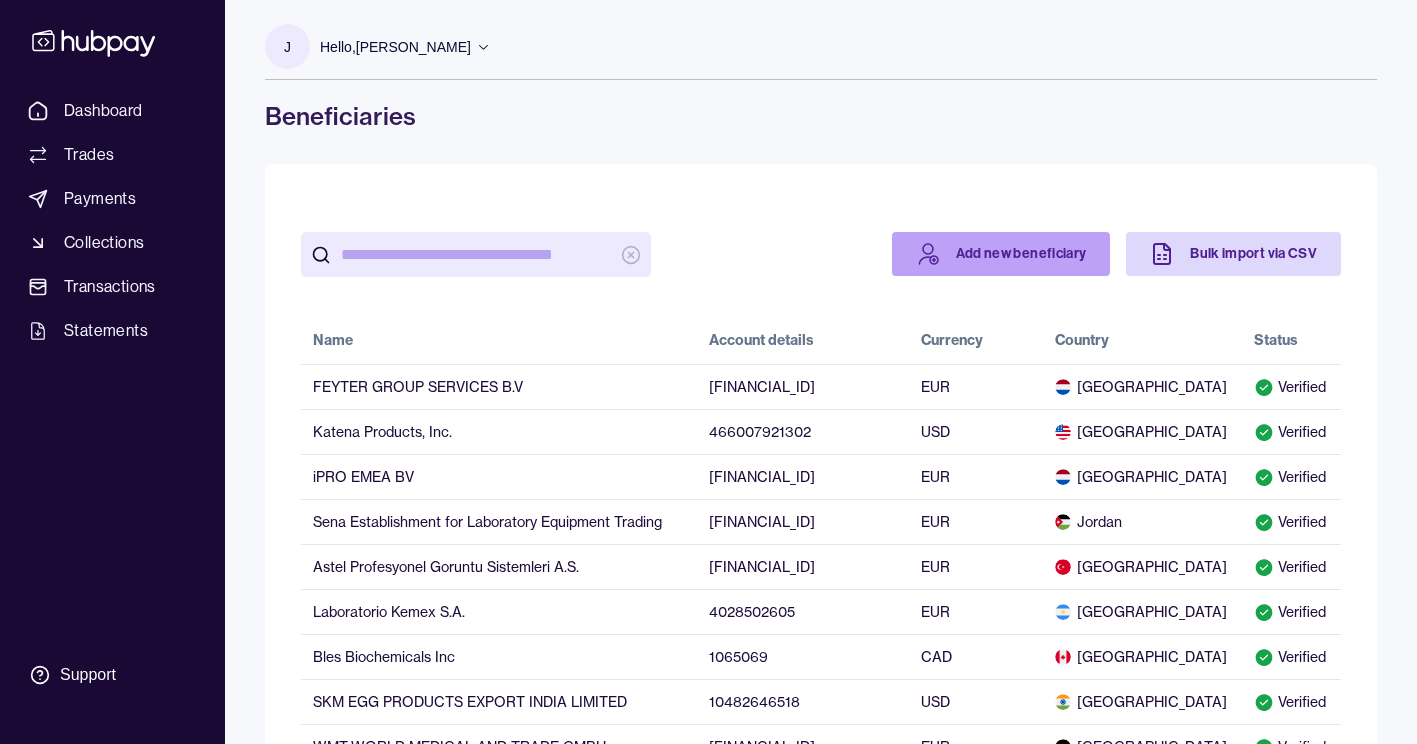 click on "Add new beneficiary" at bounding box center [1001, 254] 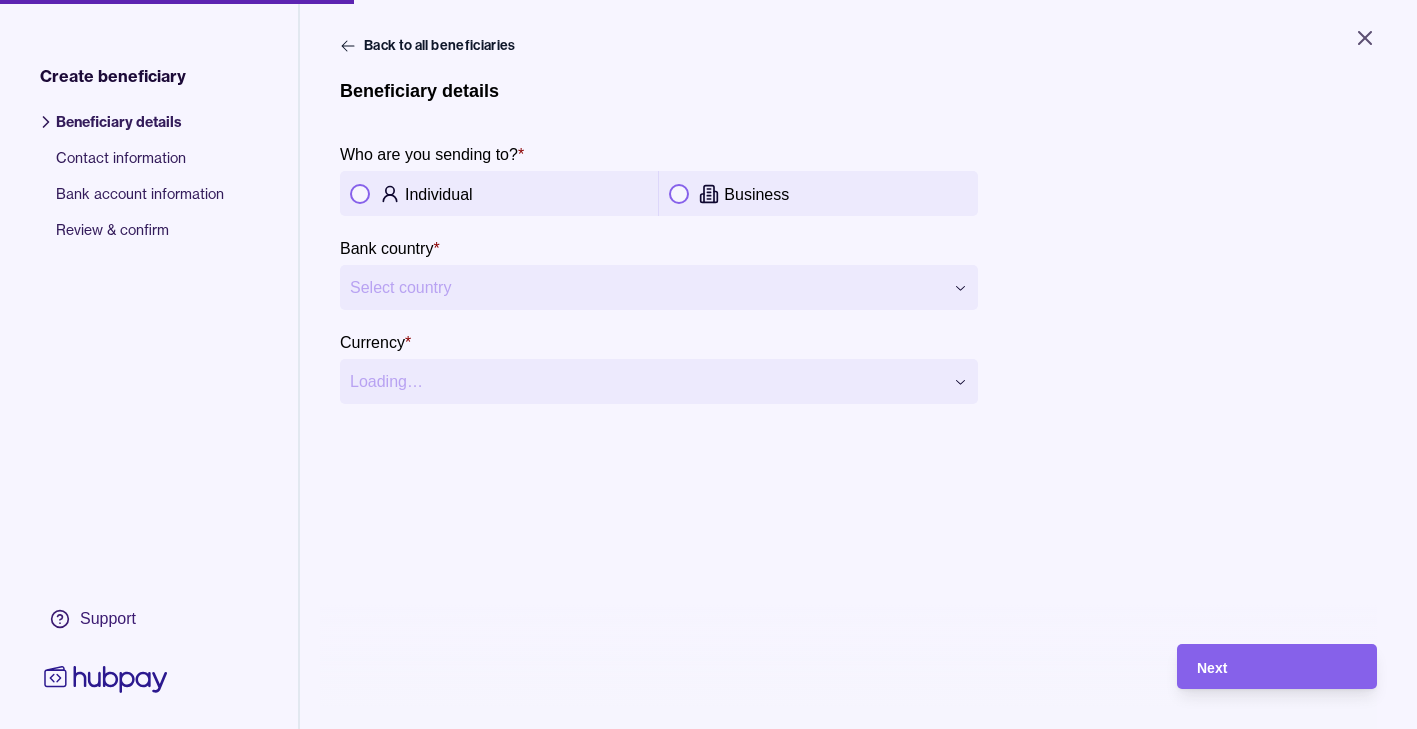 click on "Business" at bounding box center (818, 194) 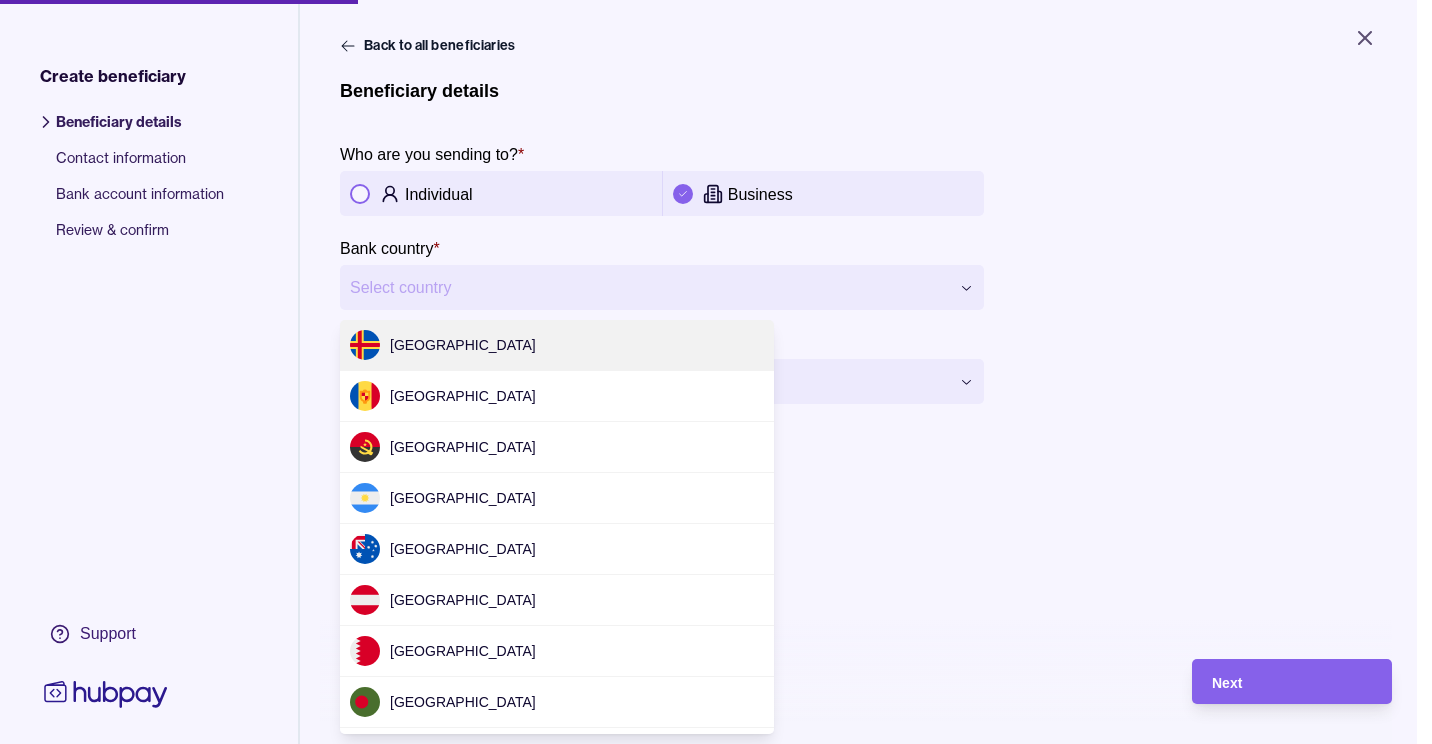 click on "**********" at bounding box center [716, 372] 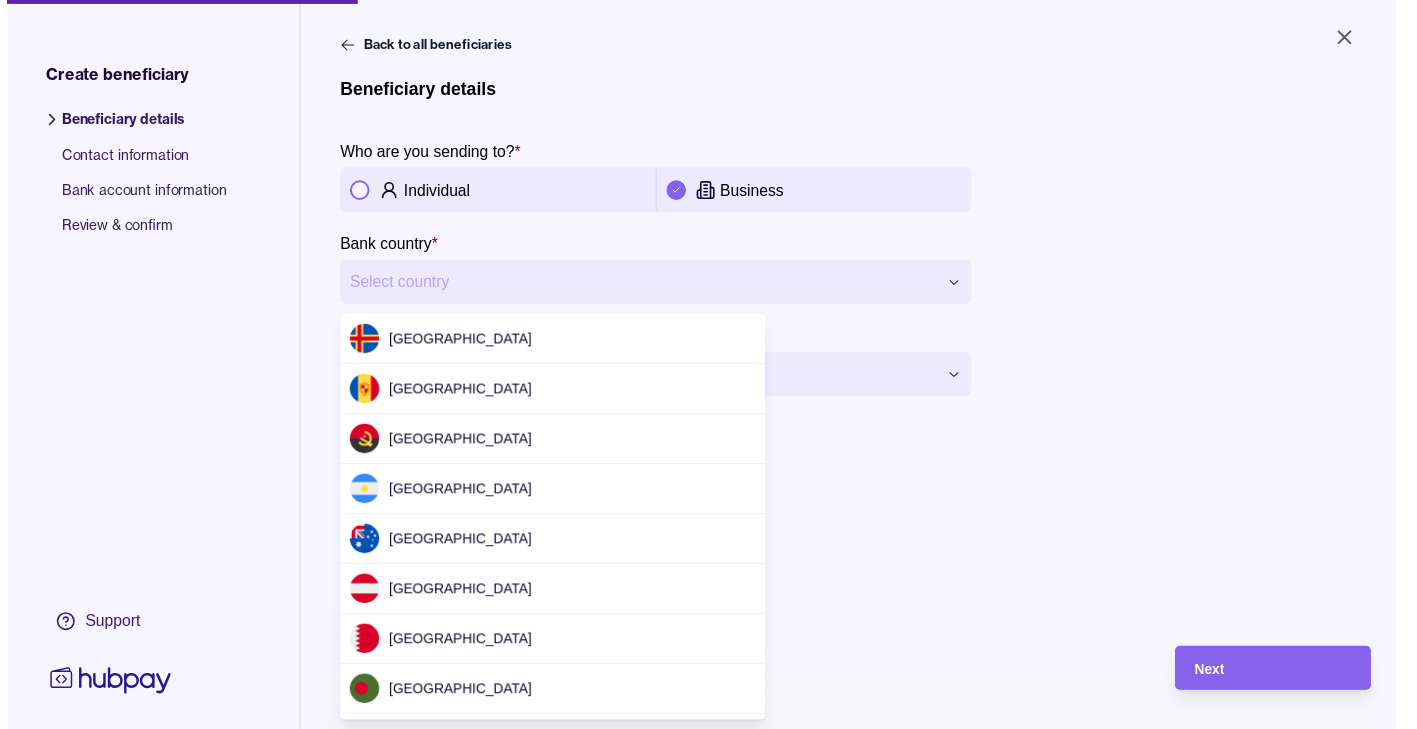 scroll, scrollTop: 2215, scrollLeft: 0, axis: vertical 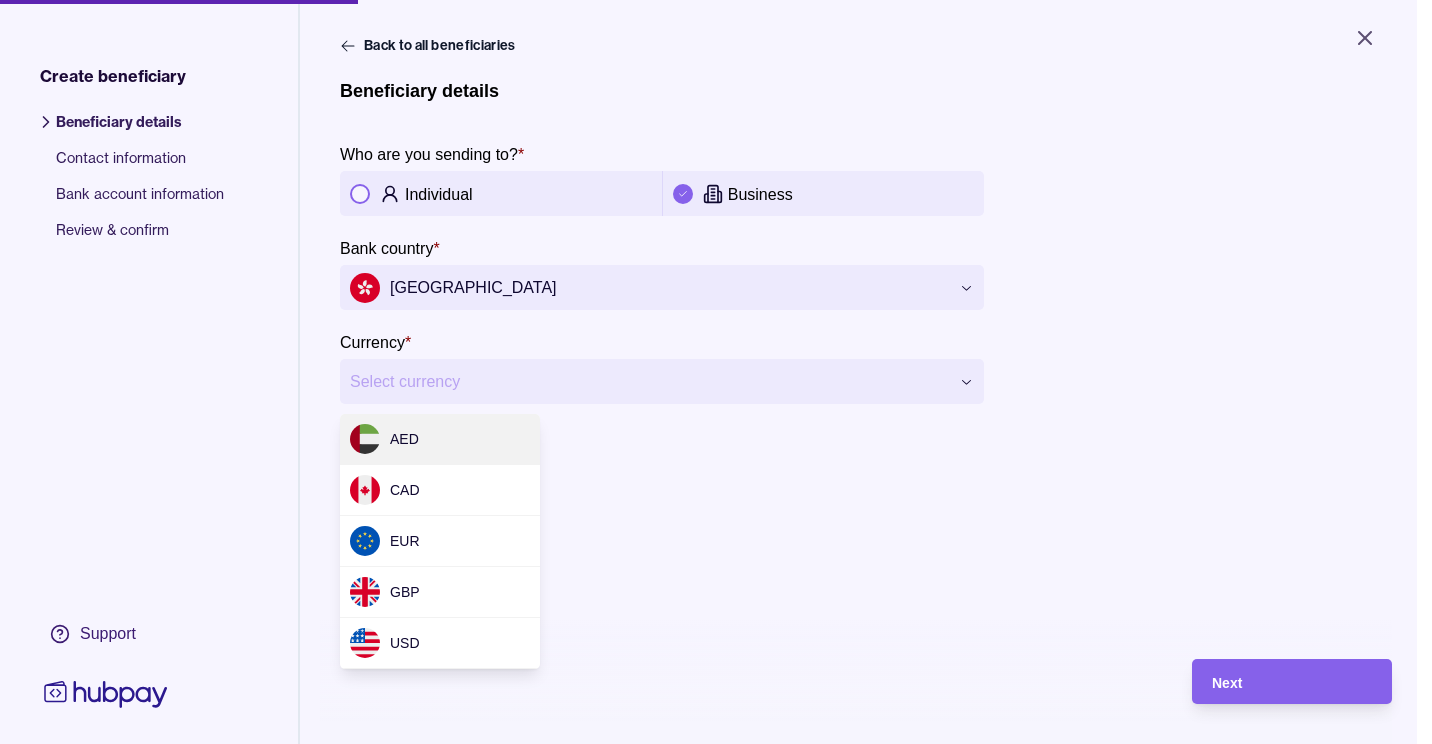 click on "**********" at bounding box center [716, 372] 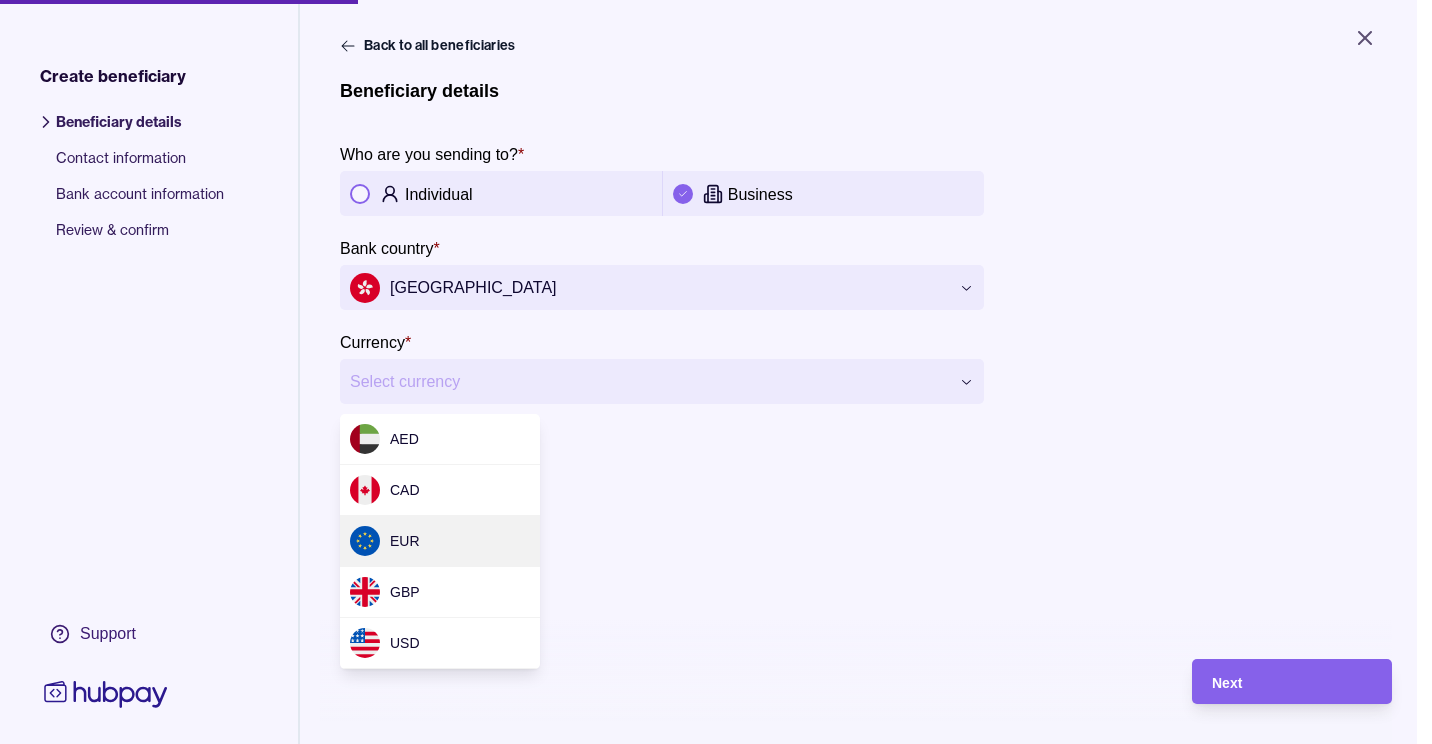 drag, startPoint x: 418, startPoint y: 550, endPoint x: 439, endPoint y: 548, distance: 21.095022 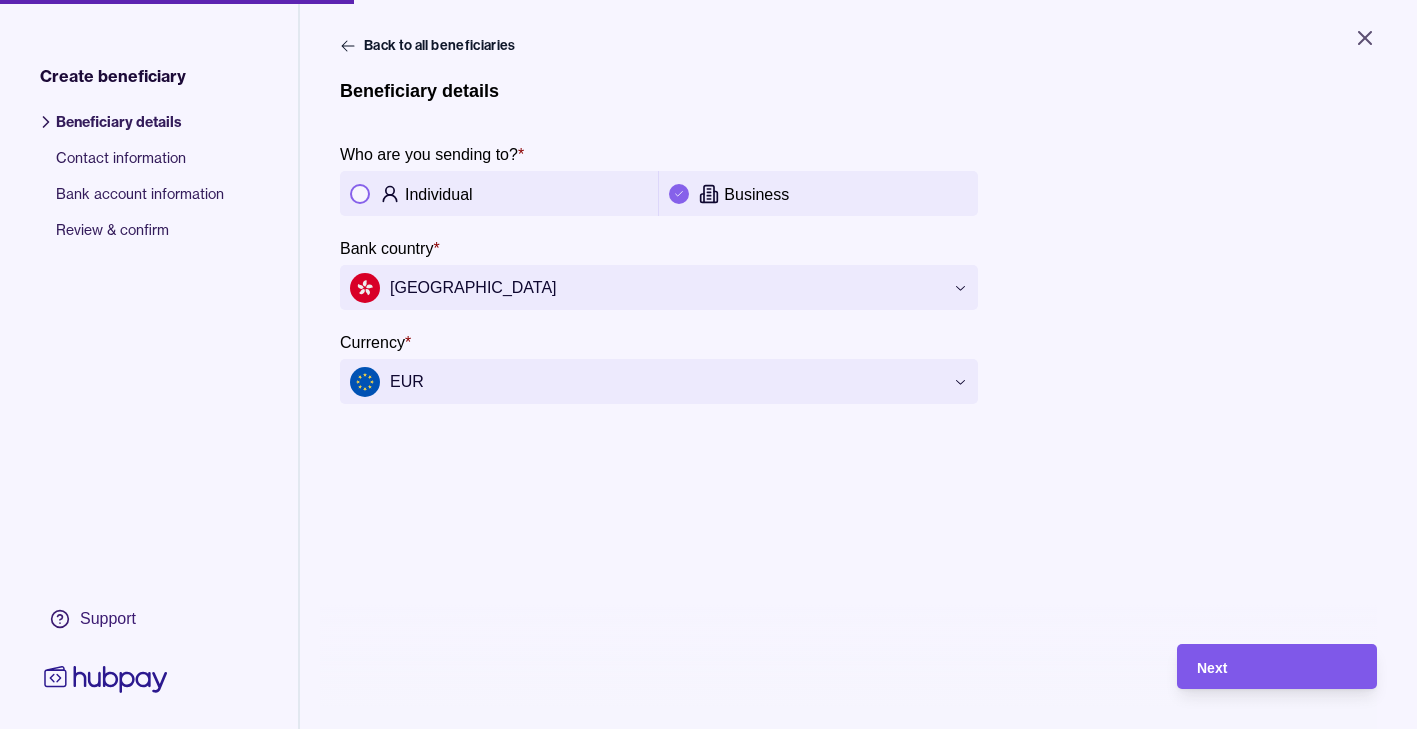 click on "Next" at bounding box center (1262, 666) 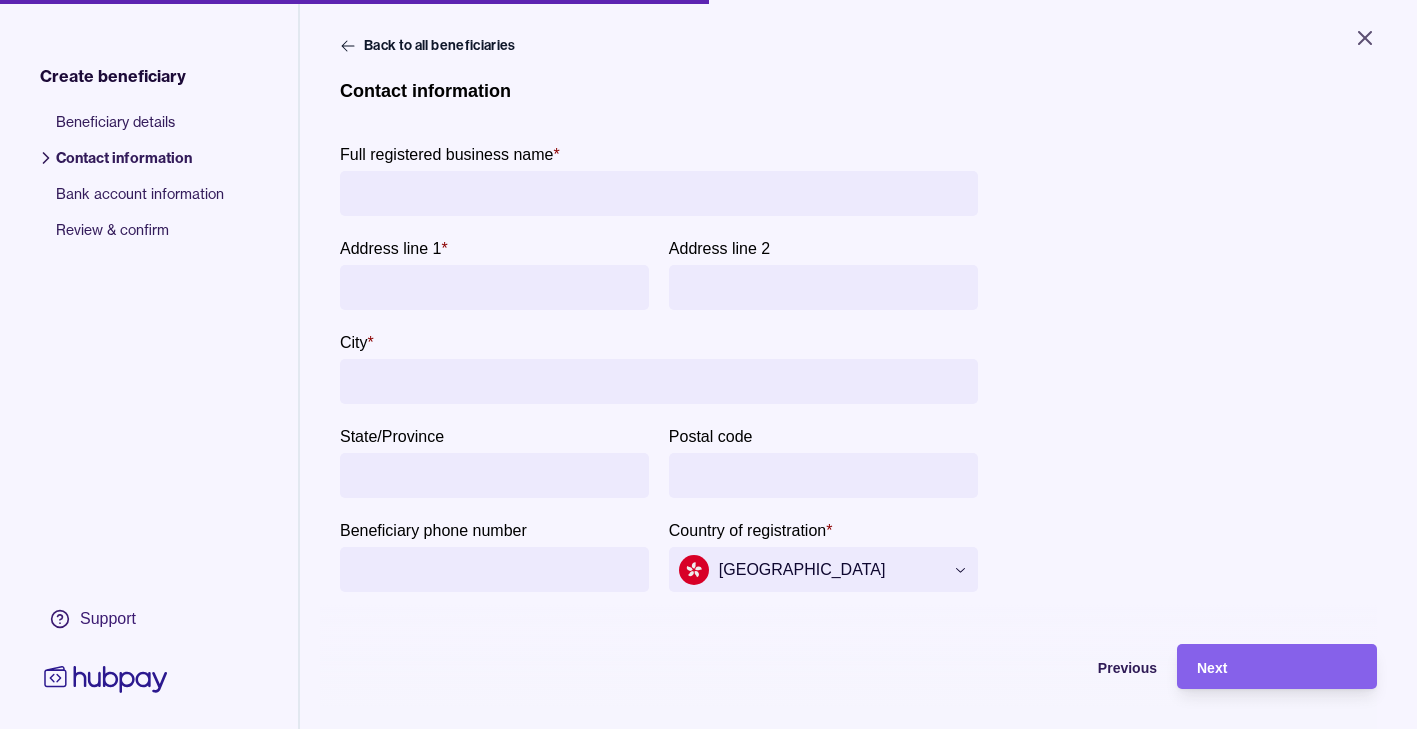 drag, startPoint x: 562, startPoint y: 182, endPoint x: 574, endPoint y: 182, distance: 12 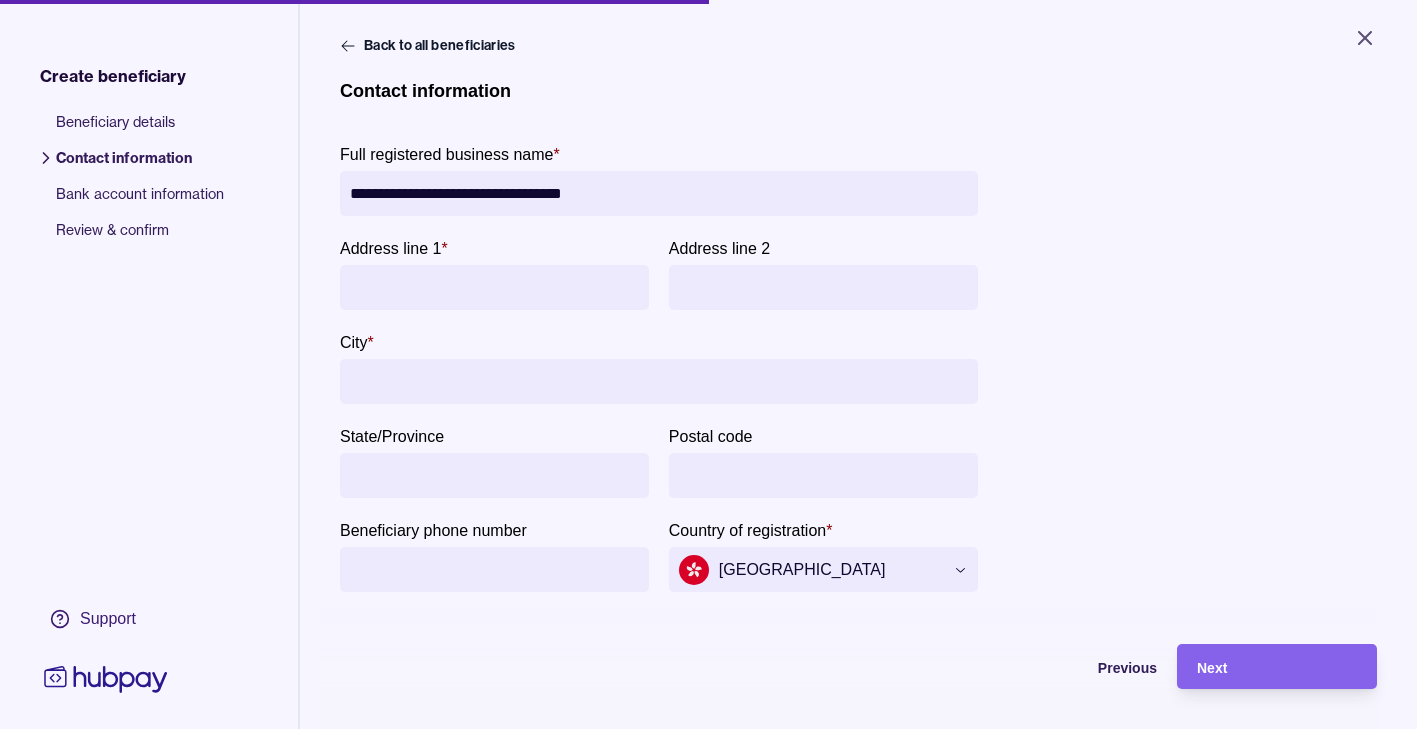 drag, startPoint x: 565, startPoint y: 196, endPoint x: 579, endPoint y: 171, distance: 28.653097 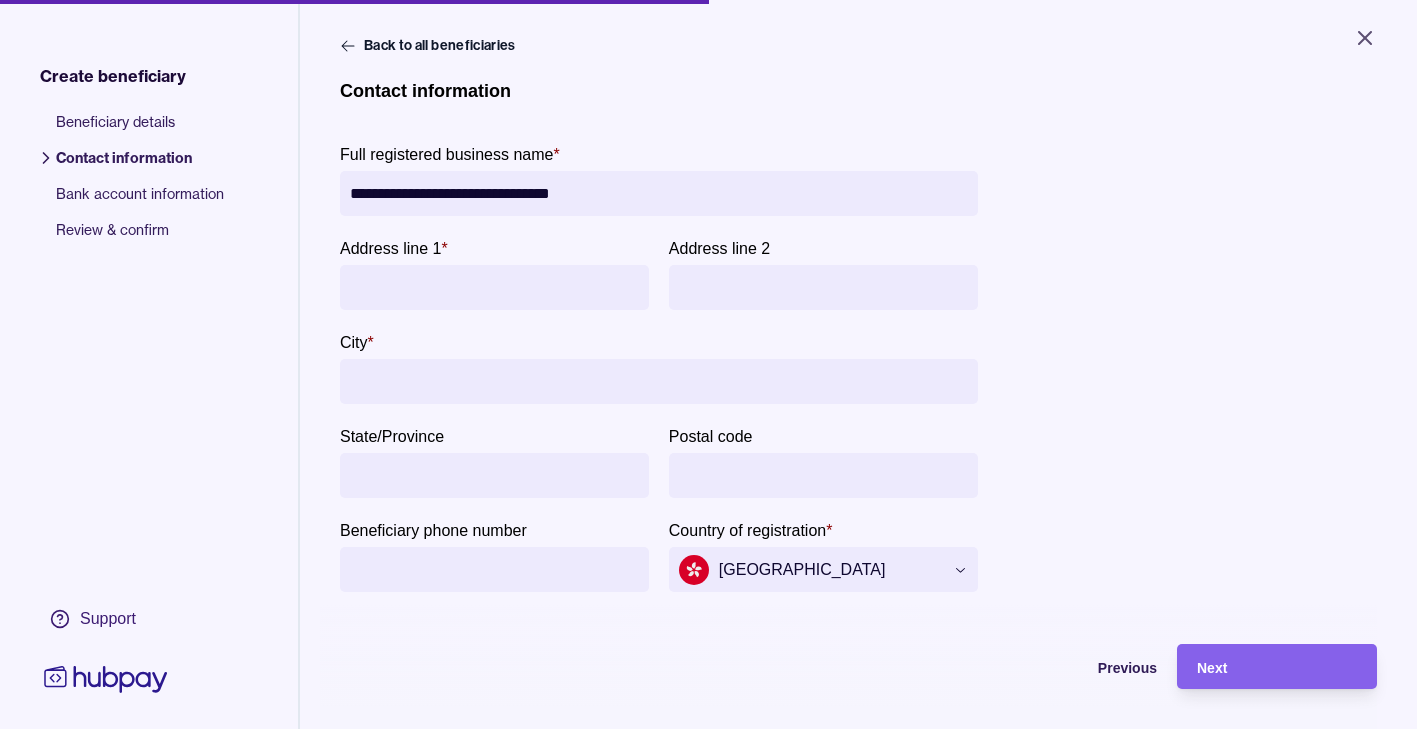 type on "**********" 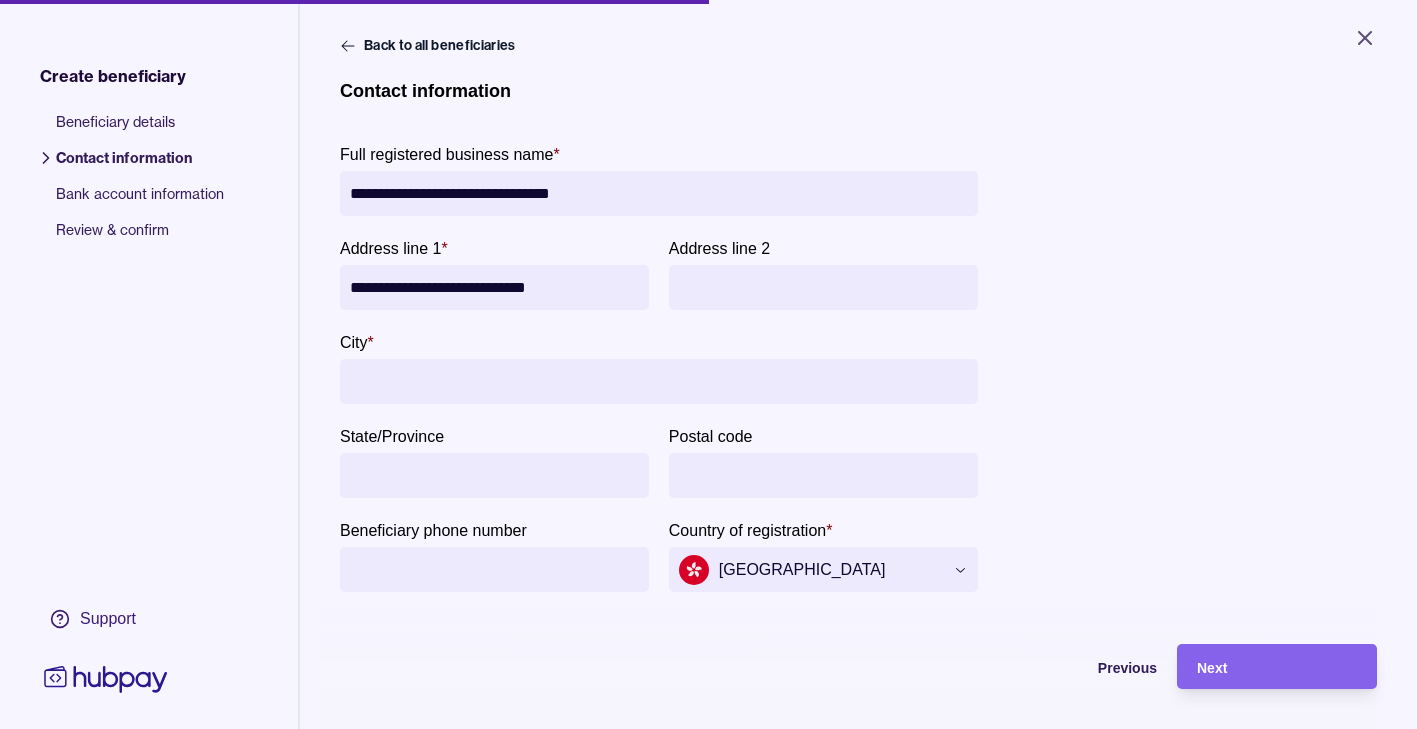 drag, startPoint x: 472, startPoint y: 281, endPoint x: 483, endPoint y: 282, distance: 11.045361 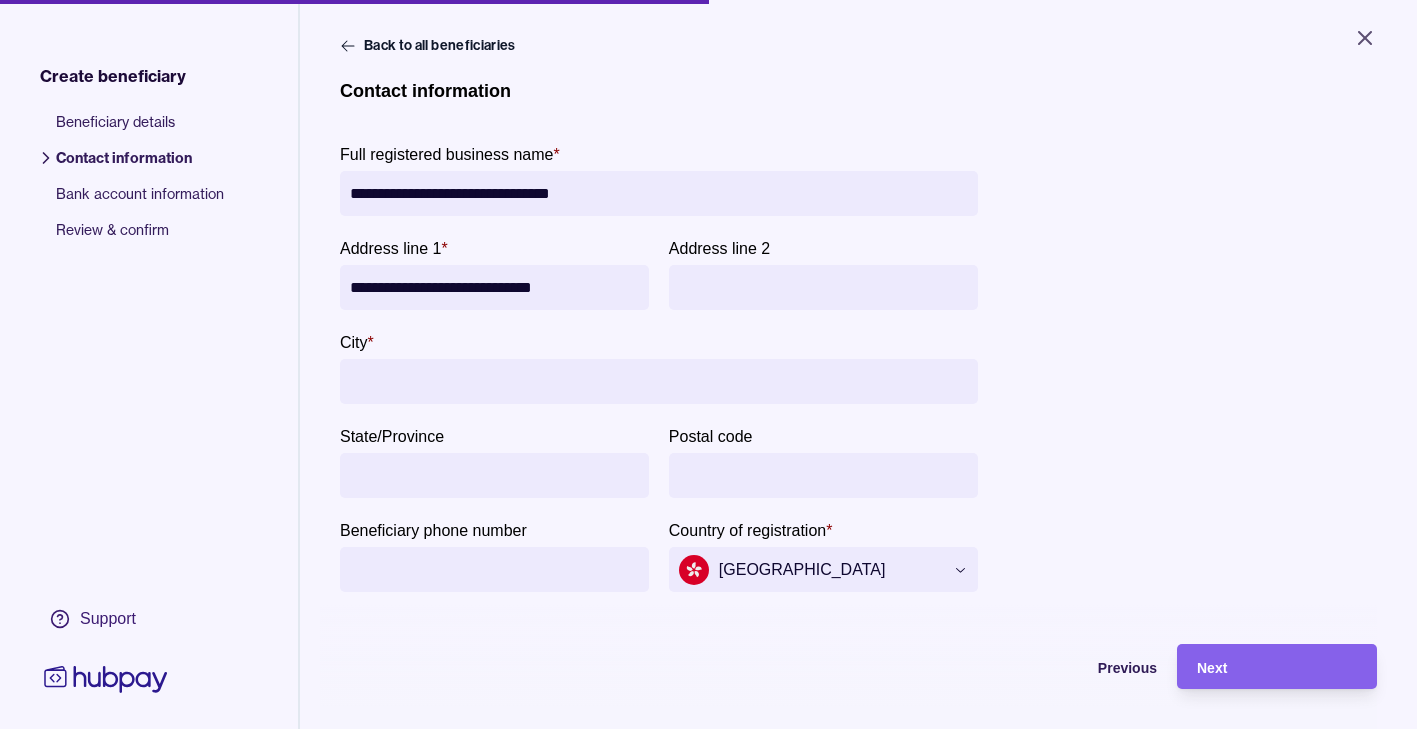 drag, startPoint x: 541, startPoint y: 283, endPoint x: 581, endPoint y: 265, distance: 43.863426 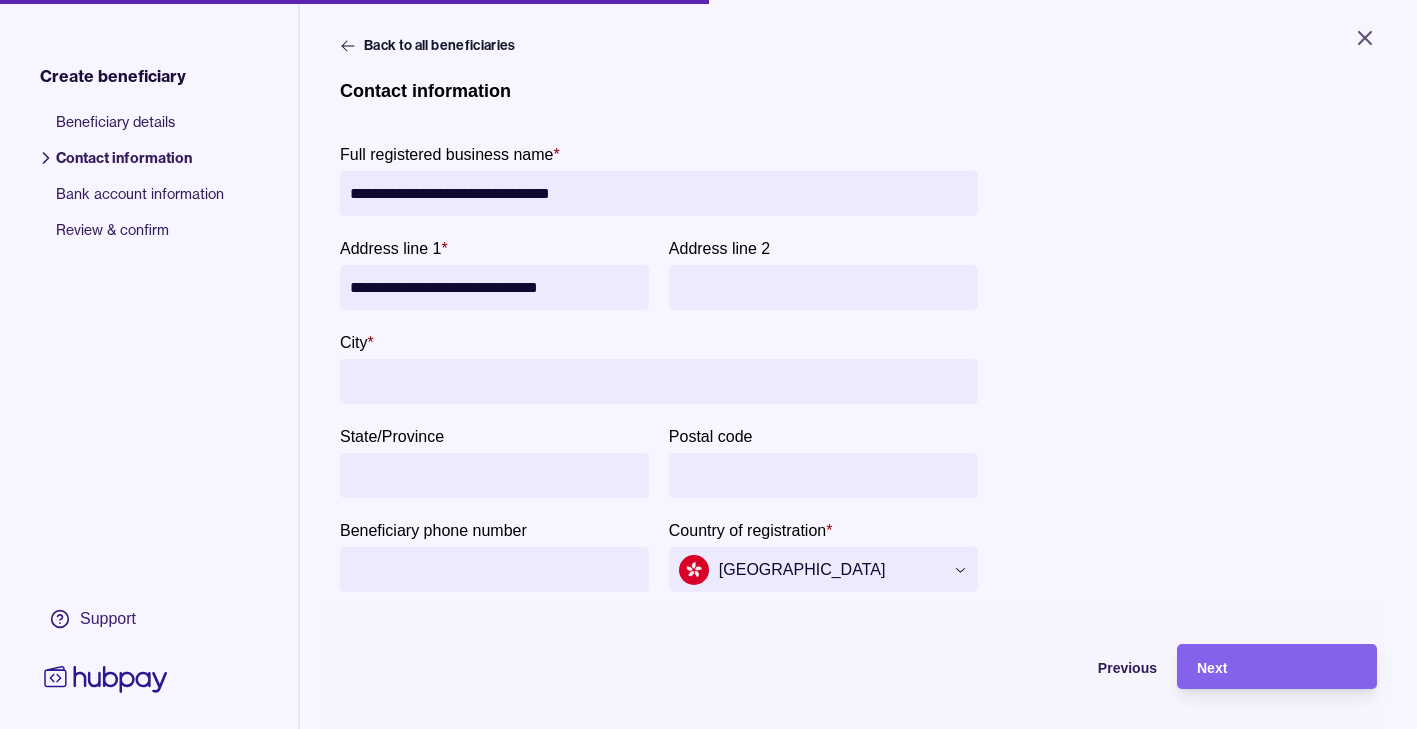 type on "**********" 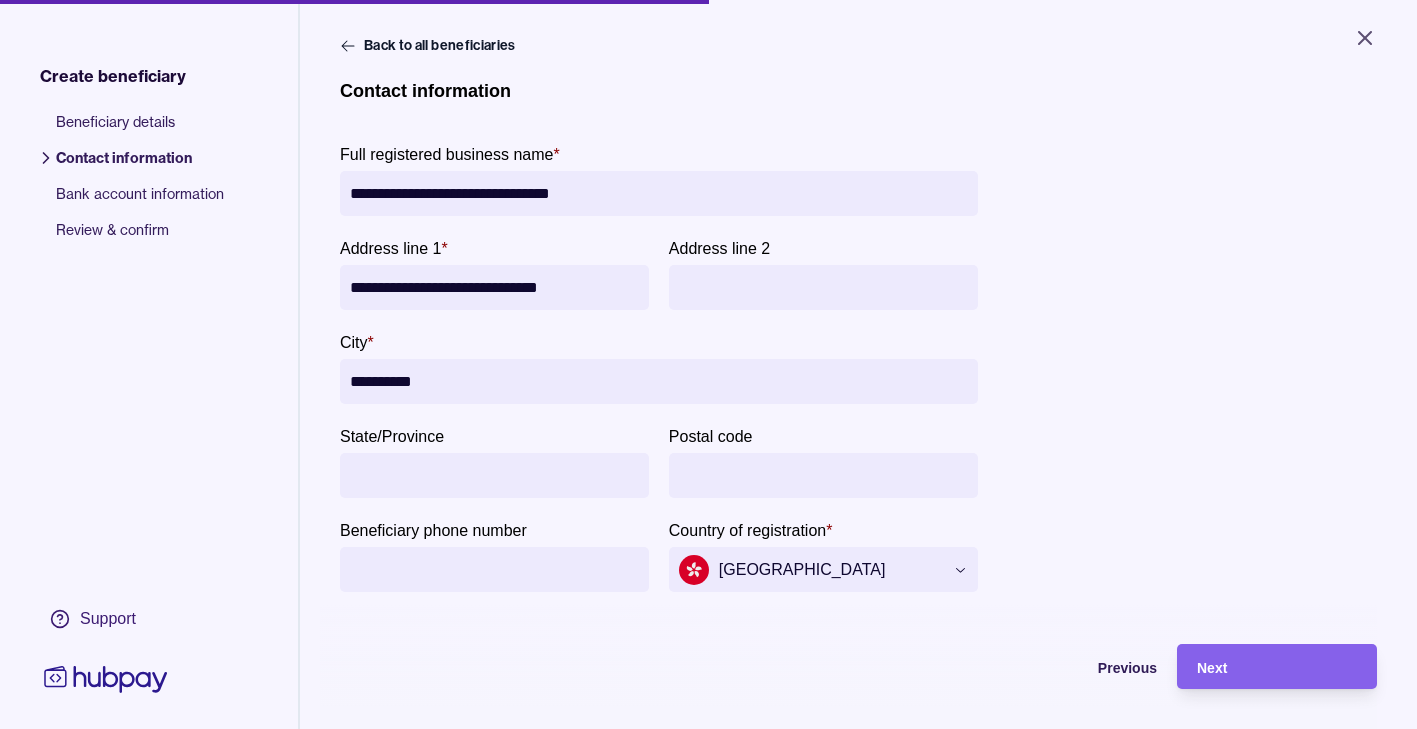 click on "**********" at bounding box center [659, 381] 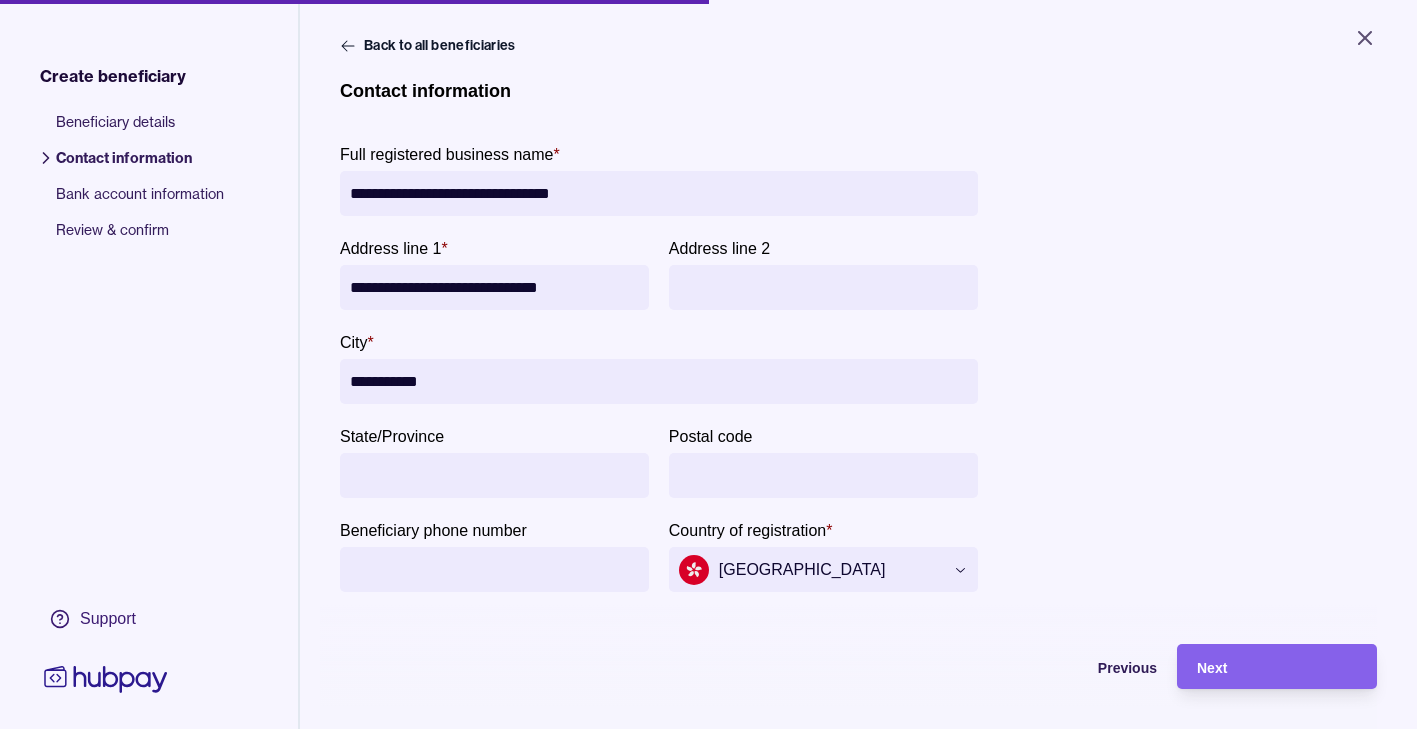 type on "**********" 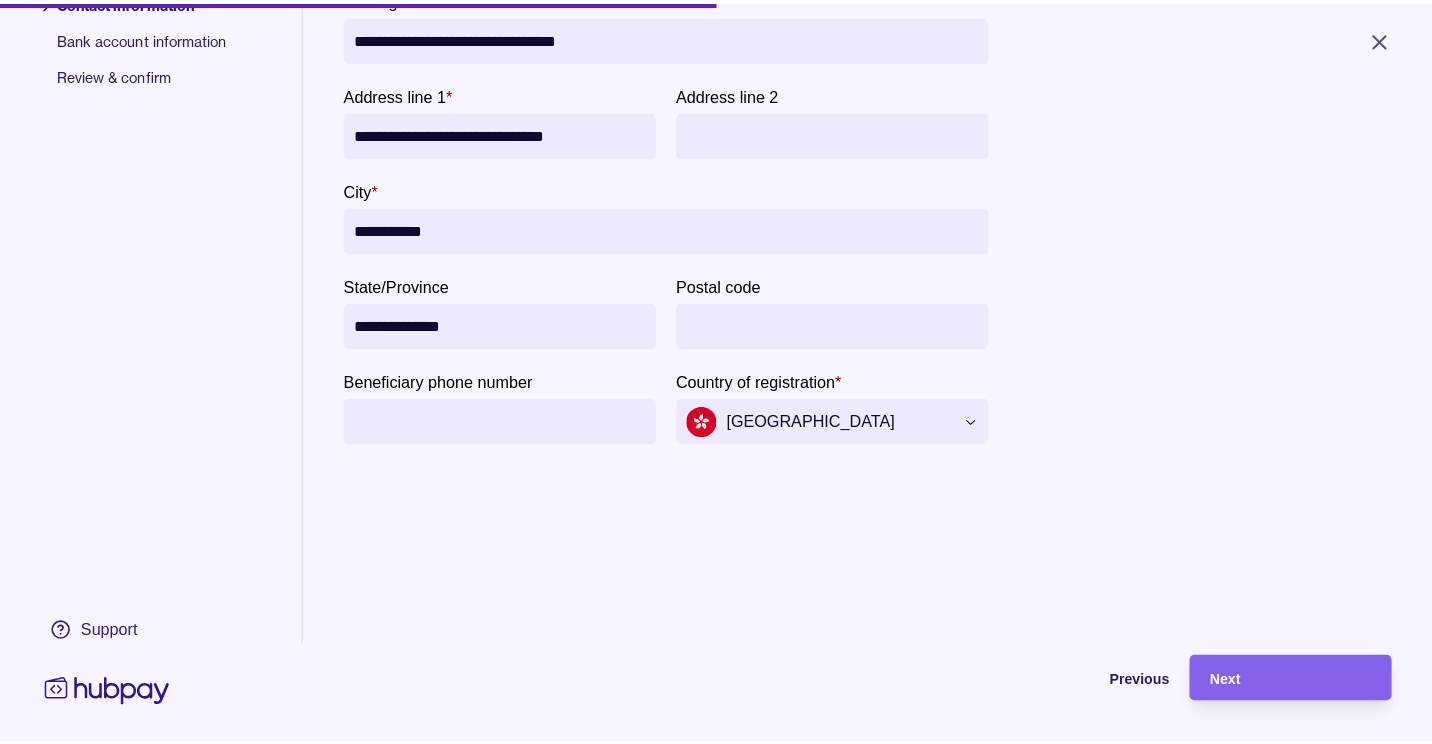 scroll, scrollTop: 0, scrollLeft: 0, axis: both 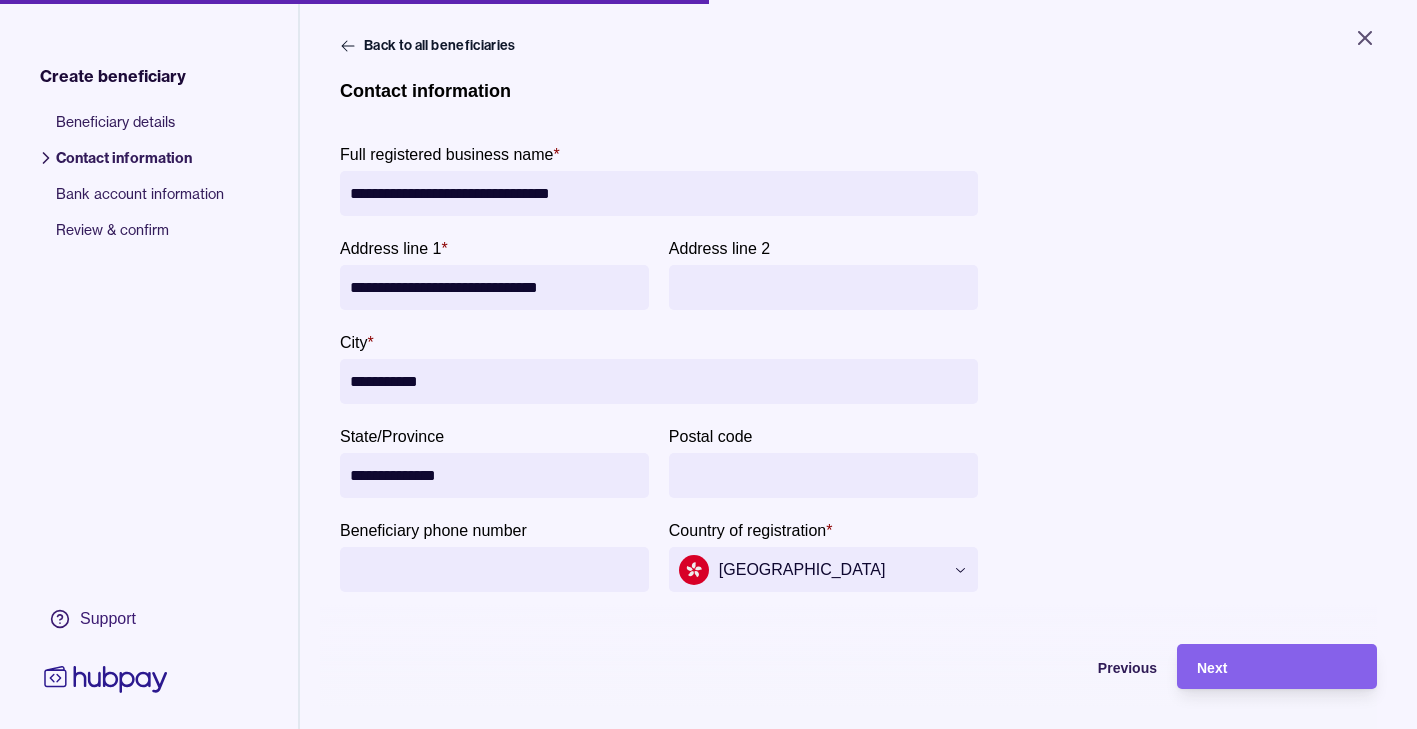 type on "**********" 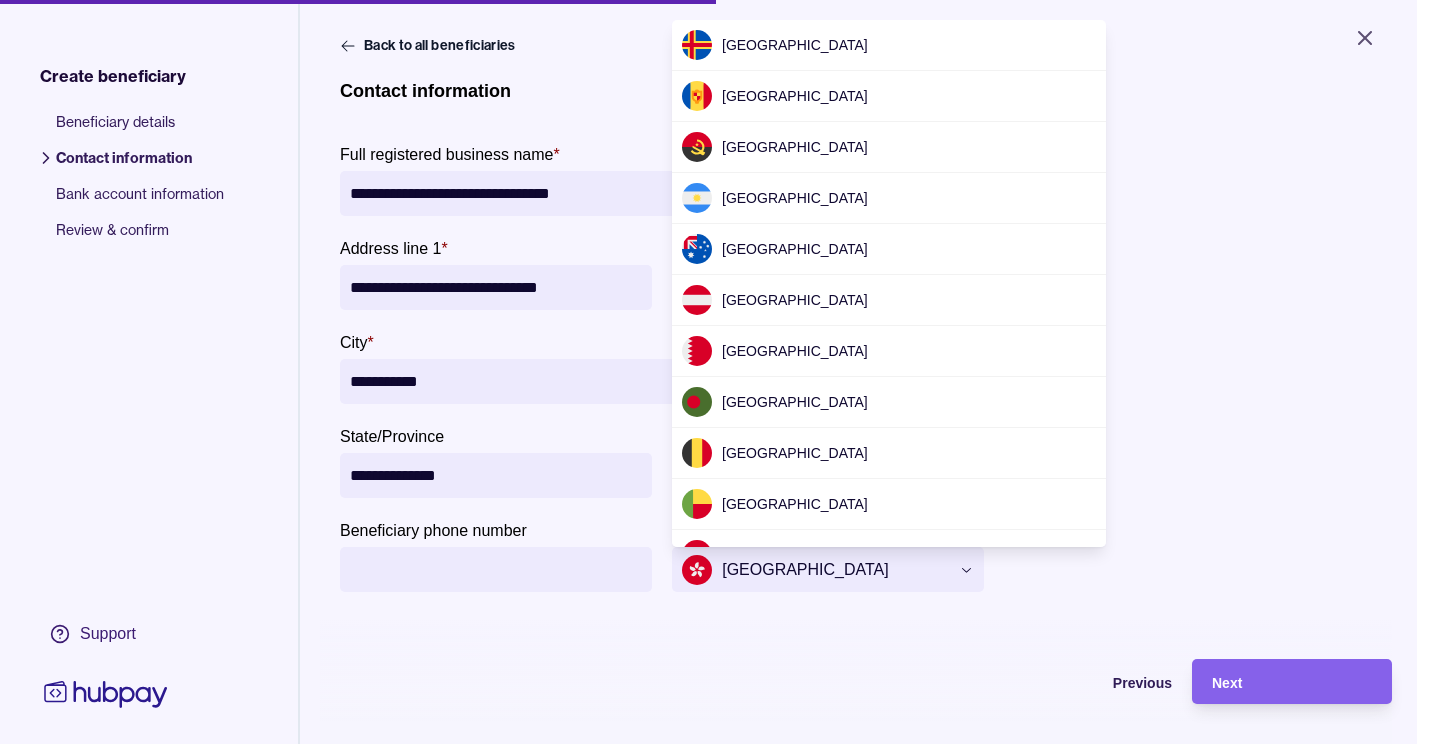 scroll, scrollTop: 1921, scrollLeft: 0, axis: vertical 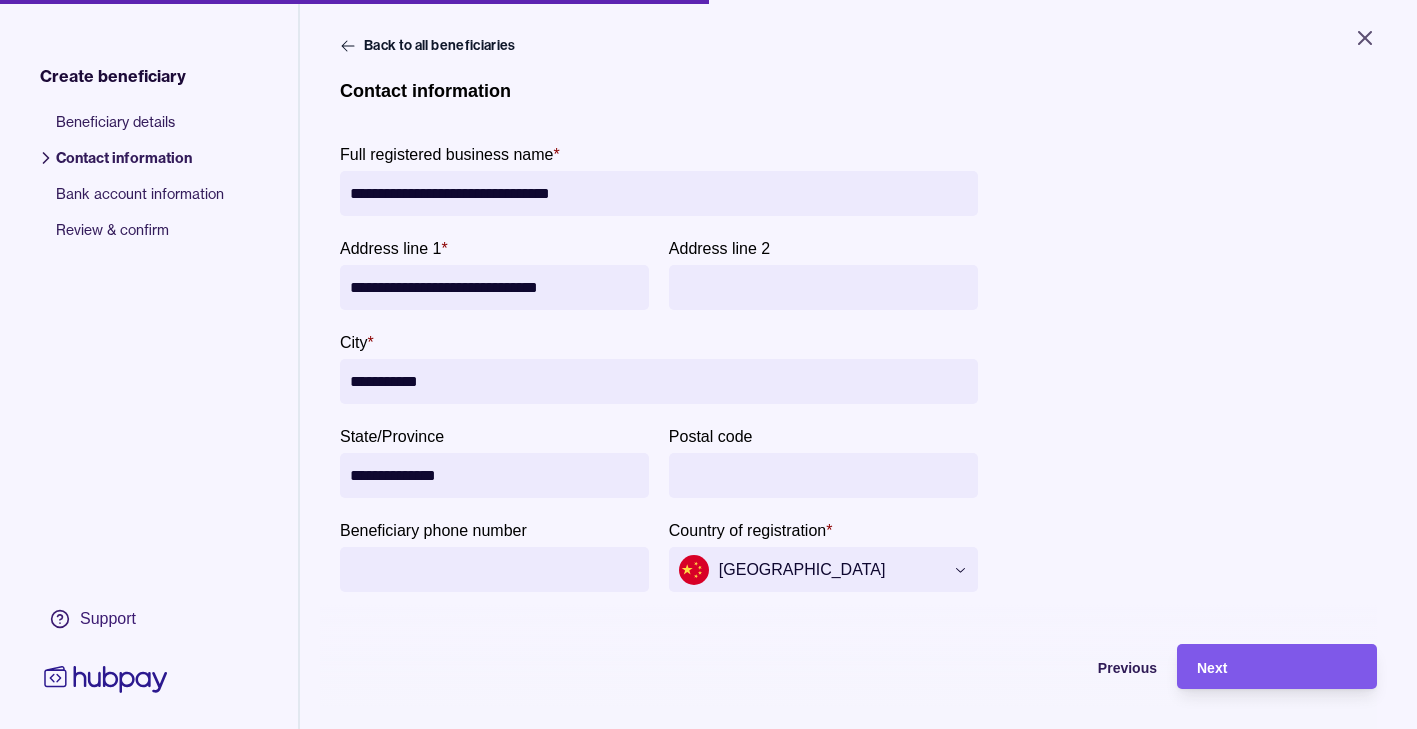 click on "Next" at bounding box center (1262, 666) 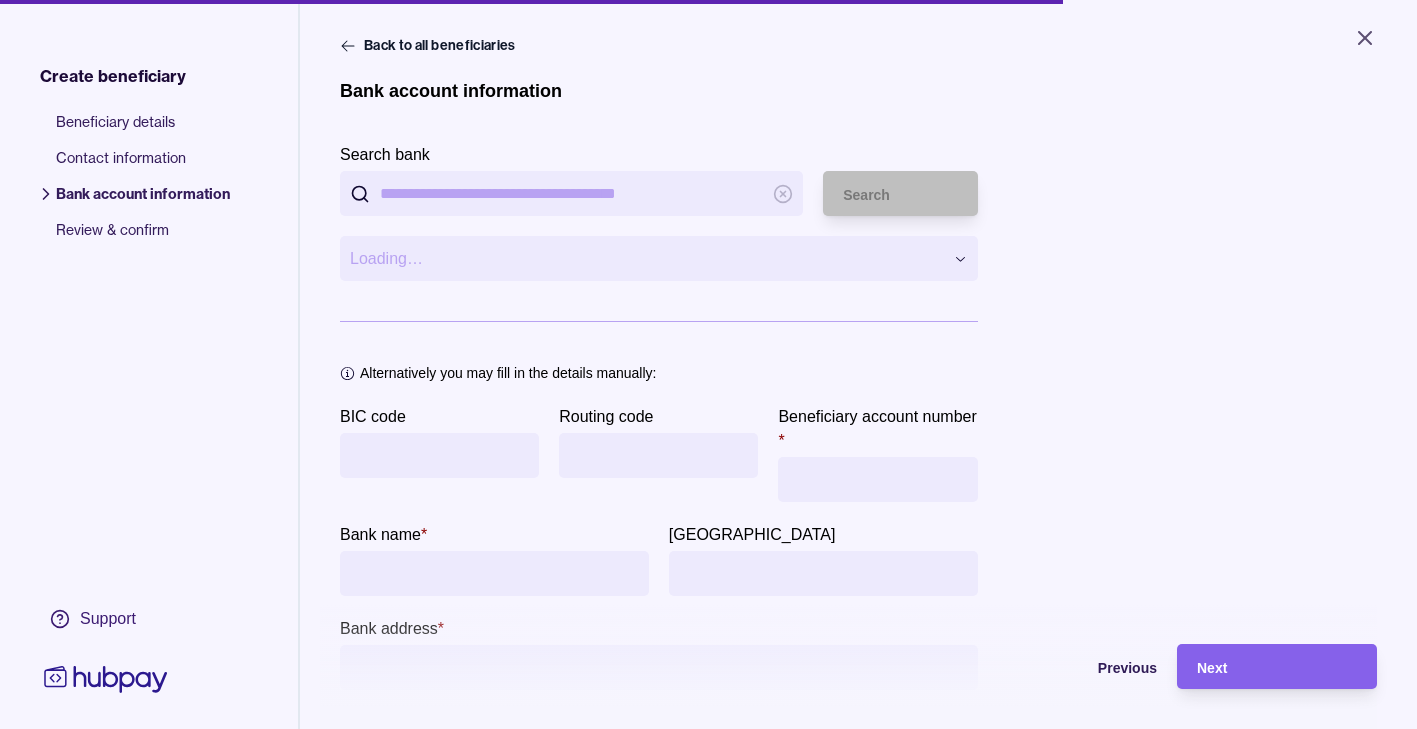 click on "Search bank" at bounding box center (571, 193) 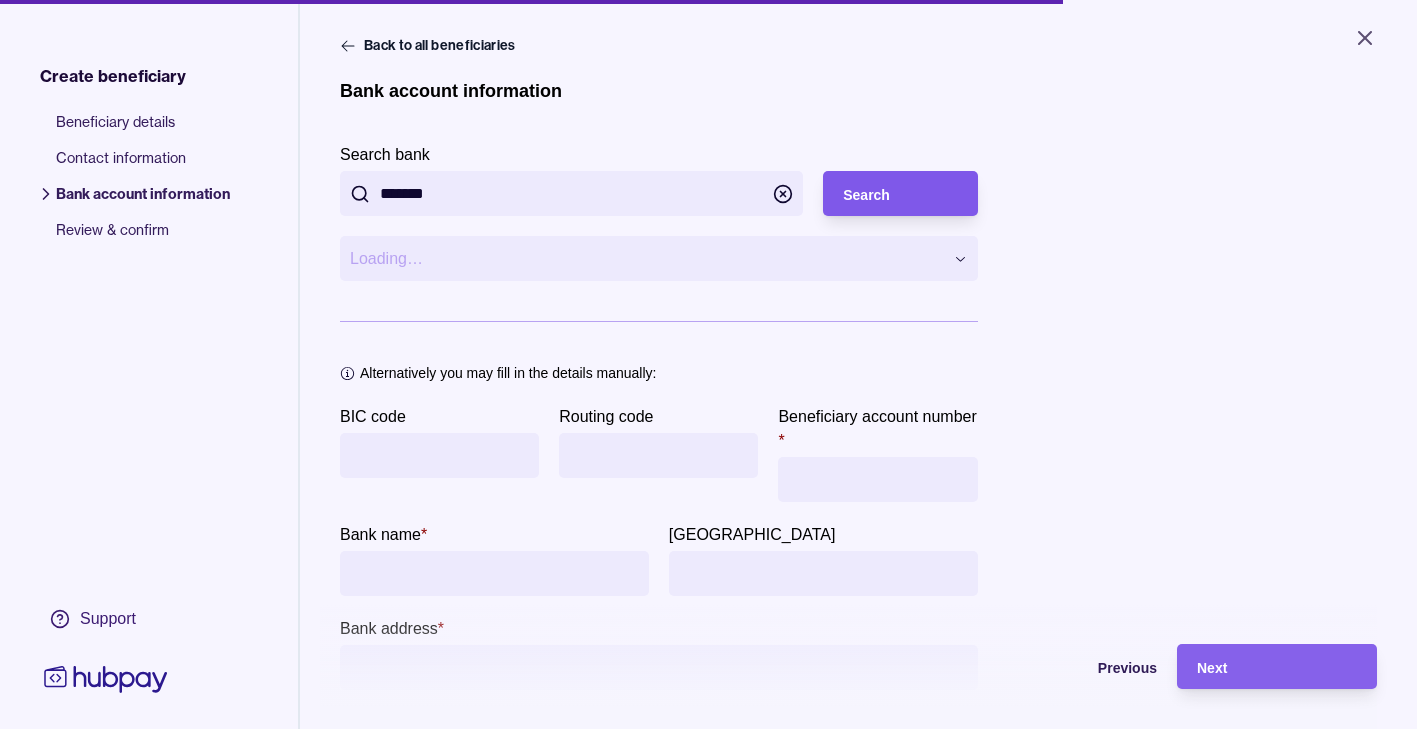 type on "*******" 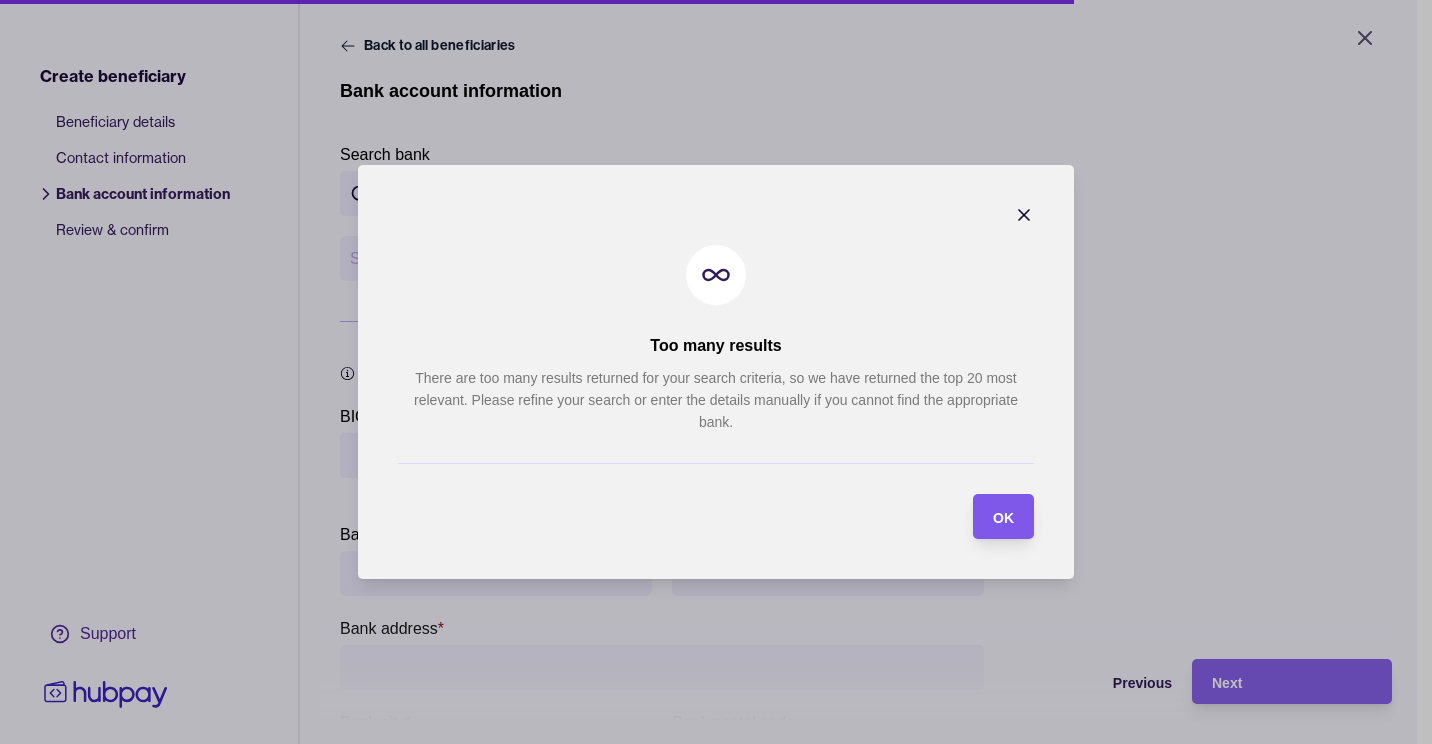click on "OK" at bounding box center (988, 516) 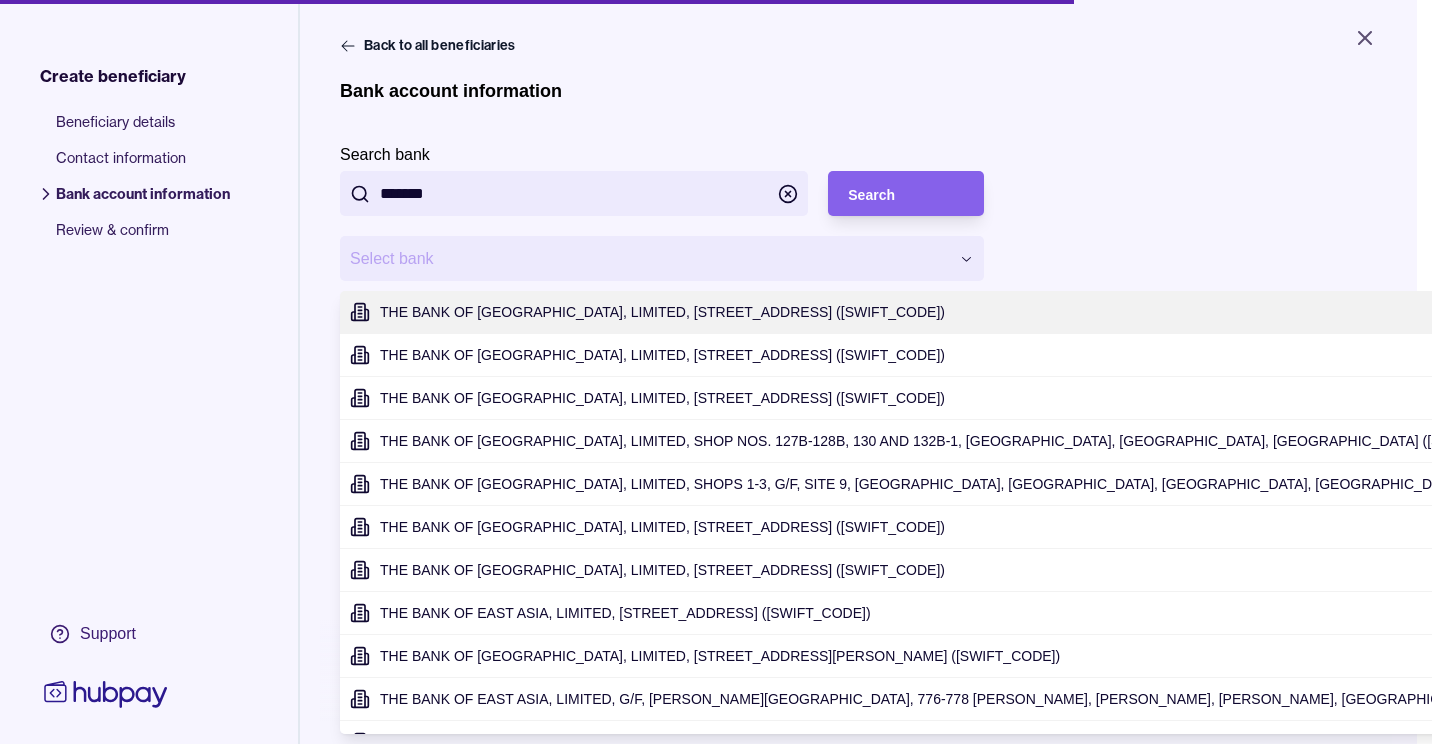 click on "**********" at bounding box center (716, 372) 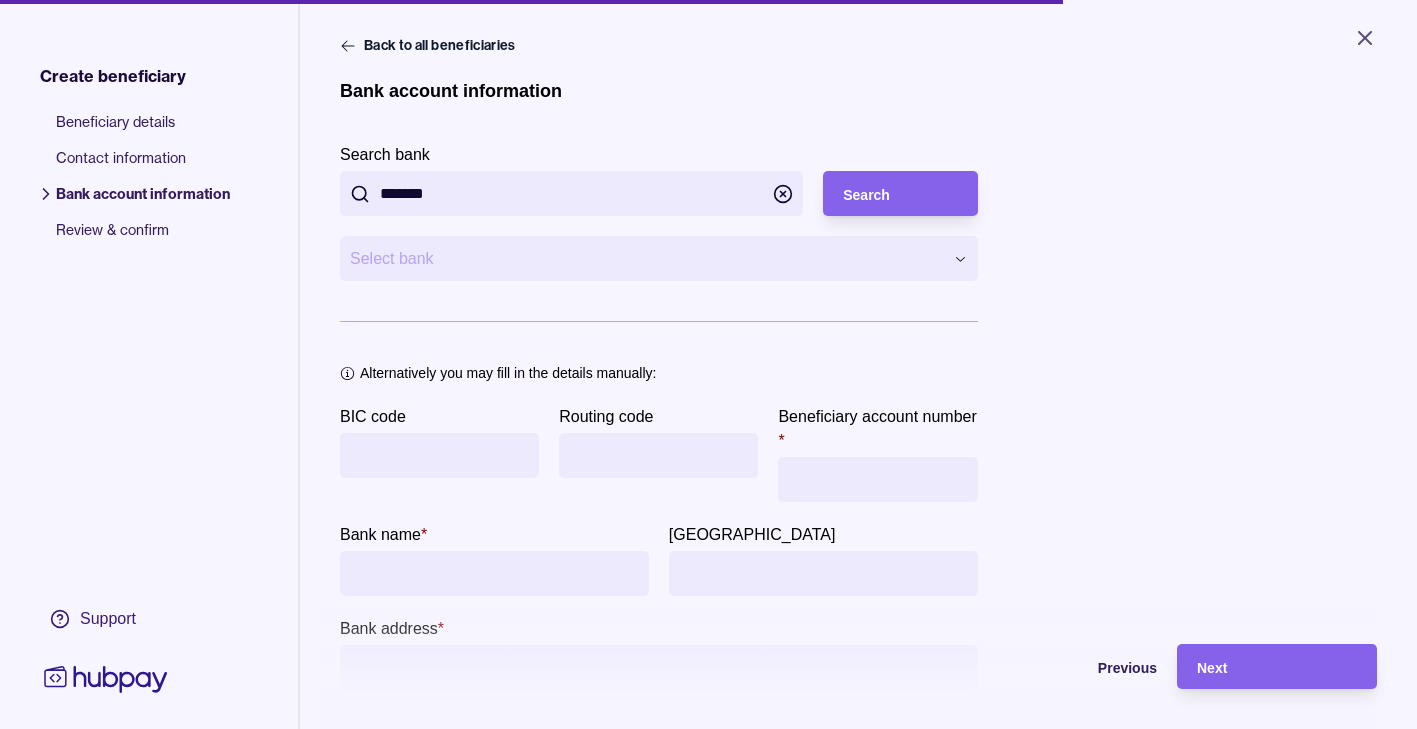 click on "**********" at bounding box center (708, 364) 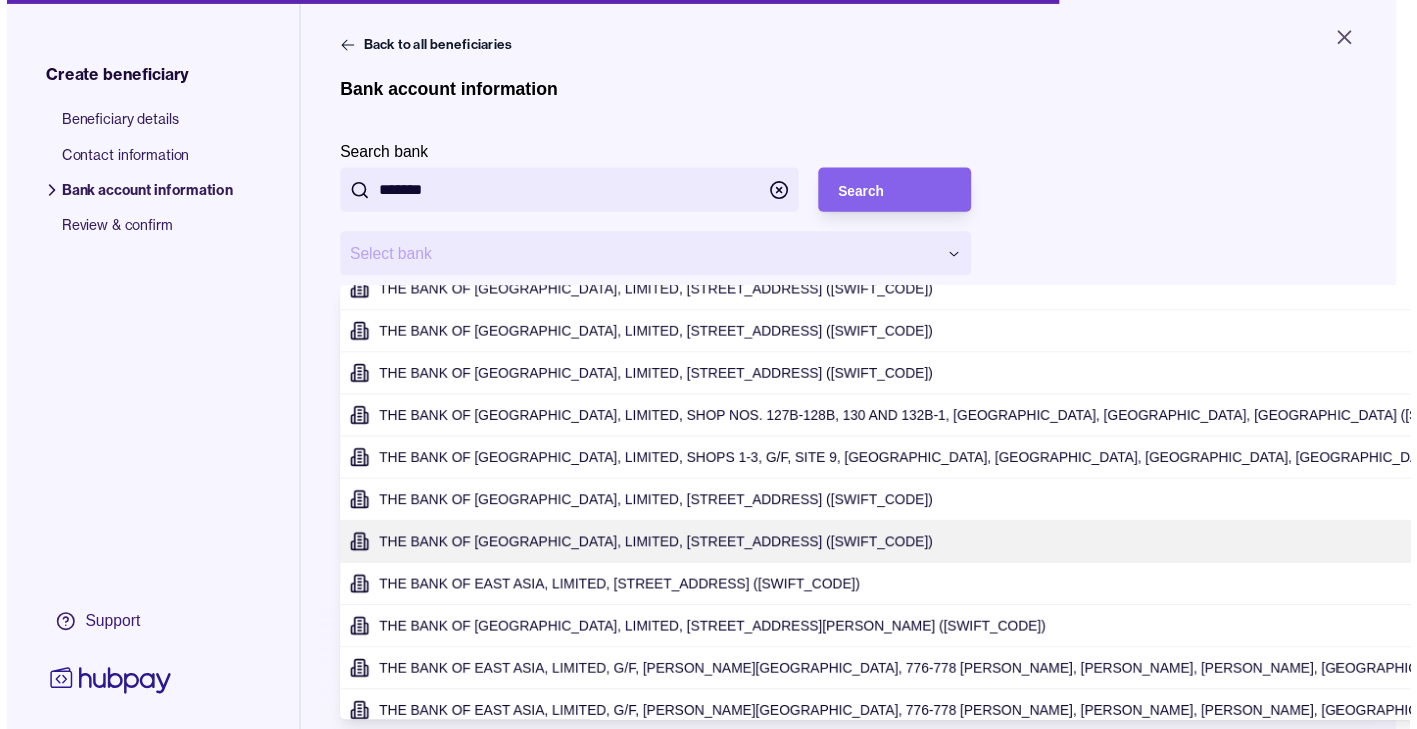 scroll, scrollTop: 19, scrollLeft: 0, axis: vertical 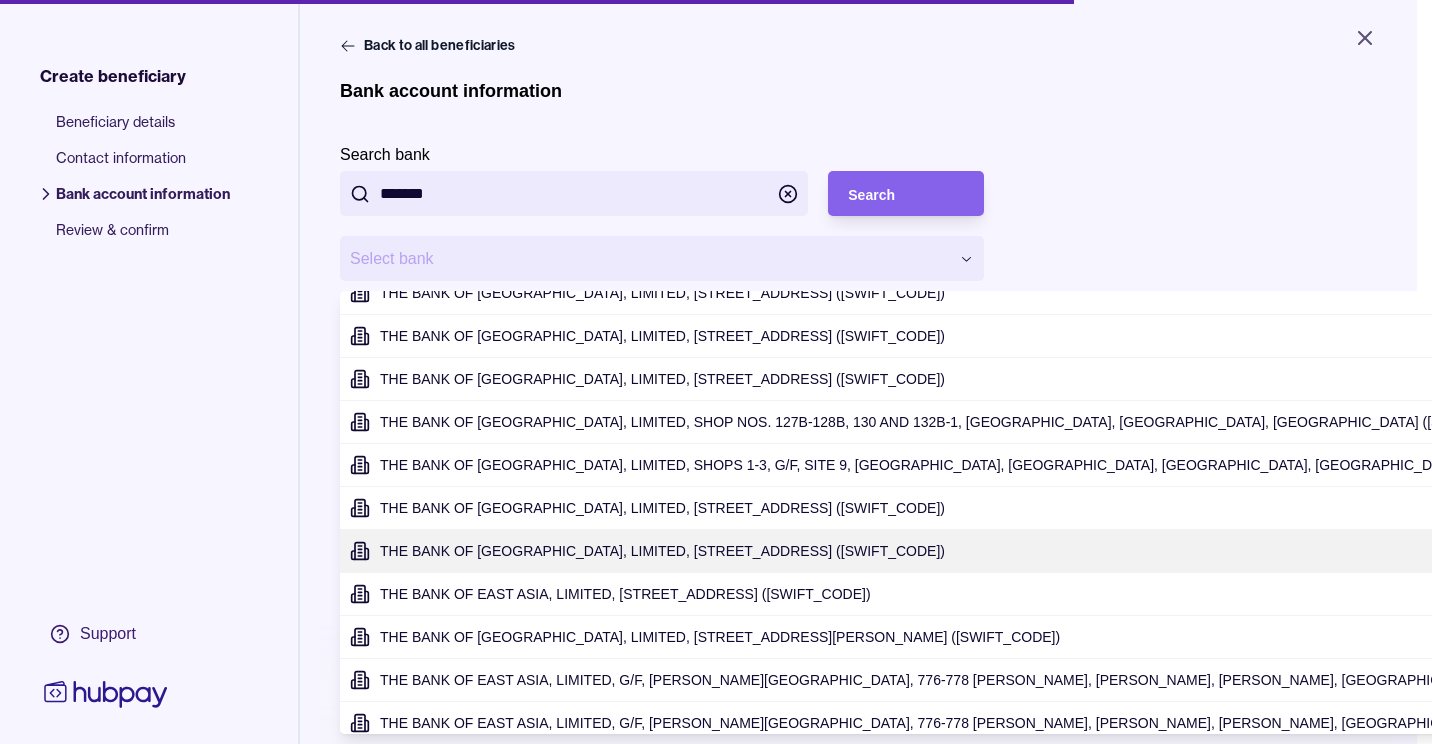 type on "**********" 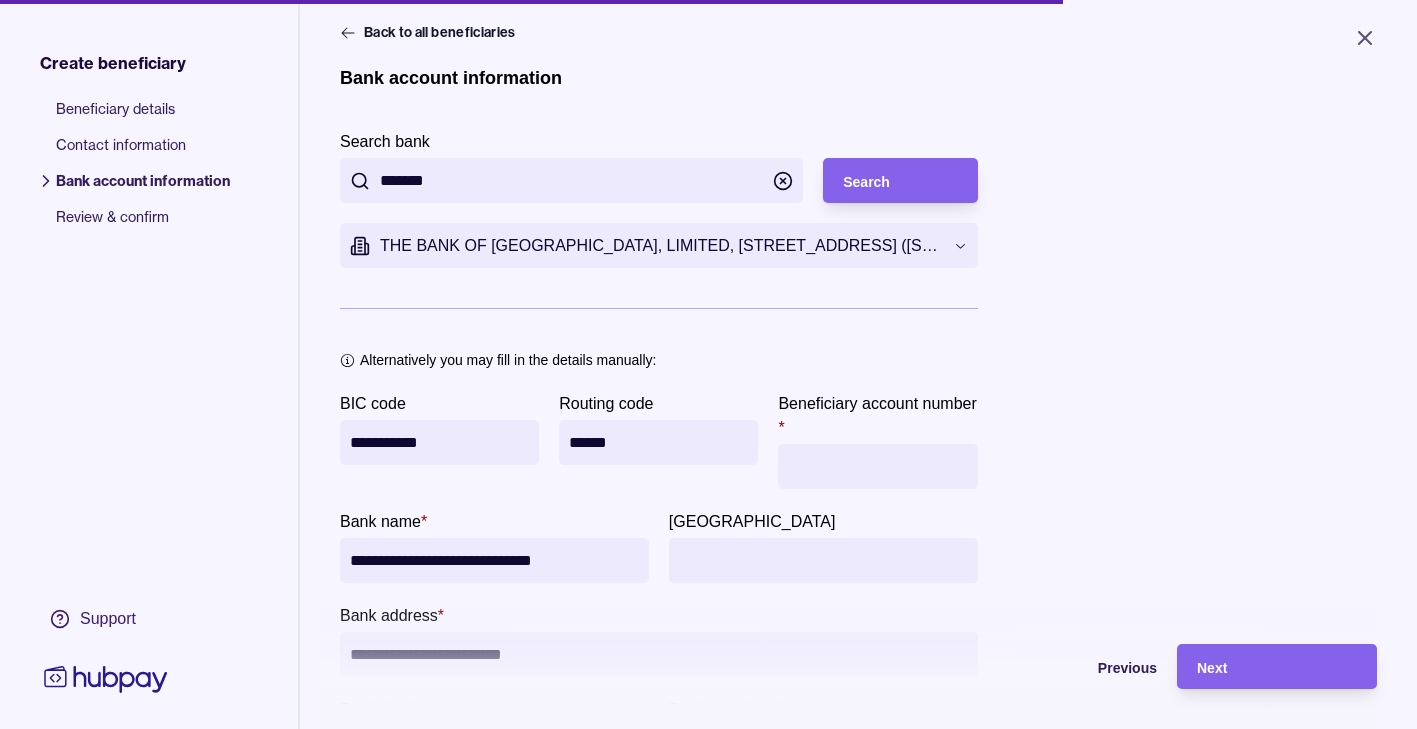 scroll, scrollTop: 0, scrollLeft: 0, axis: both 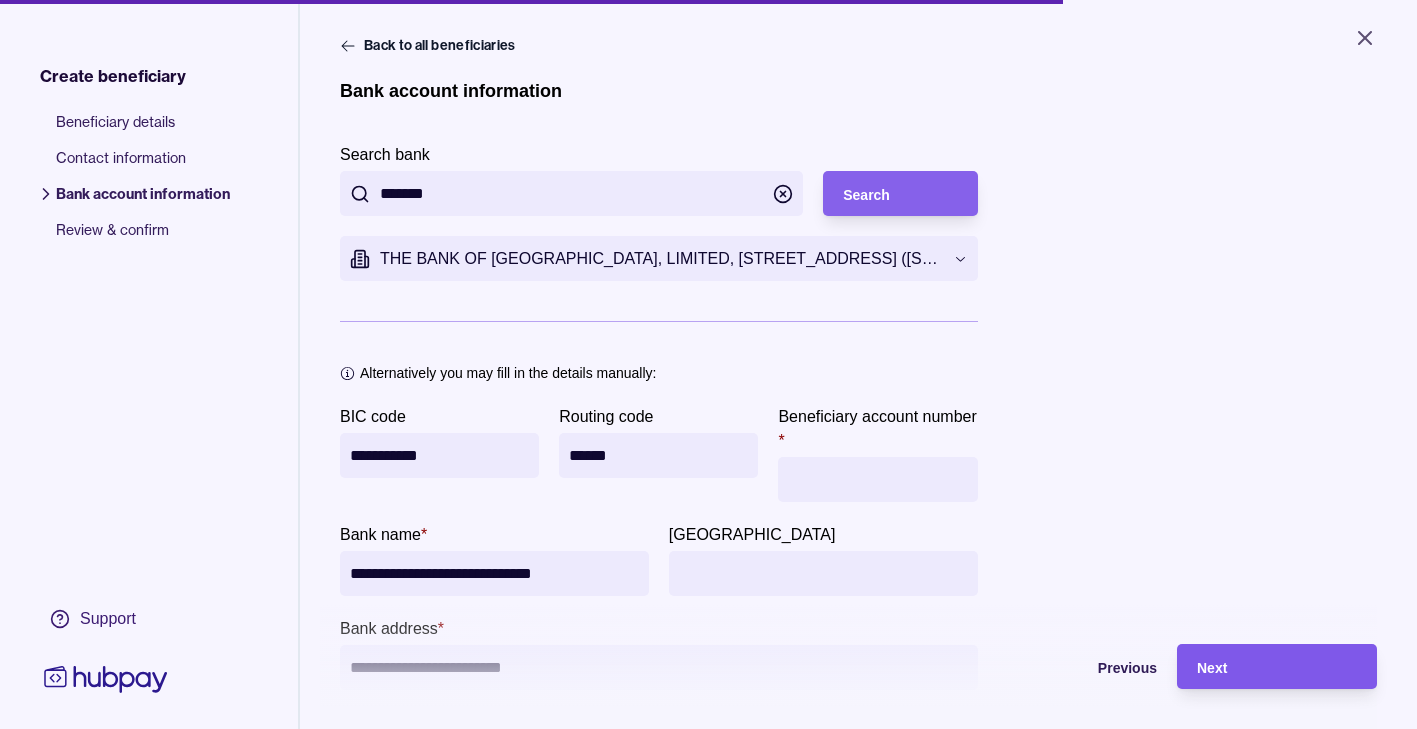 click on "Next" at bounding box center [1262, 666] 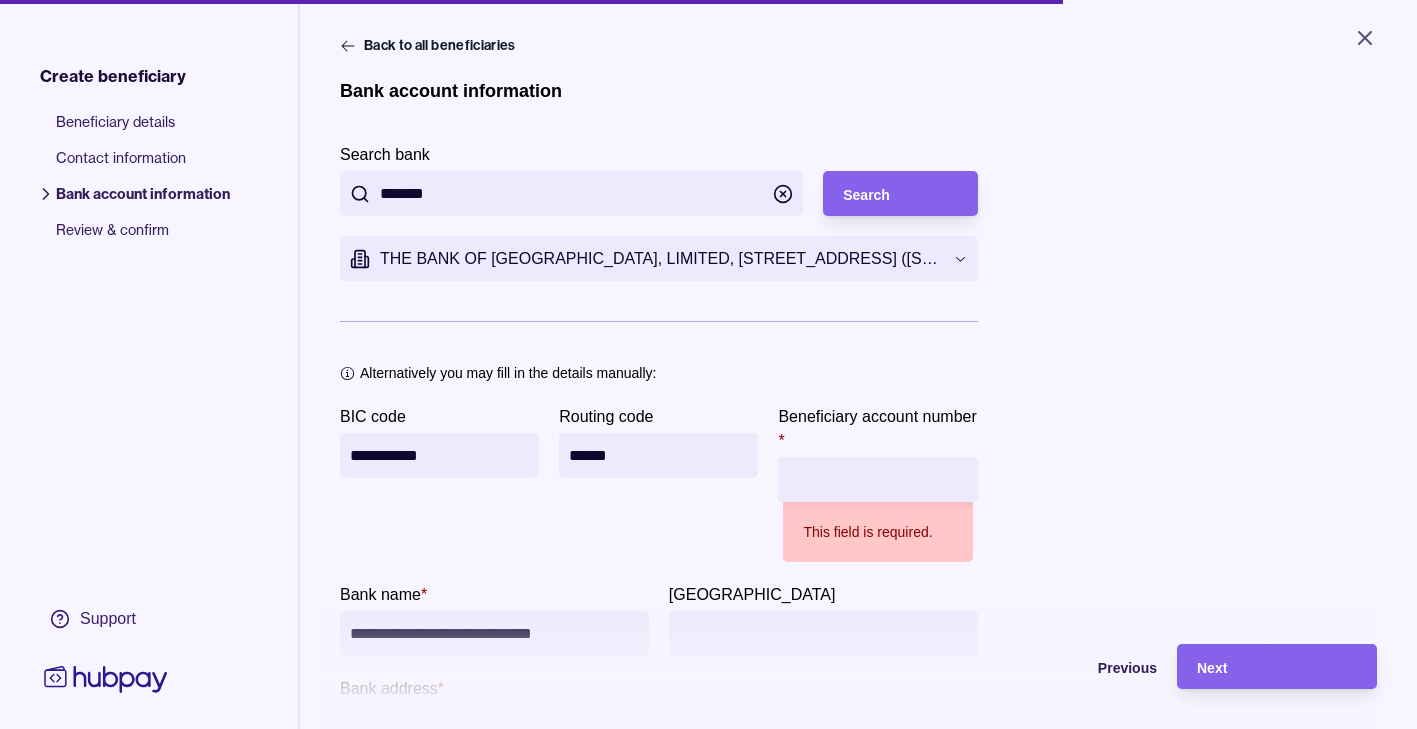 click on "Beneficiary account number  *" at bounding box center (877, 479) 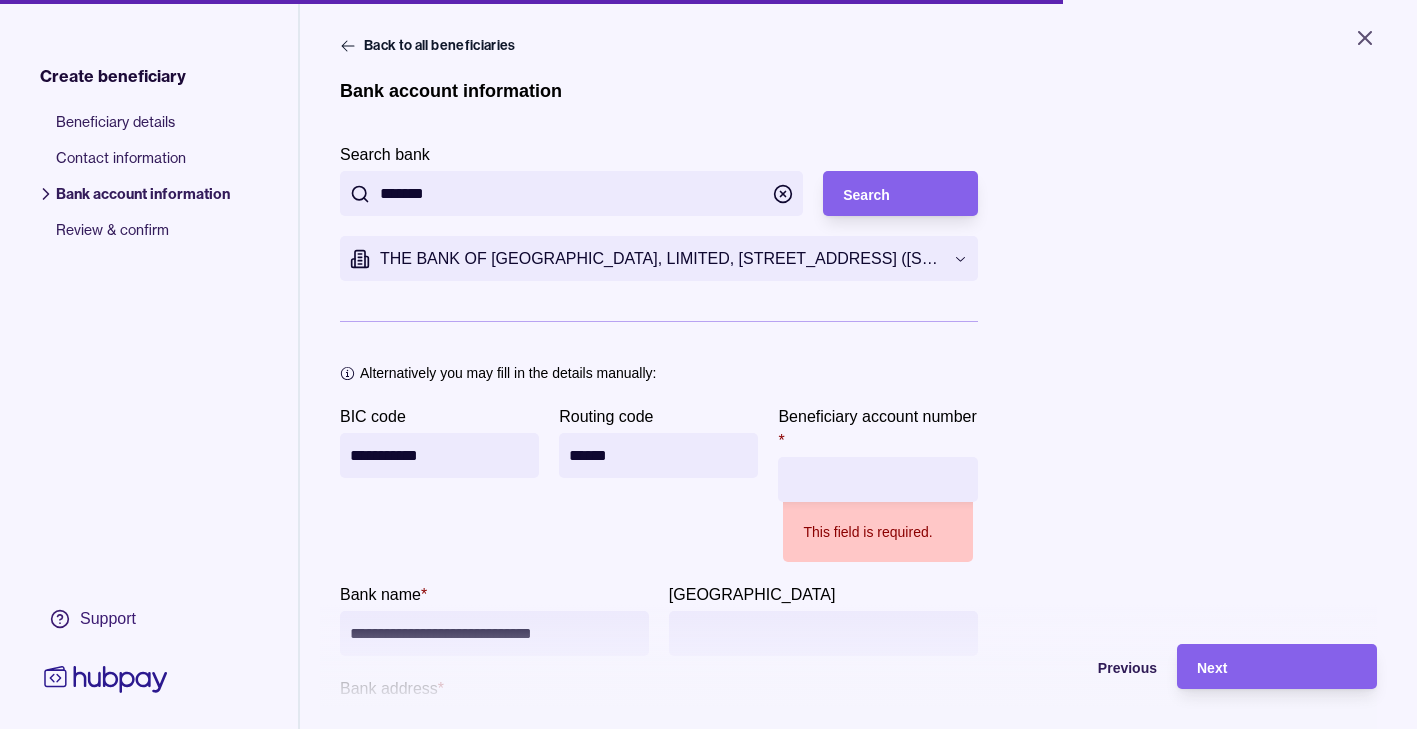 paste on "**********" 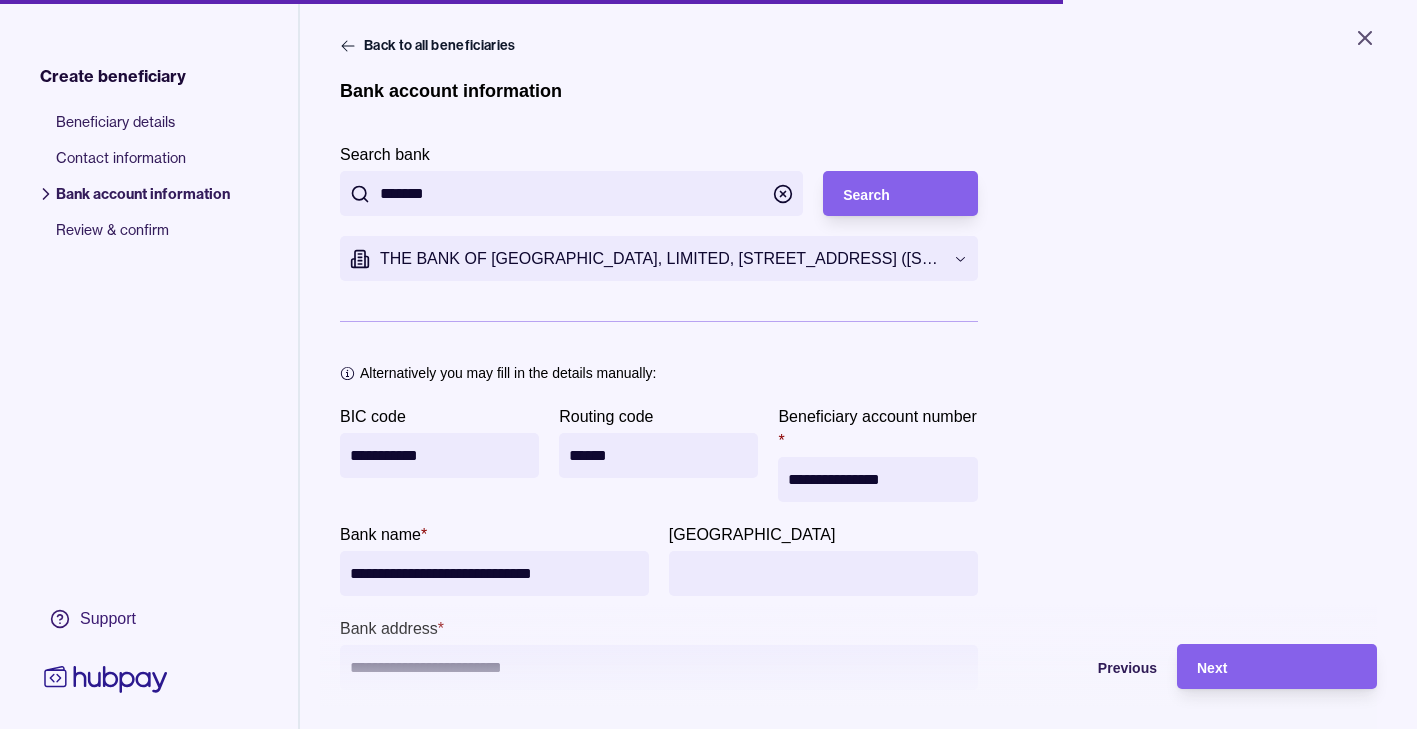 click on "**********" at bounding box center [877, 479] 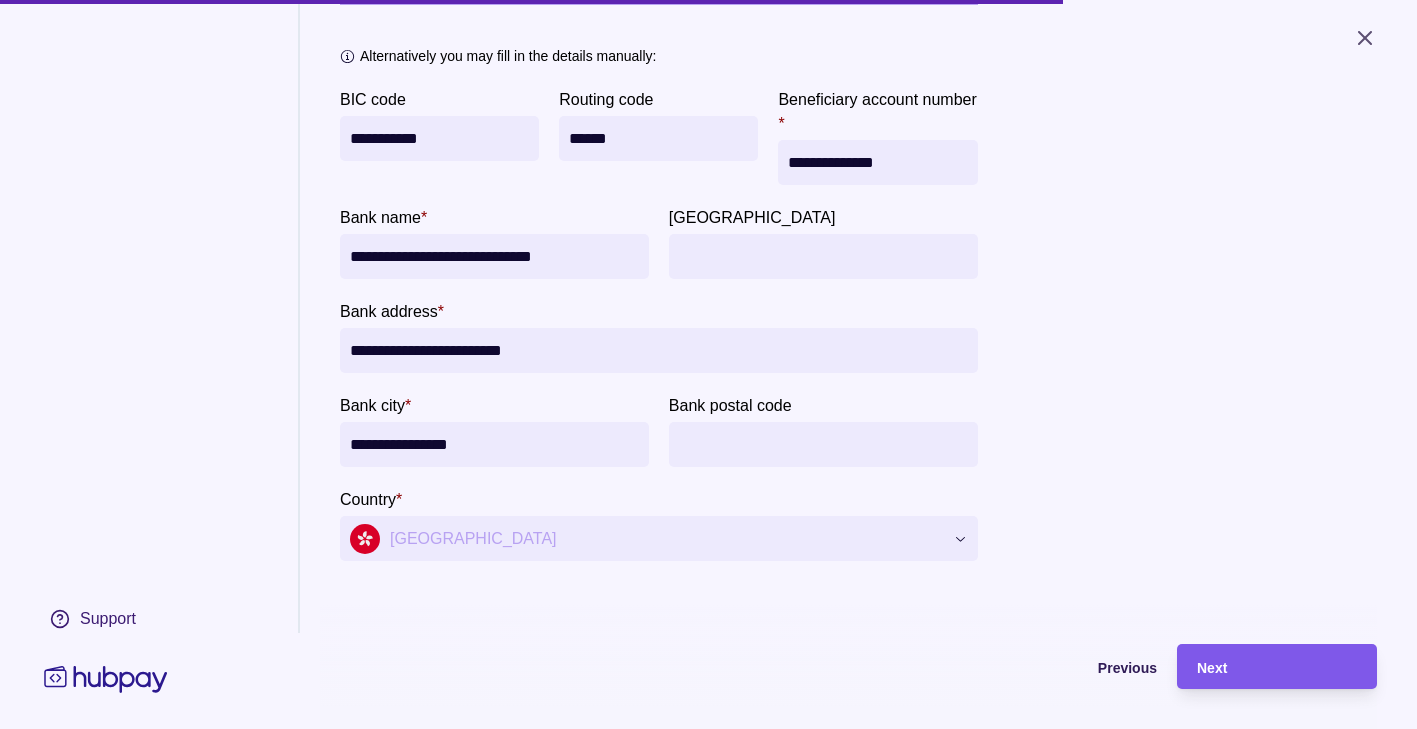 type on "**********" 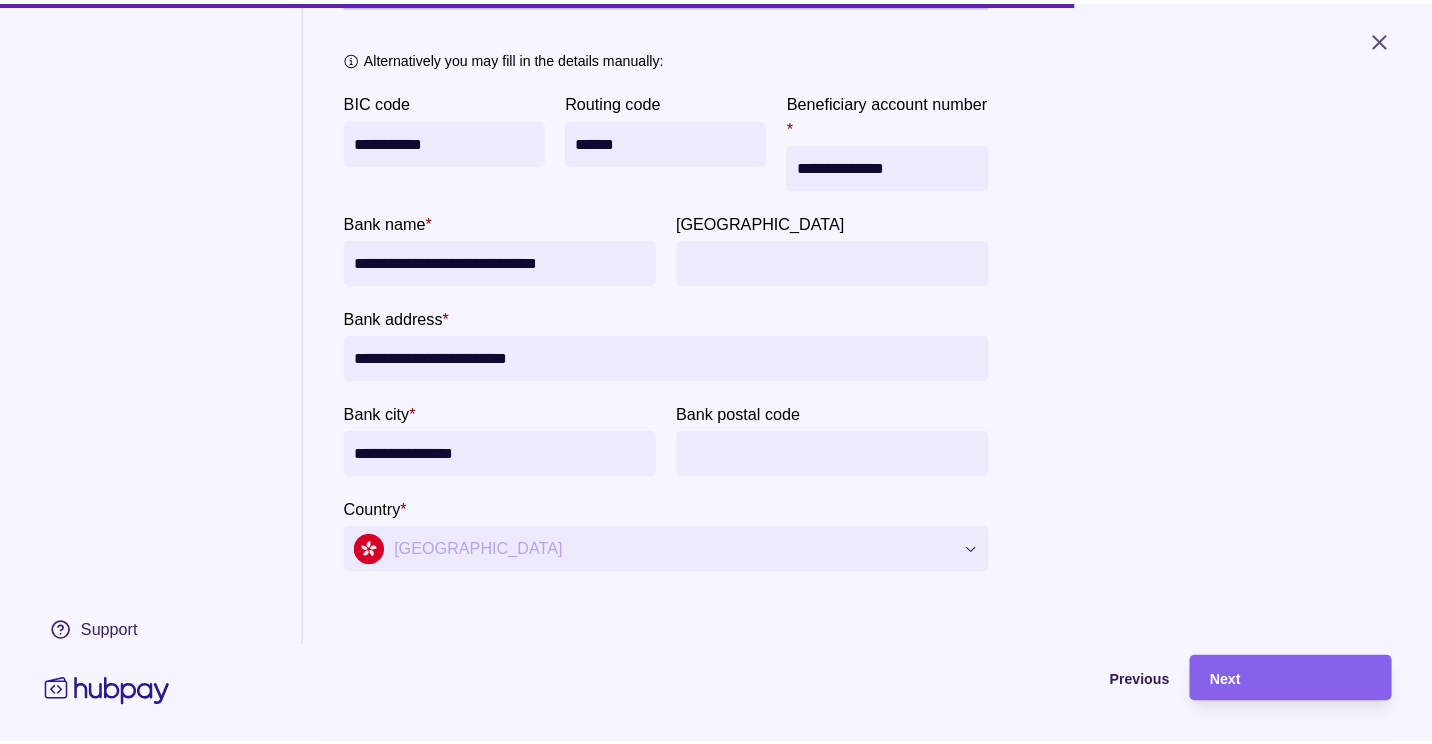scroll, scrollTop: 156, scrollLeft: 0, axis: vertical 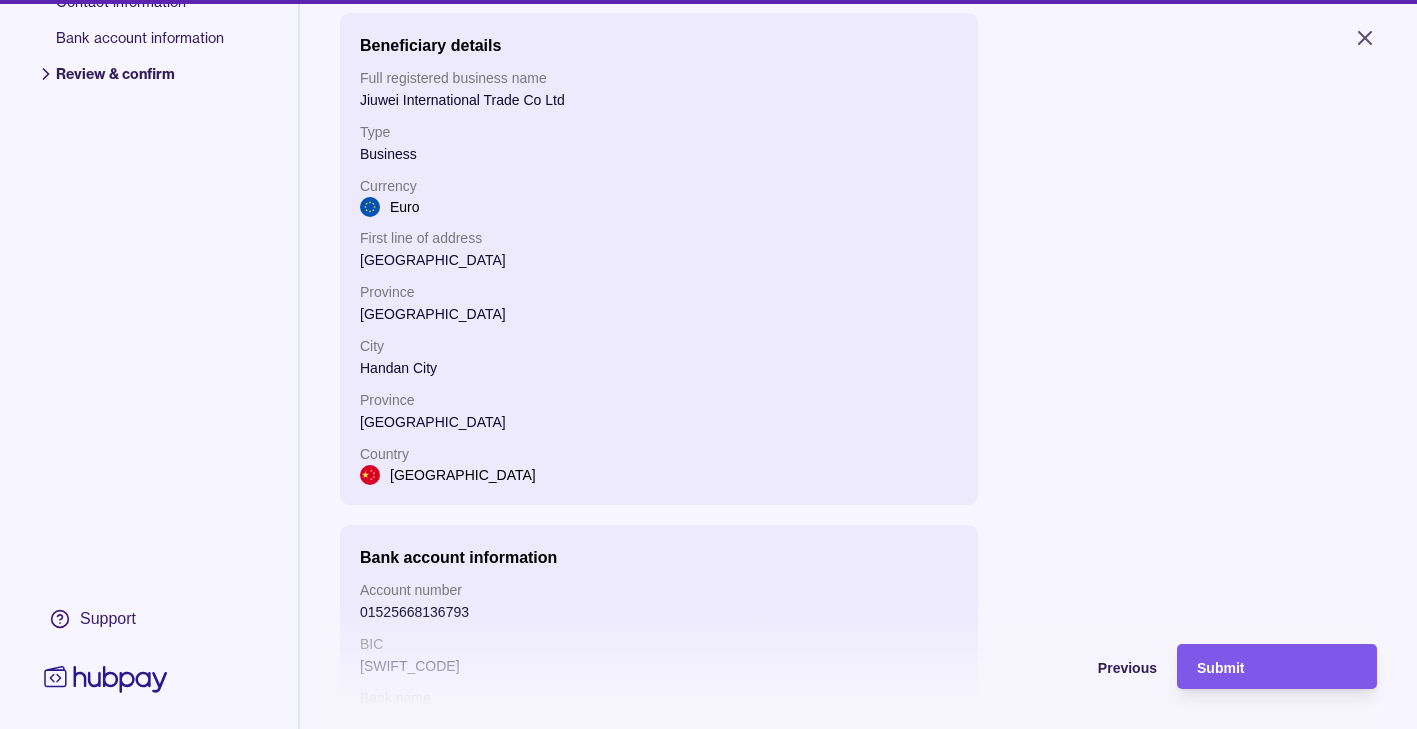 click on "Submit" at bounding box center [1277, 667] 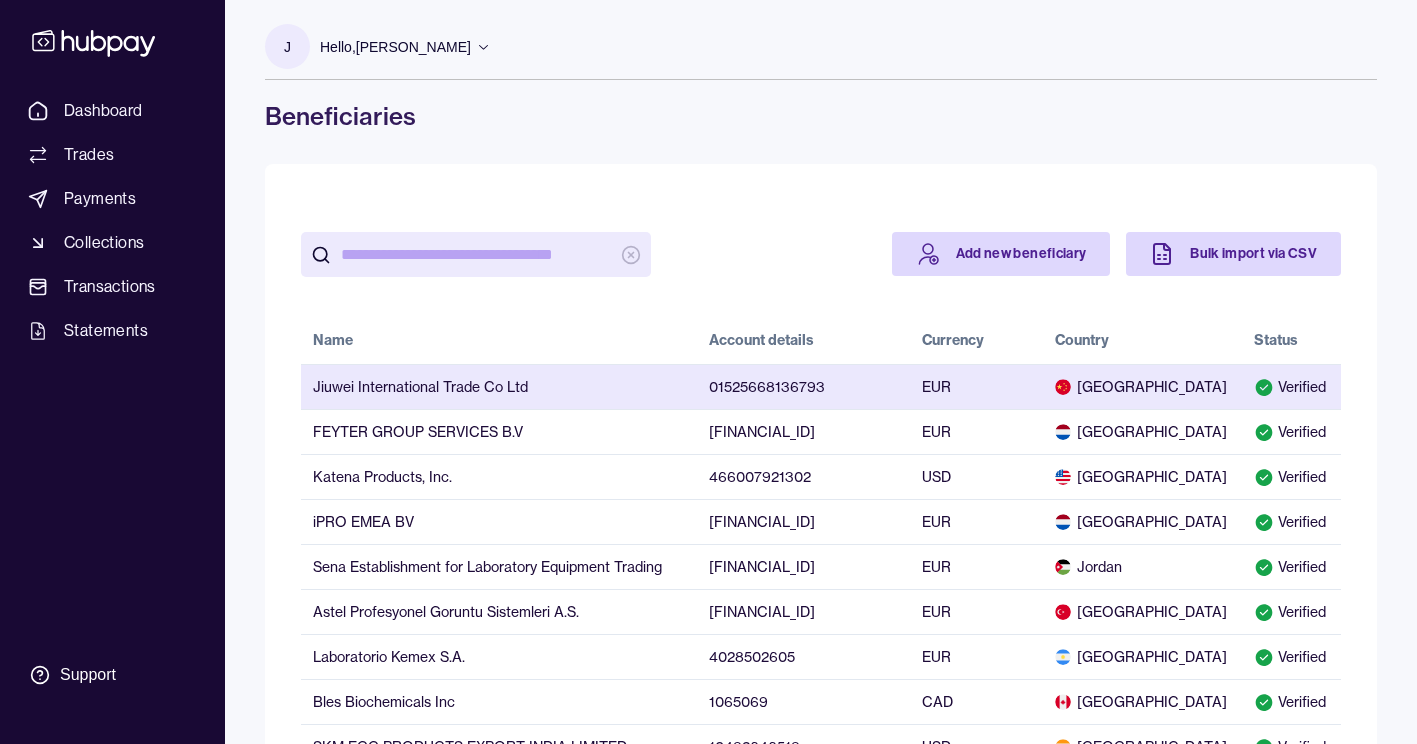 click on "01525668136793" at bounding box center [803, 386] 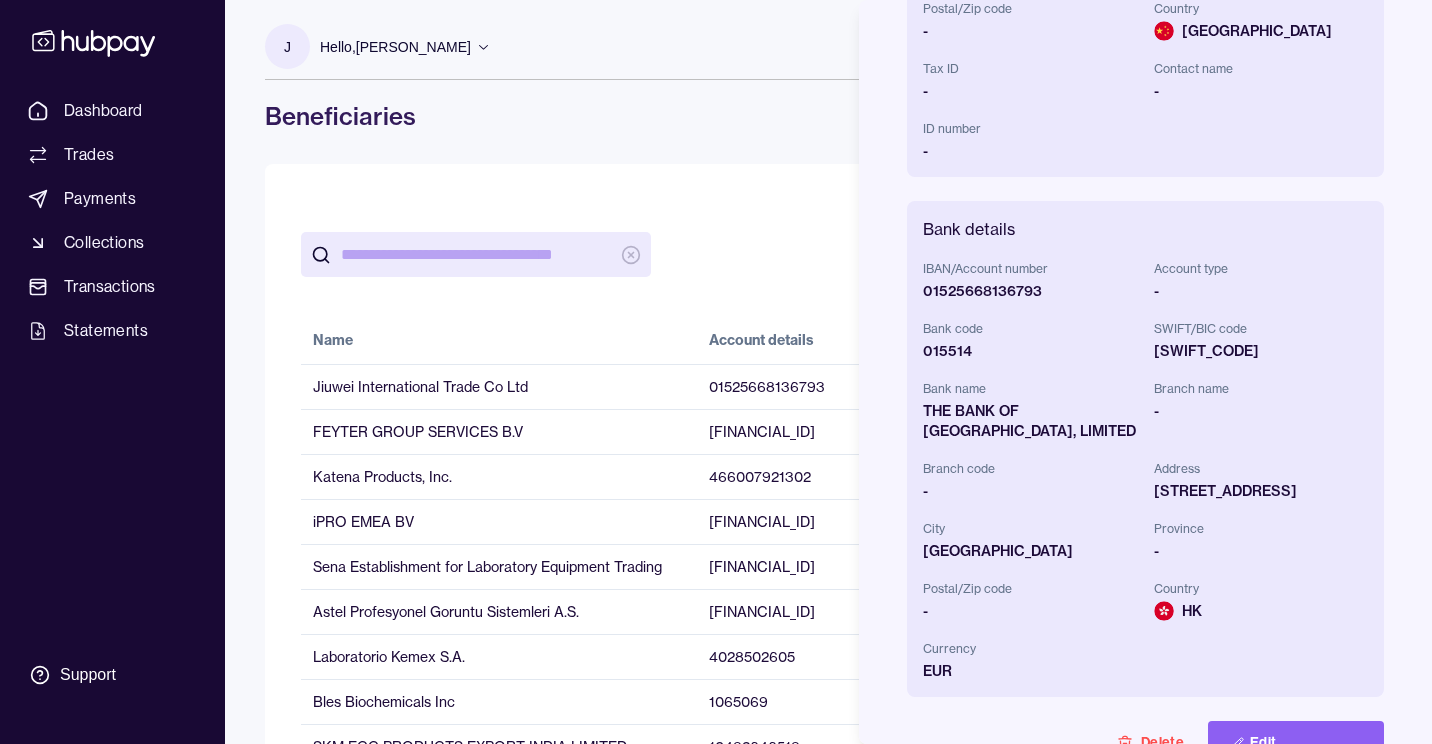 scroll, scrollTop: 400, scrollLeft: 0, axis: vertical 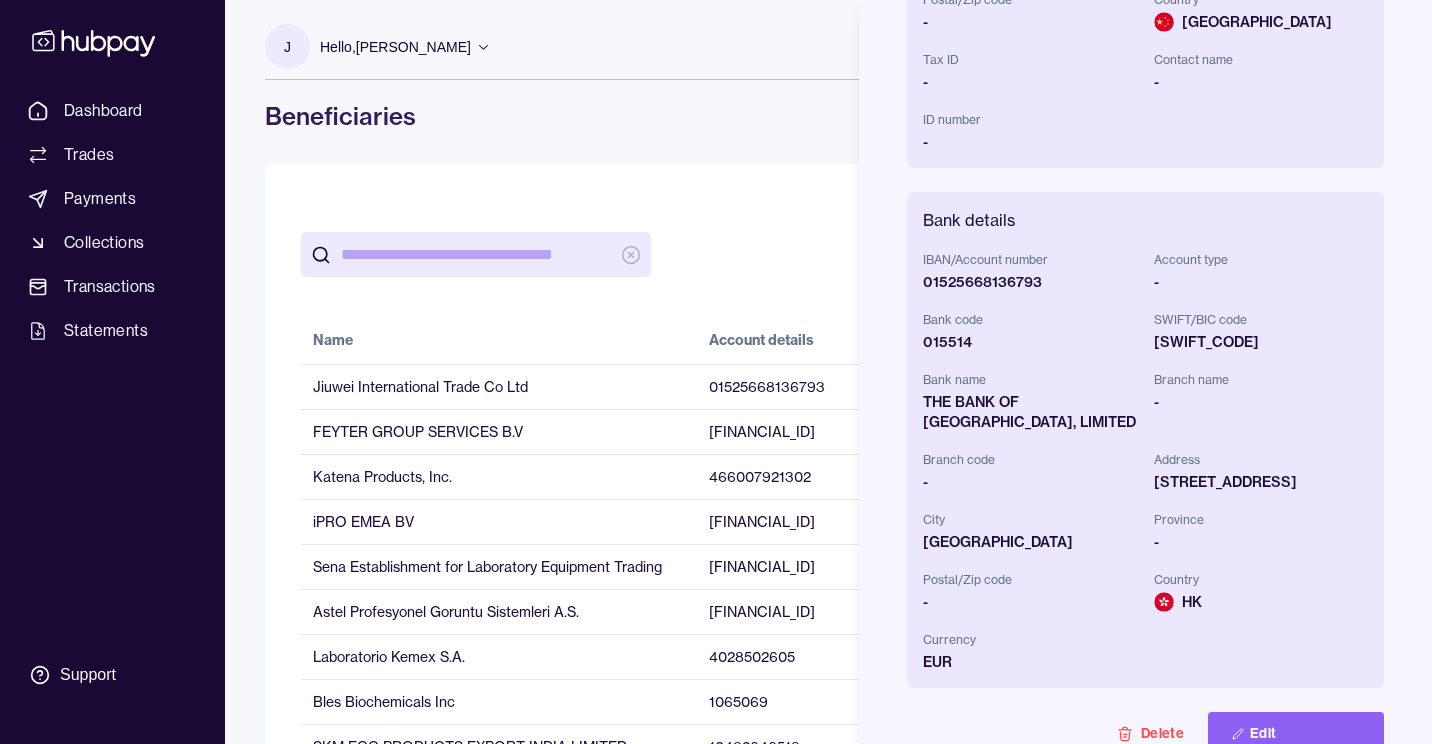 click on "BEASHKHHXXX" at bounding box center [1261, 342] 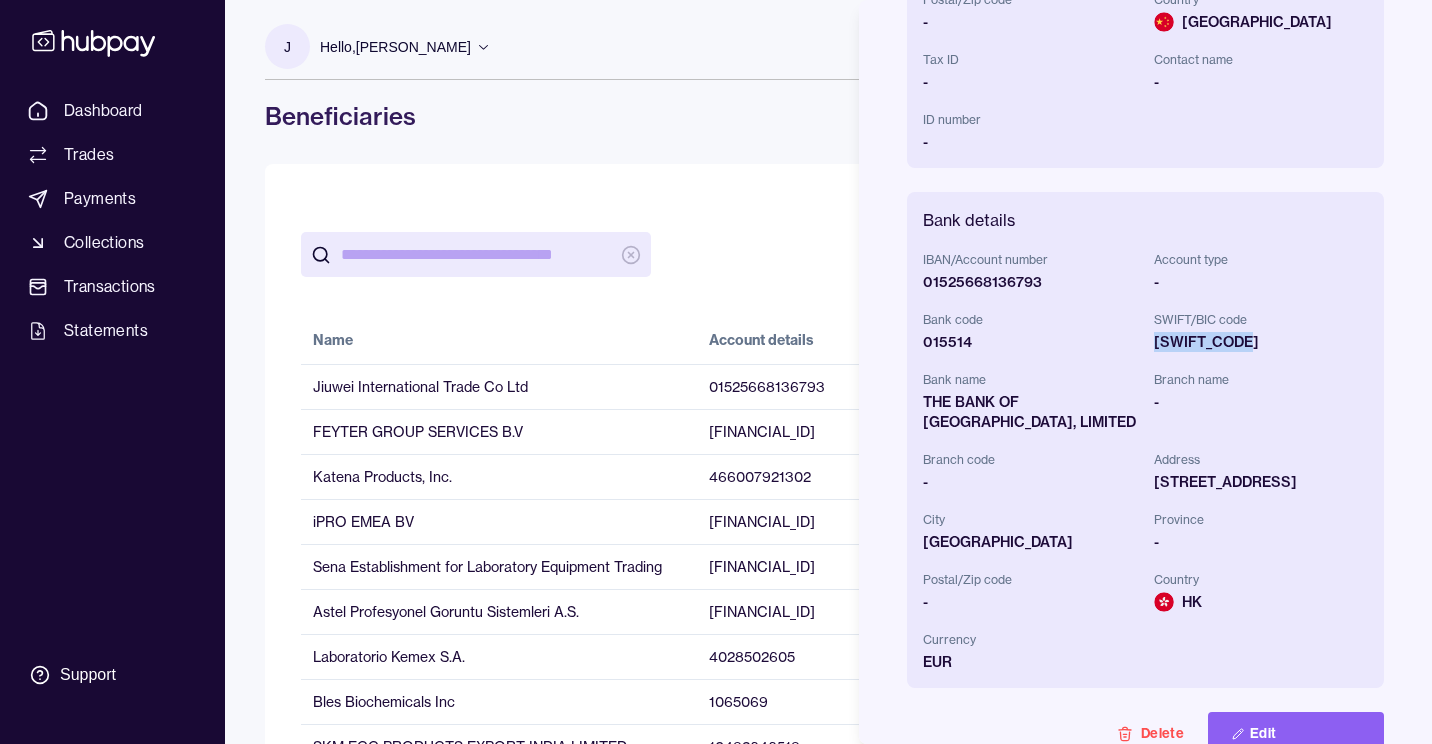 click on "BEASHKHHXXX" at bounding box center [1261, 342] 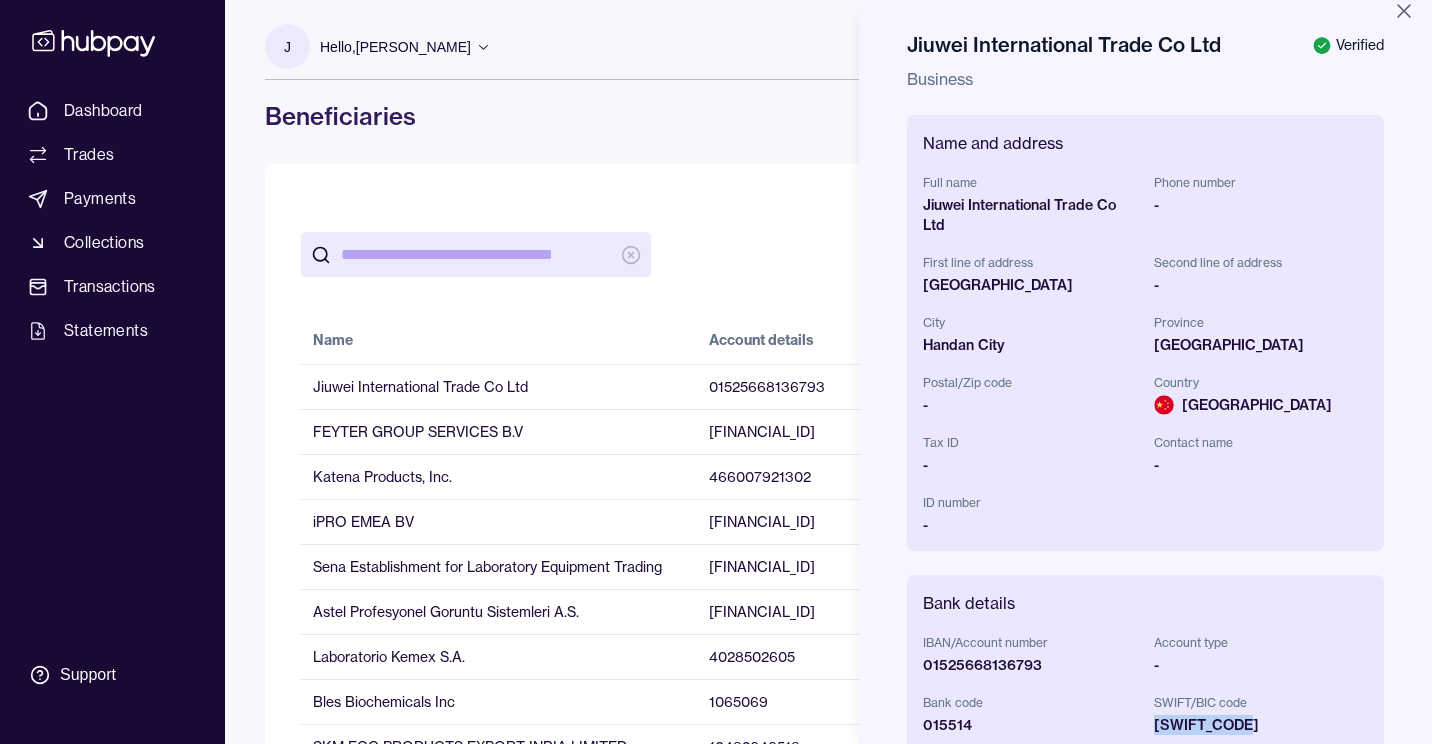 scroll, scrollTop: 0, scrollLeft: 0, axis: both 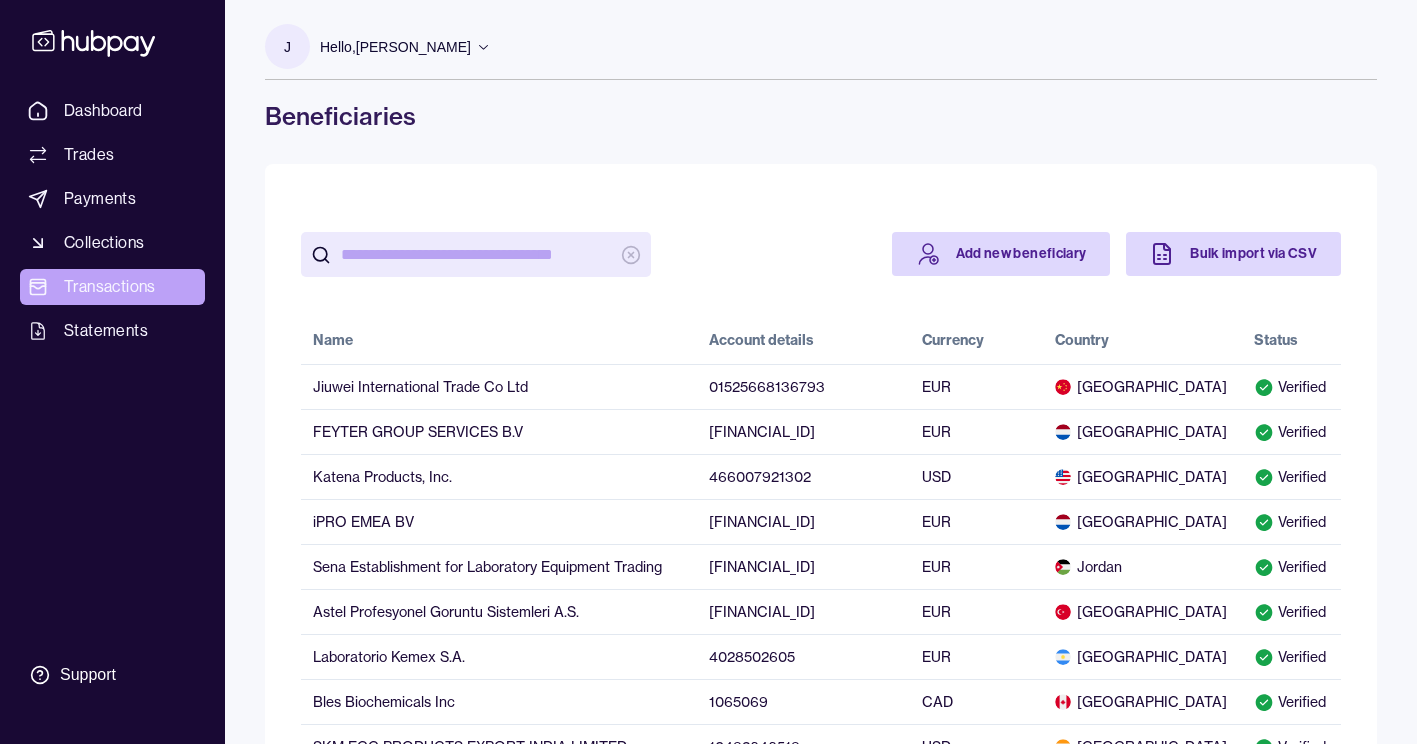 click on "Transactions" at bounding box center (110, 287) 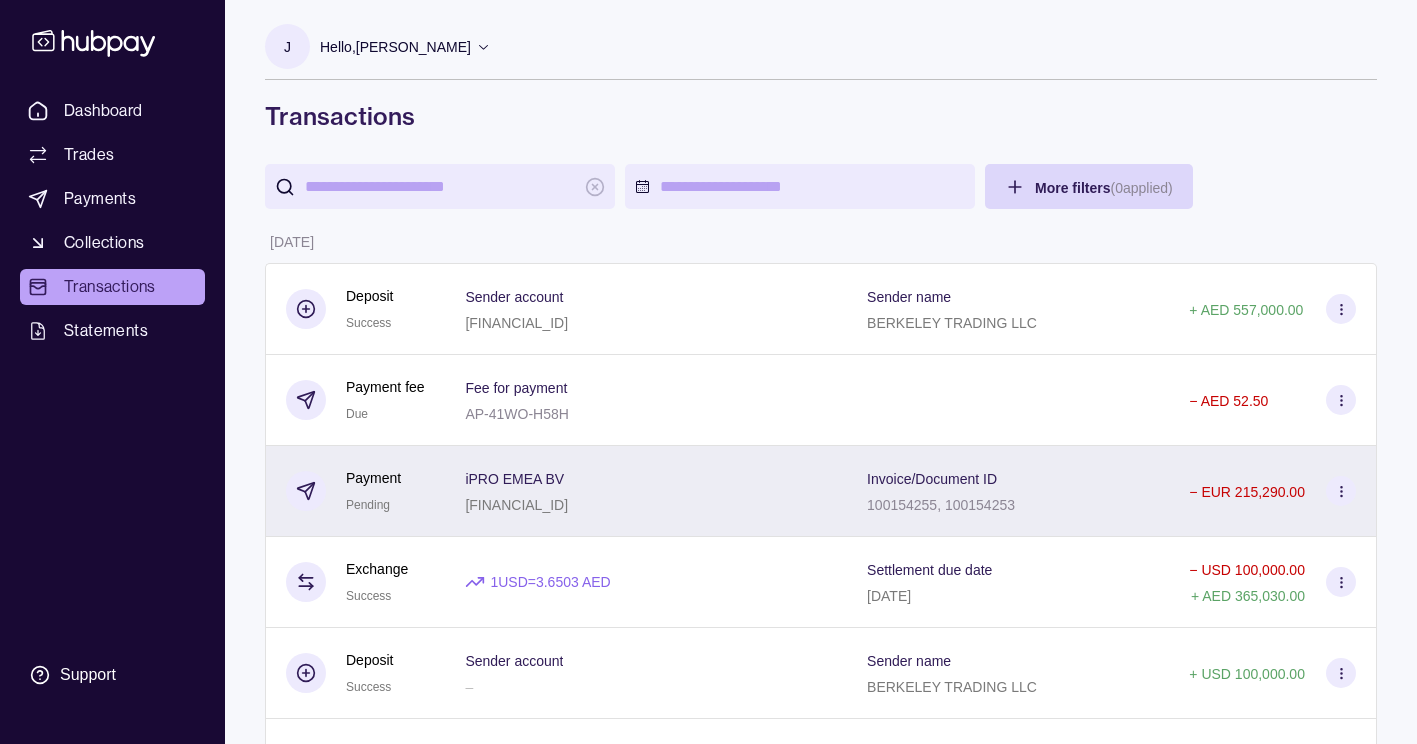 click 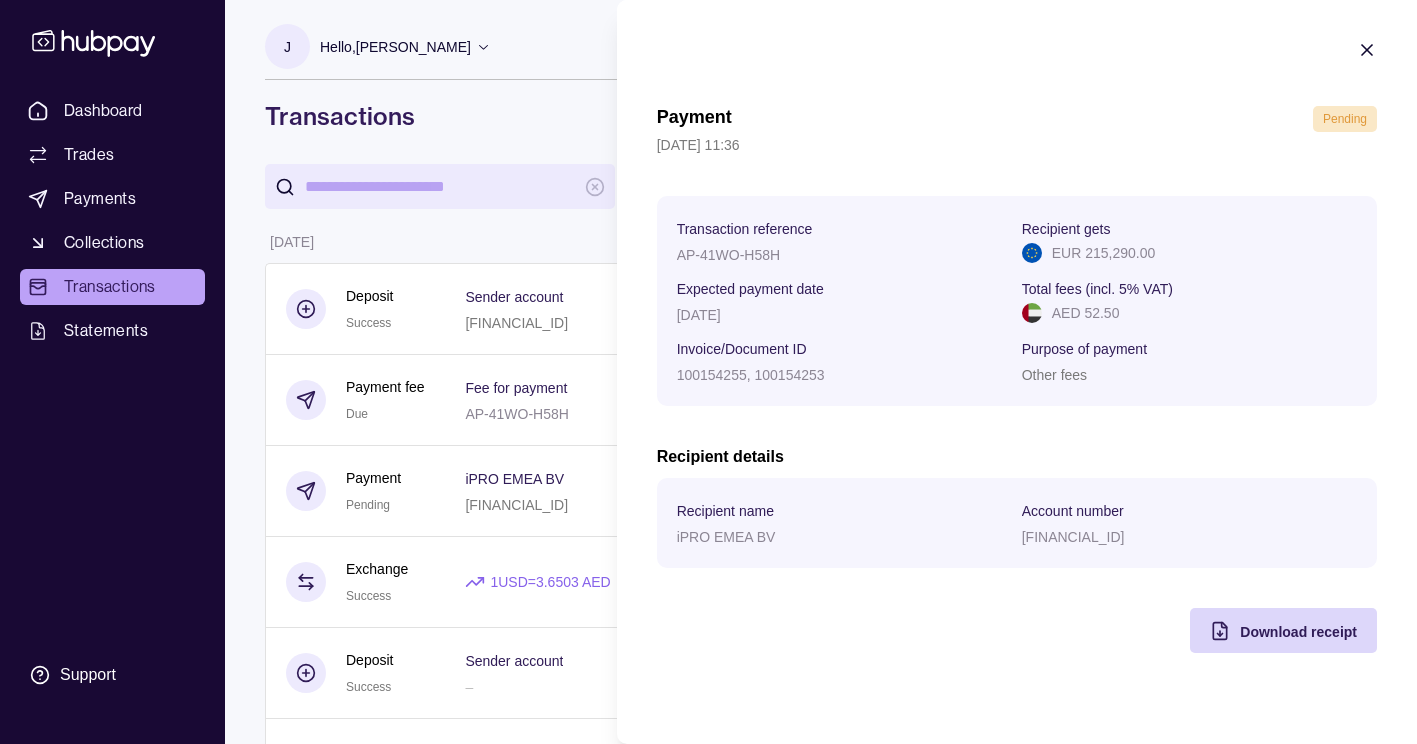 click 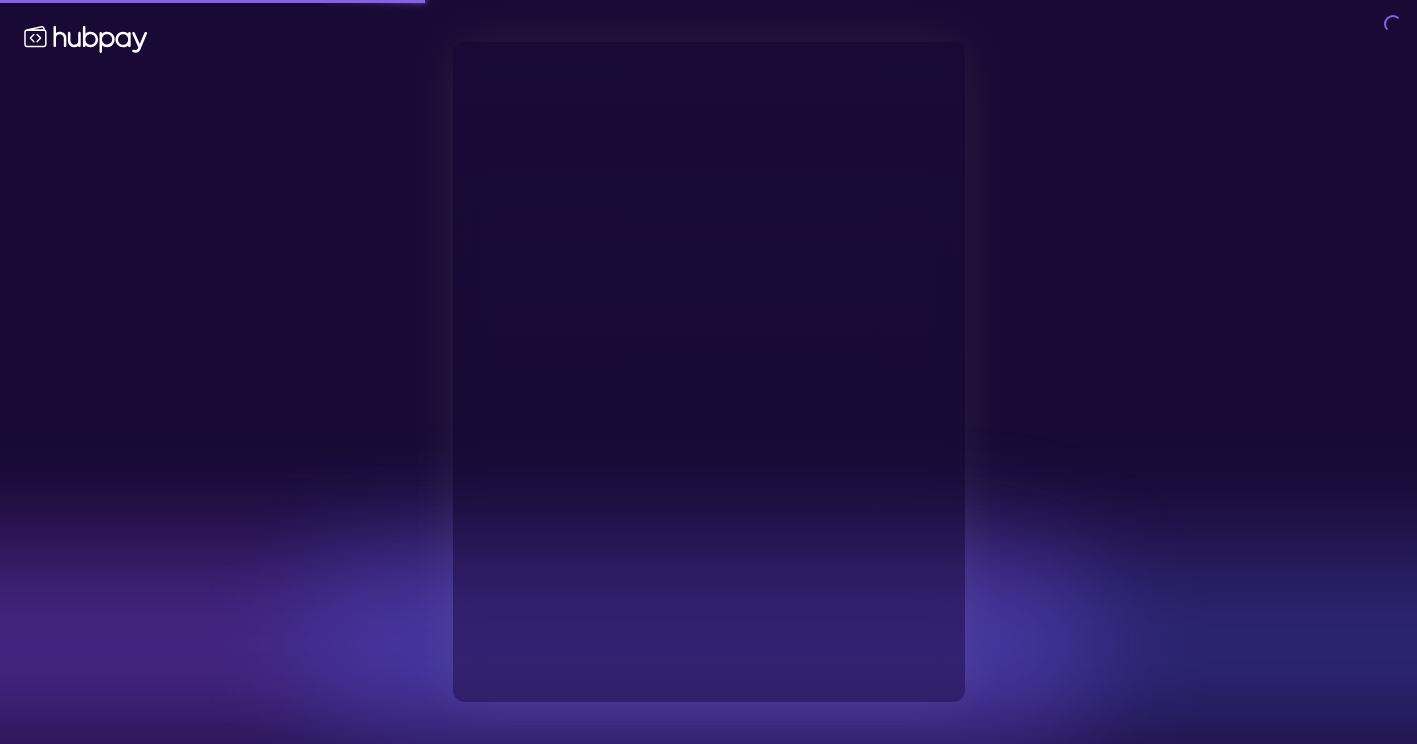type on "**********" 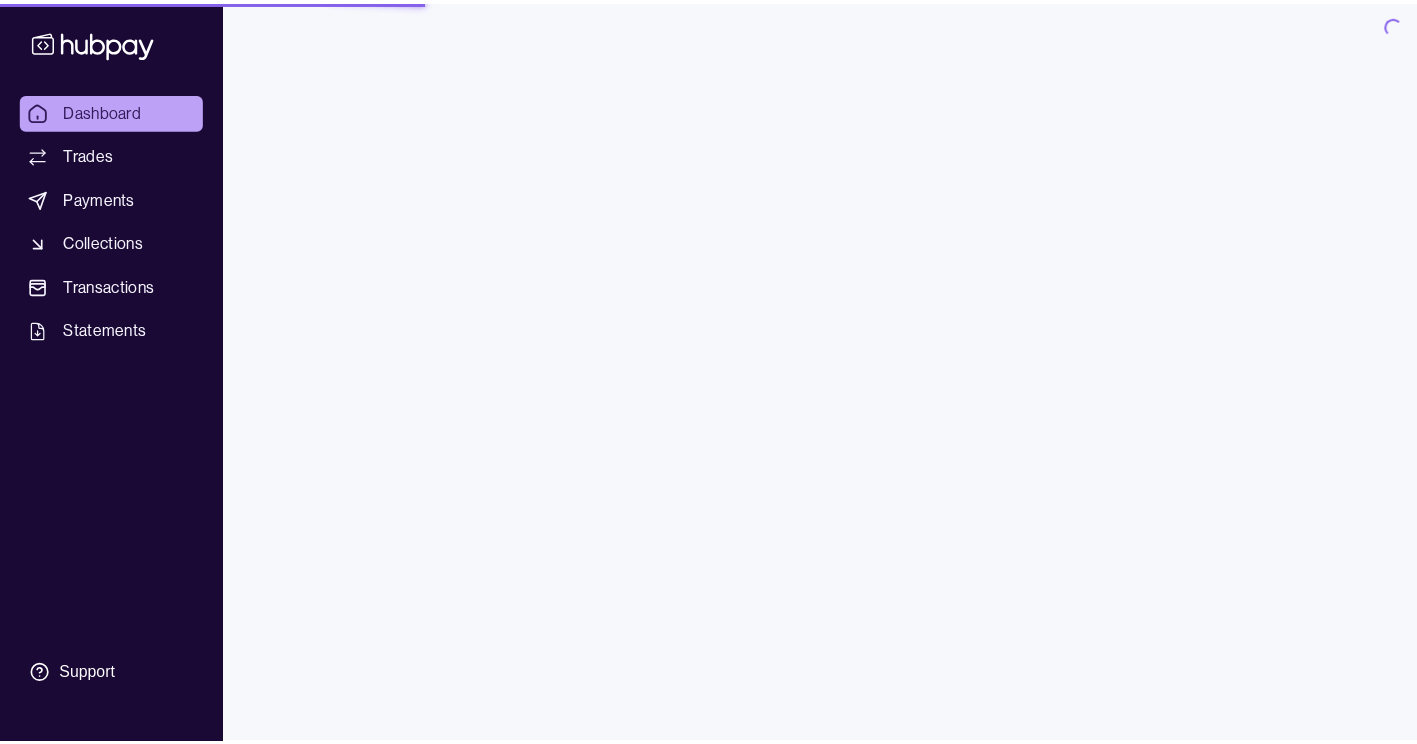 scroll, scrollTop: 0, scrollLeft: 0, axis: both 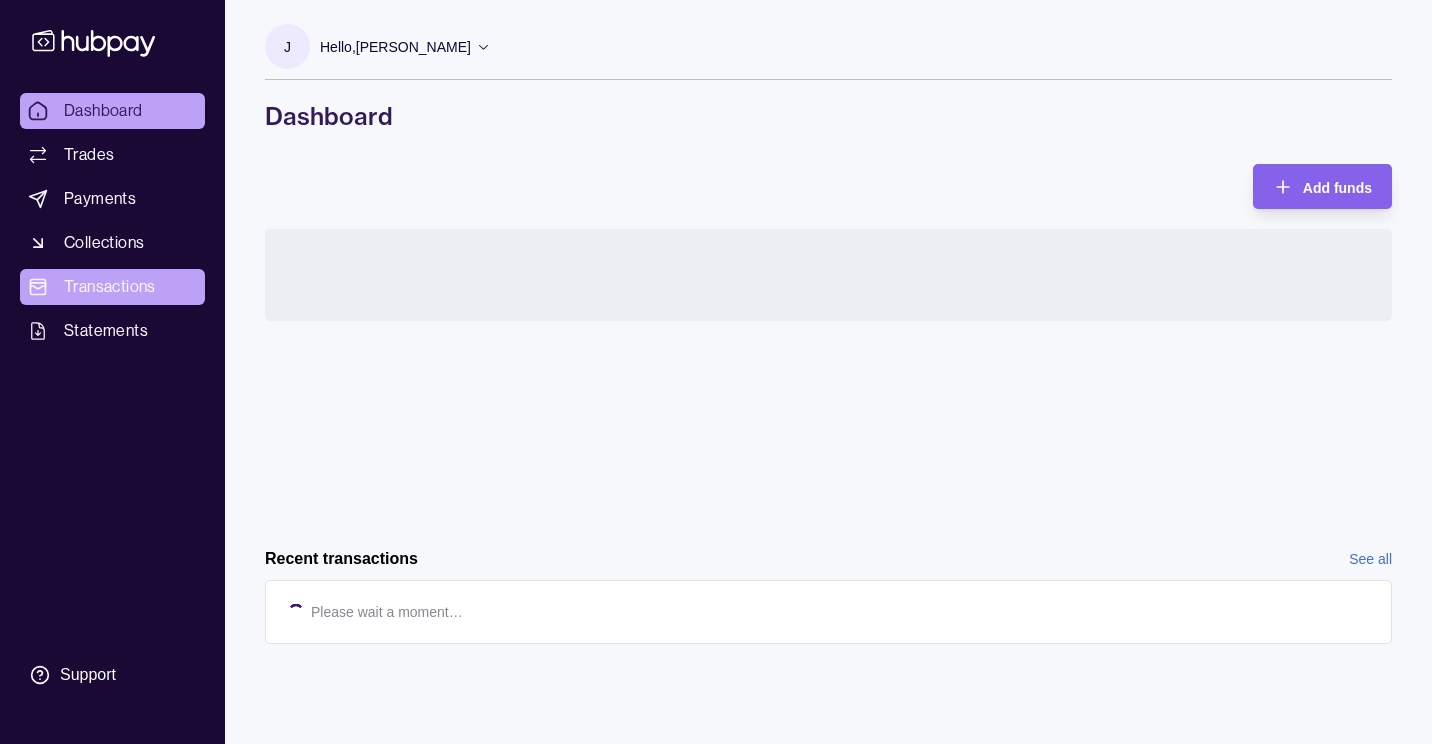 click on "Transactions" at bounding box center (110, 287) 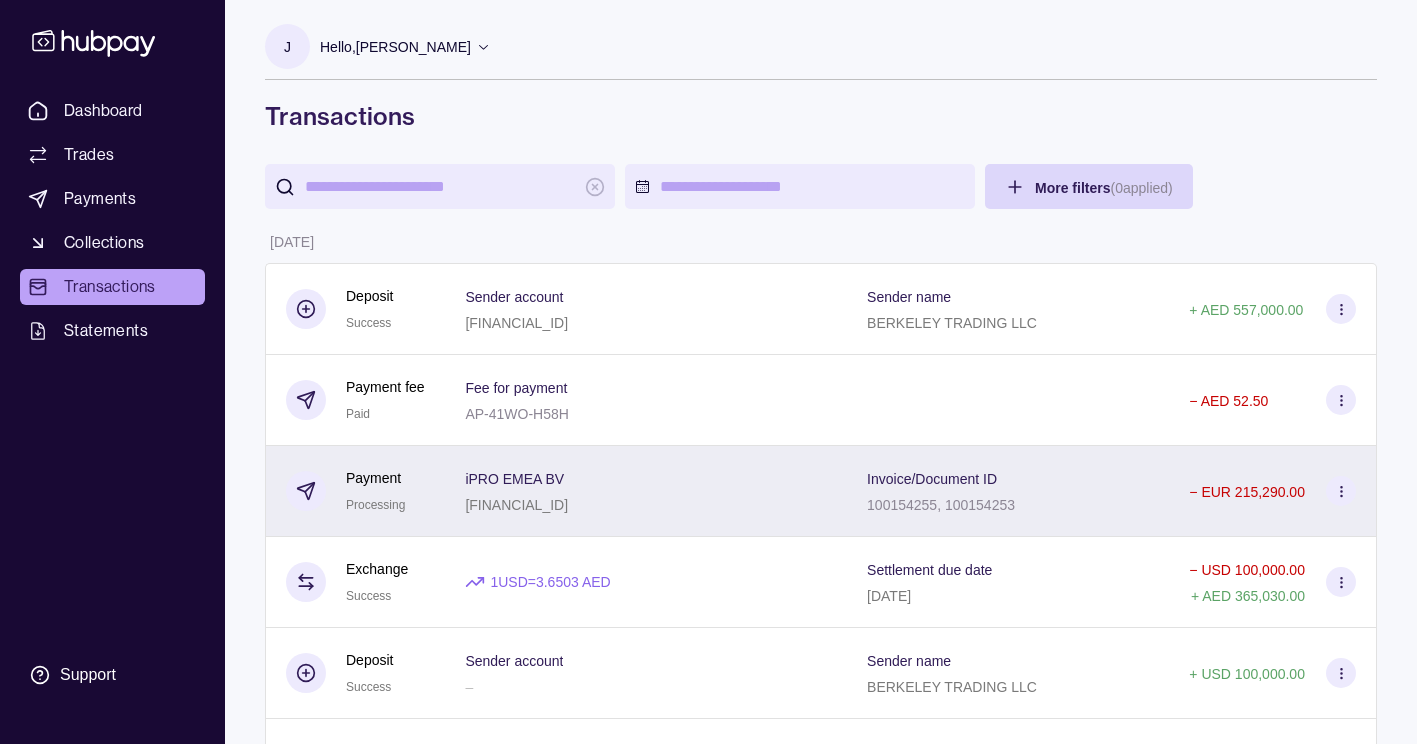 click 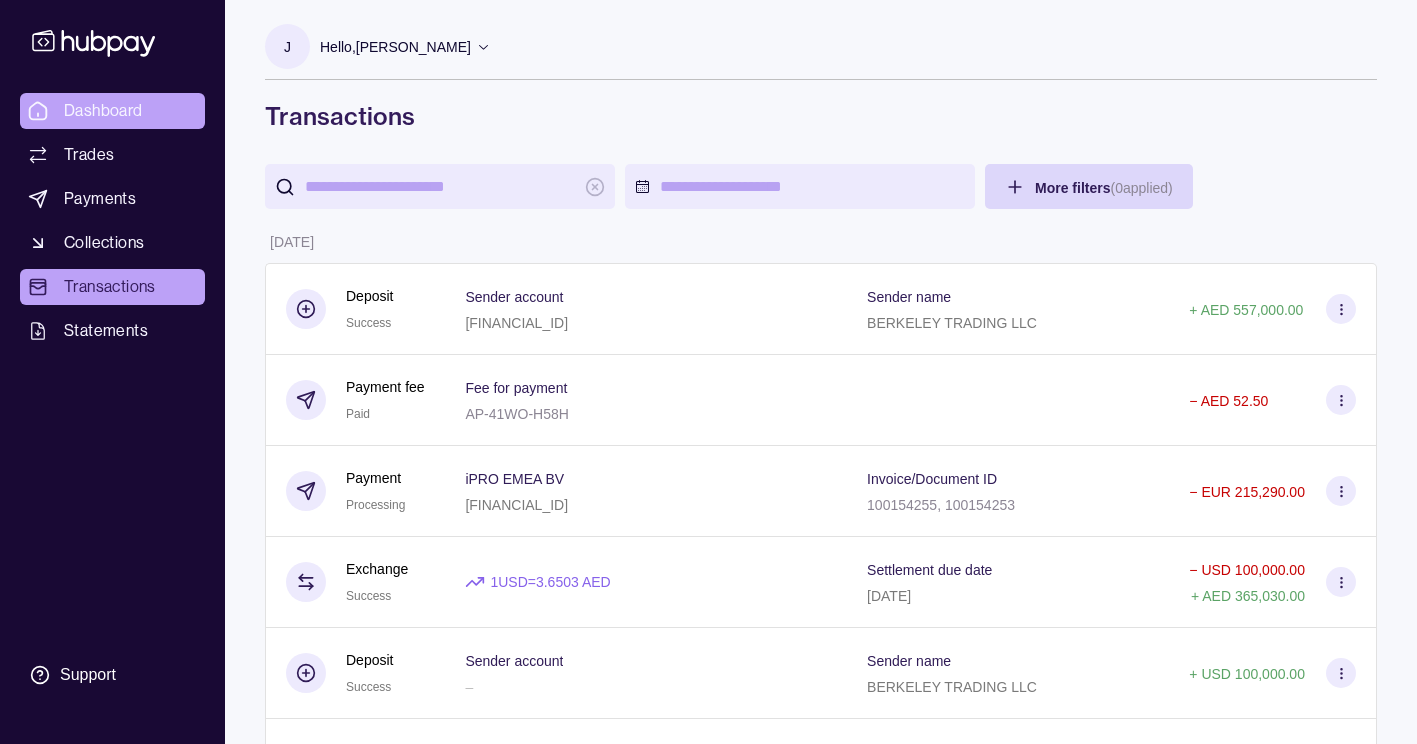 click on "Dashboard Trades Payments Collections Transactions Statements Support J Hello,  [PERSON_NAME] BERKELEY TRADING LLC Account Terms and conditions Privacy policy Sign out Transactions More filters  ( 0  applied) Details Amount [DATE] Deposit Success Sender account [FINANCIAL_ID] Sender name BERKELEY TRADING LLC +   AED 557,000.00 Payment fee Paid Fee for payment AP-41WO-H58H −   AED 52.50 Payment Processing iPRO EMEA BV [FINANCIAL_ID] Invoice/Document ID 100154255, 100154253 −   EUR 215,290.00 Exchange Success 1  USD  =  3.6503   AED Settlement due date [DATE] −   USD 100,000.00 +   AED 365,030.00 Deposit Success Sender account – Sender name BERKELEY TRADING LLC +   USD 100,000.00 Collection Success Document reference BT-023122 Remitter name GLOBAL PROJECT CELIK SANAYI L.L.C +   AED 1,050,000.00 Payment fee Paid Fee for payment AP-FL4H-E46Q −   AED 52.50 Payment Success FEYTER GROUP SERVICES B.V [FINANCIAL_ID] Invoice/Document ID 224612 −   EUR 240,000.00 Exchange" at bounding box center (708, 1152) 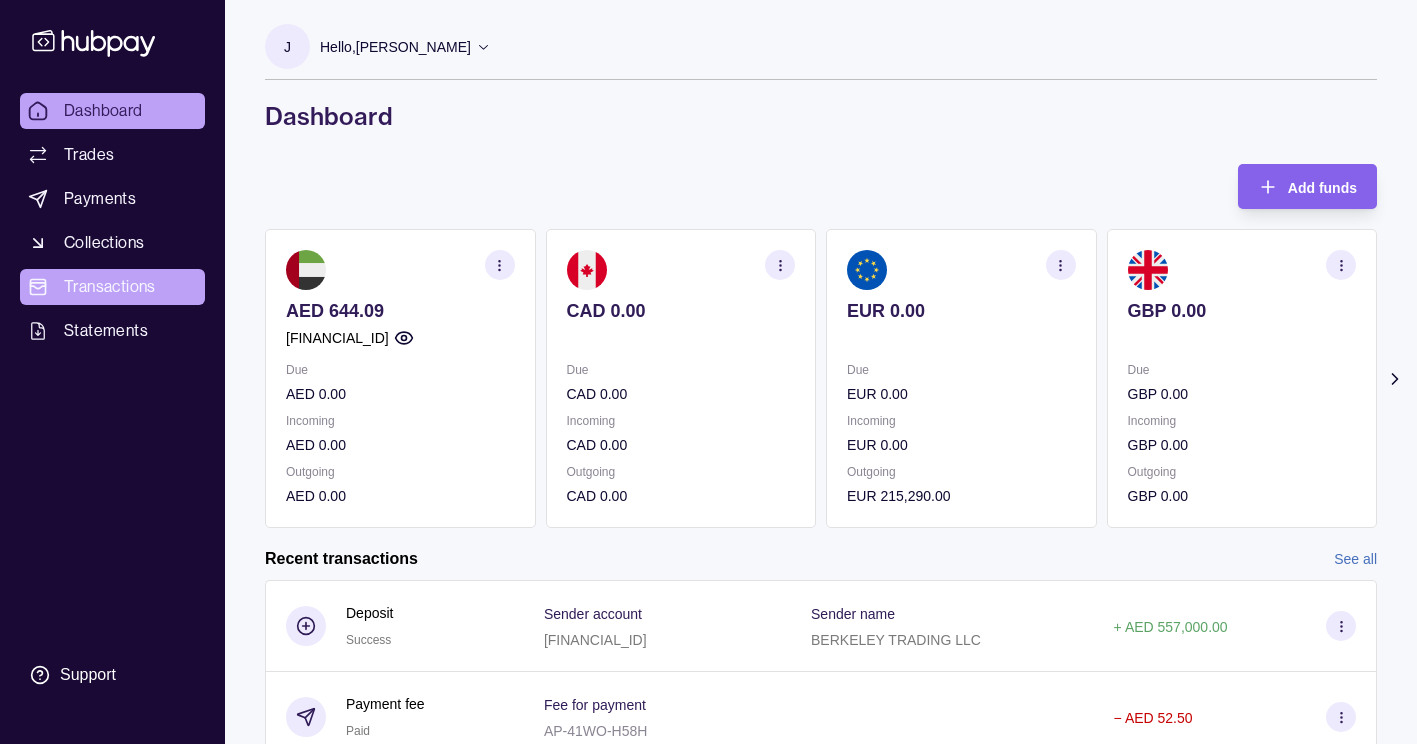 click on "Transactions" at bounding box center [110, 287] 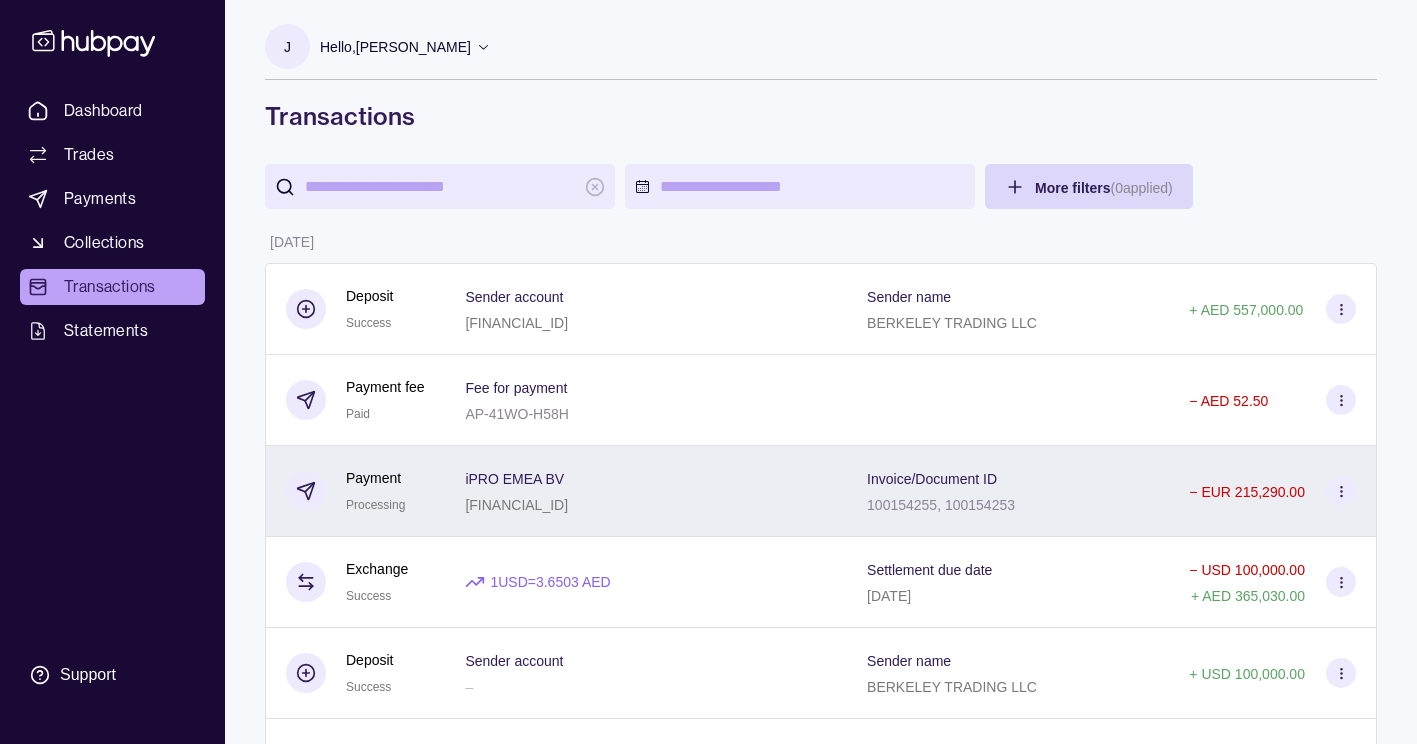 click 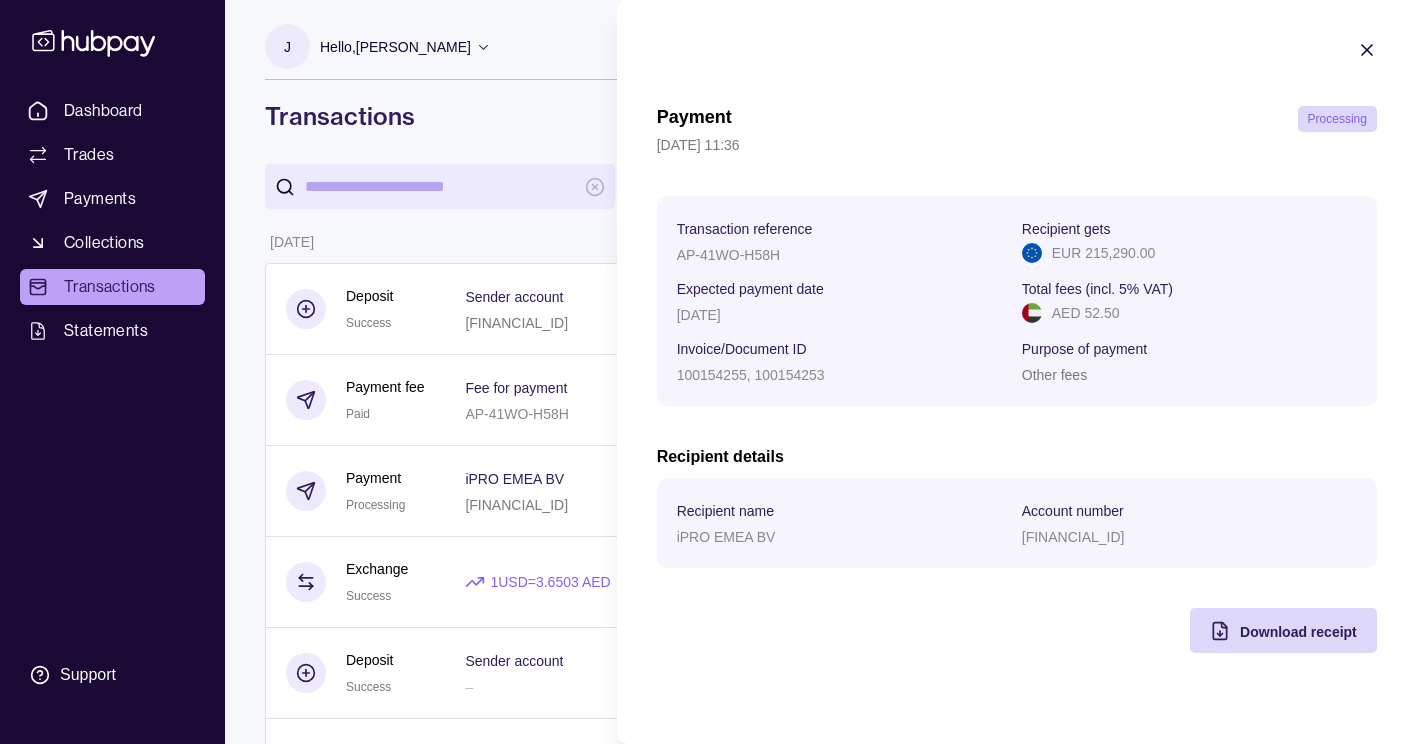 click 